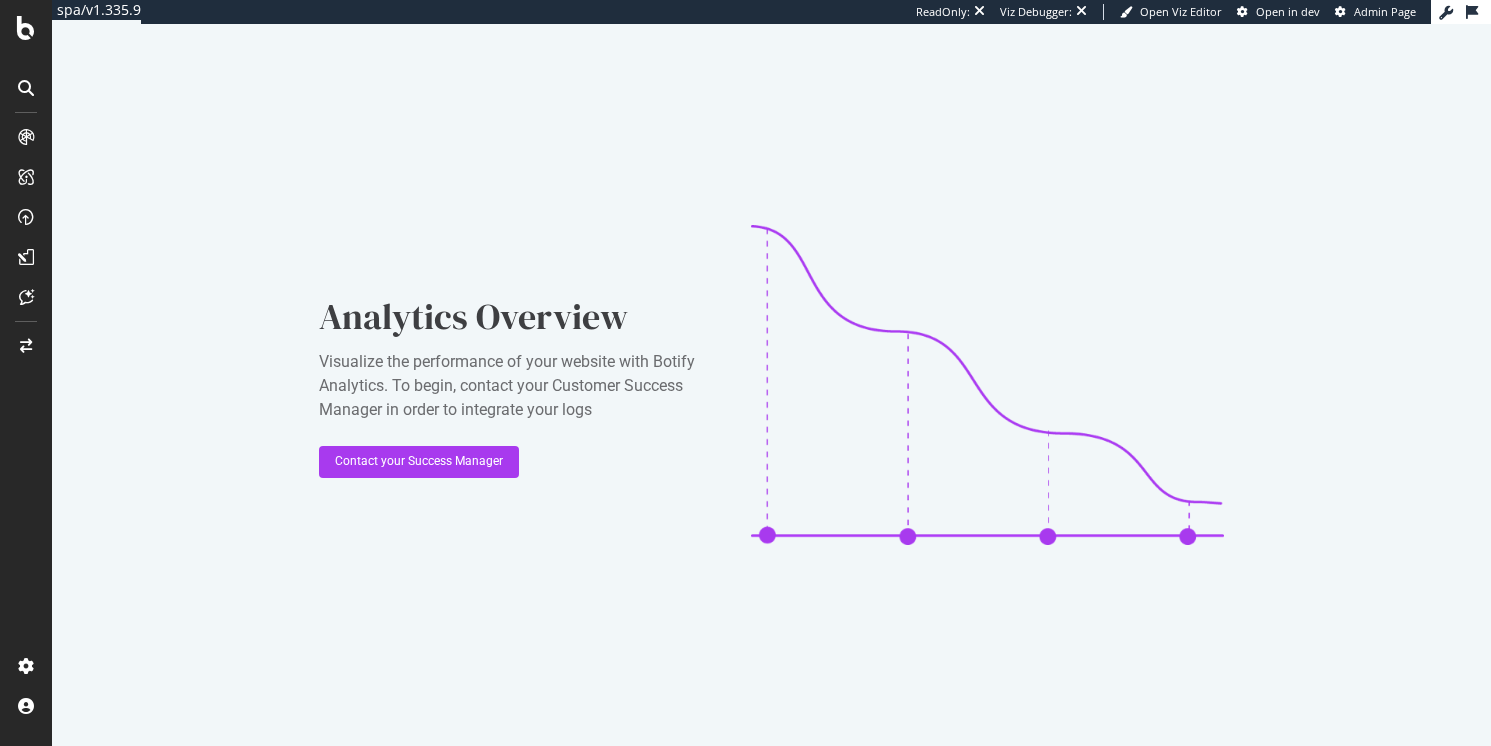 scroll, scrollTop: 0, scrollLeft: 0, axis: both 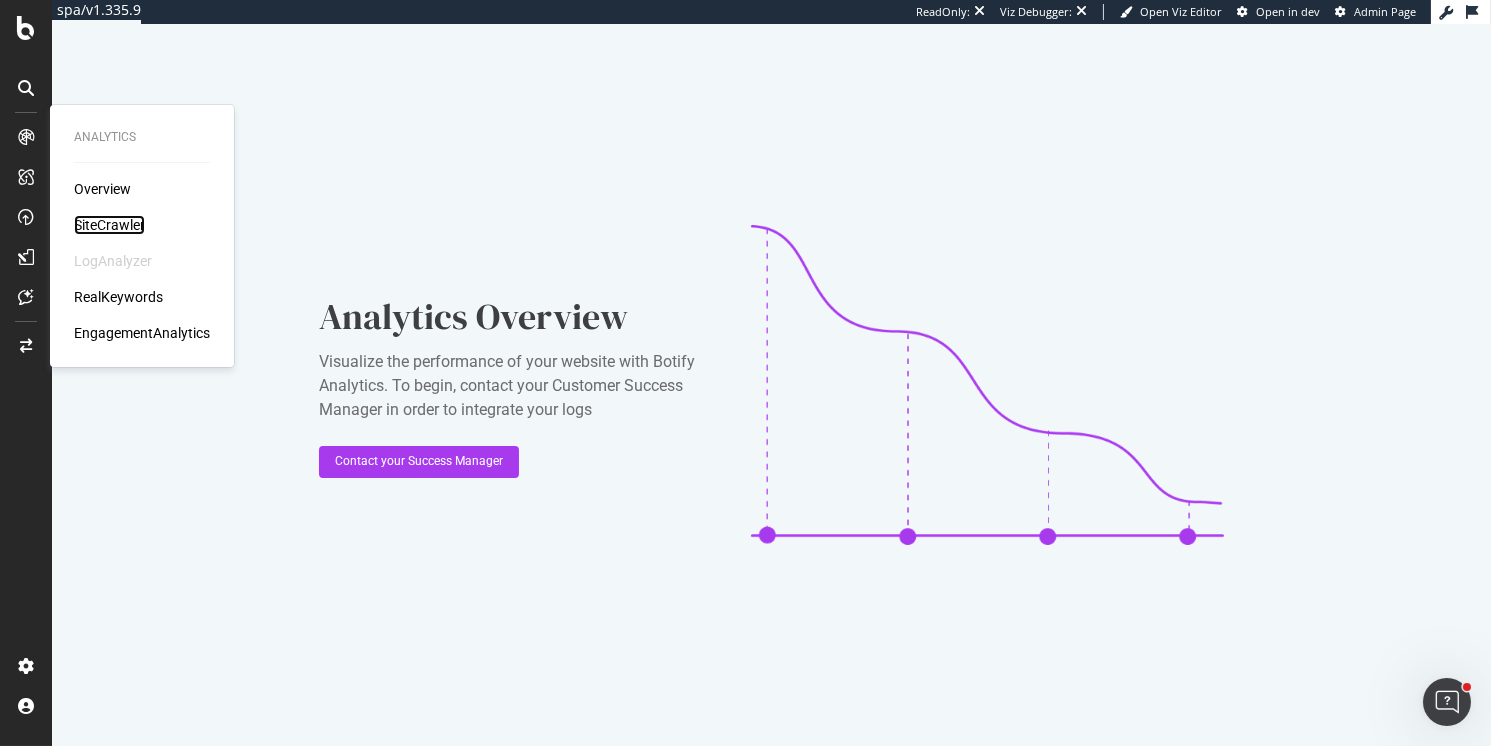 click on "SiteCrawler" at bounding box center [109, 225] 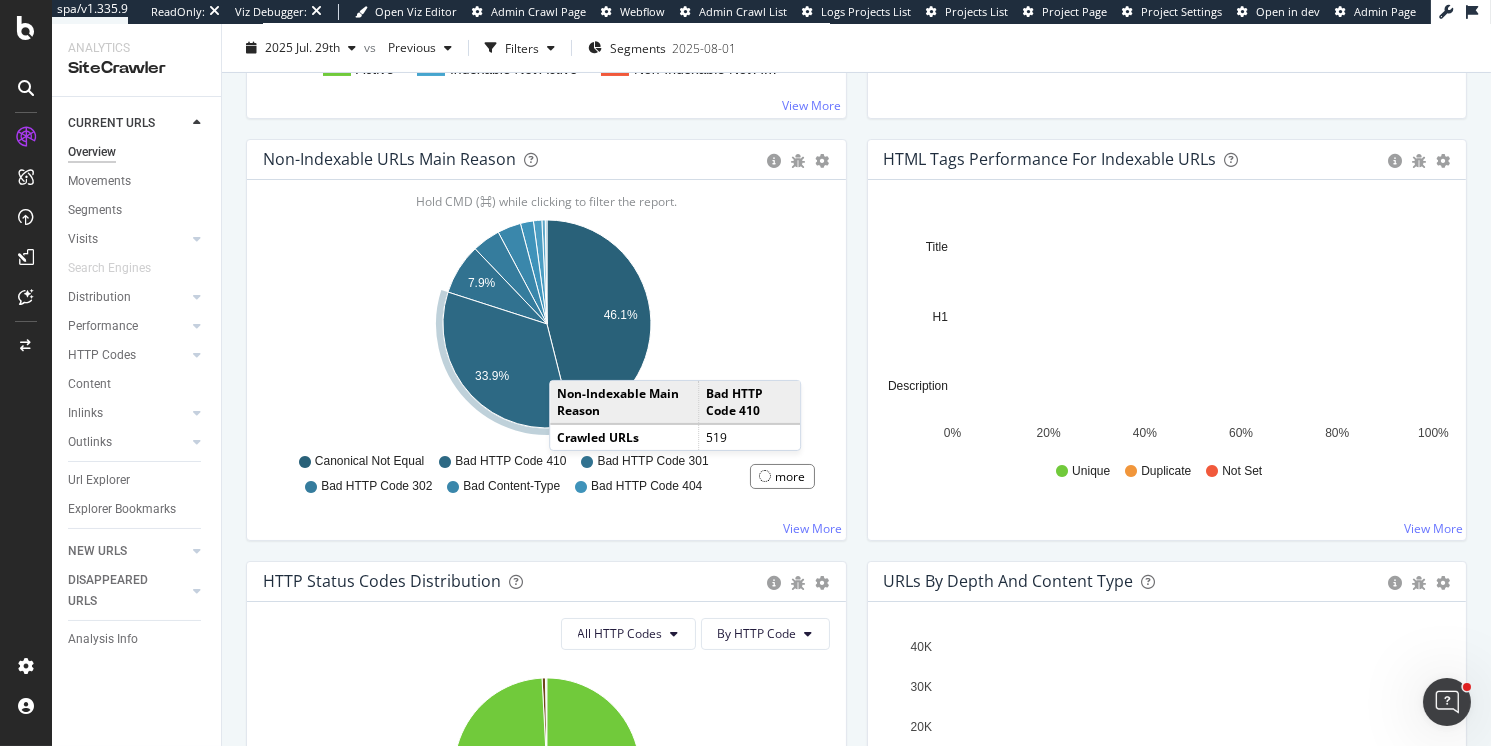 scroll, scrollTop: 603, scrollLeft: 0, axis: vertical 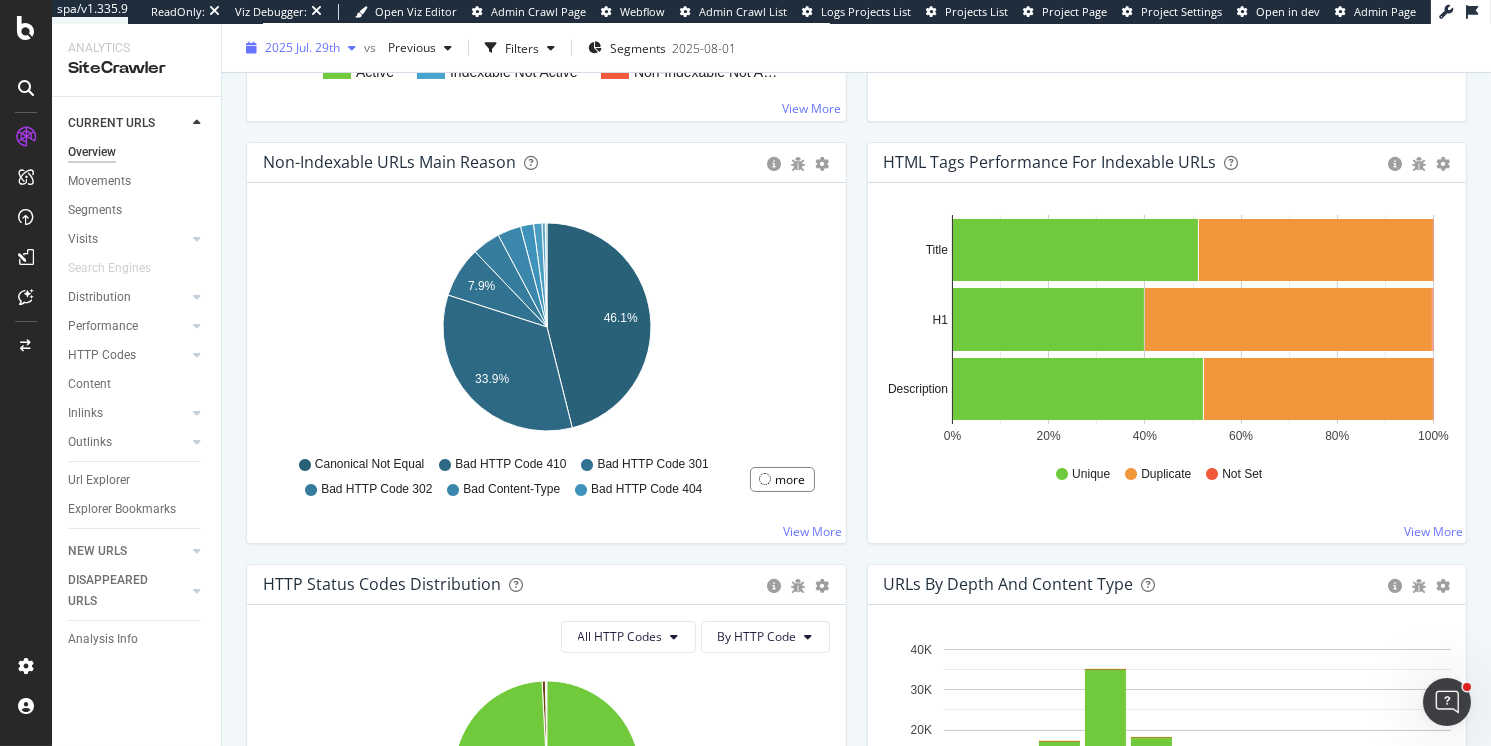 click on "2025 Jul. 29th" at bounding box center [302, 47] 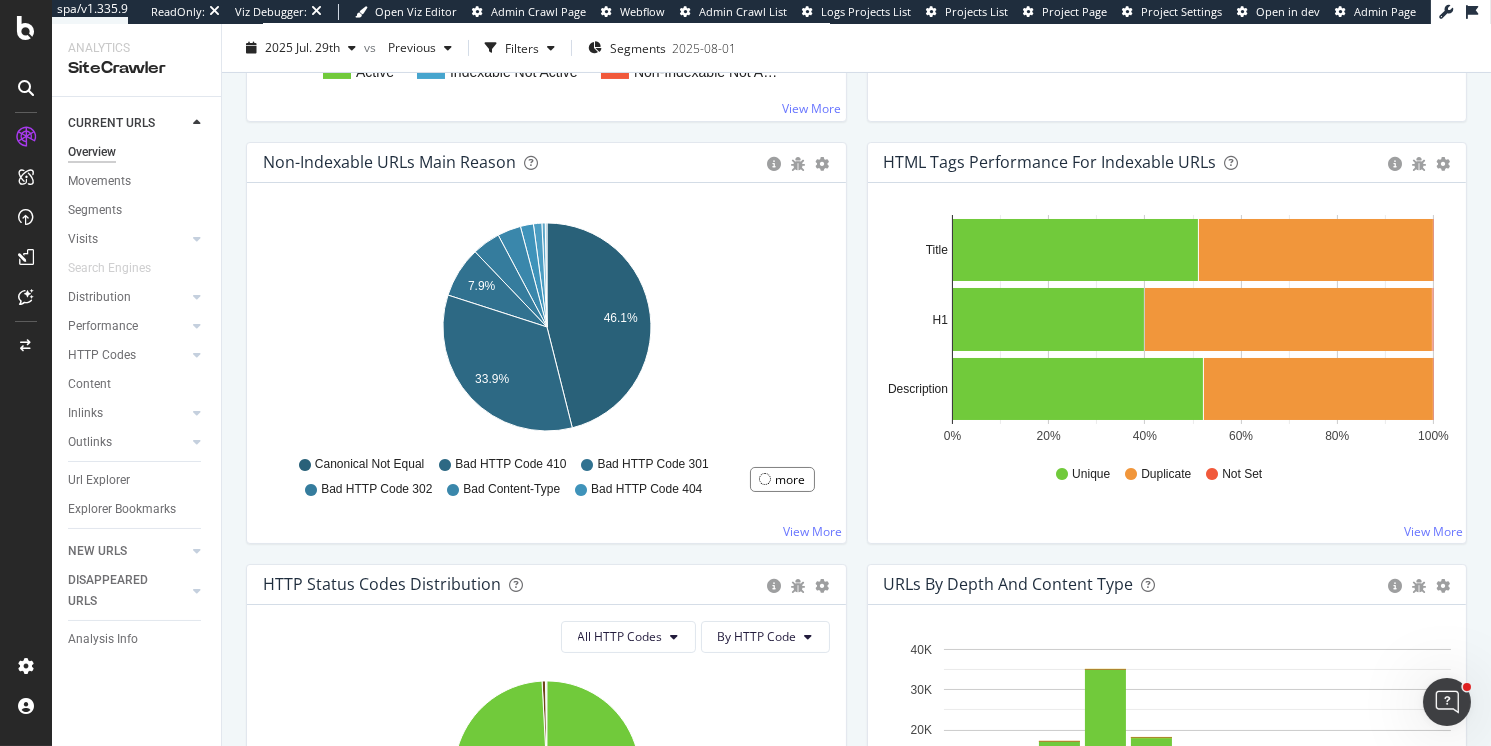 click on "Non-Indexable URLs Main Reason Pie Table Export as CSV Add to Custom Report Hold CMD (⌘) while clicking to filter the report. 46.1% 7.9% 33.9% Non-Indexable Main Reason Crawled URLs Canonical Not Equal 706 Bad HTTP Code 410 519 Bad HTTP Code 301 121 Bad HTTP Code 302 67 Bad Content-Type 56 Bad HTTP Code 404 31 Meta noindex 20 Bad HTTP Code 307 8 Bad HTTP Code 309 4 0.3% Canonical Not Equal Bad HTTP Code 410 Bad HTTP Code 301 Bad HTTP Code 302 Bad Content-Type Bad HTTP Code 404 Meta noindex more View More" at bounding box center (546, 353) 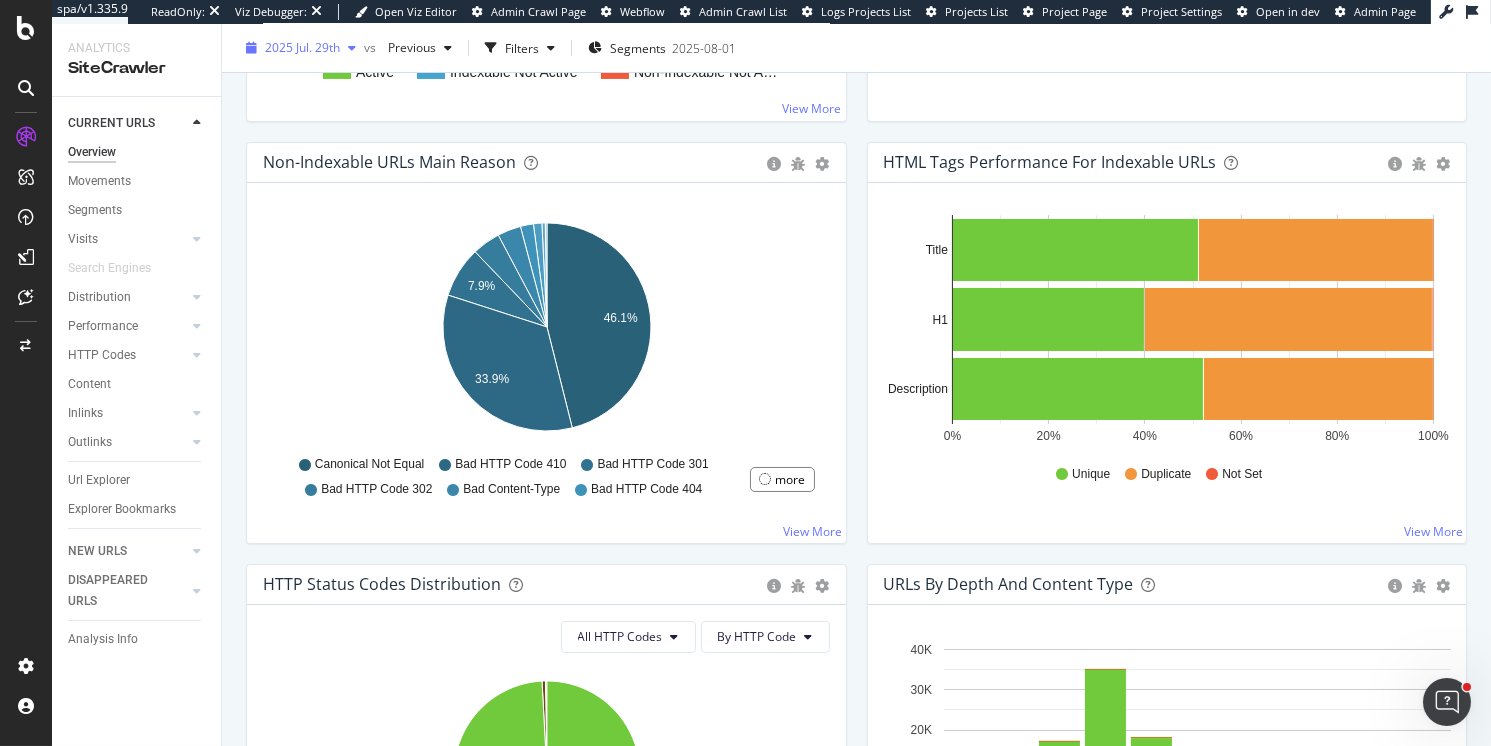 click on "2025 Jul. 29th" at bounding box center (301, 48) 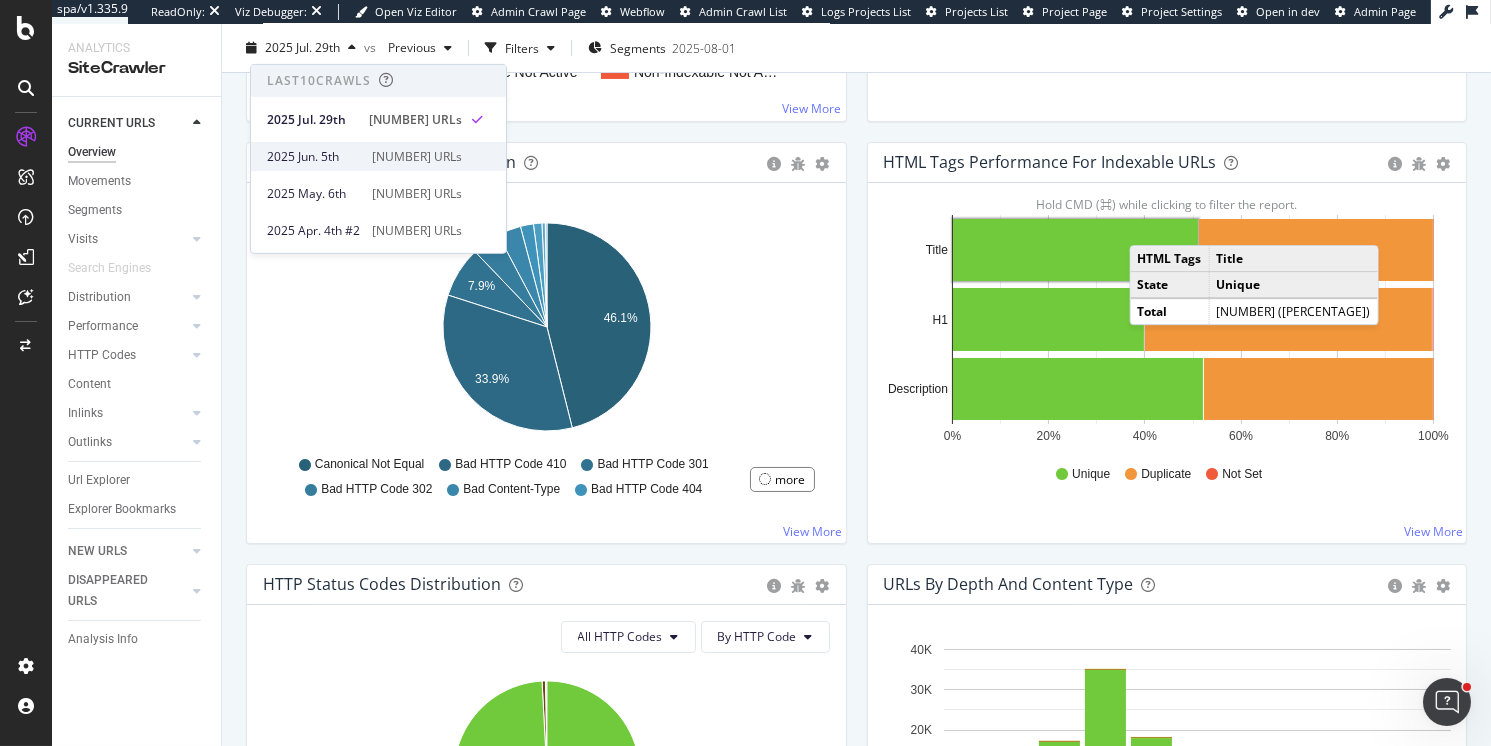 click on "2025 Jun. 5th" at bounding box center (313, 156) 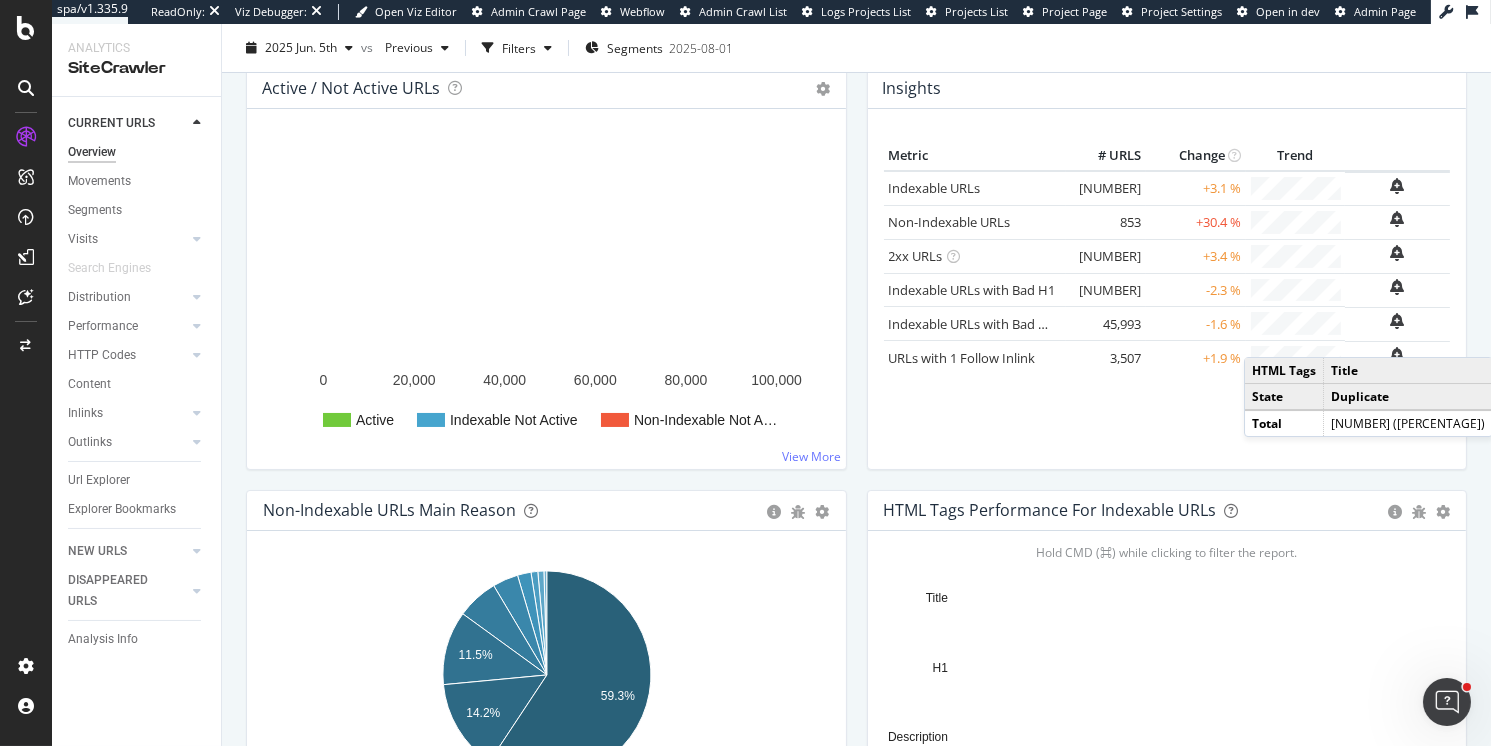 scroll, scrollTop: 0, scrollLeft: 0, axis: both 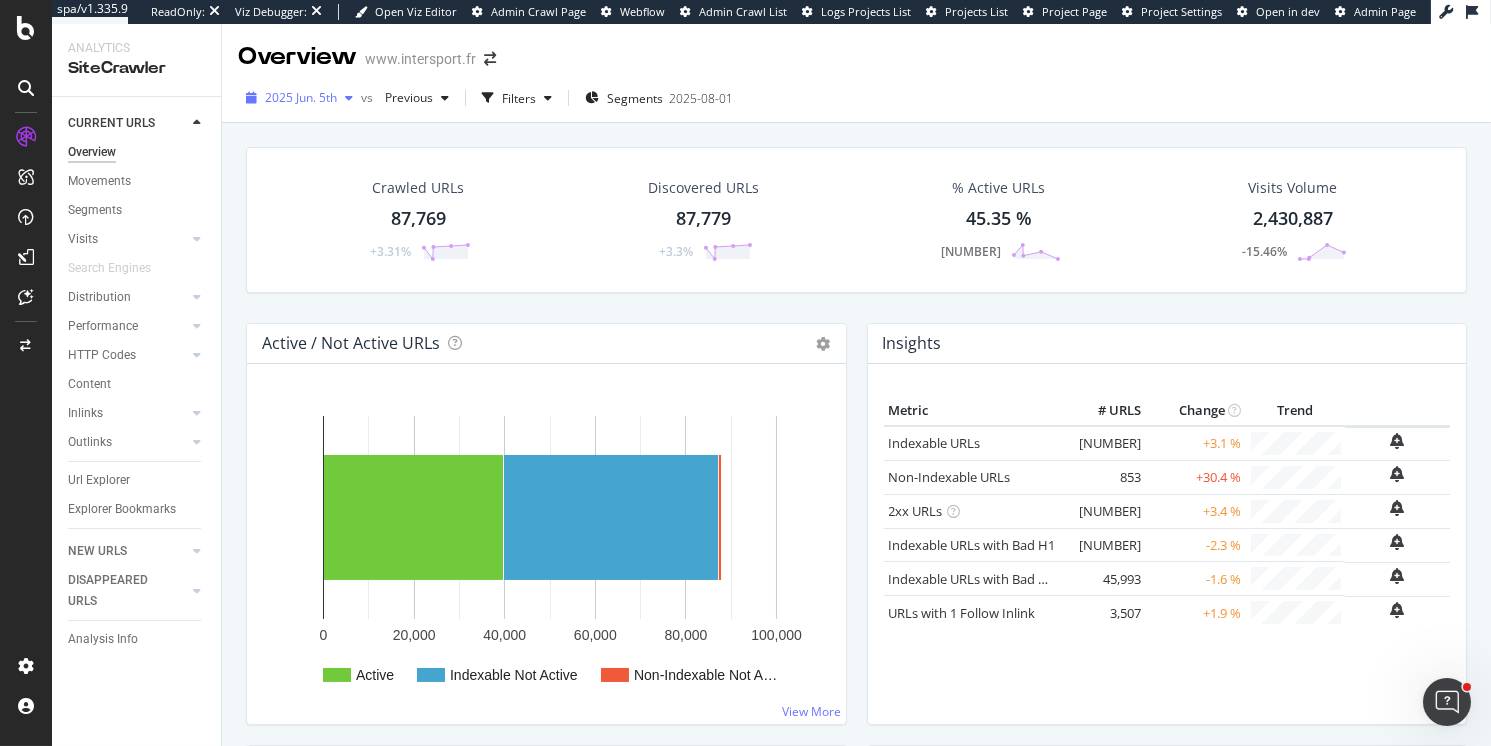 click on "2025 Jun. 5th" at bounding box center (301, 97) 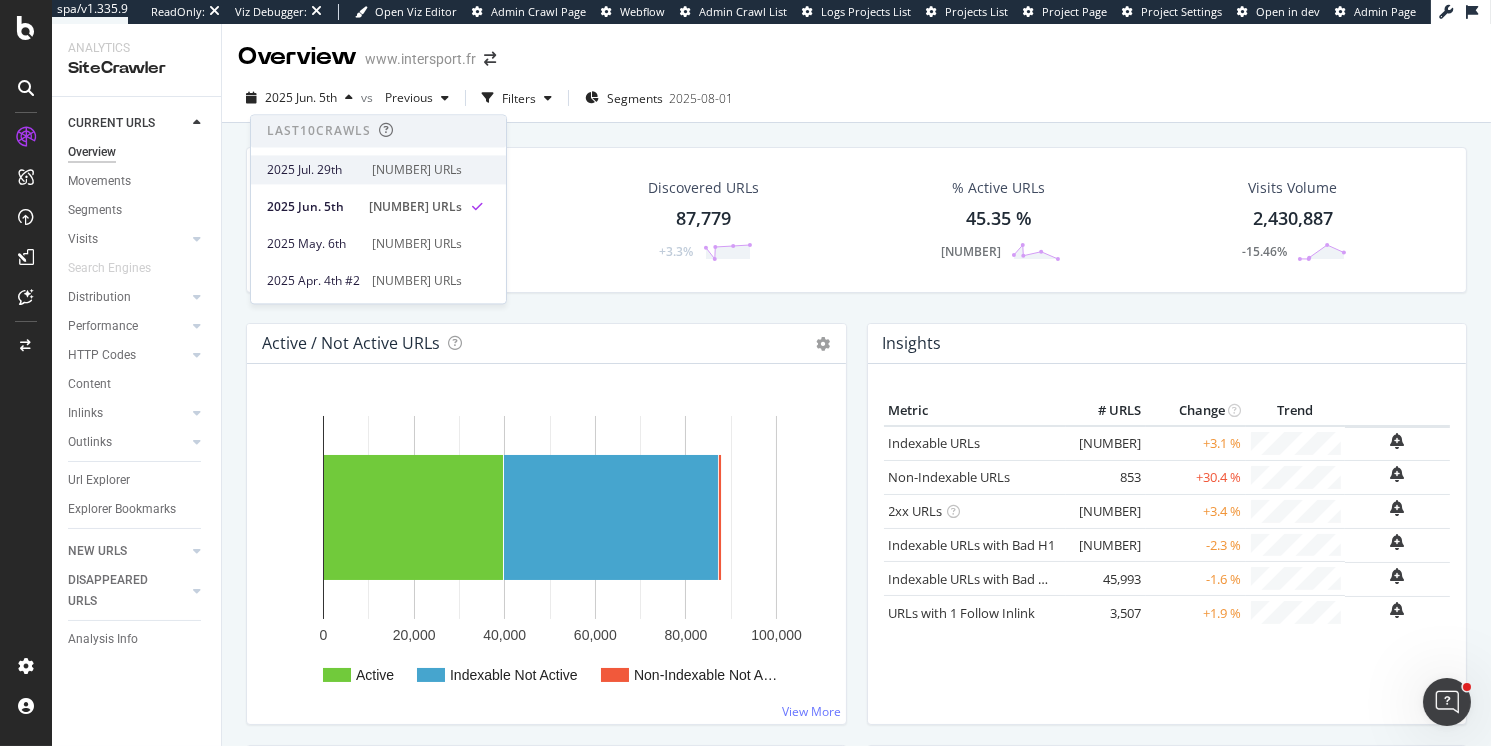 click on "2025 Jul. 29th" at bounding box center [313, 170] 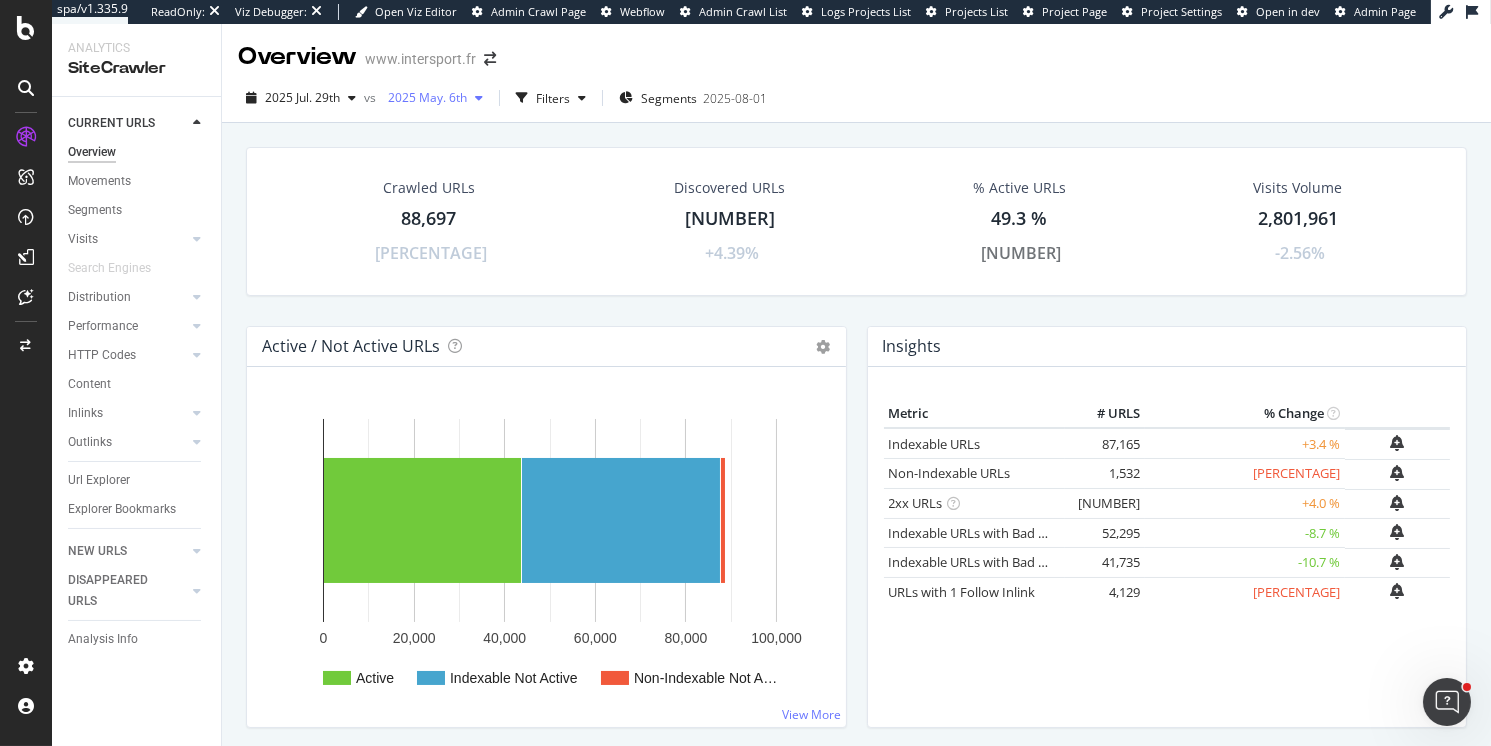 click on "2025 May. 6th" at bounding box center [423, 97] 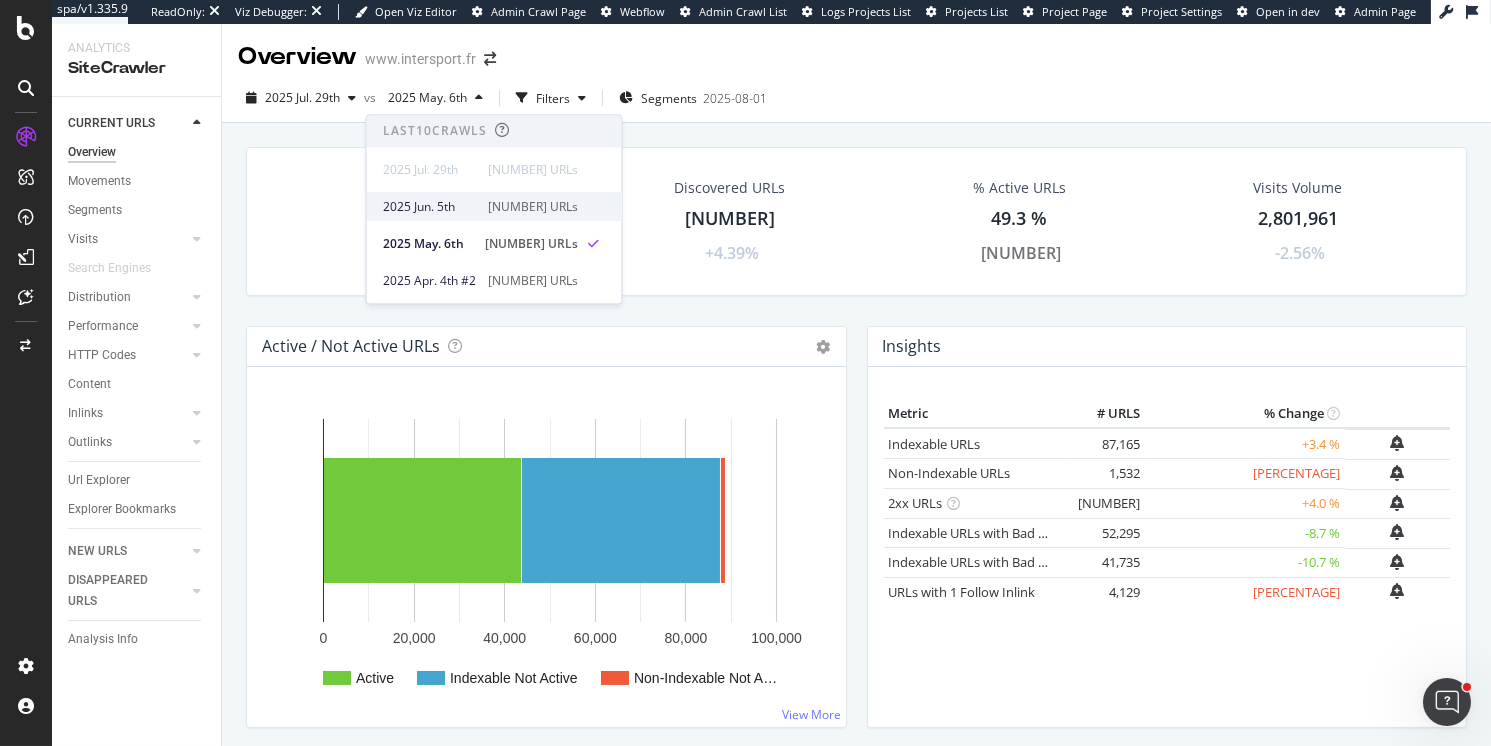 click on "2025 Jun. 5th" at bounding box center (429, 207) 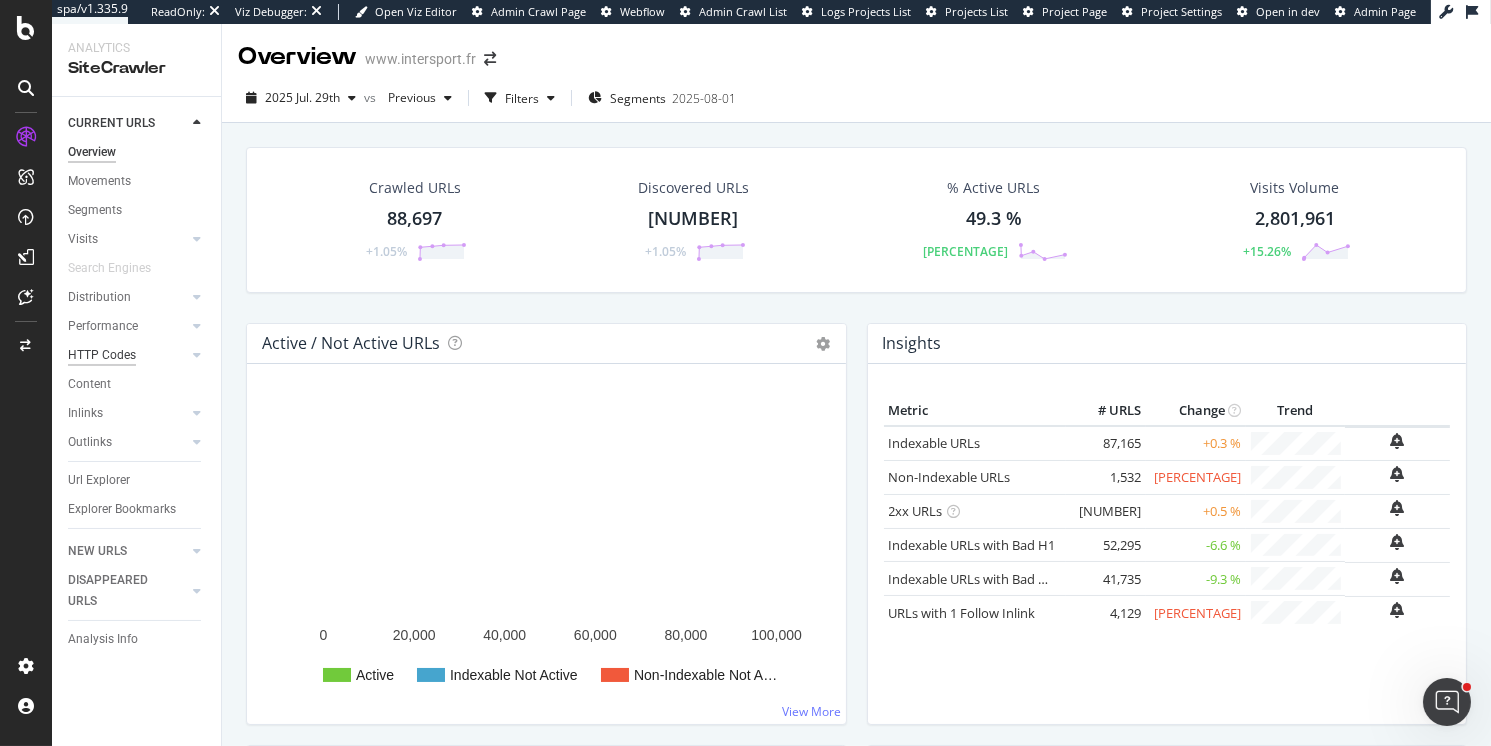 click on "HTTP Codes" at bounding box center (102, 355) 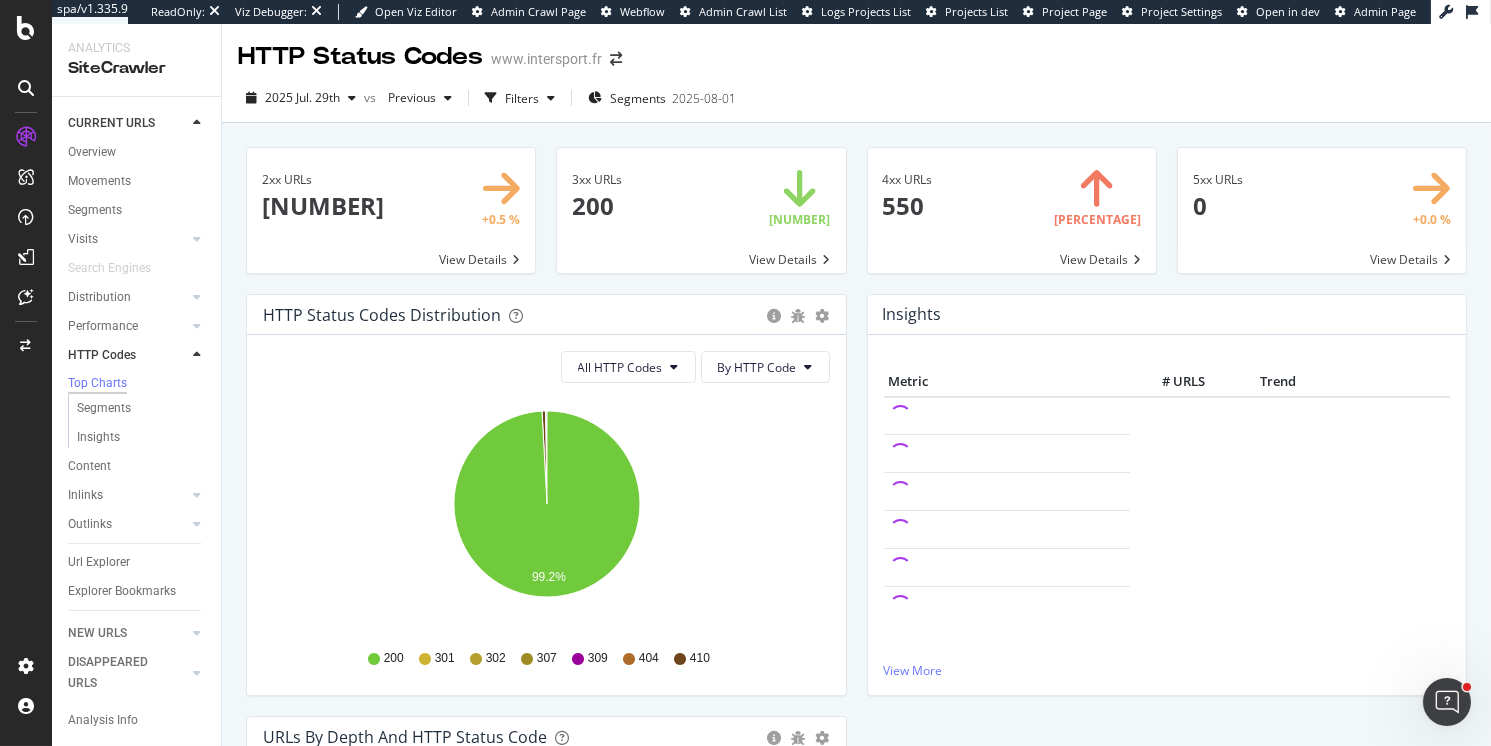 click at bounding box center [701, 210] 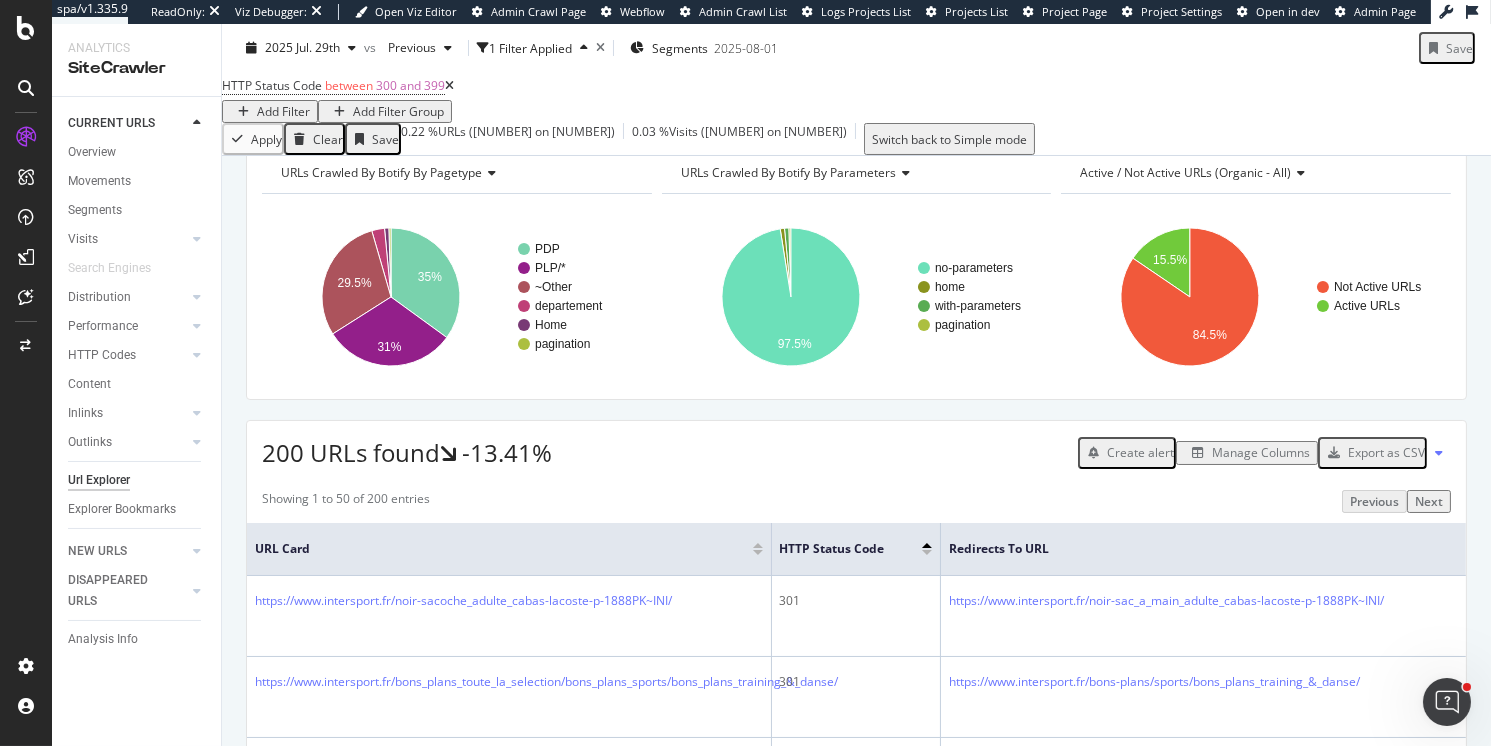 scroll, scrollTop: 136, scrollLeft: 0, axis: vertical 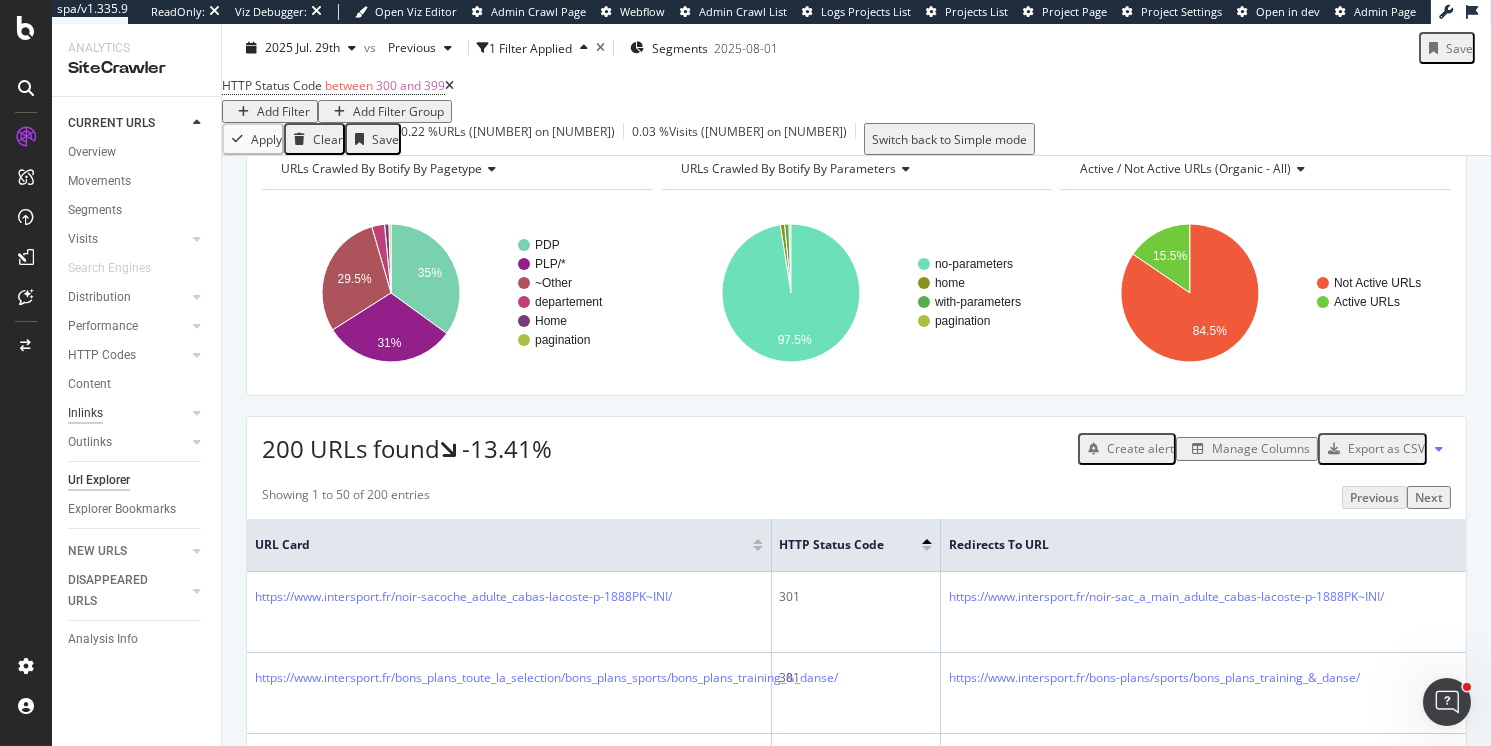 click on "Inlinks" at bounding box center (85, 413) 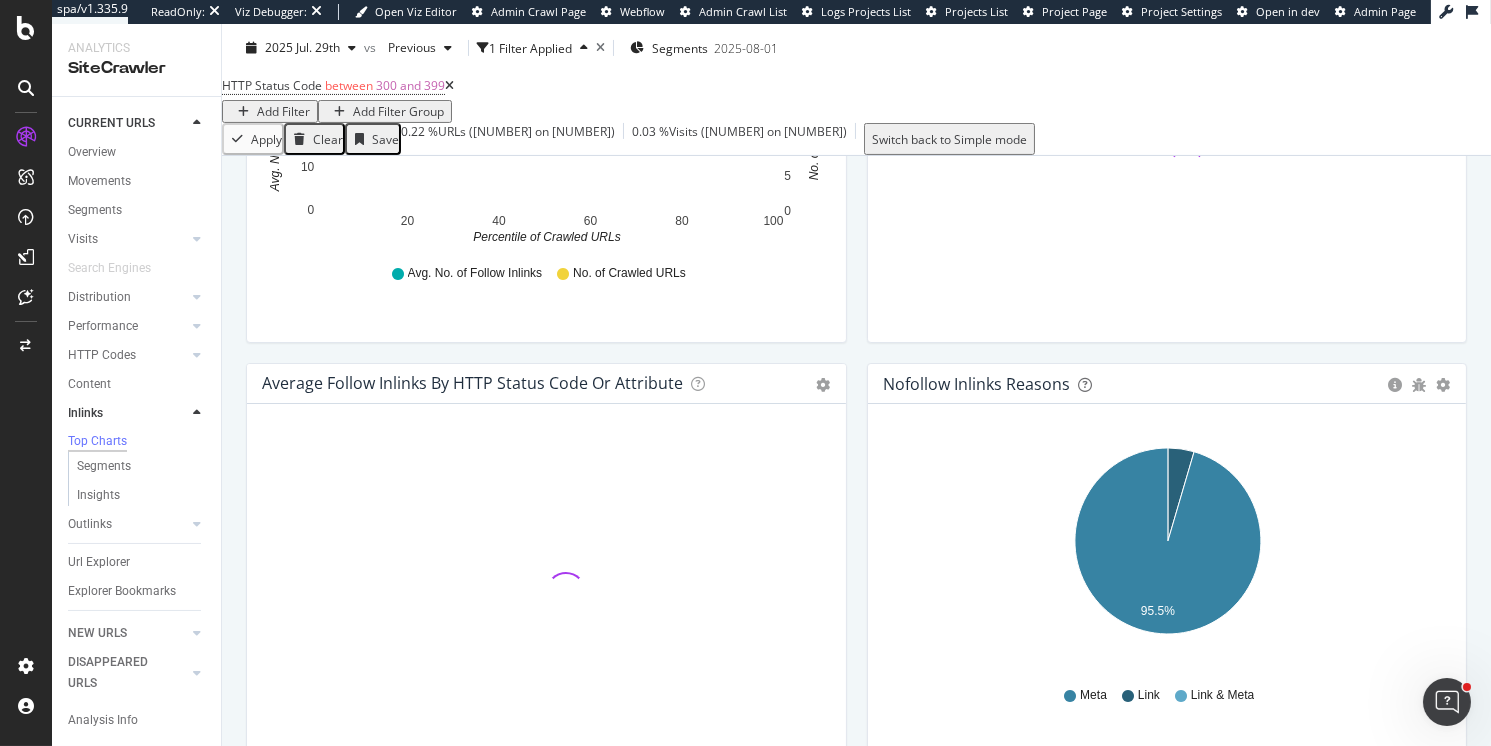 scroll, scrollTop: 973, scrollLeft: 0, axis: vertical 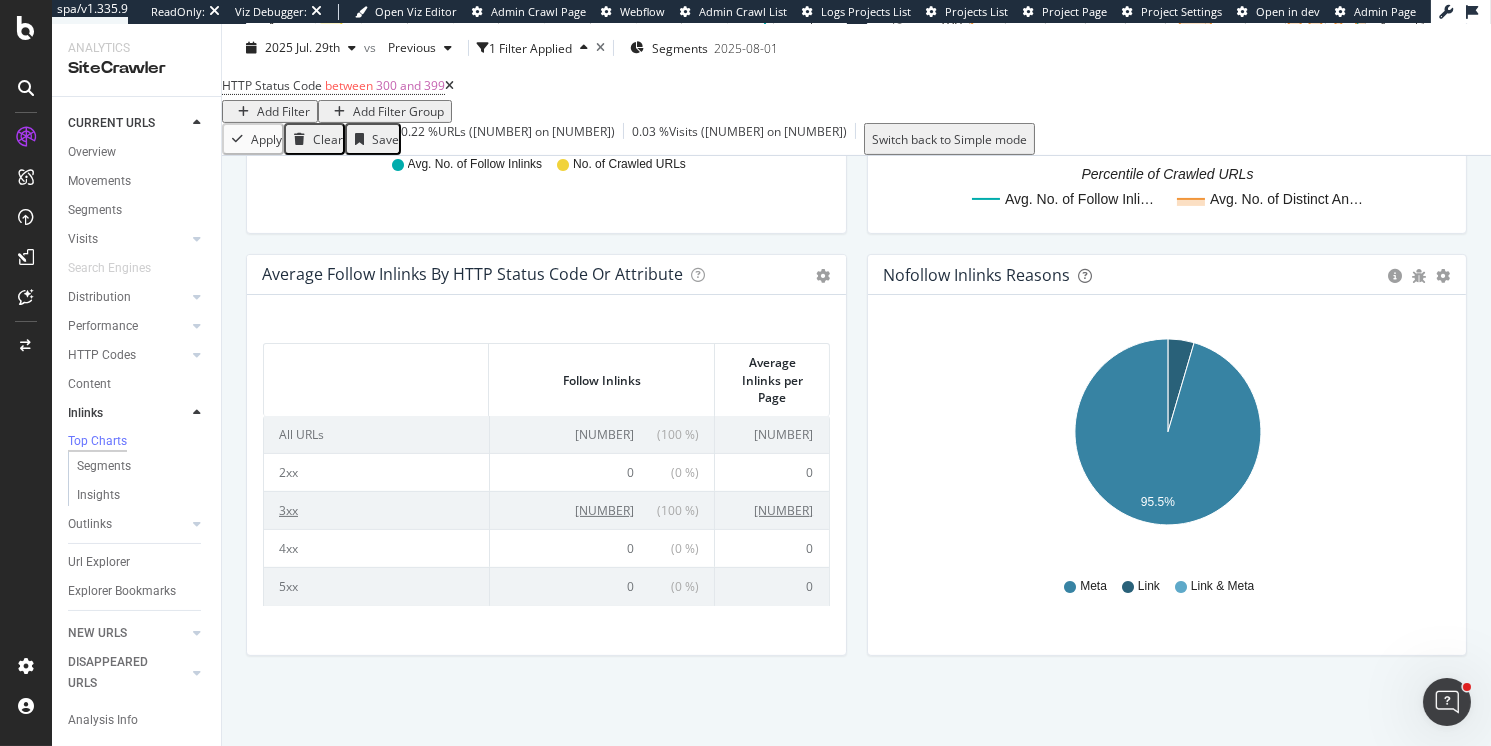 click on "92,817" at bounding box center (604, 510) 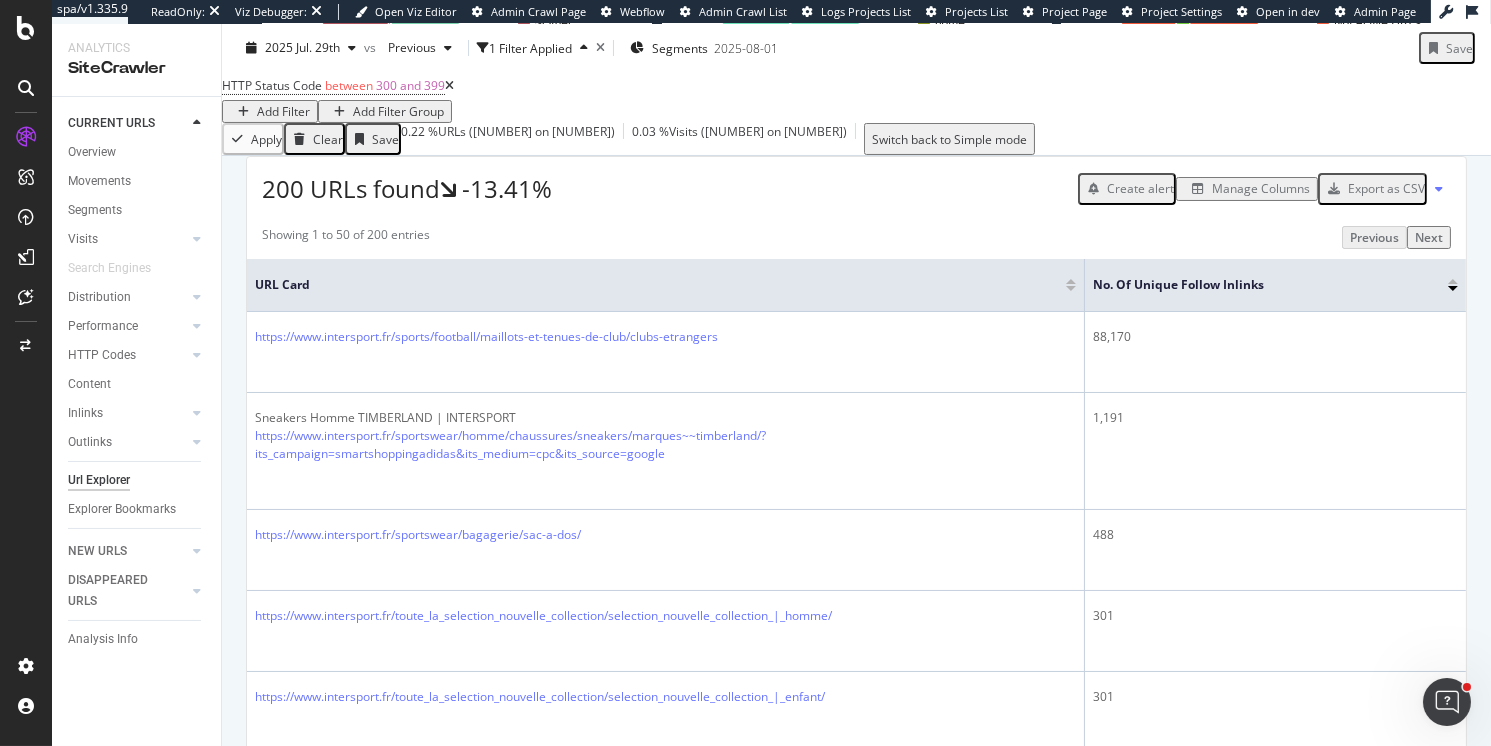 scroll, scrollTop: 398, scrollLeft: 0, axis: vertical 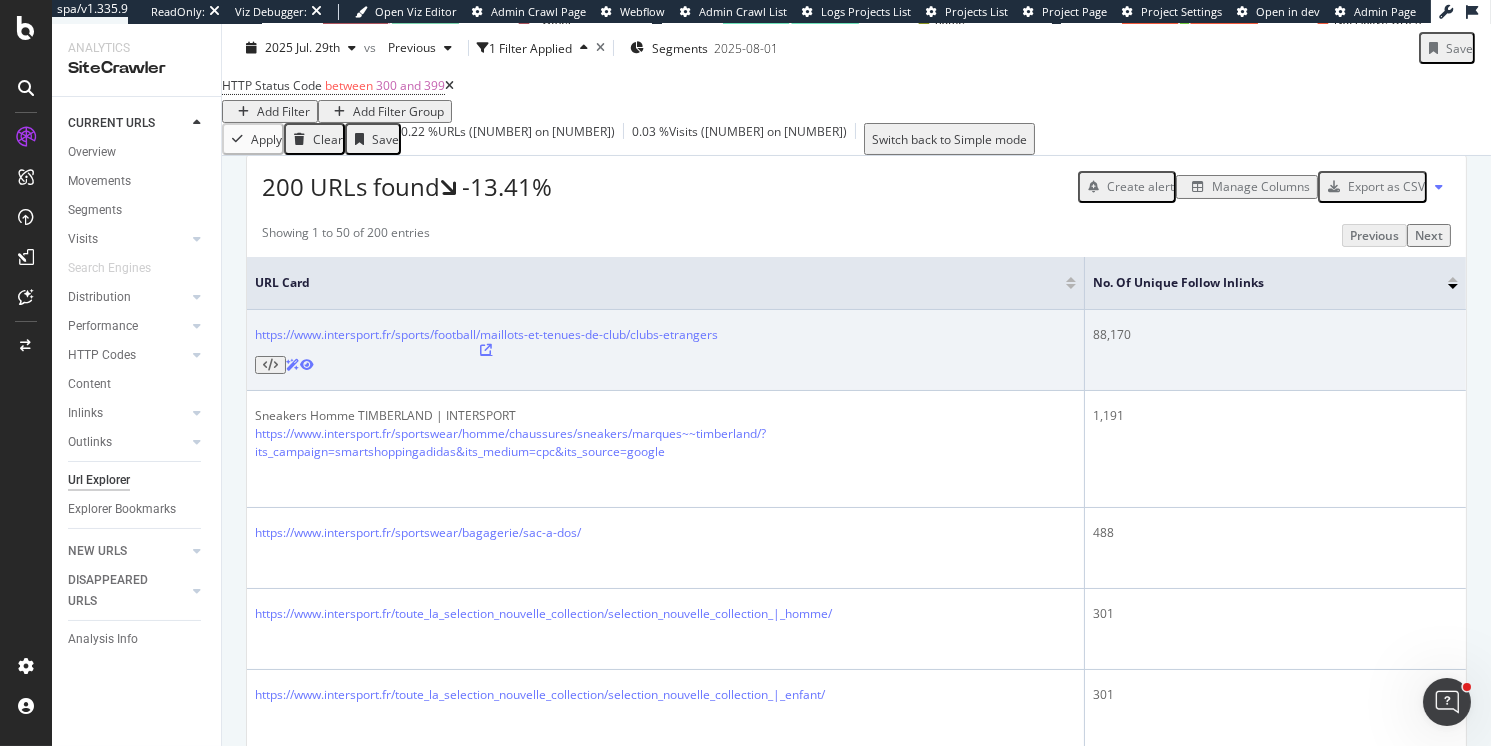 click at bounding box center [487, 350] 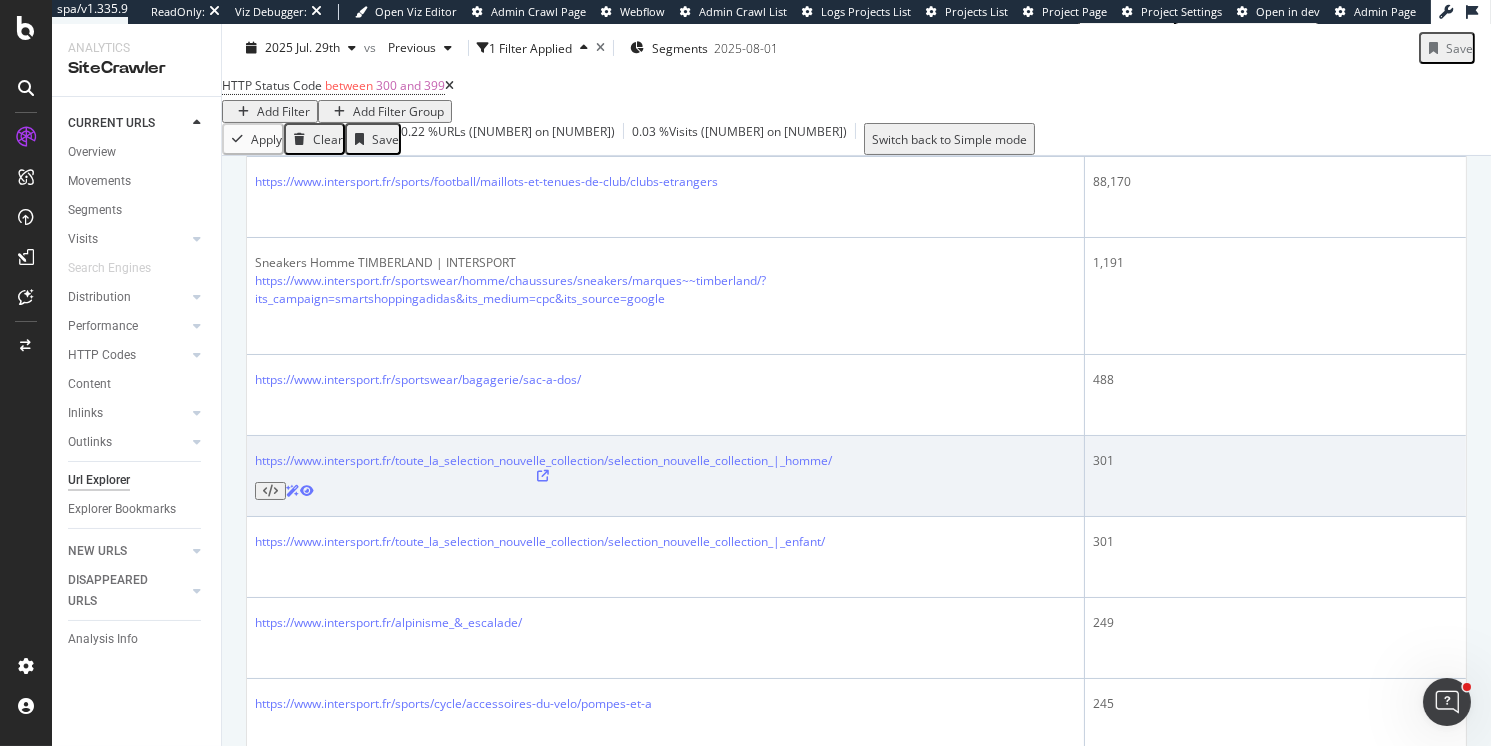 scroll, scrollTop: 564, scrollLeft: 0, axis: vertical 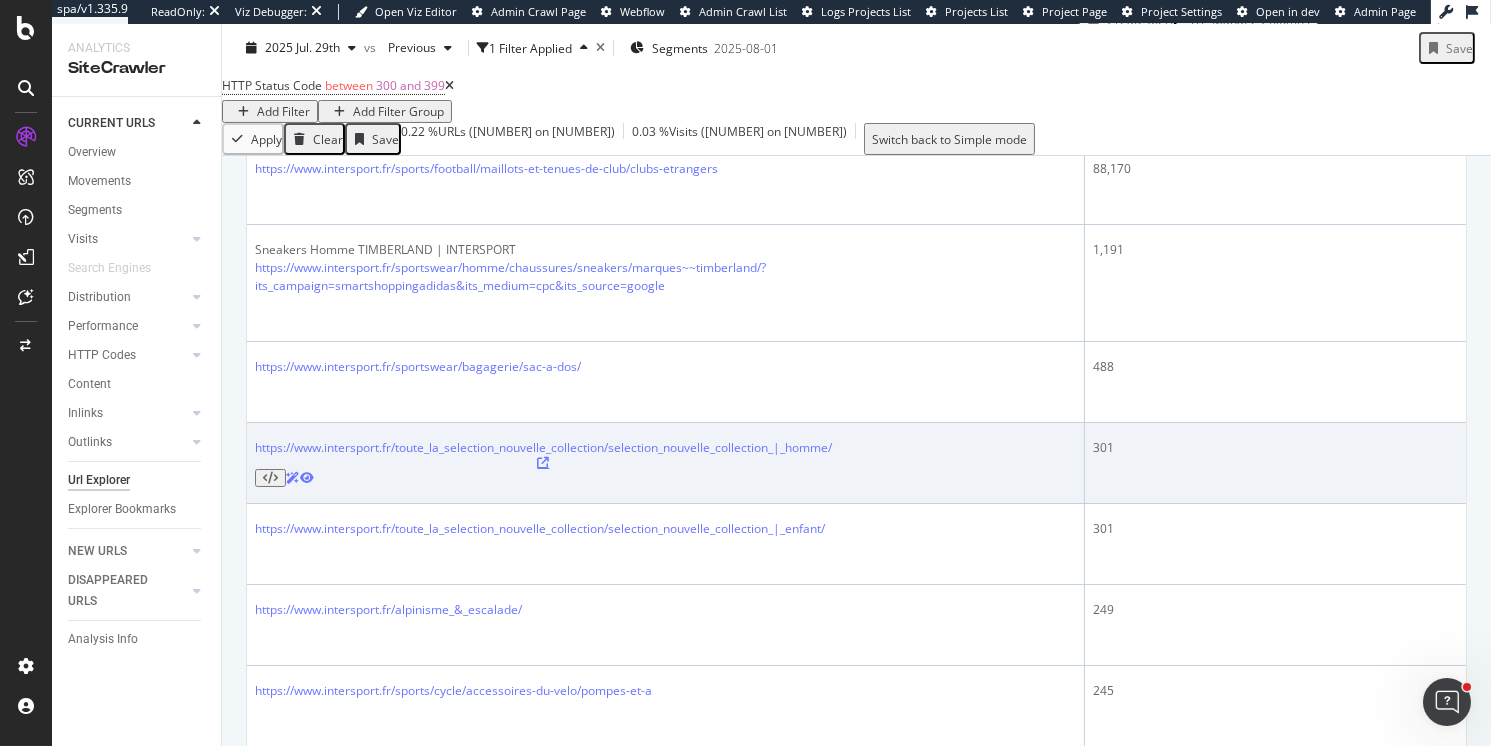 click at bounding box center [544, 463] 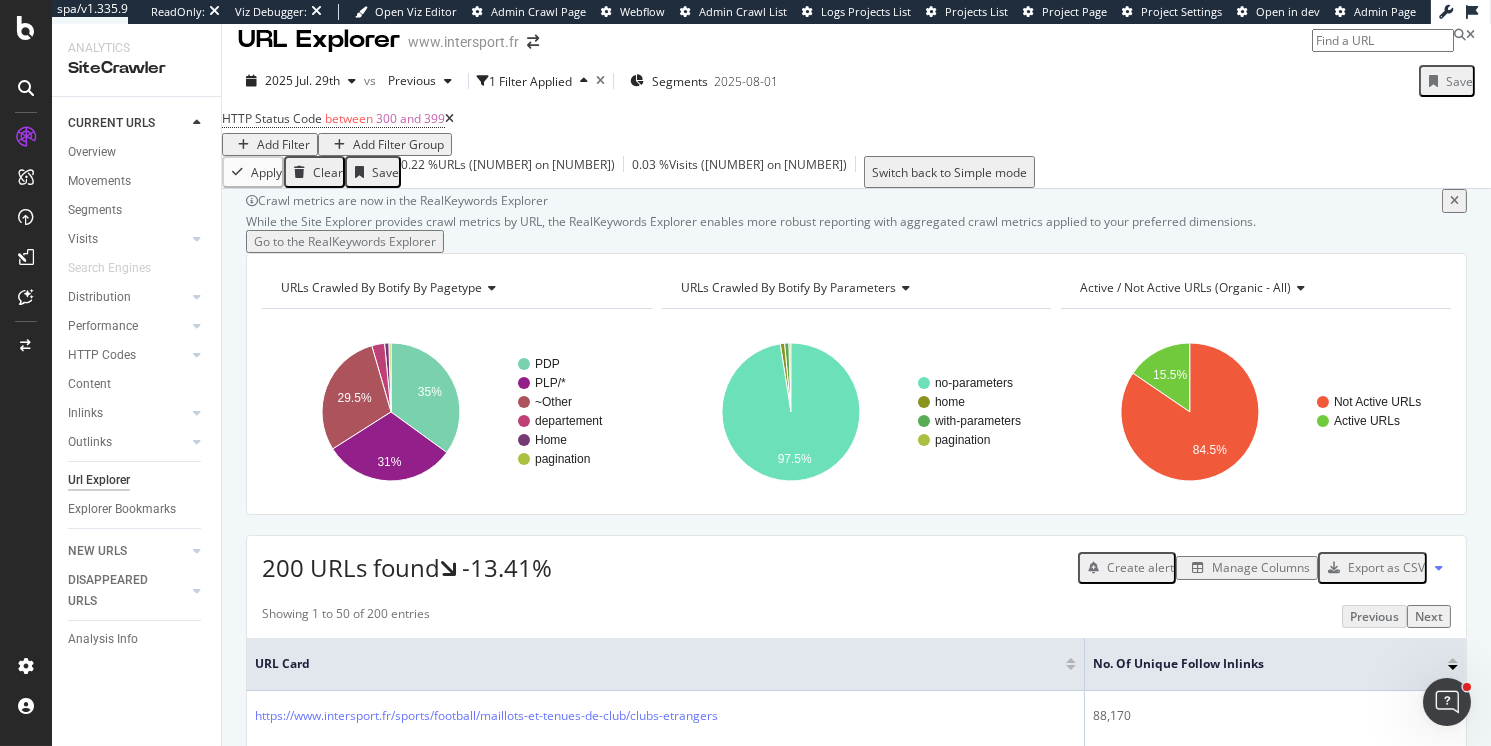 scroll, scrollTop: 0, scrollLeft: 0, axis: both 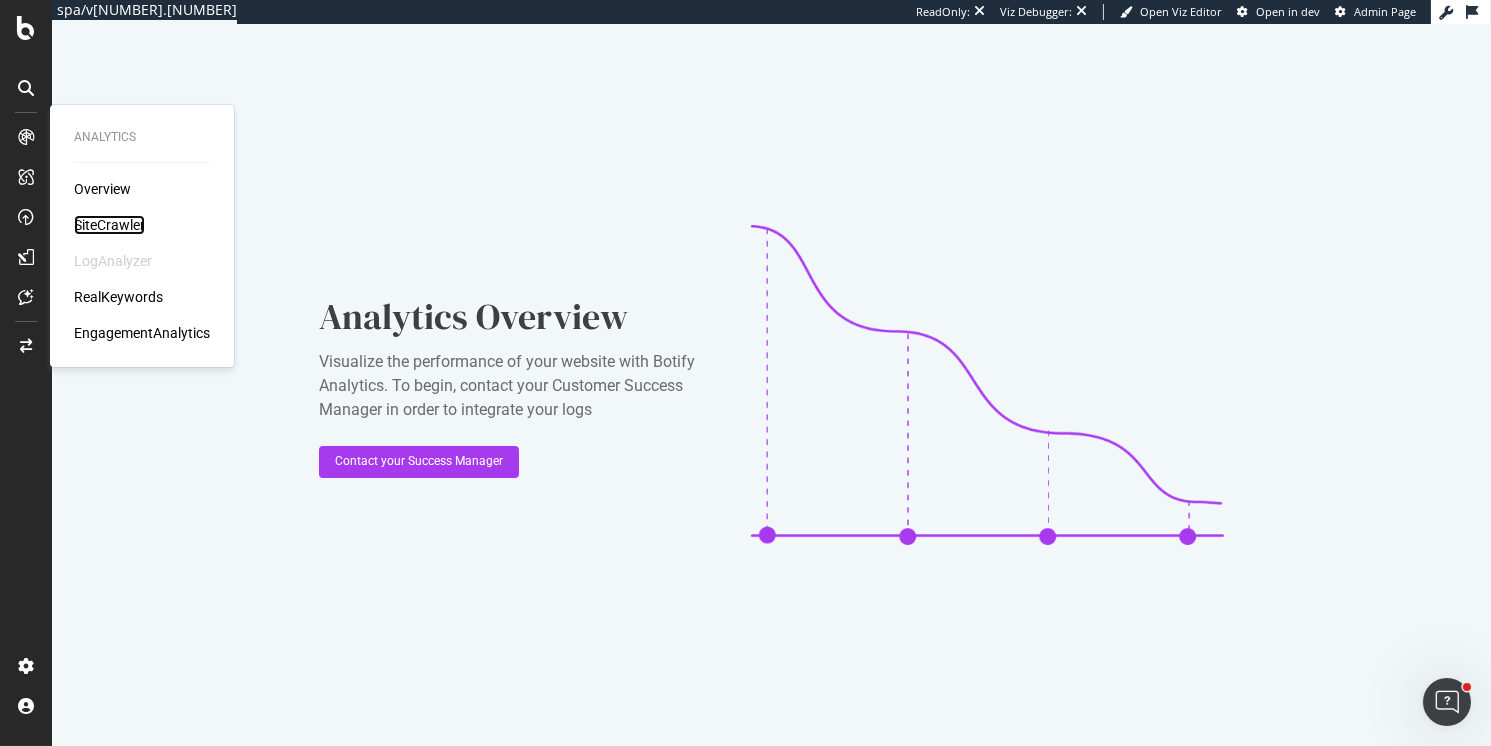 click on "SiteCrawler" at bounding box center (109, 225) 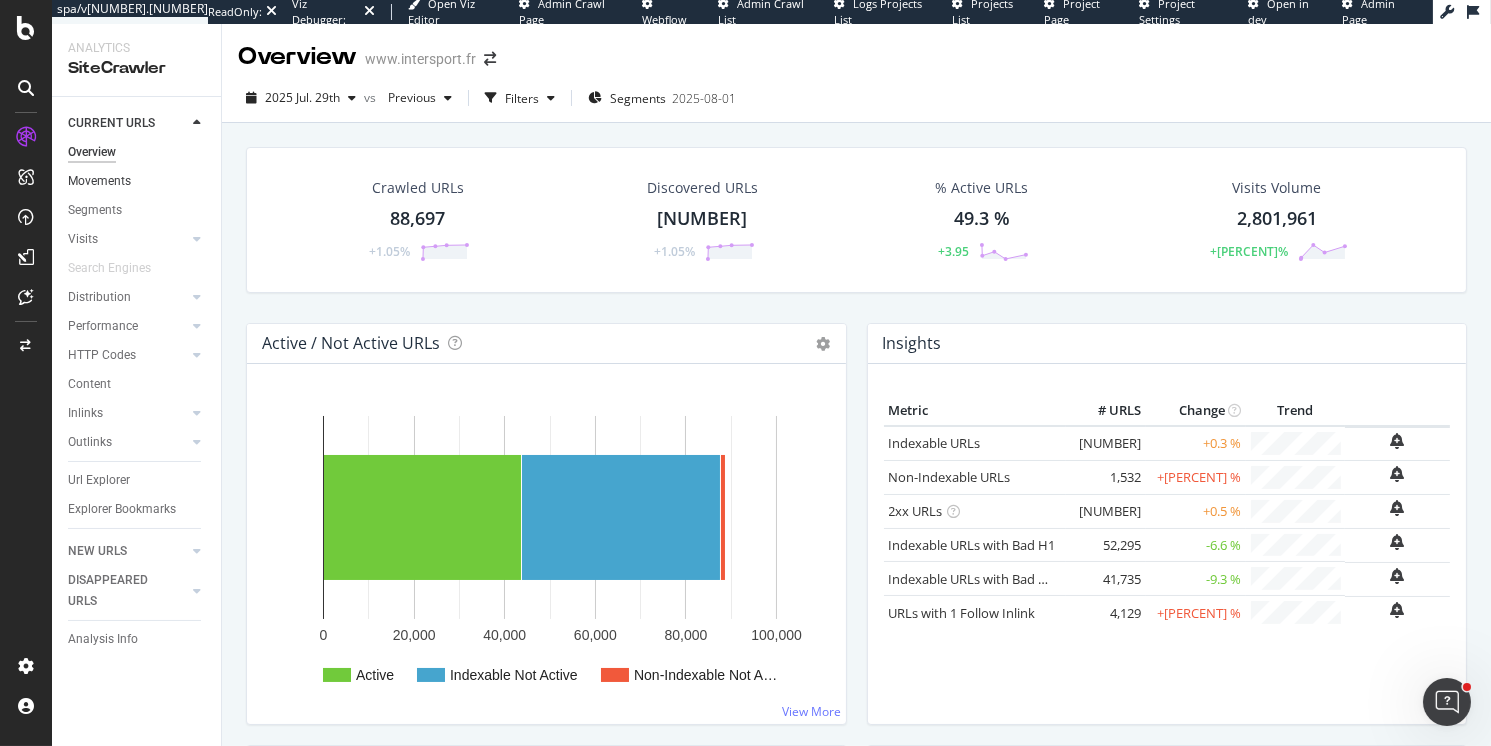 click on "Movements" at bounding box center [137, 181] 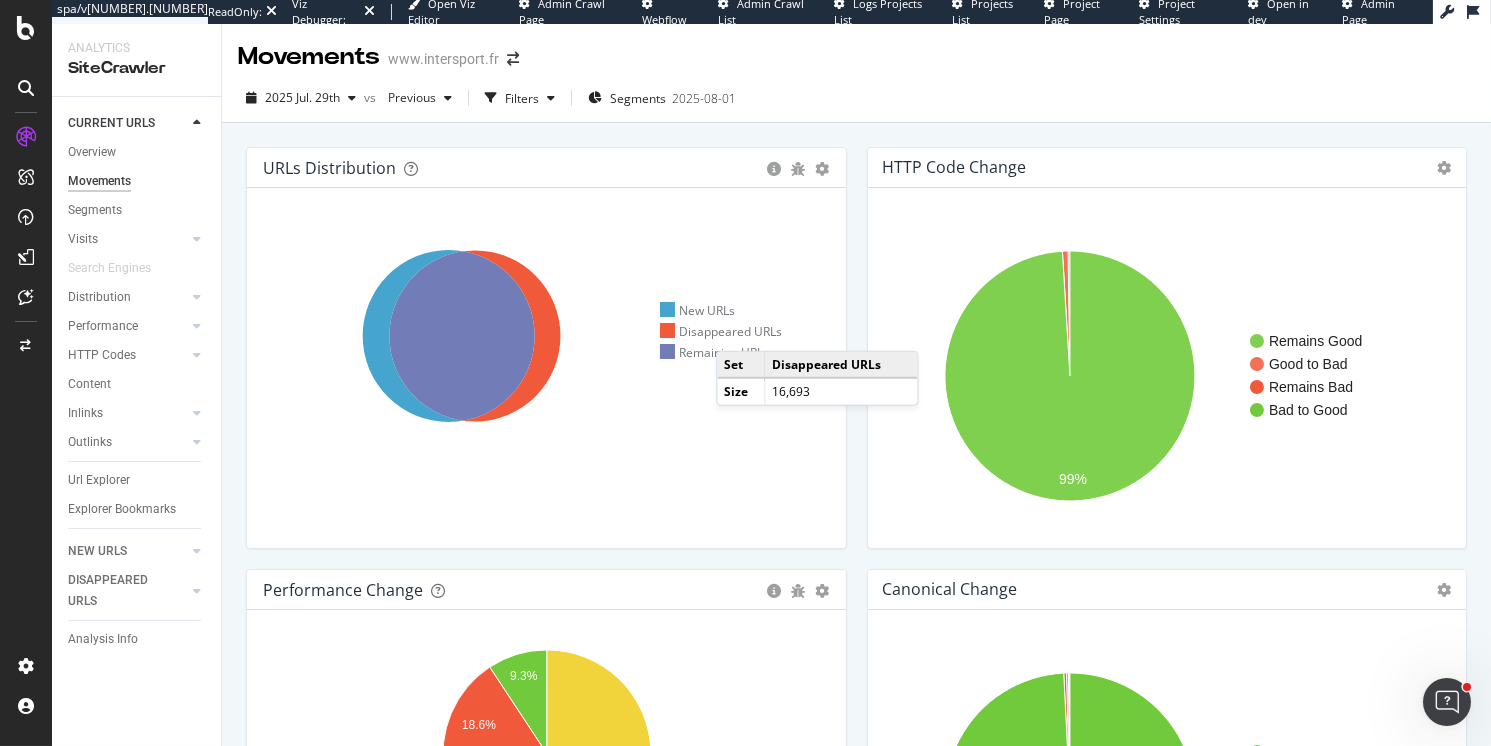 click on "Disappeared URLs" at bounding box center (721, 331) 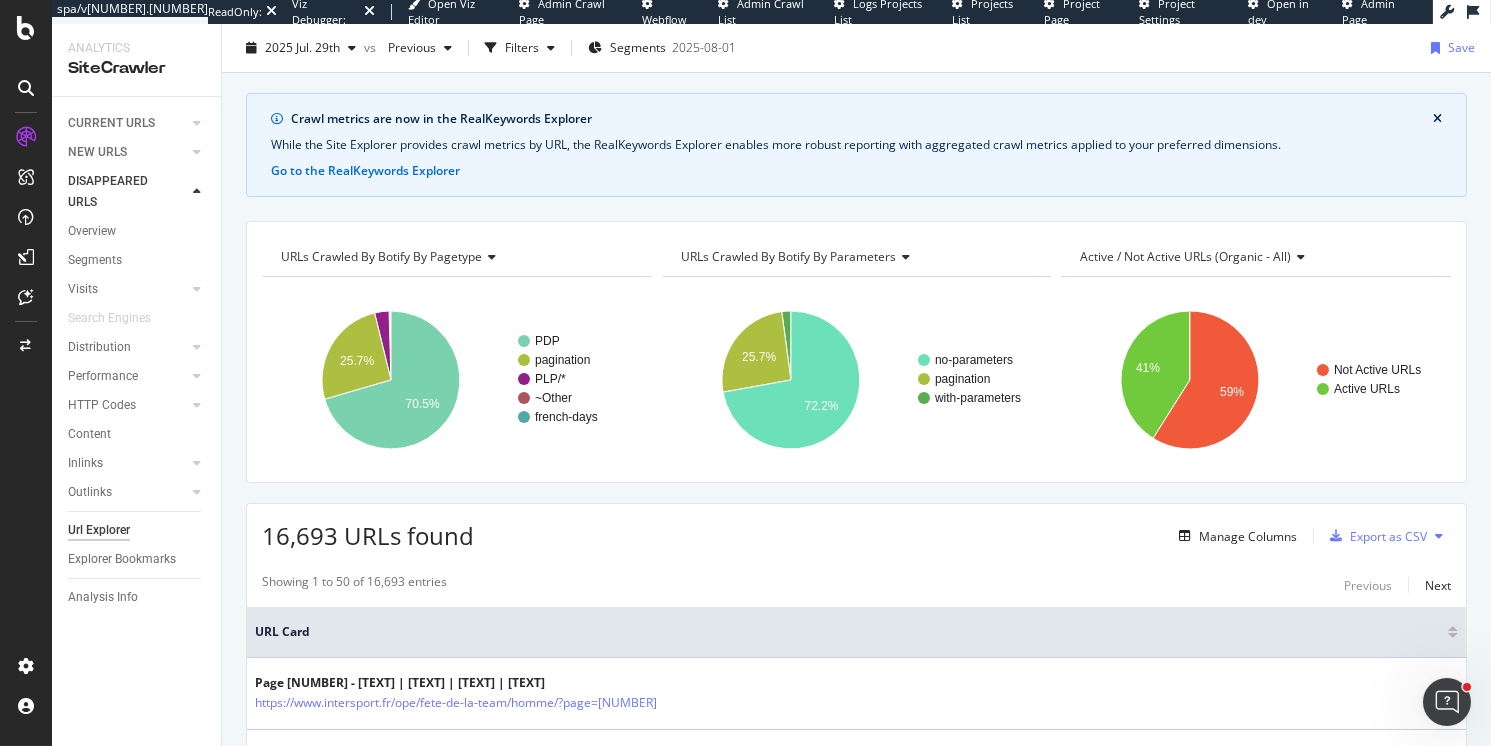 scroll, scrollTop: 0, scrollLeft: 0, axis: both 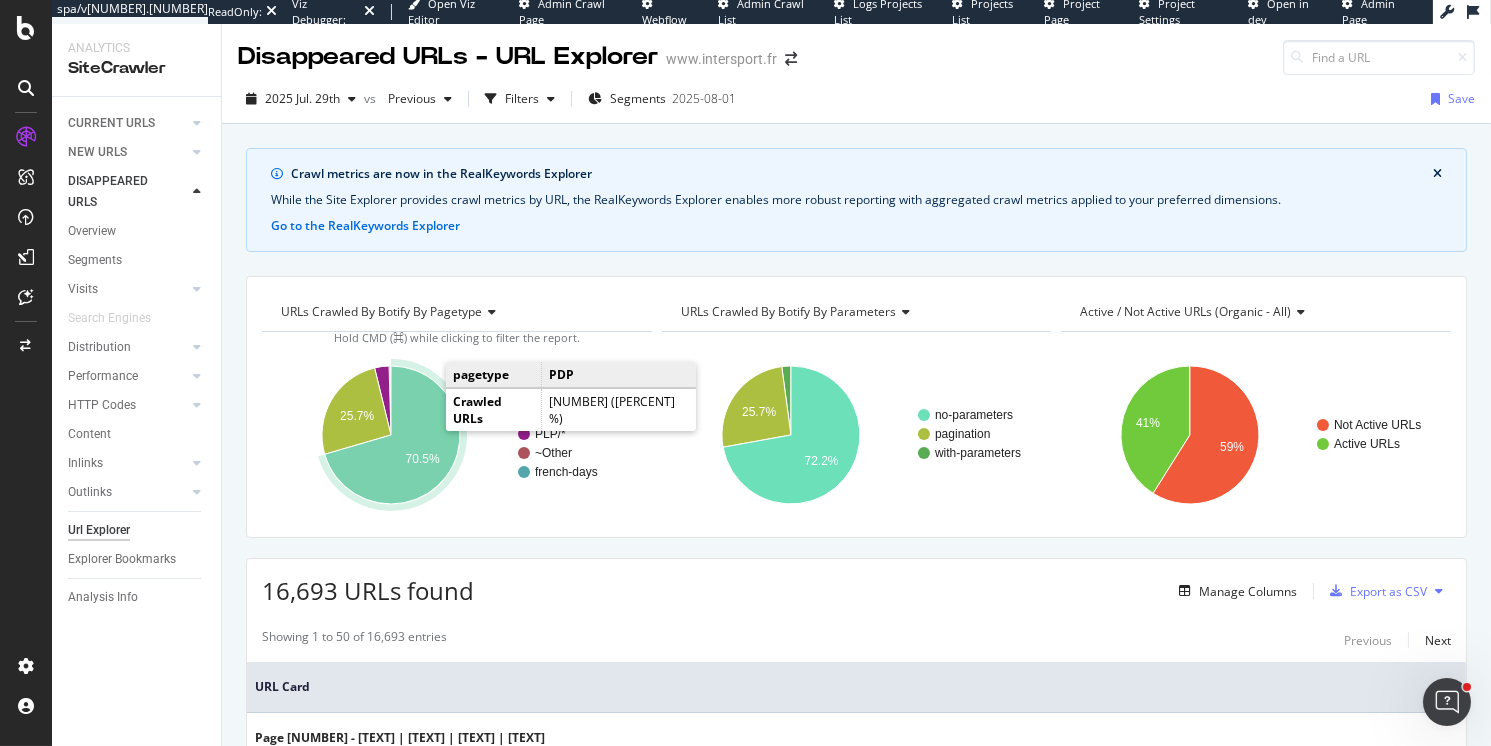 click 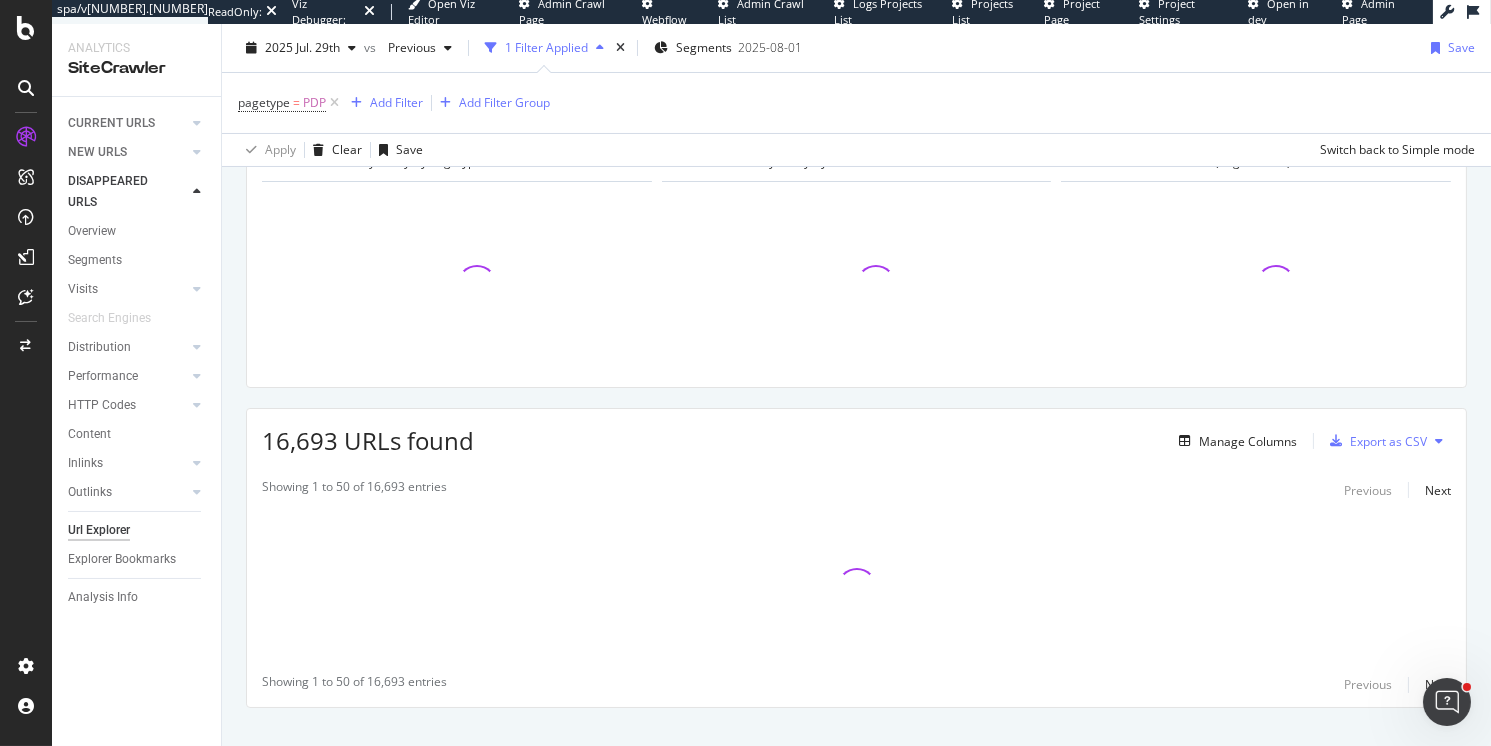 scroll, scrollTop: 271, scrollLeft: 0, axis: vertical 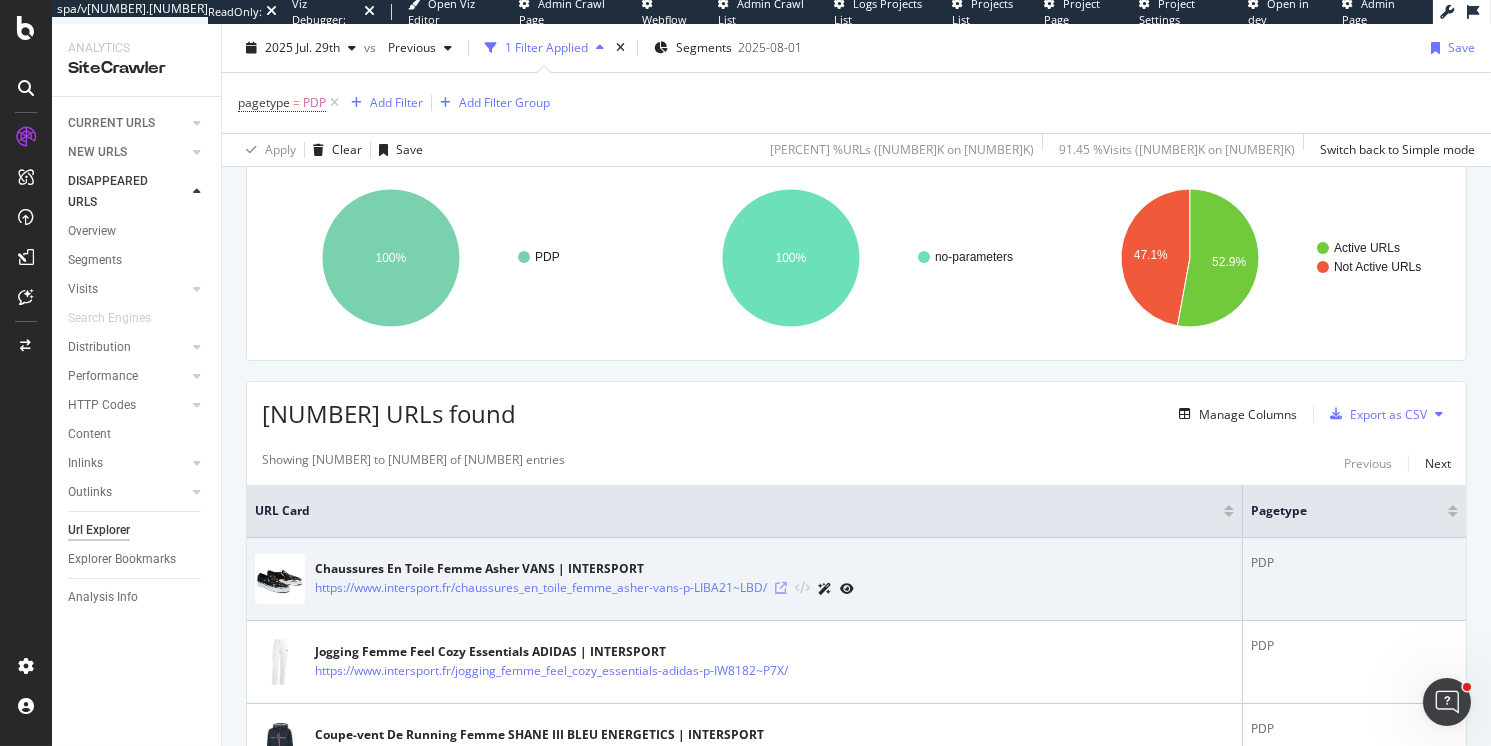 click at bounding box center (781, 588) 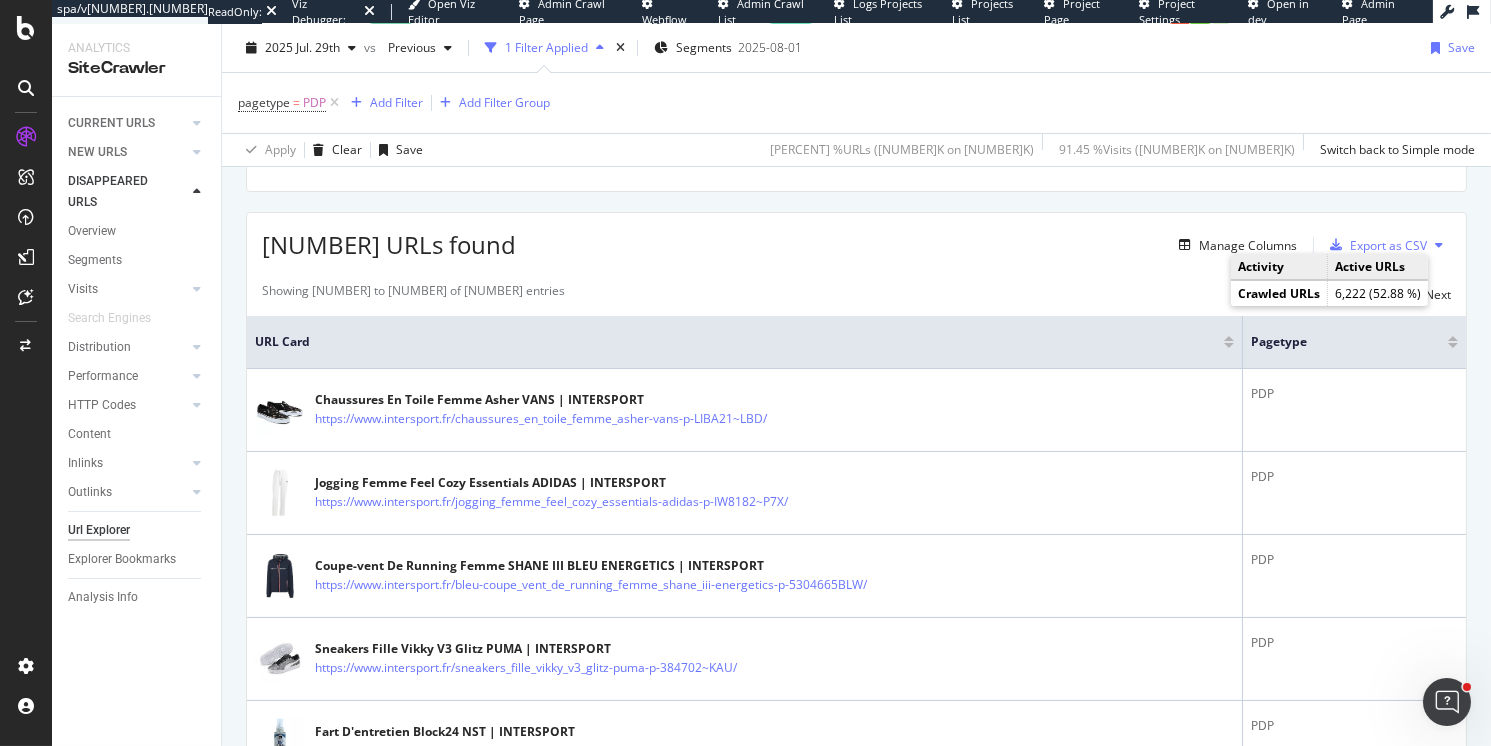 scroll, scrollTop: 447, scrollLeft: 0, axis: vertical 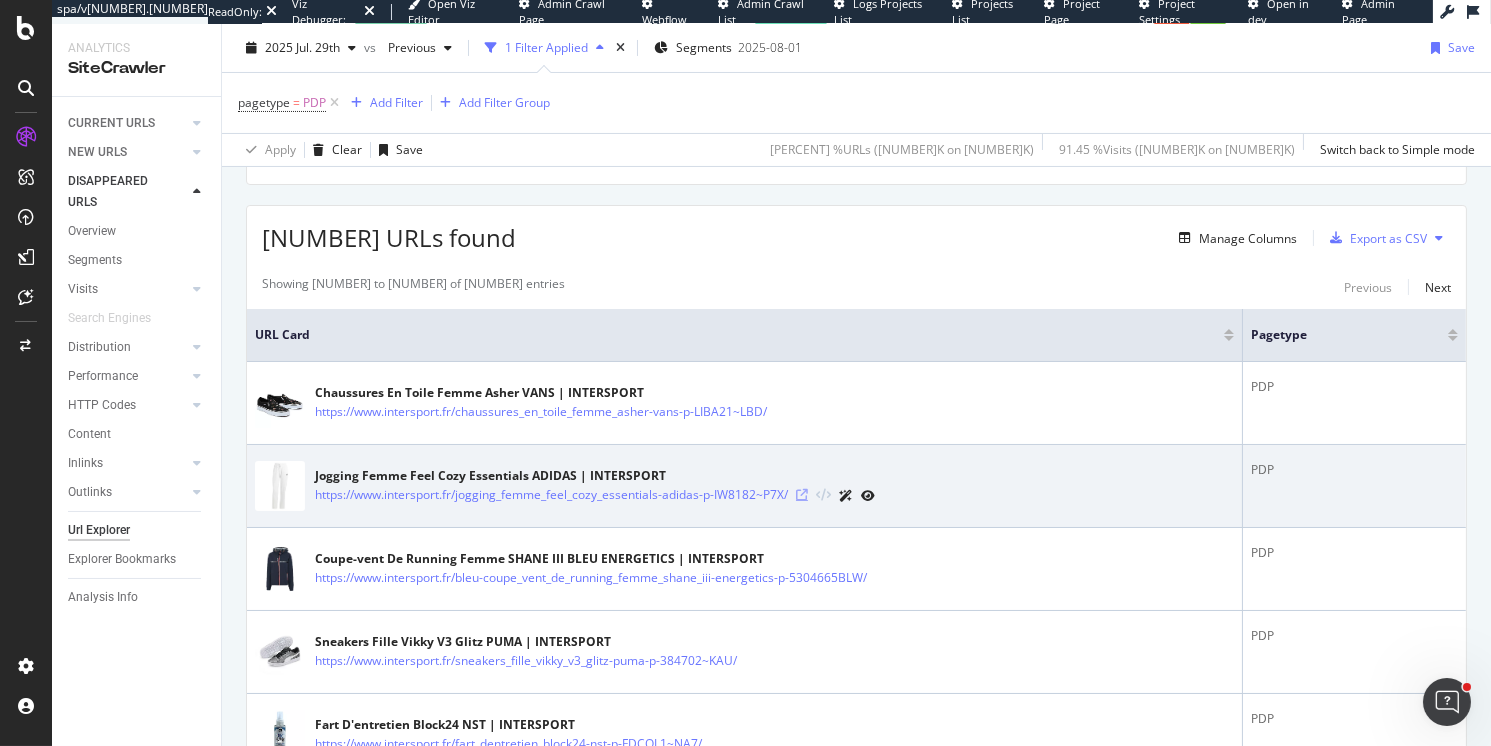 click at bounding box center [802, 495] 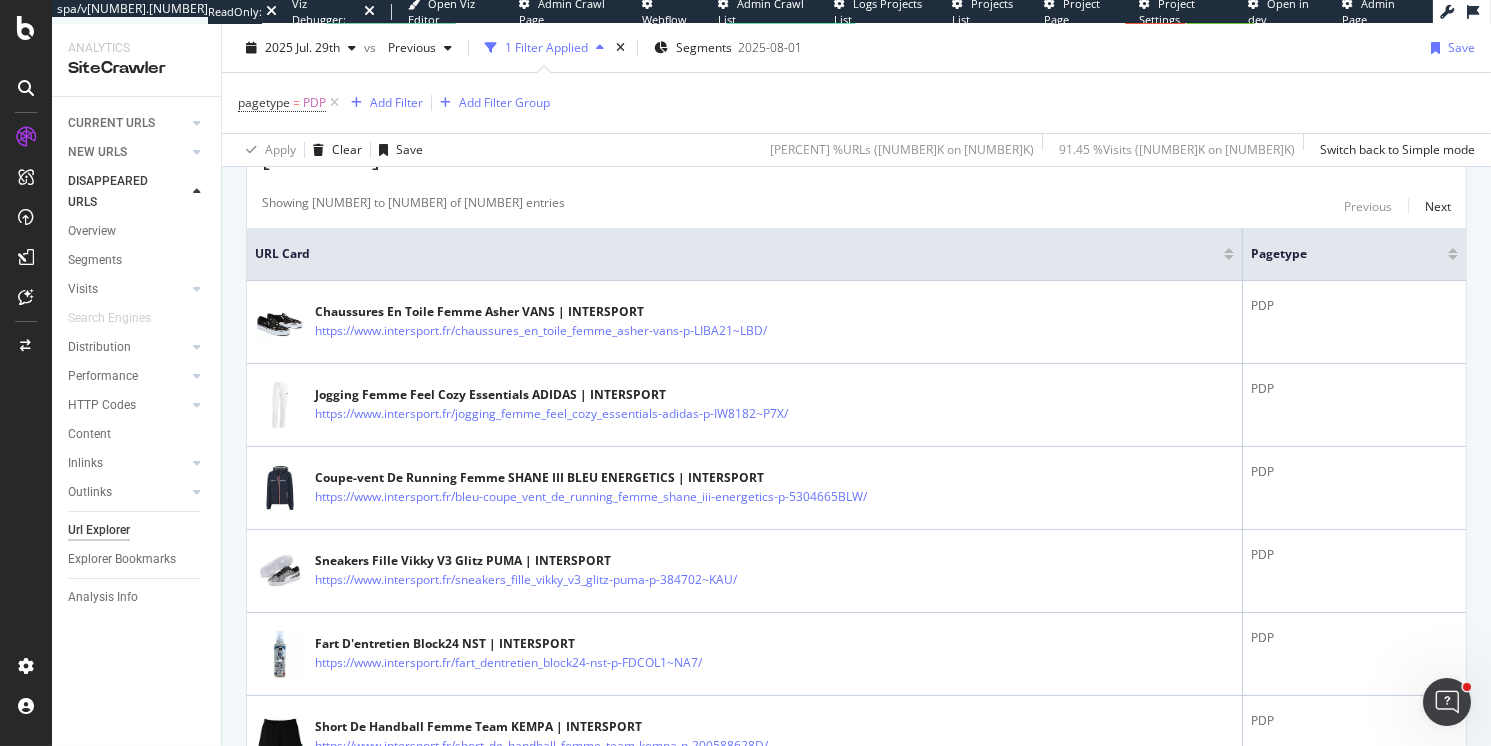 scroll, scrollTop: 548, scrollLeft: 0, axis: vertical 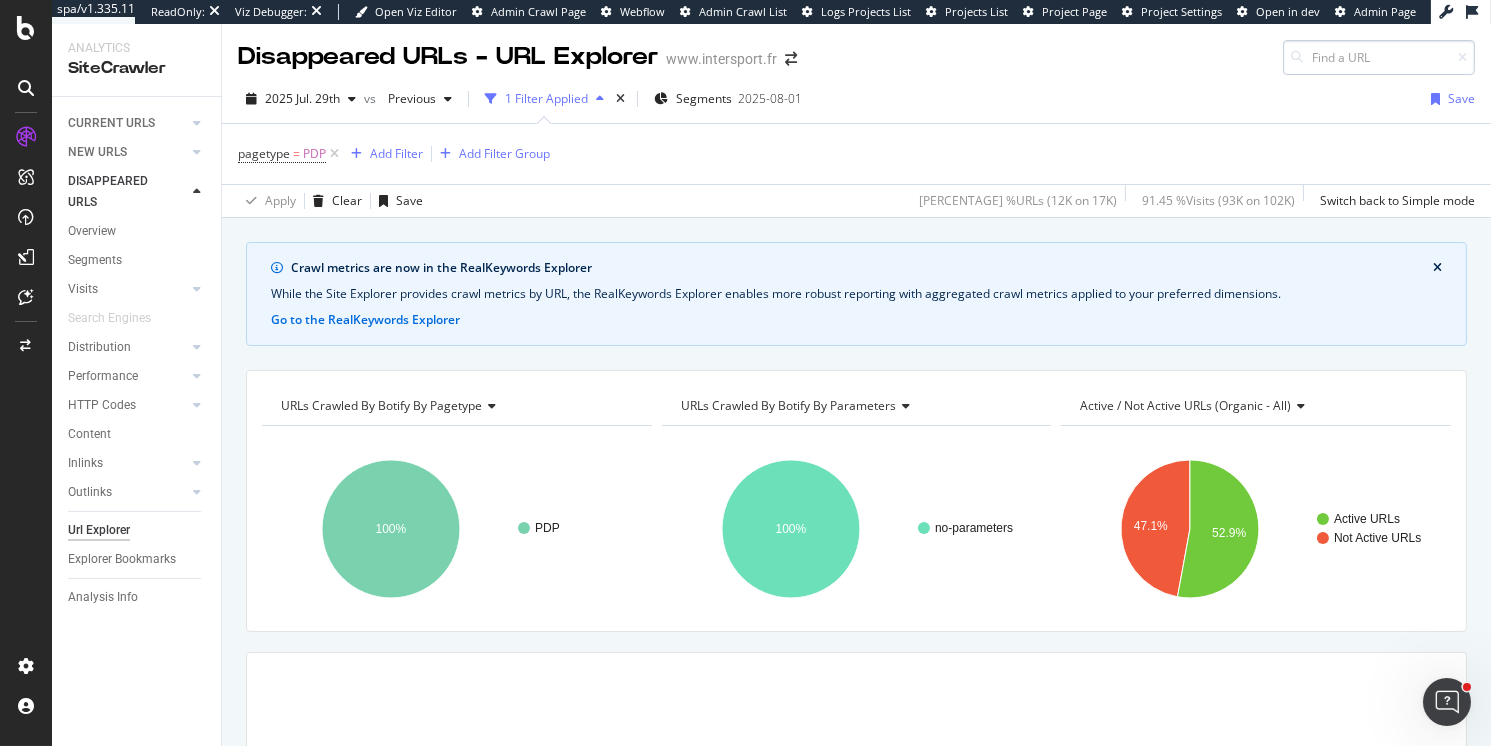 click at bounding box center [1379, 57] 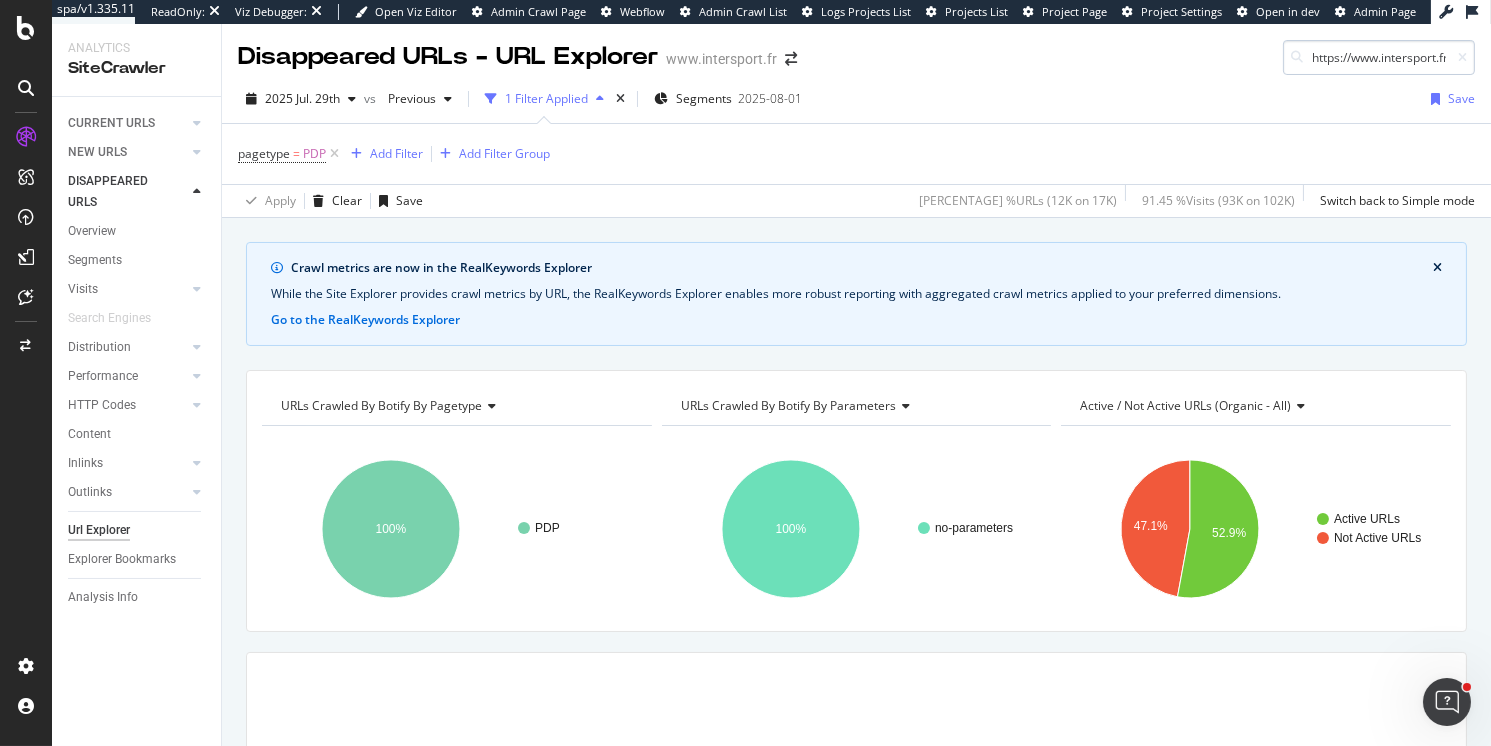 scroll, scrollTop: 0, scrollLeft: 376, axis: horizontal 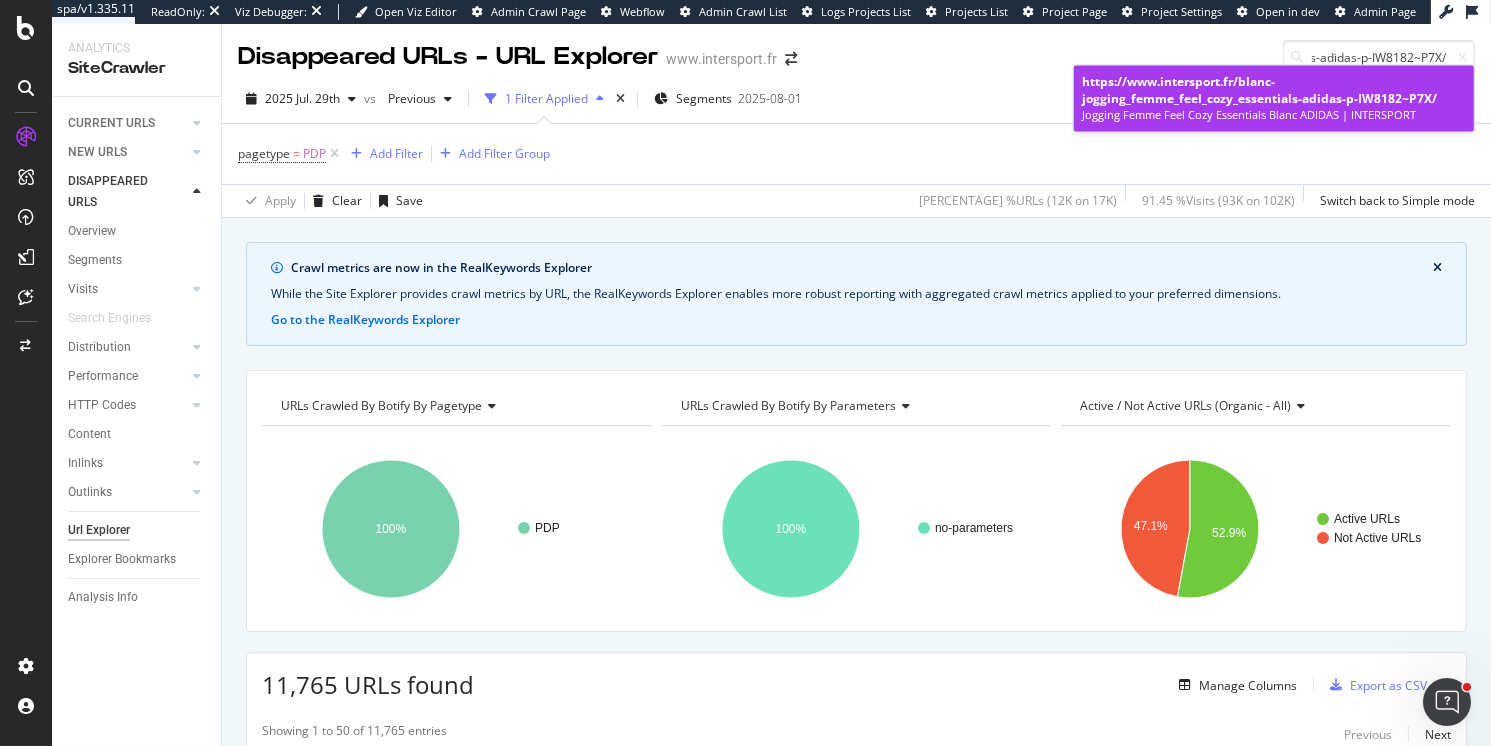 type on "https://www.intersport.fr/blanc-jogging_femme_feel_cozy_essentials-adidas-p-IW8182~P7X/" 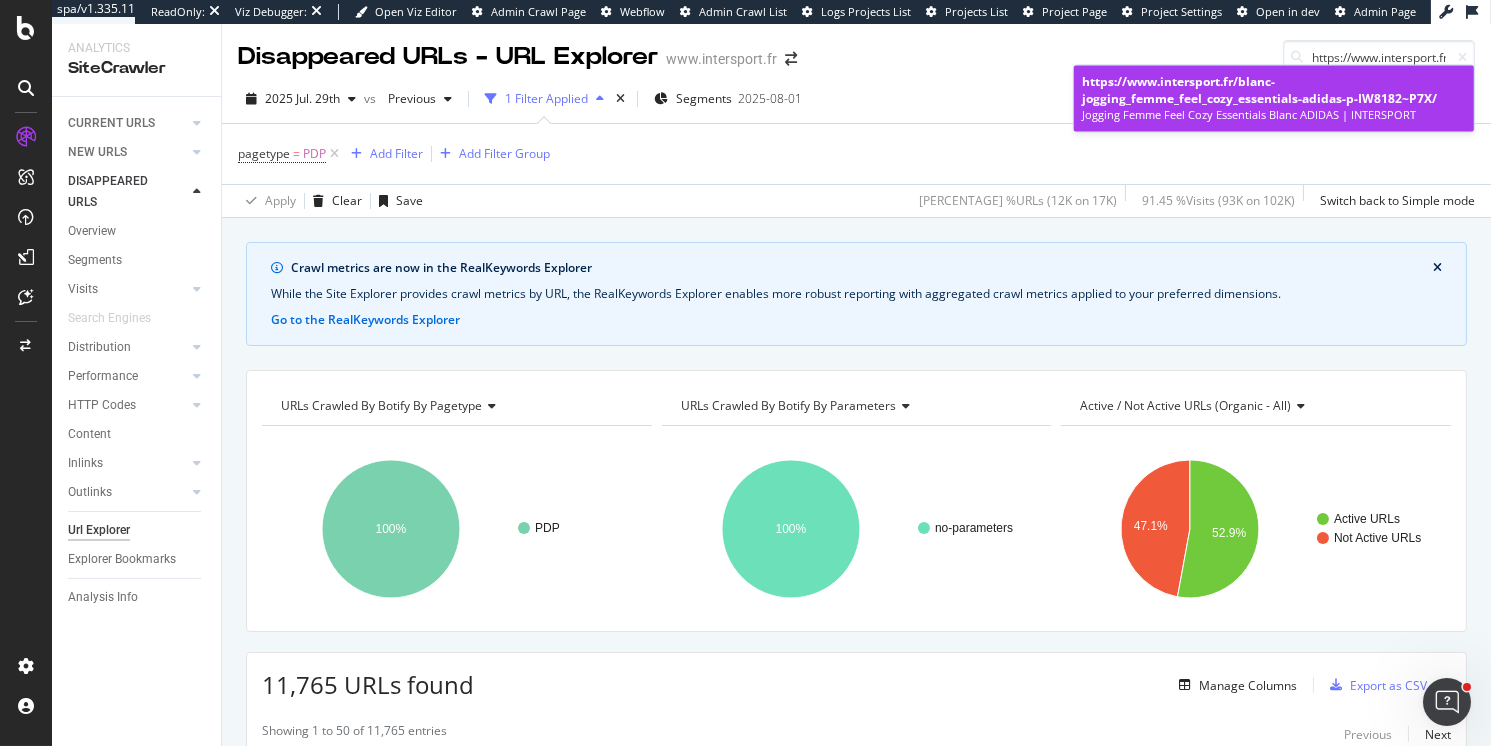 click on "https://www.intersport.fr/blanc-jogging_femme_feel_cozy_essentials-adidas-p-IW8182~P7X/" at bounding box center [1259, 90] 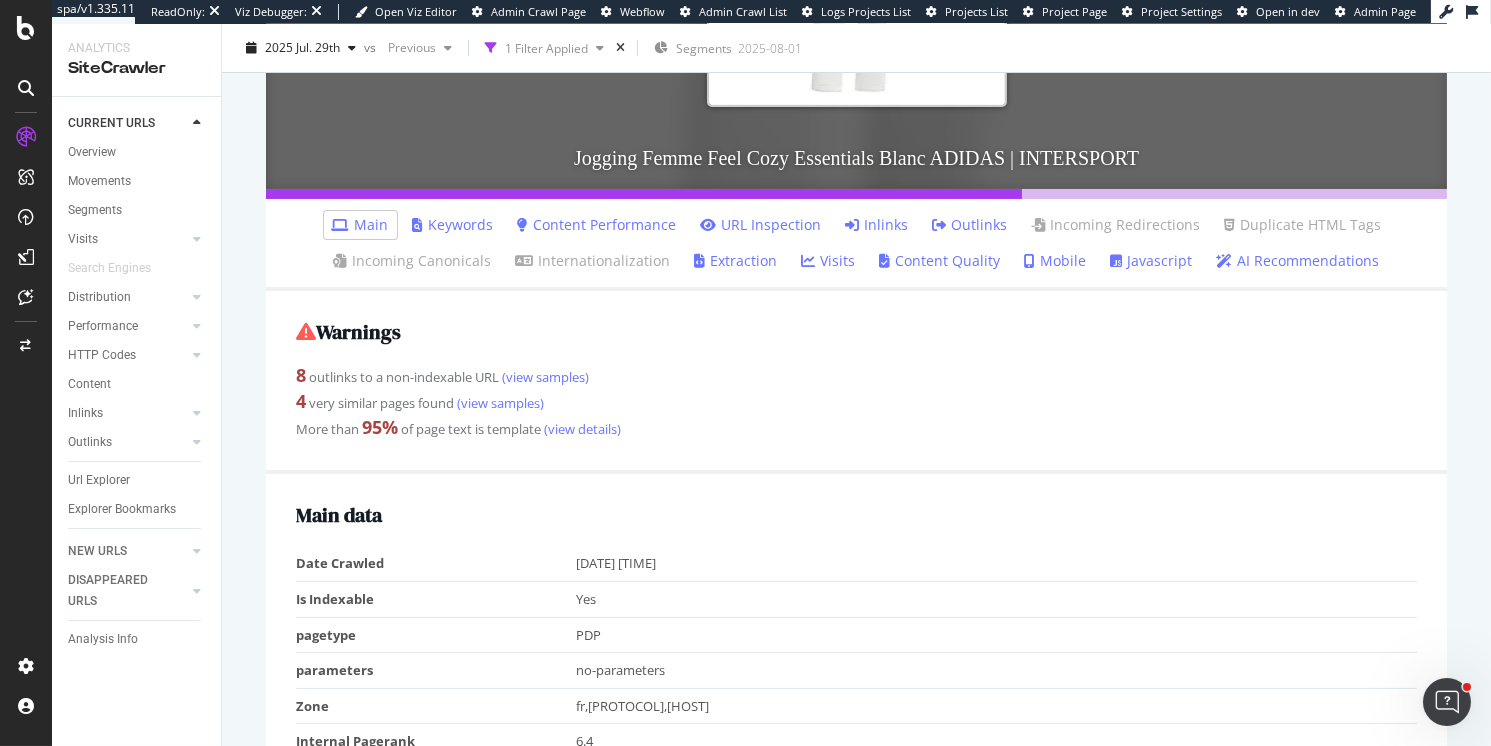 scroll, scrollTop: 551, scrollLeft: 0, axis: vertical 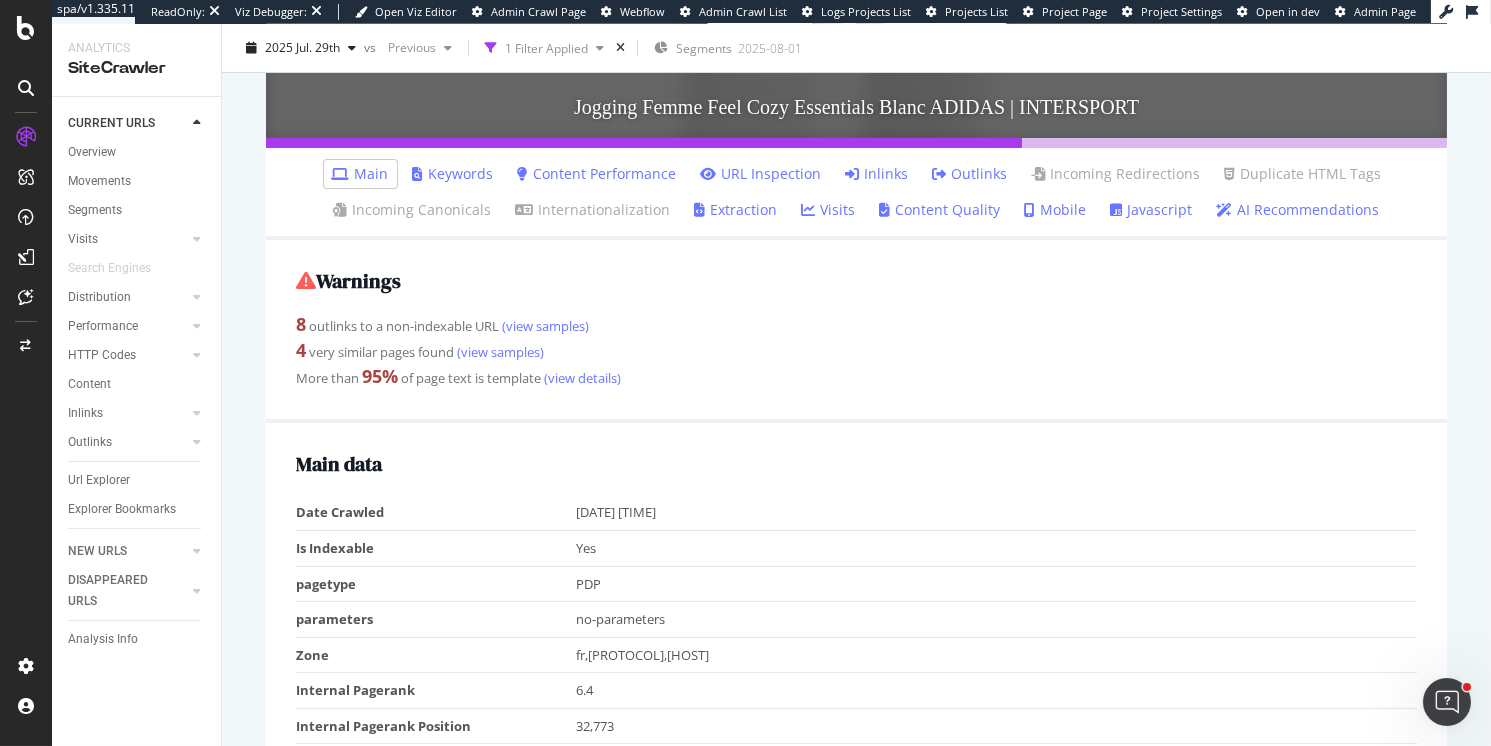 click on "Keywords" at bounding box center (453, 174) 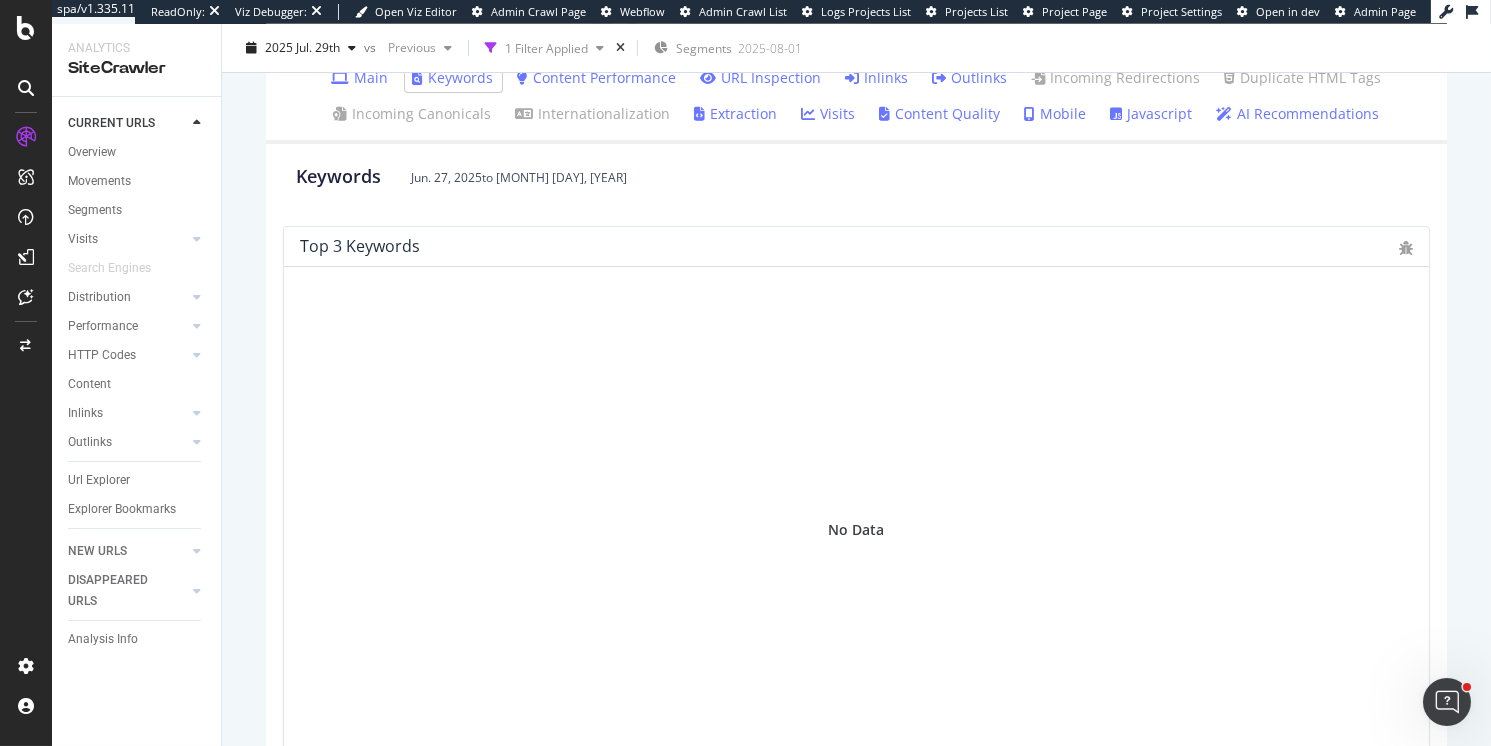 scroll, scrollTop: 660, scrollLeft: 0, axis: vertical 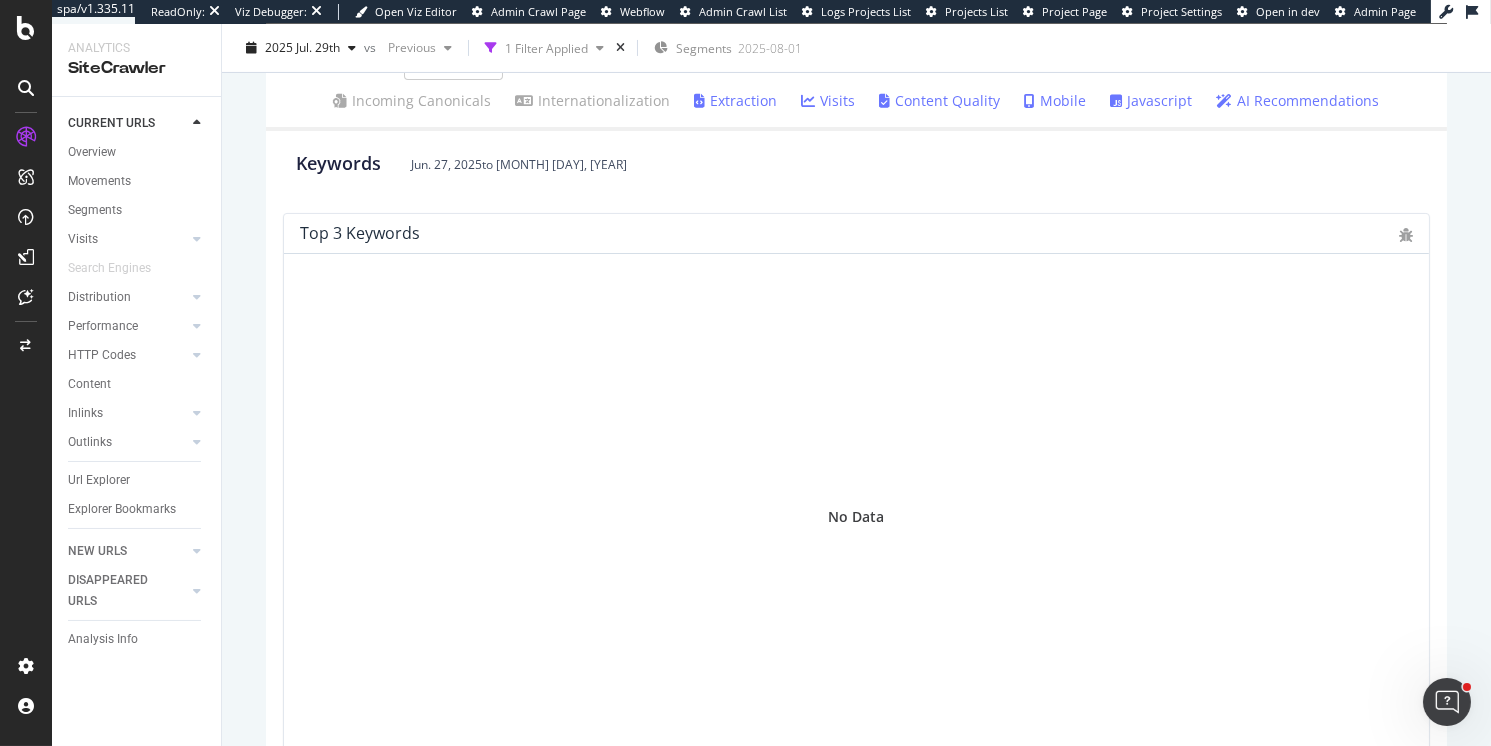 click on "Visits" at bounding box center [829, 101] 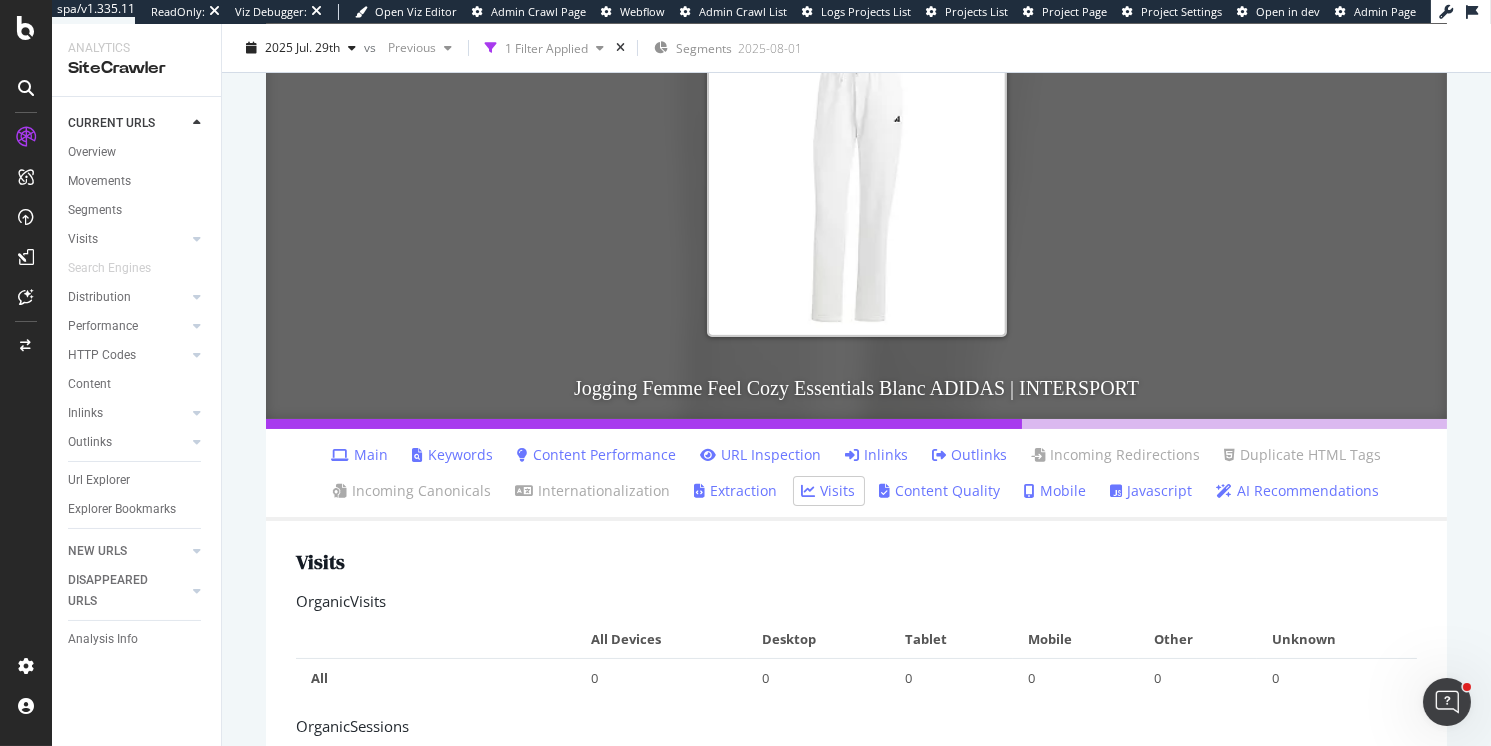 scroll, scrollTop: 83, scrollLeft: 0, axis: vertical 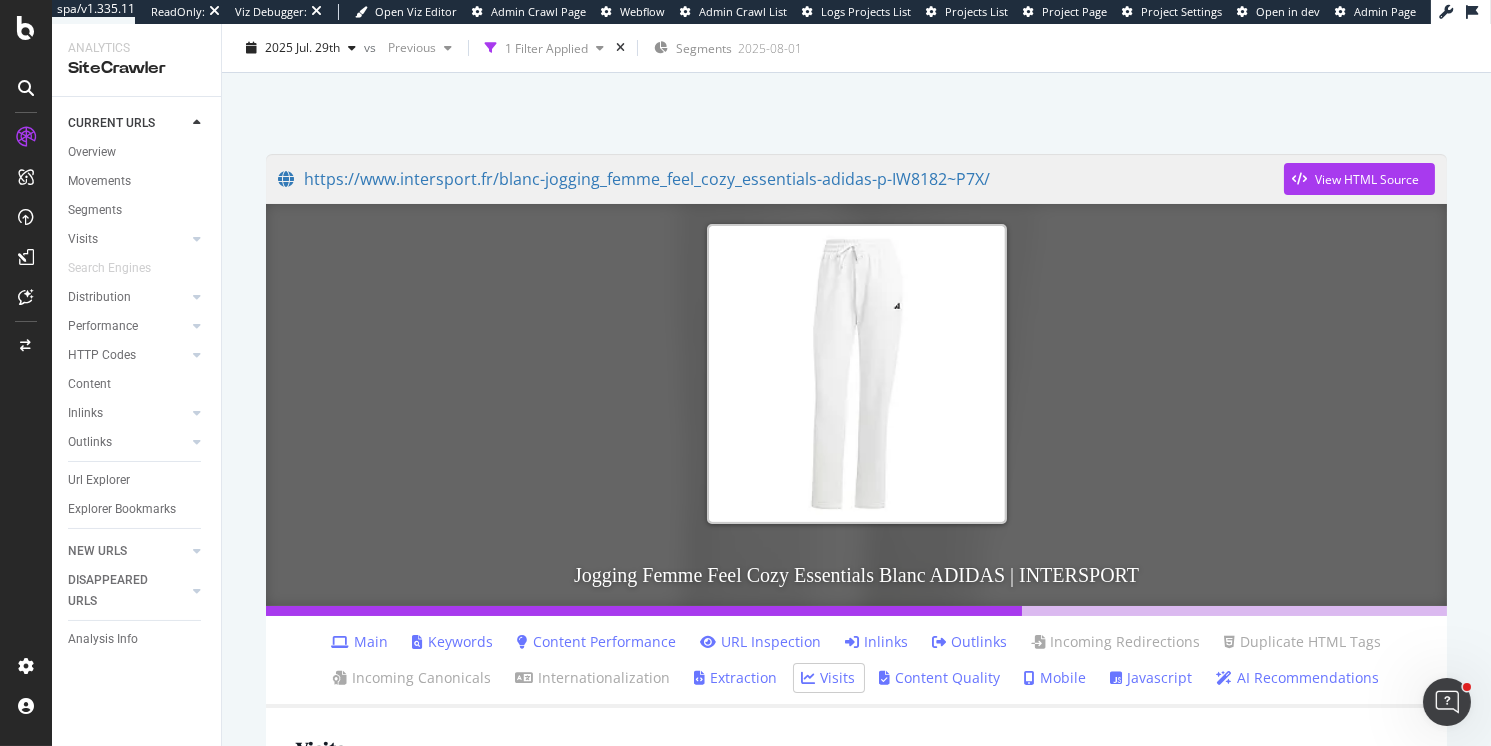 click on "Main" at bounding box center (360, 642) 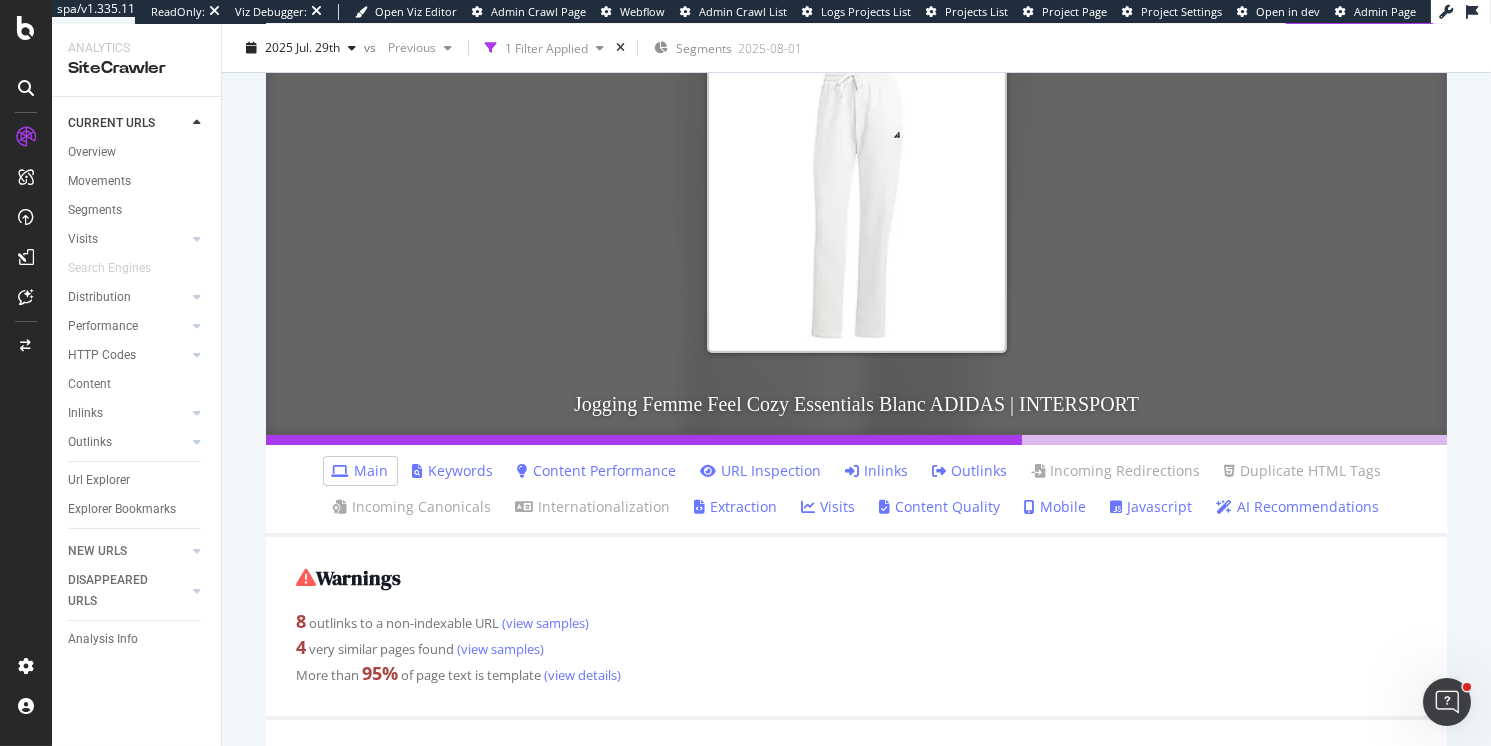 scroll, scrollTop: 0, scrollLeft: 0, axis: both 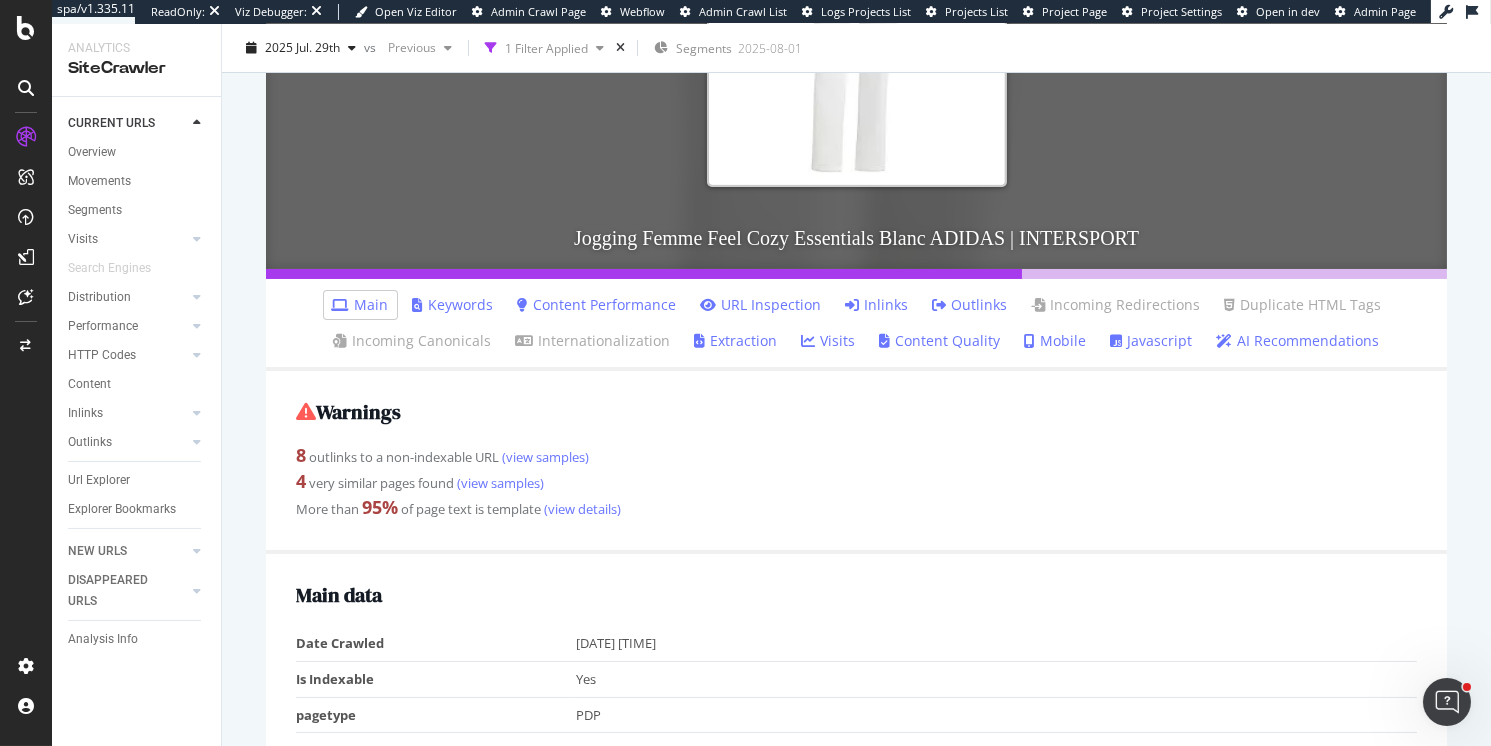 click on "Inlinks" at bounding box center (877, 305) 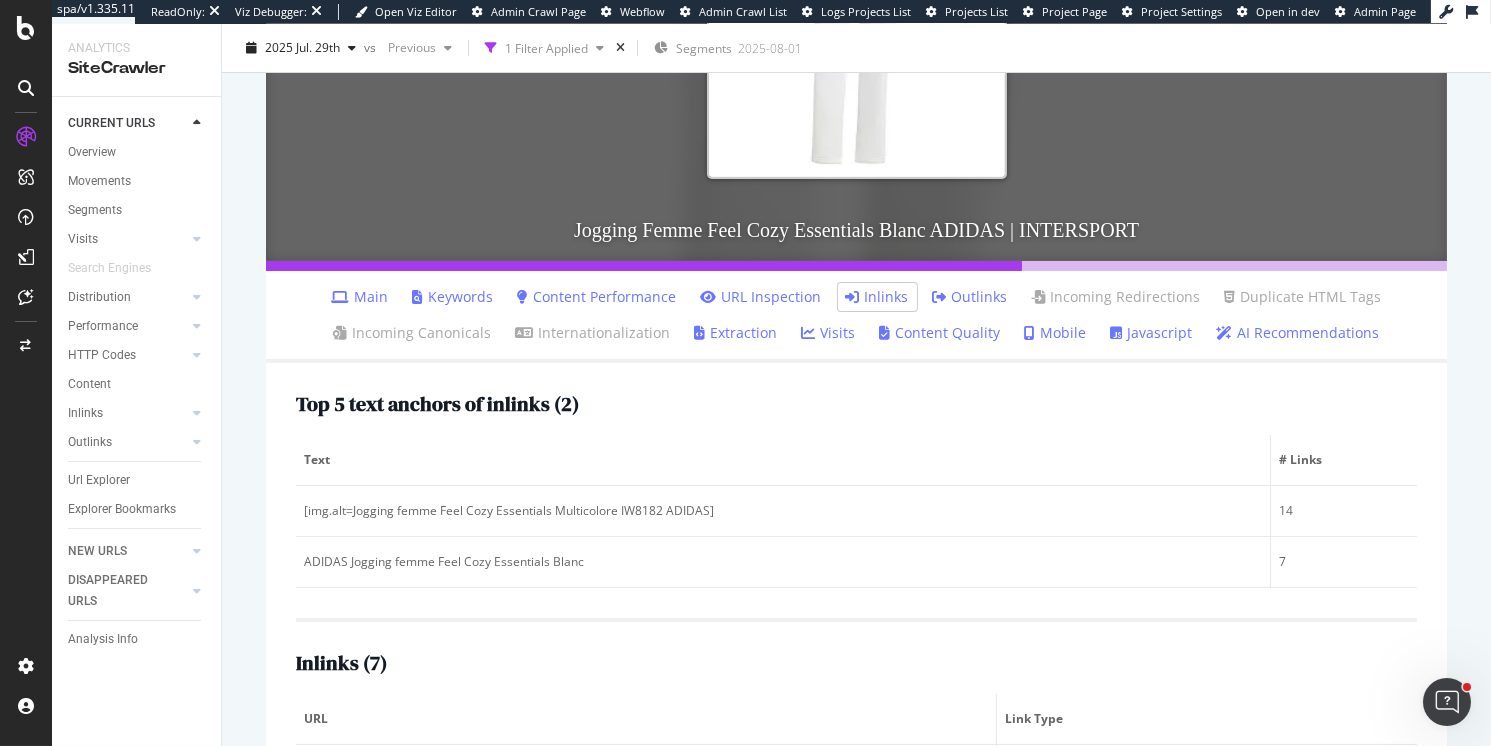 scroll, scrollTop: 458, scrollLeft: 0, axis: vertical 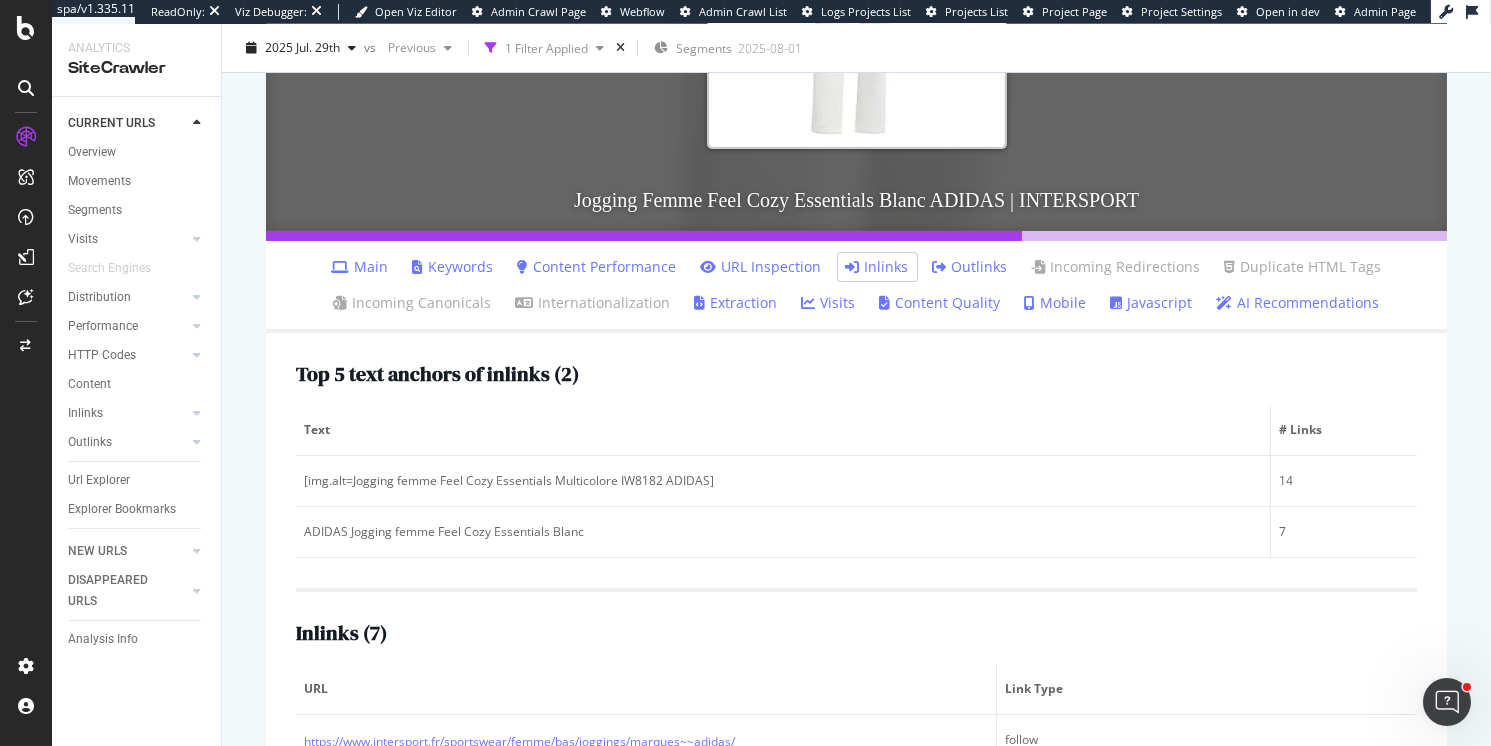 click on "Main" at bounding box center [360, 267] 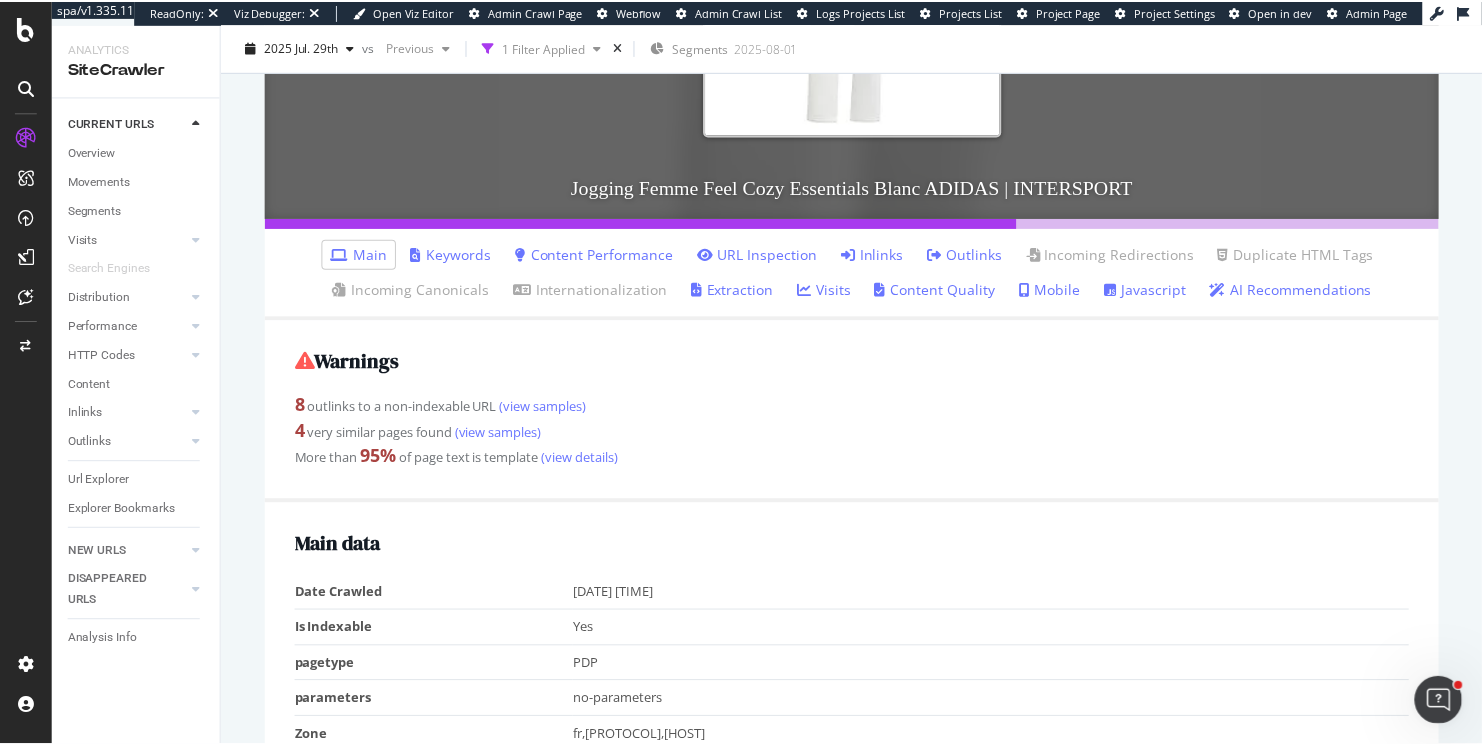 scroll, scrollTop: 0, scrollLeft: 0, axis: both 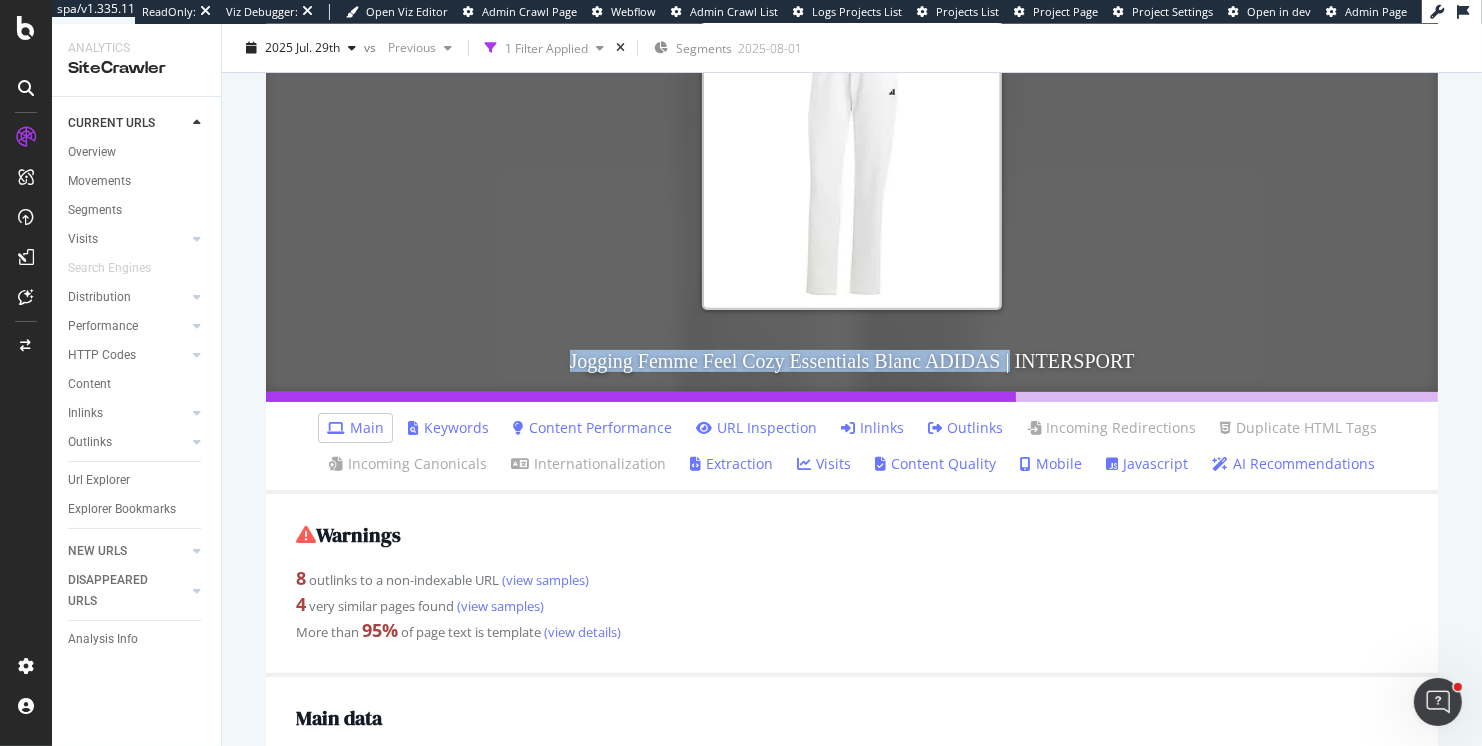 drag, startPoint x: 550, startPoint y: 360, endPoint x: 1020, endPoint y: 359, distance: 470.00107 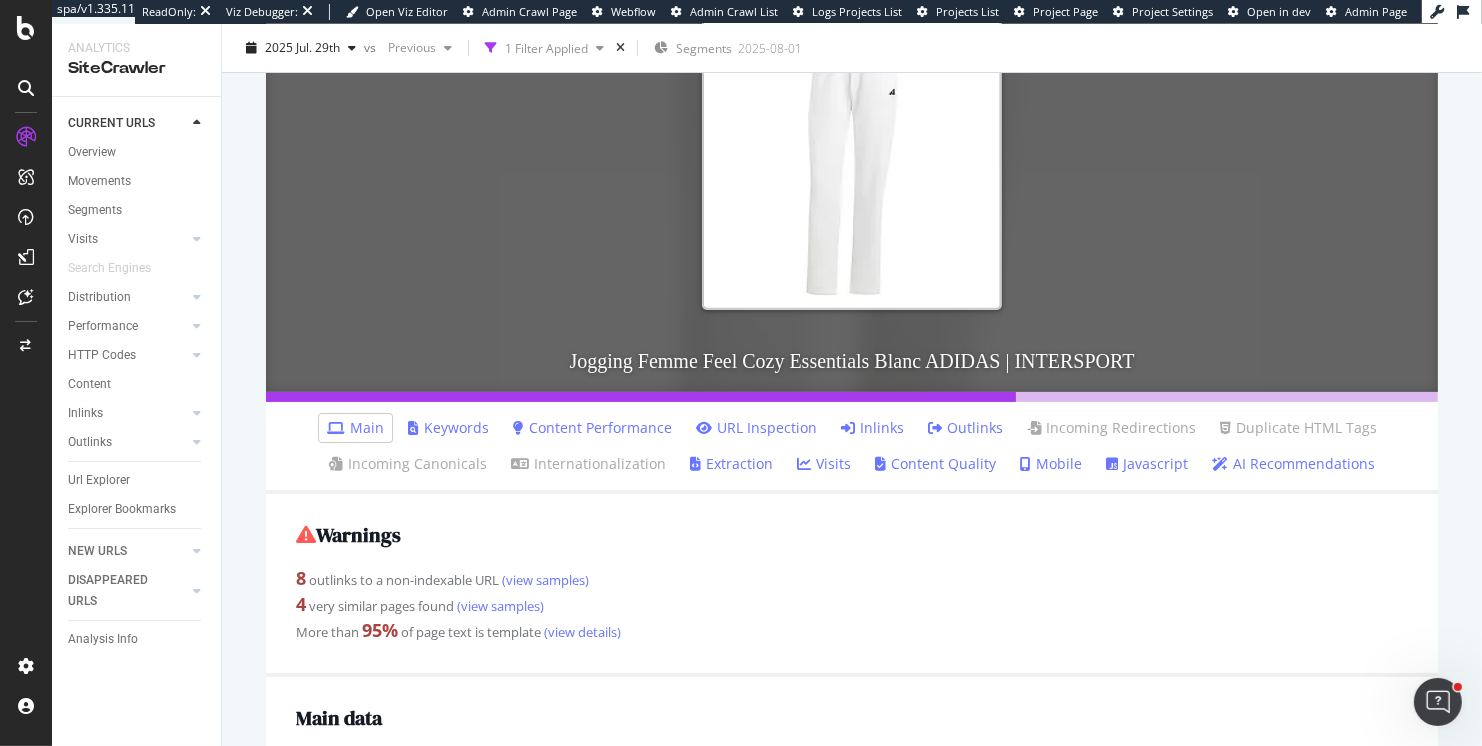 click on "Jogging Femme Feel Cozy Essentials Blanc ADIDAS | INTERSPORT" at bounding box center (852, 361) 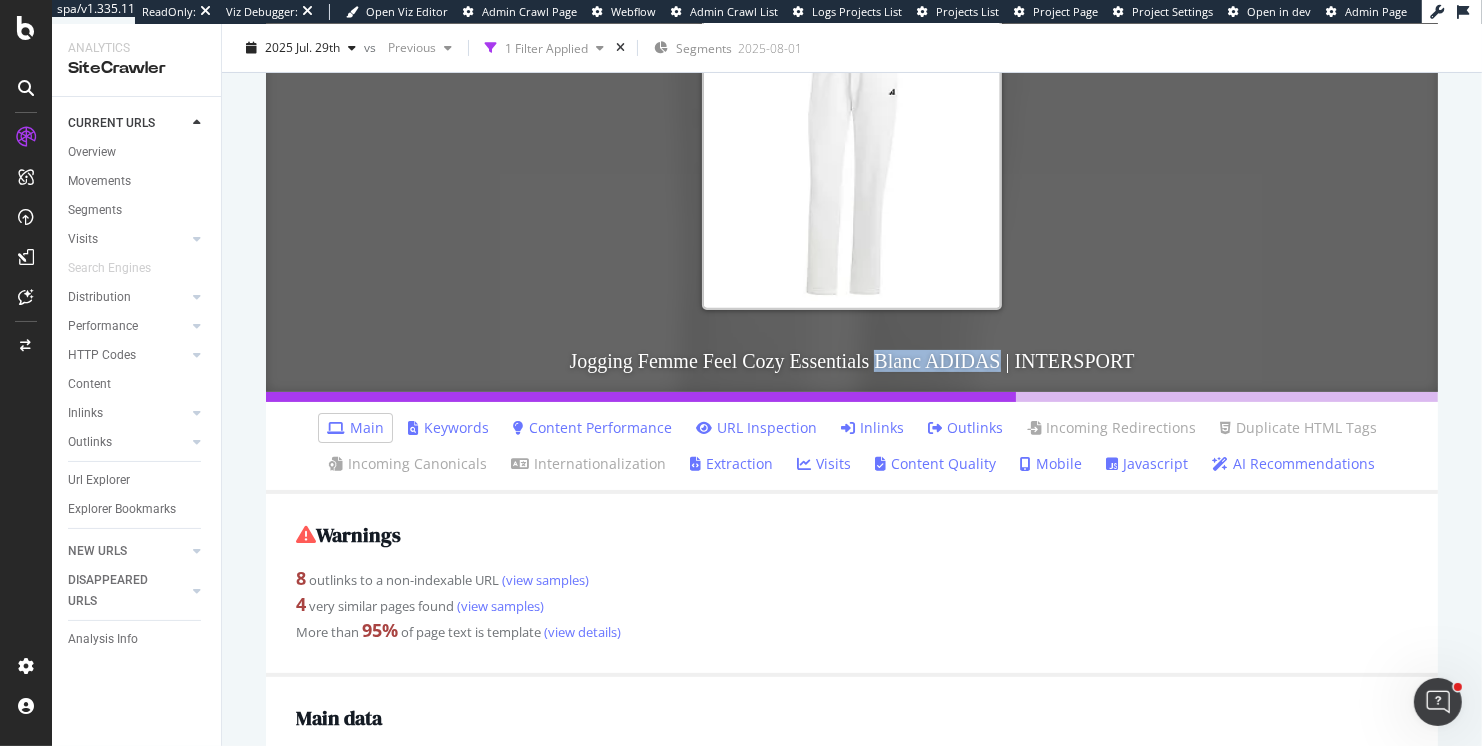 drag, startPoint x: 882, startPoint y: 360, endPoint x: 1006, endPoint y: 360, distance: 124 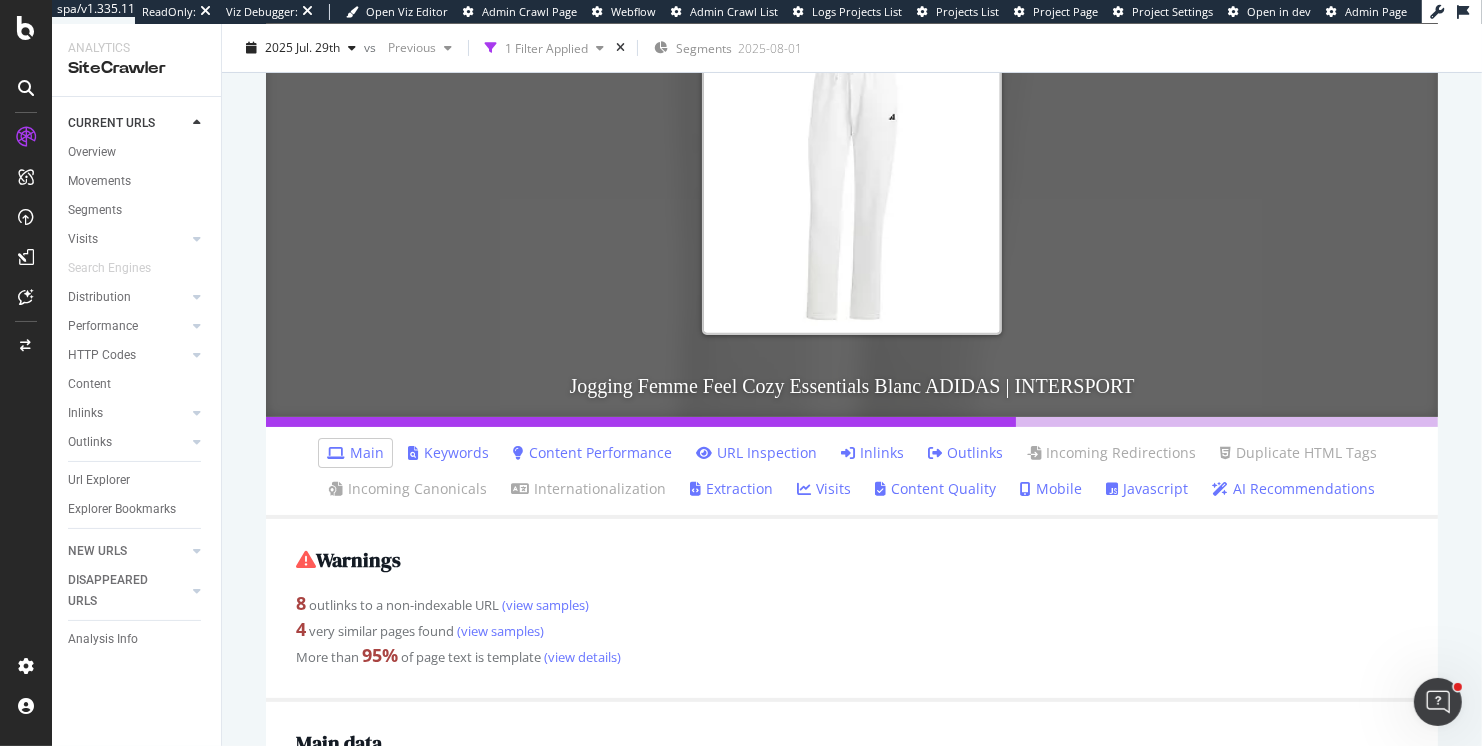 scroll, scrollTop: 853, scrollLeft: 0, axis: vertical 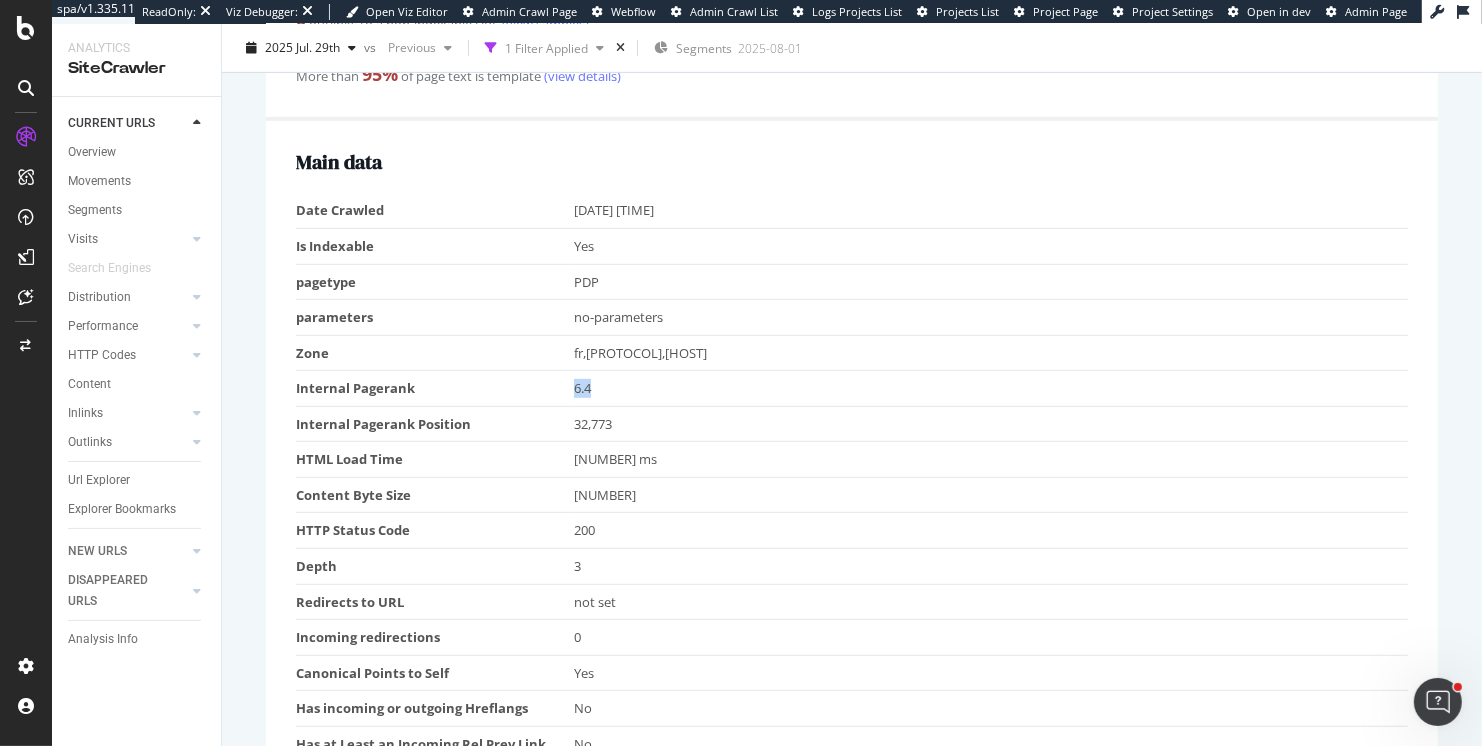 drag, startPoint x: 575, startPoint y: 387, endPoint x: 599, endPoint y: 386, distance: 24.020824 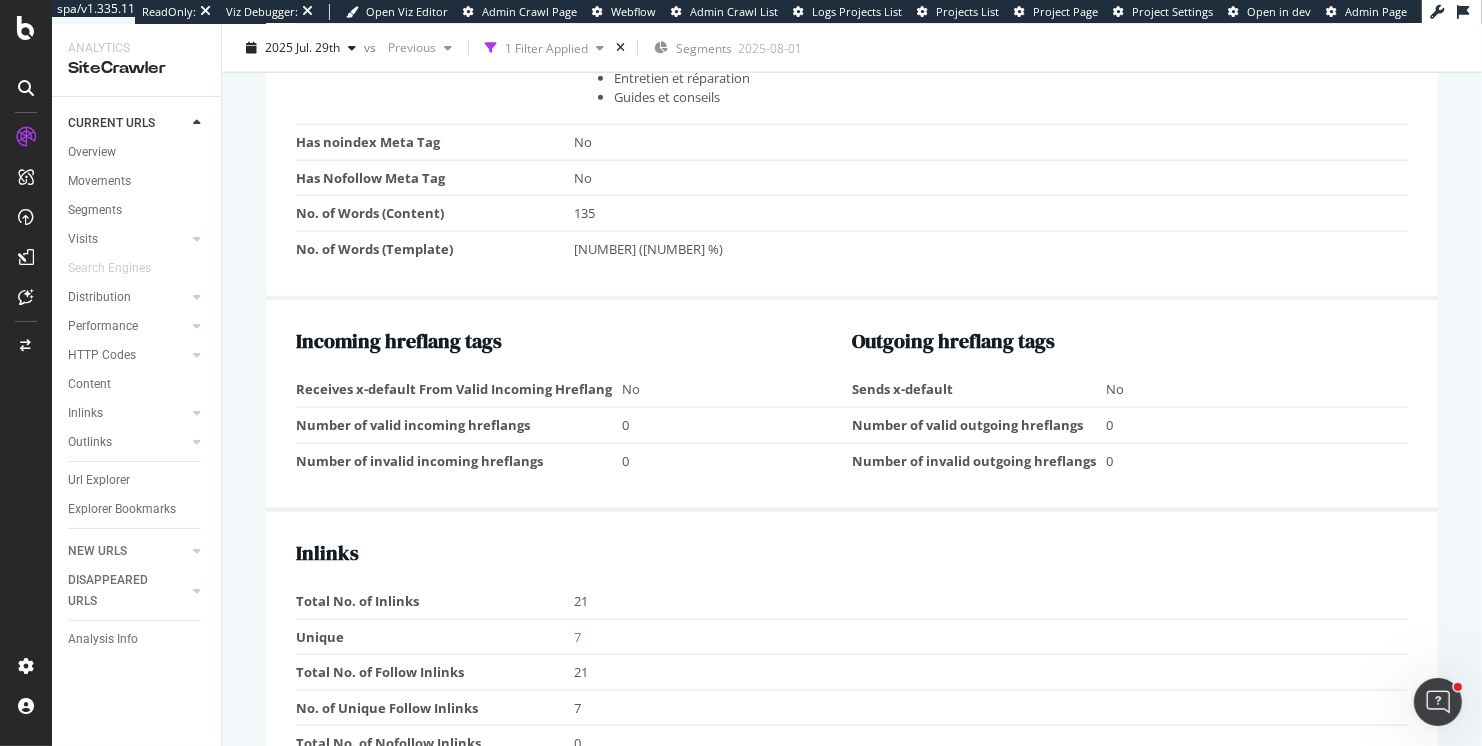 scroll, scrollTop: 2162, scrollLeft: 0, axis: vertical 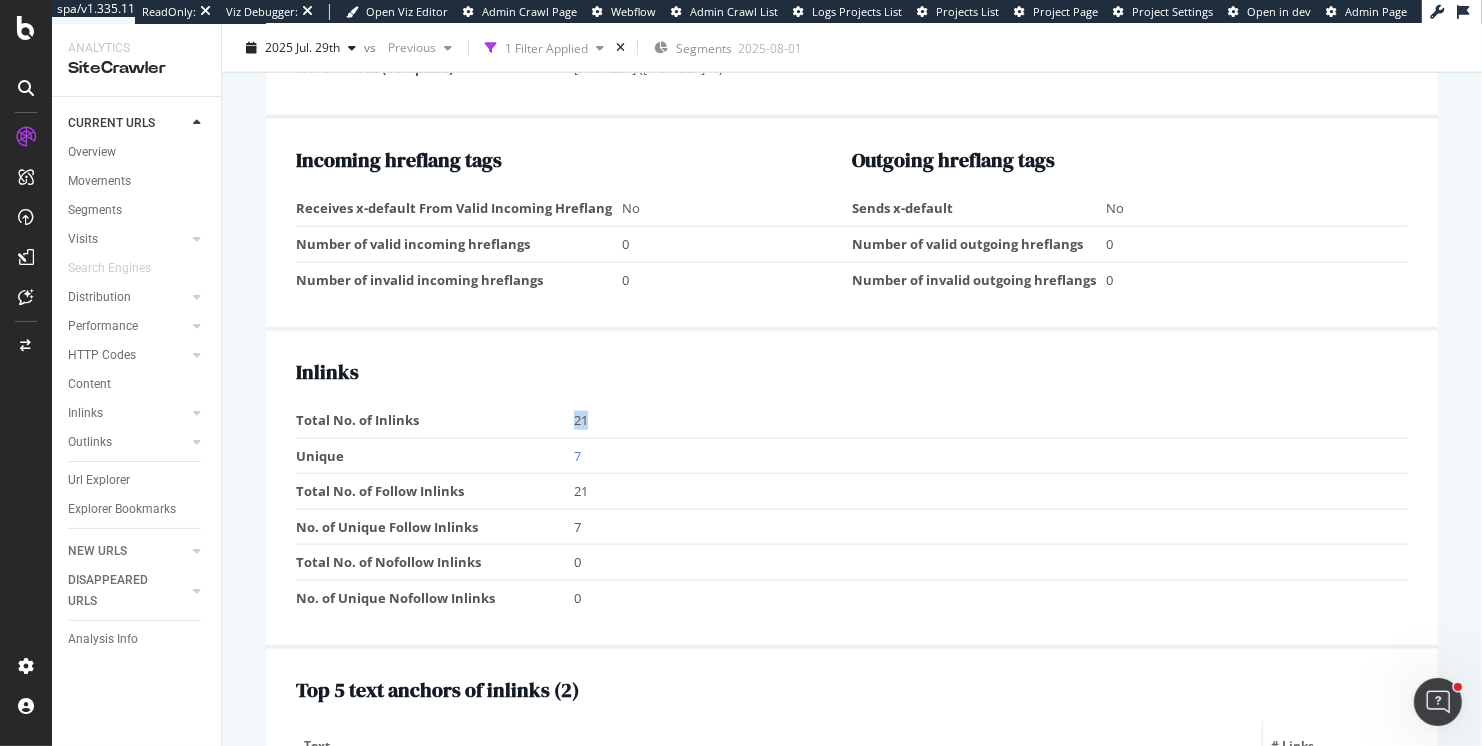 drag, startPoint x: 574, startPoint y: 408, endPoint x: 595, endPoint y: 408, distance: 21 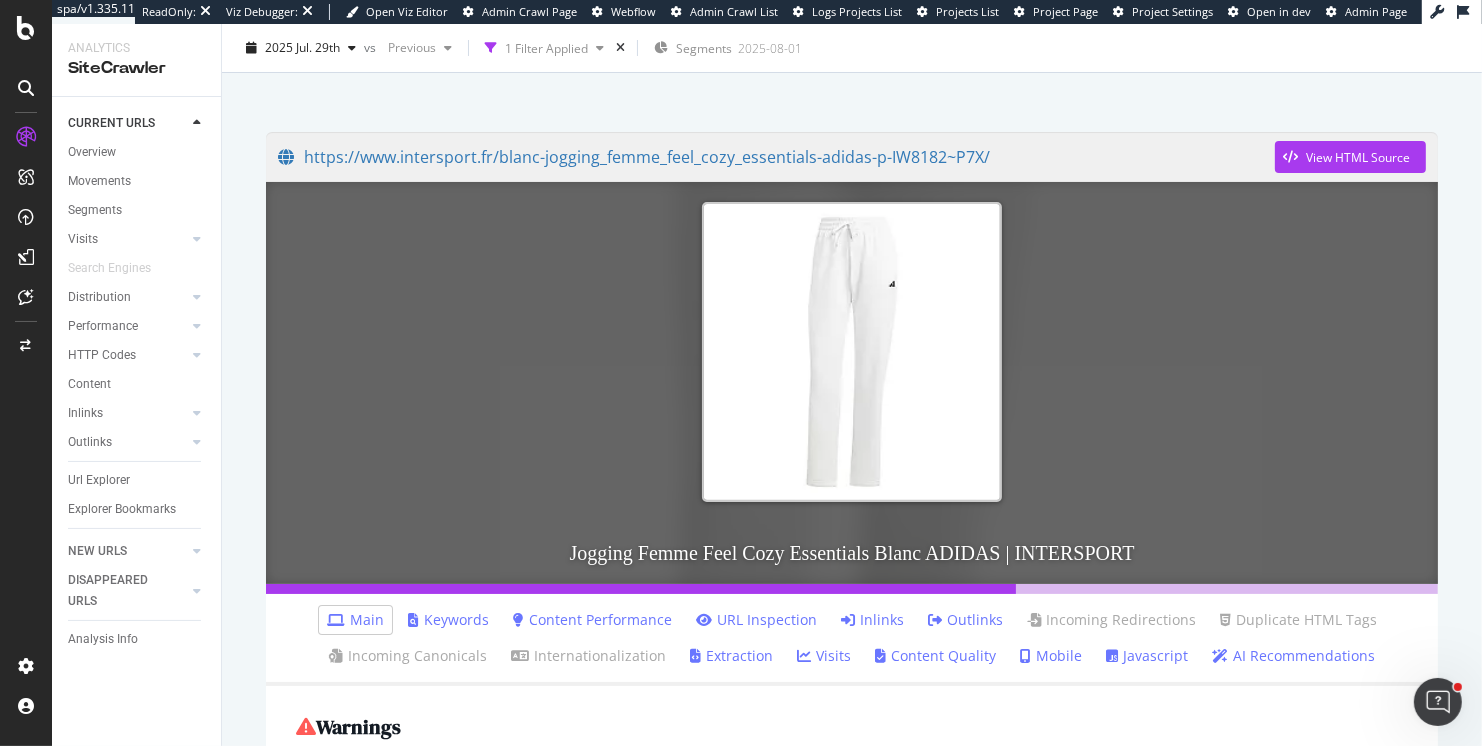 scroll, scrollTop: 100, scrollLeft: 0, axis: vertical 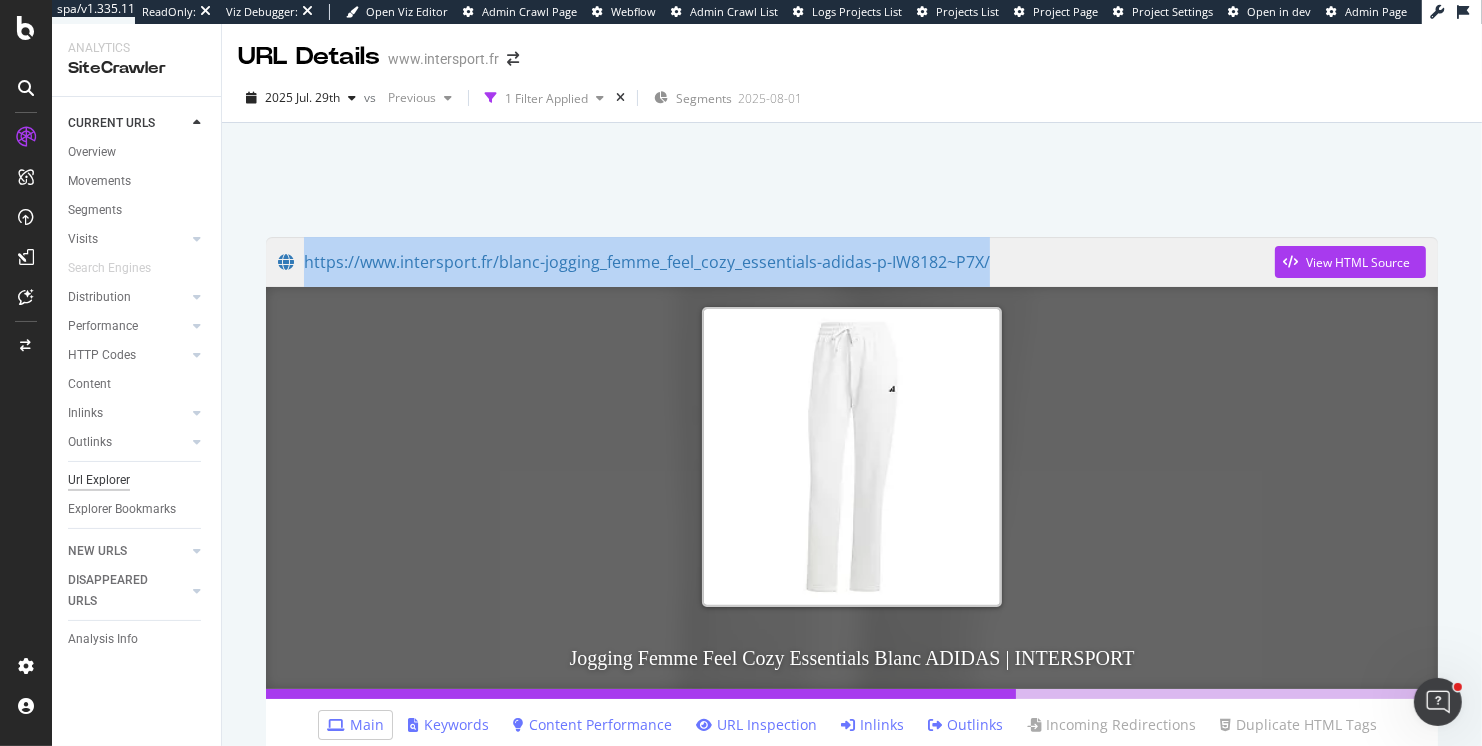 click on "Url Explorer" at bounding box center [99, 480] 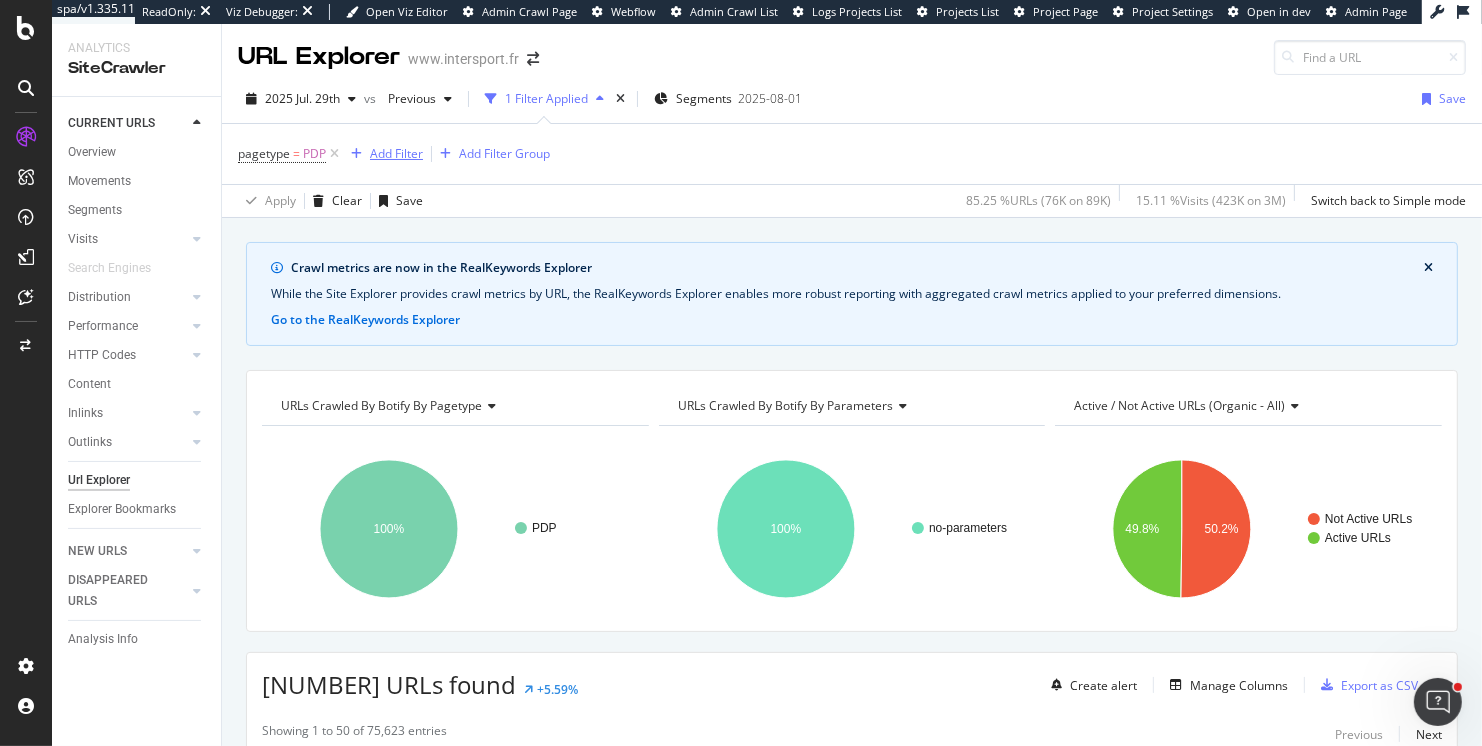 click on "Add Filter" at bounding box center (396, 153) 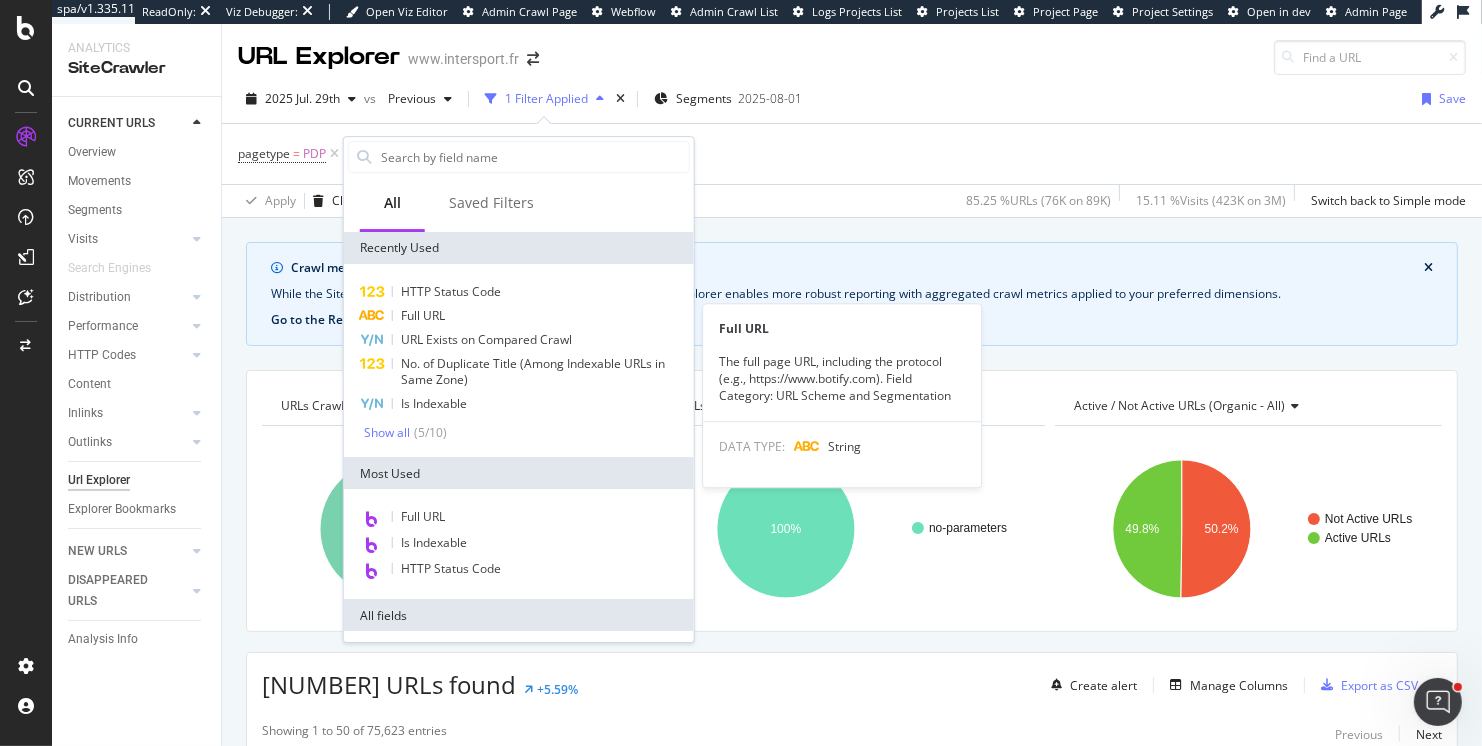 click on "Full URL" at bounding box center (423, 315) 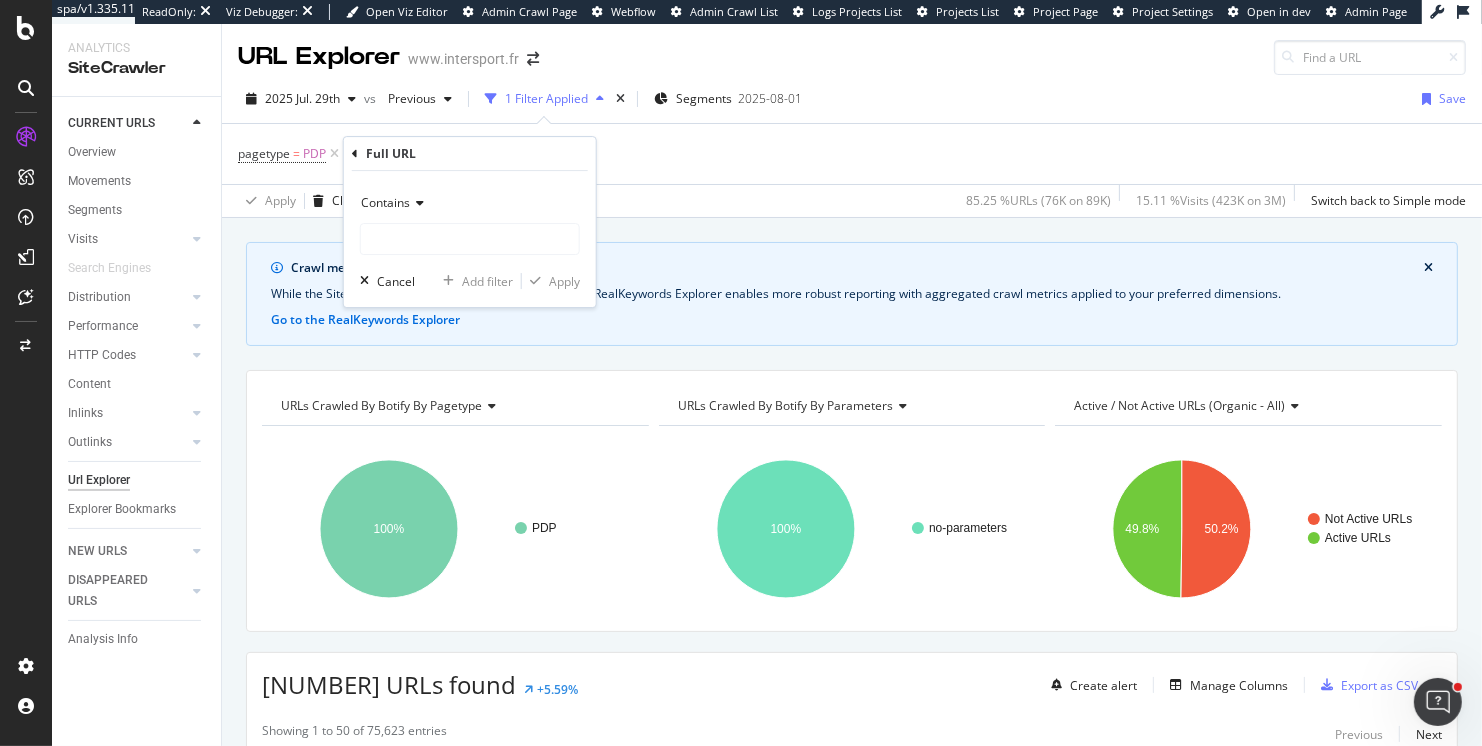 click on "Contains" at bounding box center (385, 202) 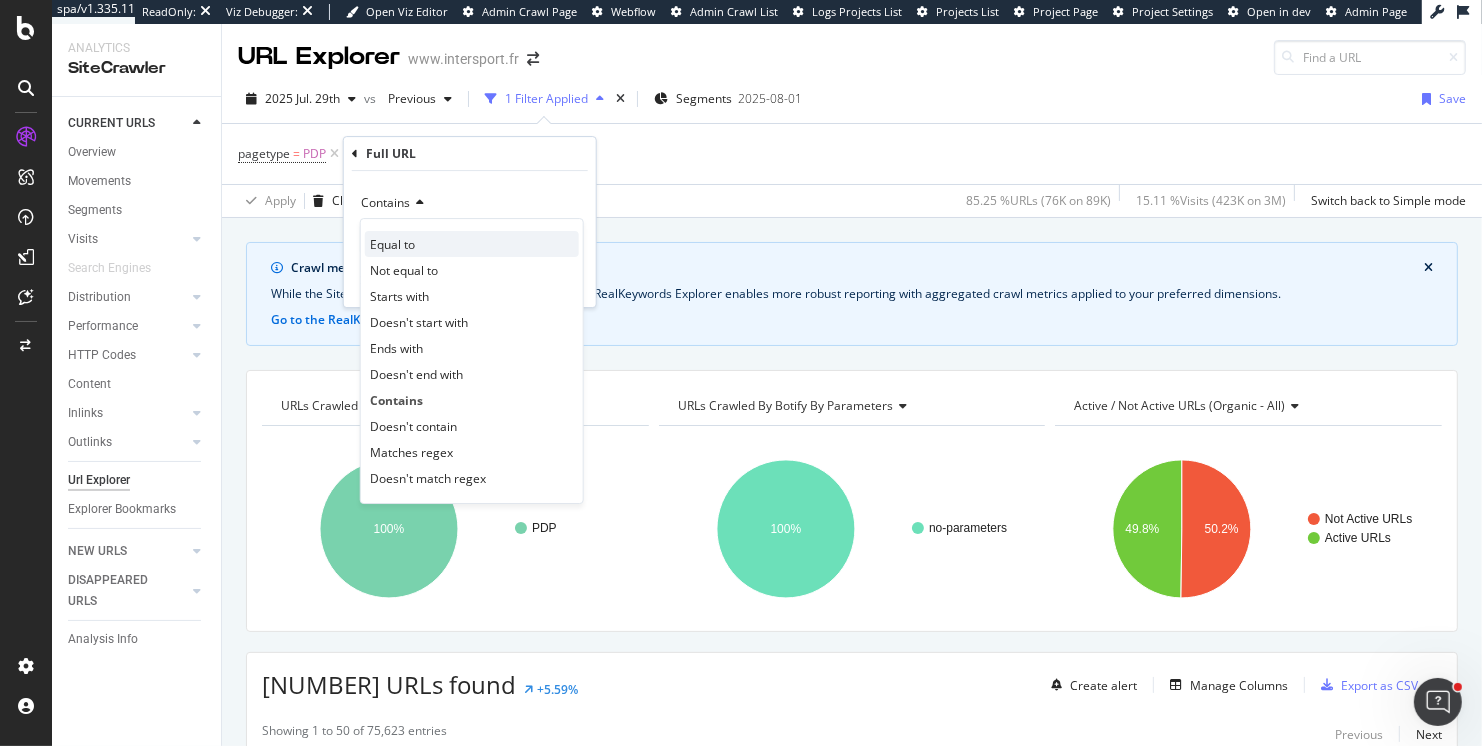 click on "Equal to" at bounding box center [392, 244] 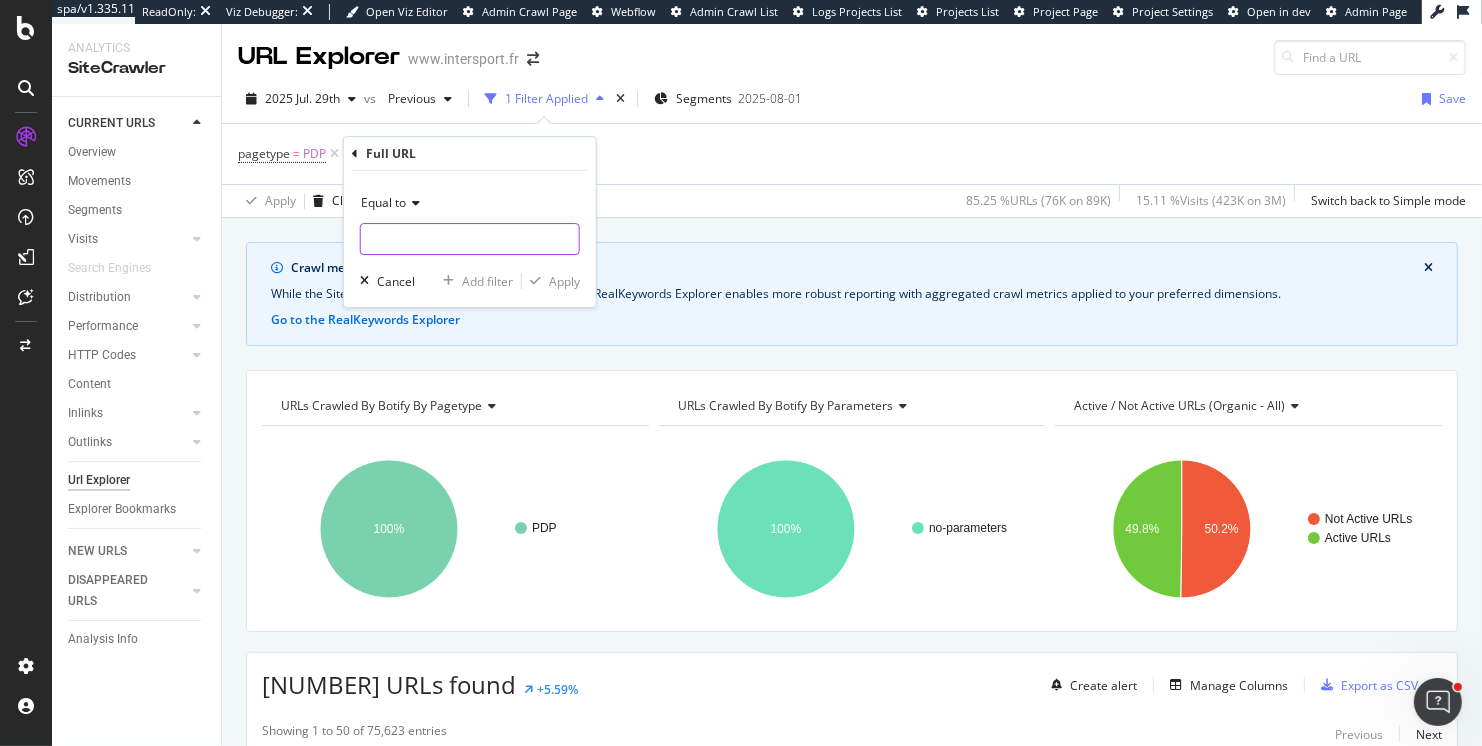 click at bounding box center (470, 239) 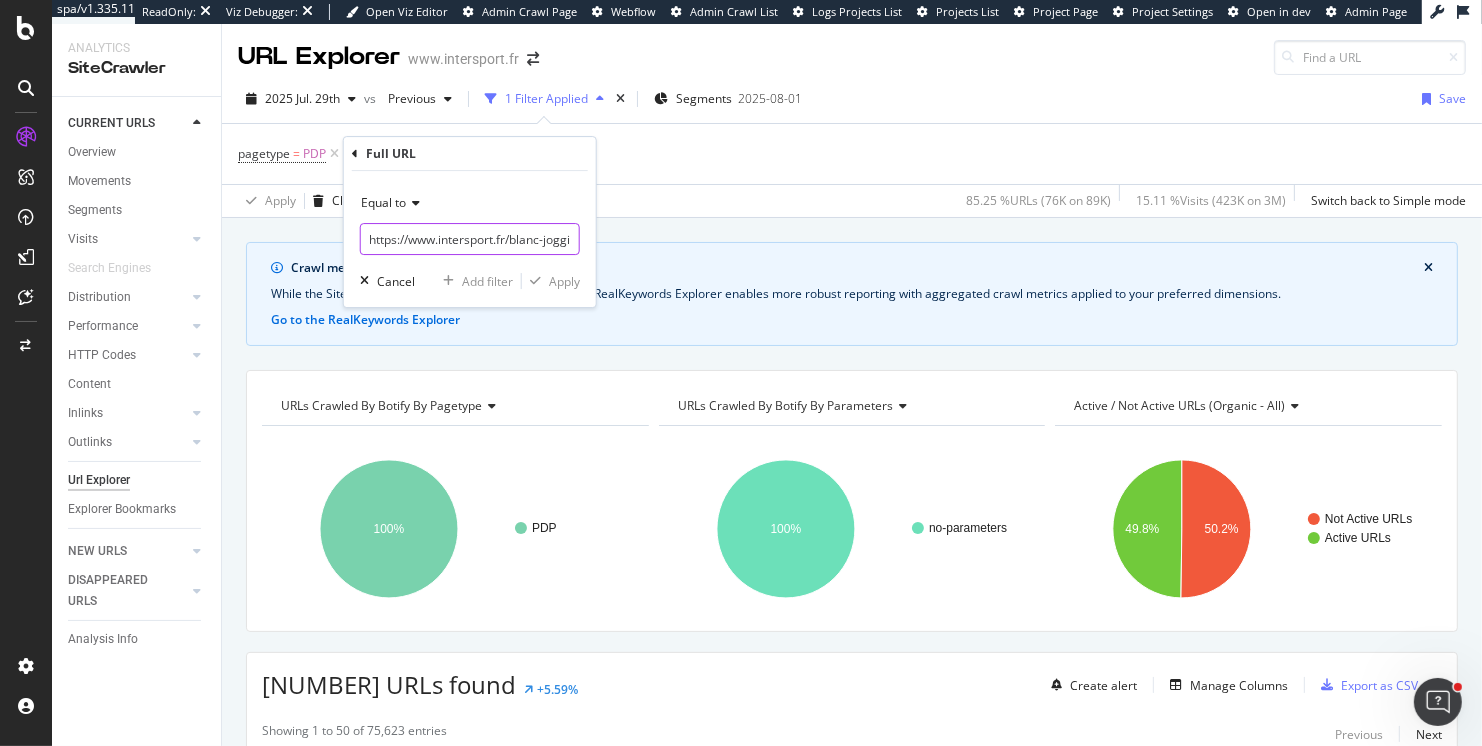 scroll, scrollTop: 0, scrollLeft: 333, axis: horizontal 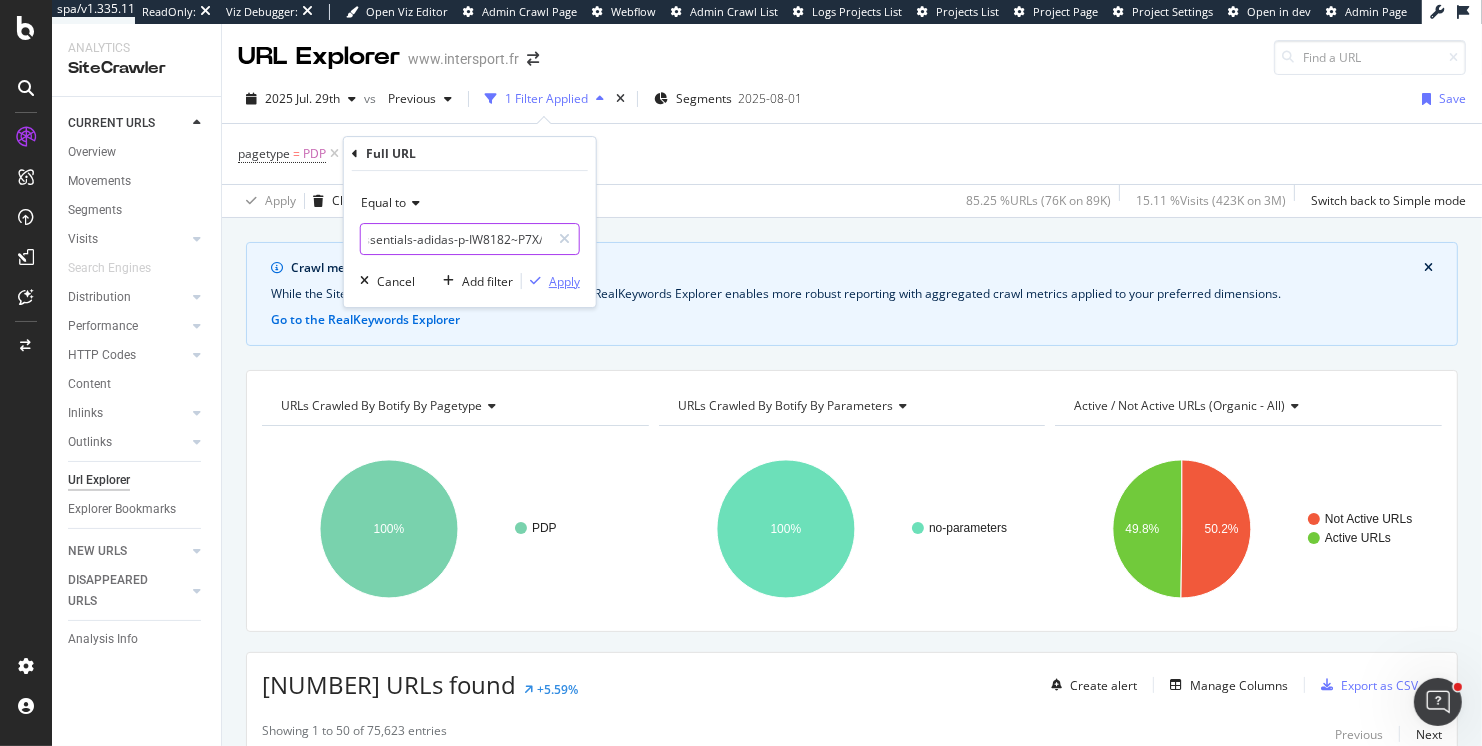 type on "https://www.intersport.fr/blanc-jogging_femme_feel_cozy_essentials-adidas-p-IW8182~P7X/" 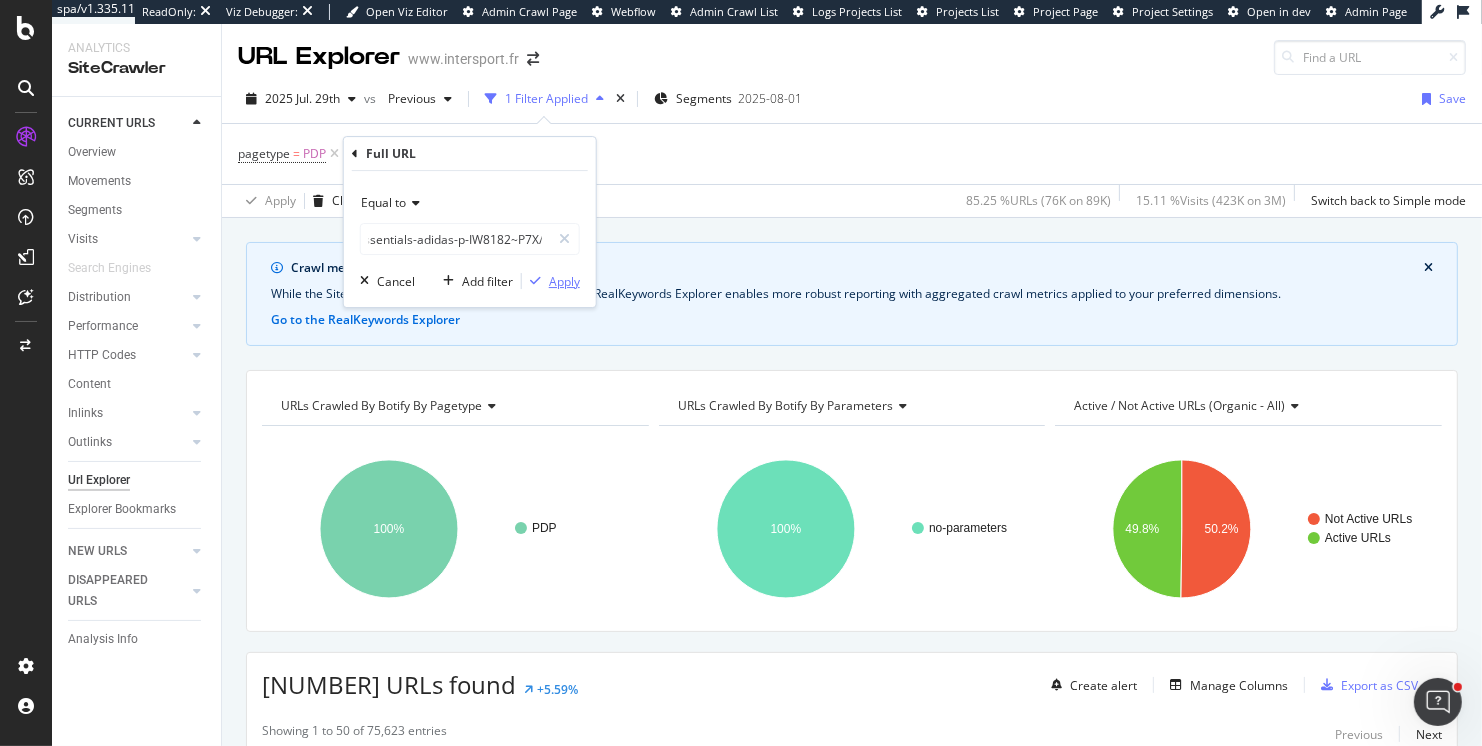 scroll, scrollTop: 0, scrollLeft: 0, axis: both 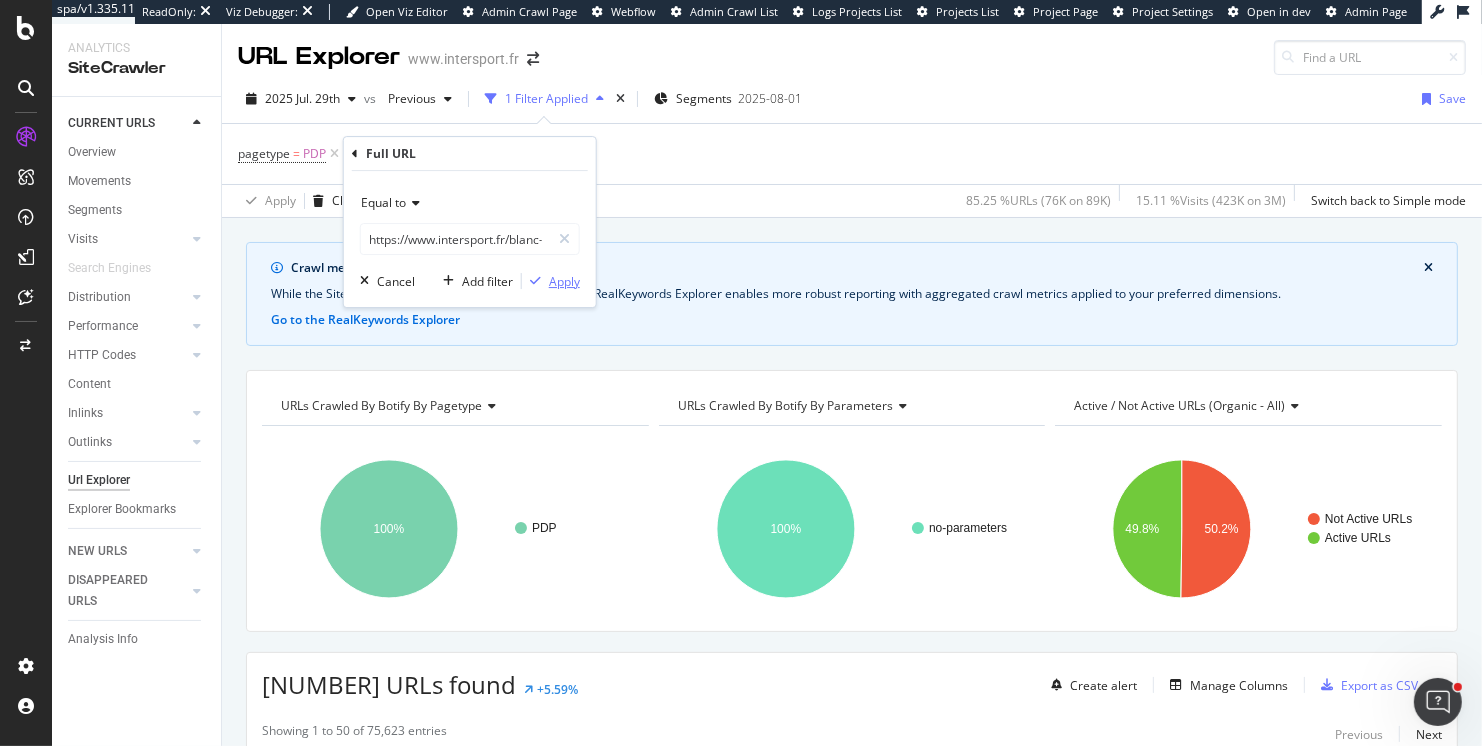 click on "Apply" at bounding box center (564, 281) 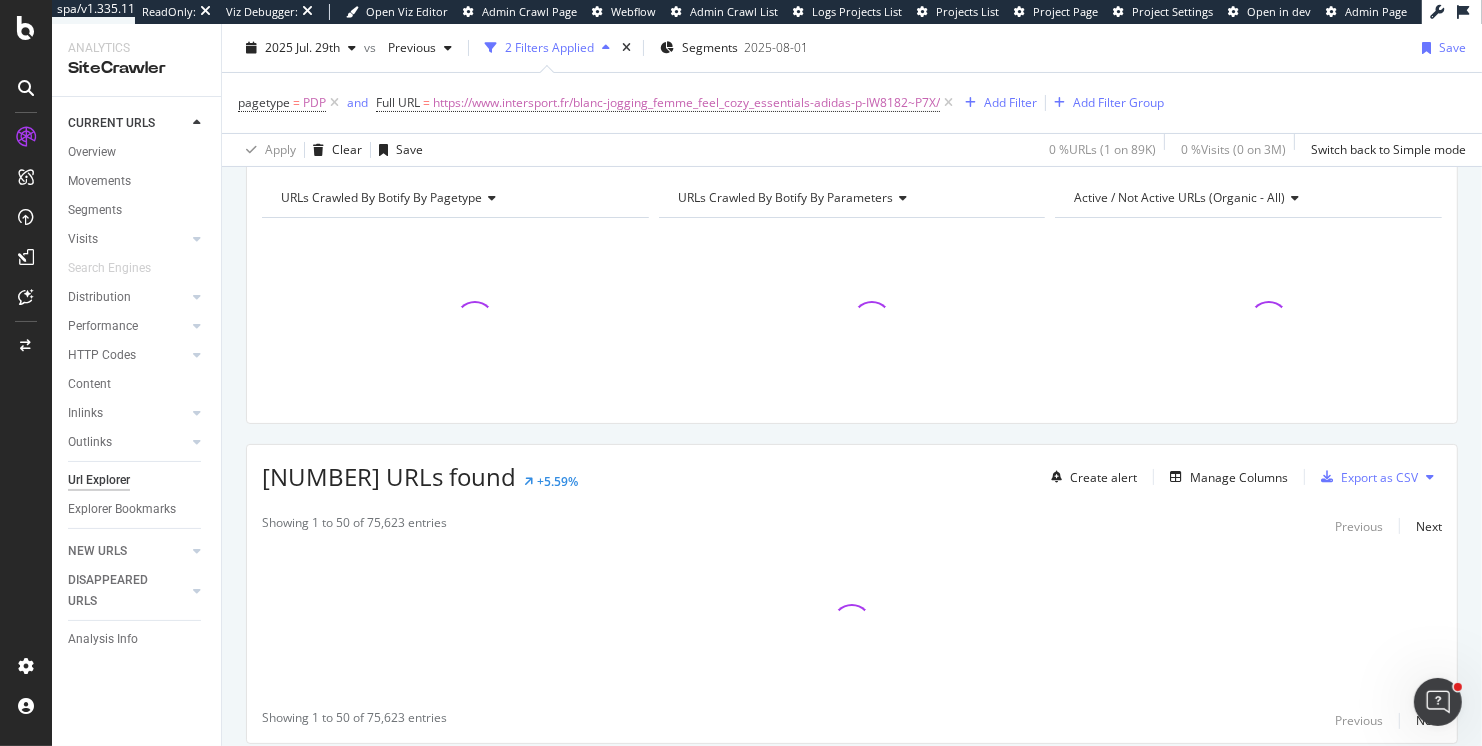 scroll, scrollTop: 212, scrollLeft: 0, axis: vertical 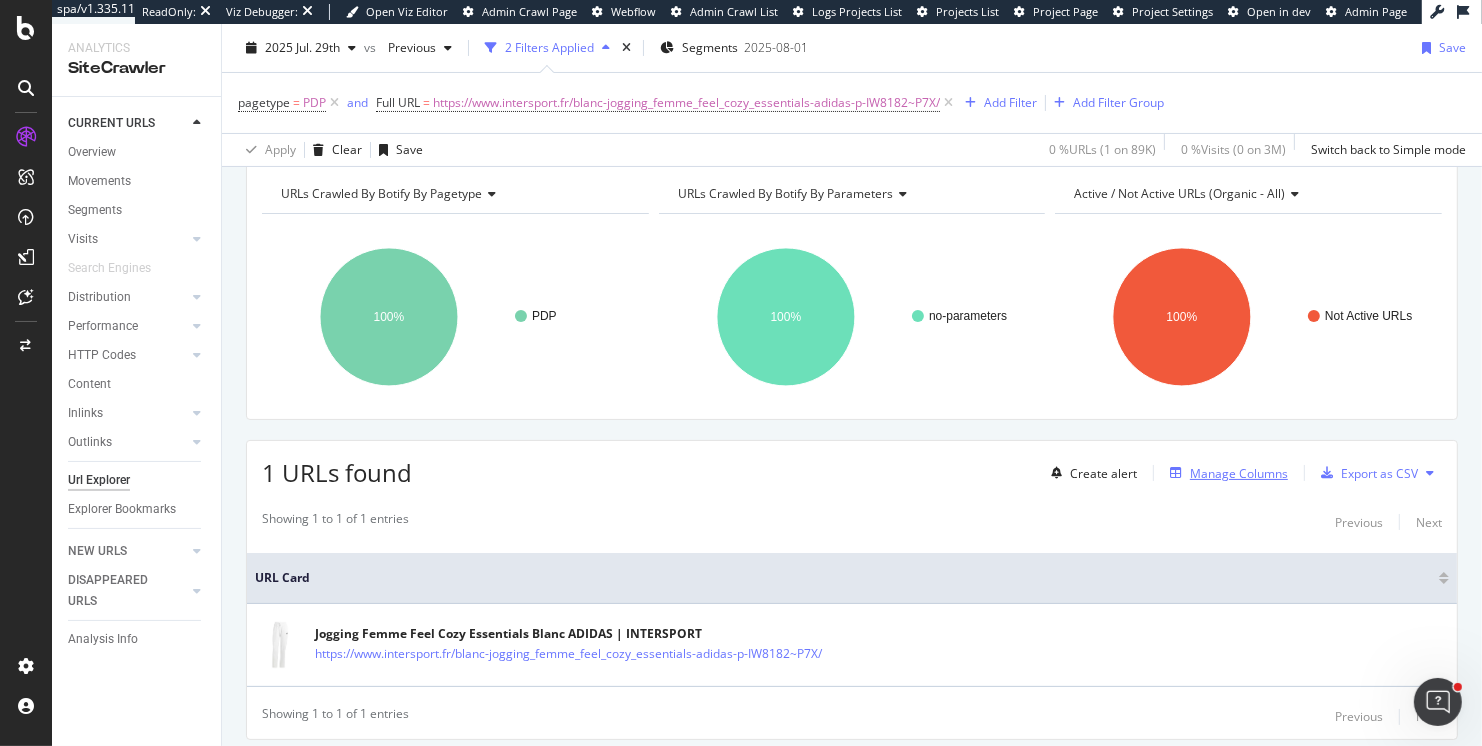click on "Manage Columns" at bounding box center (1239, 473) 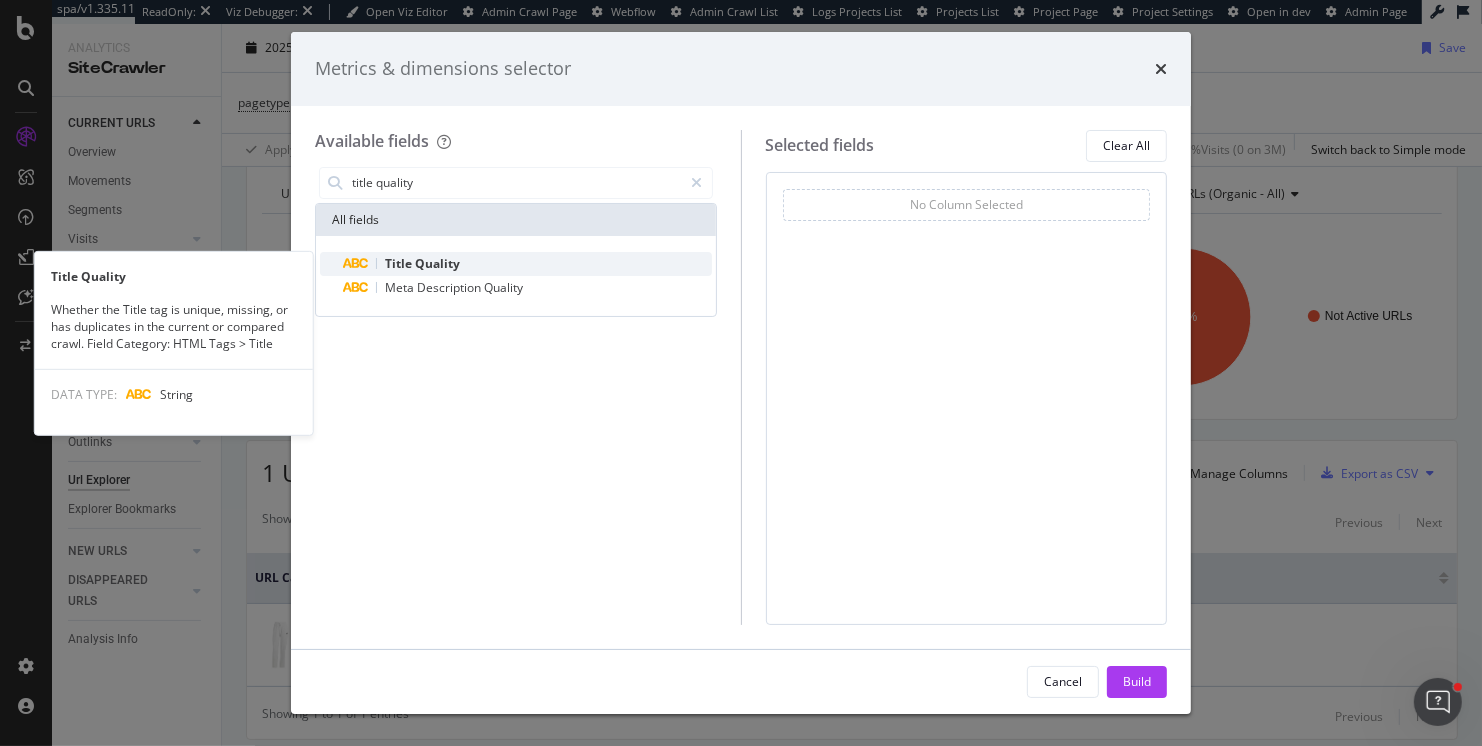 type on "title quality" 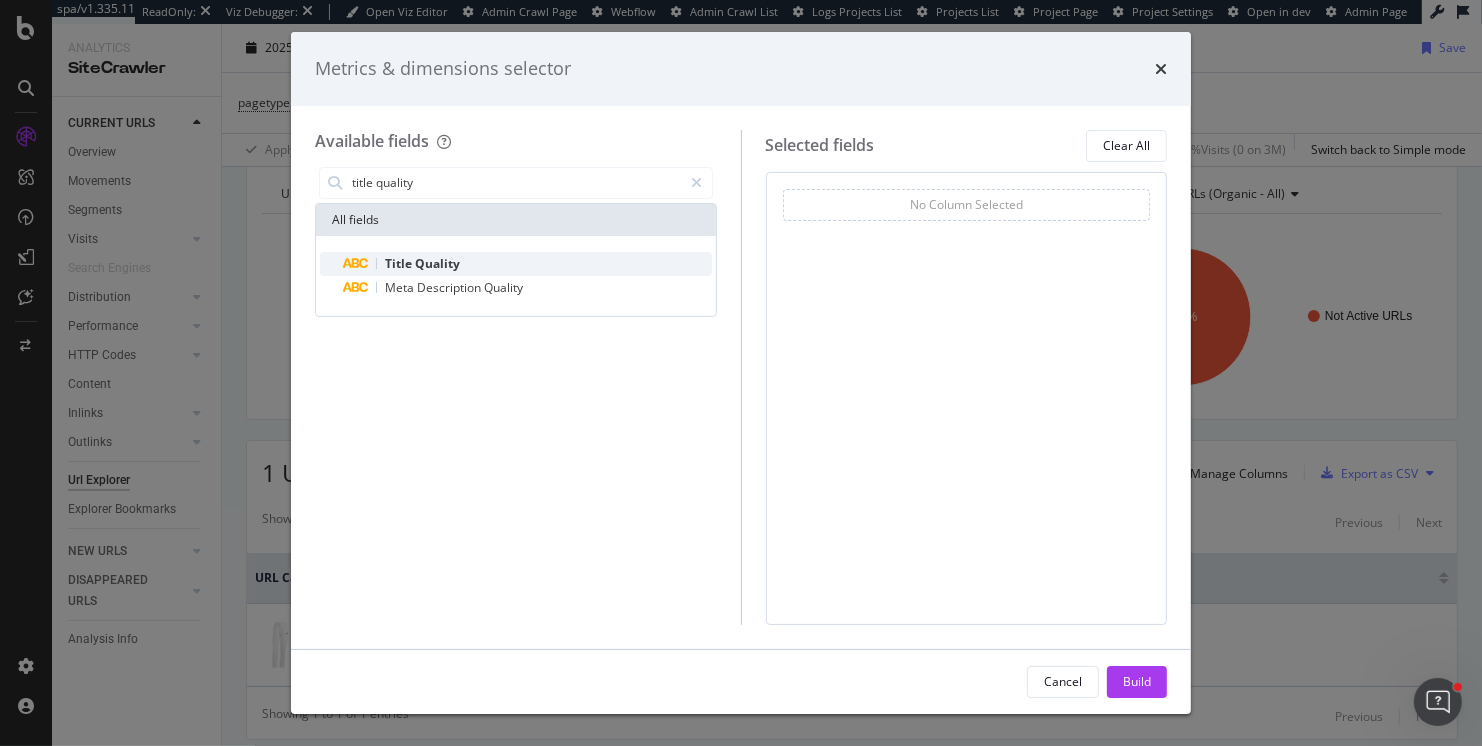 click on "Title   Quality" at bounding box center (528, 264) 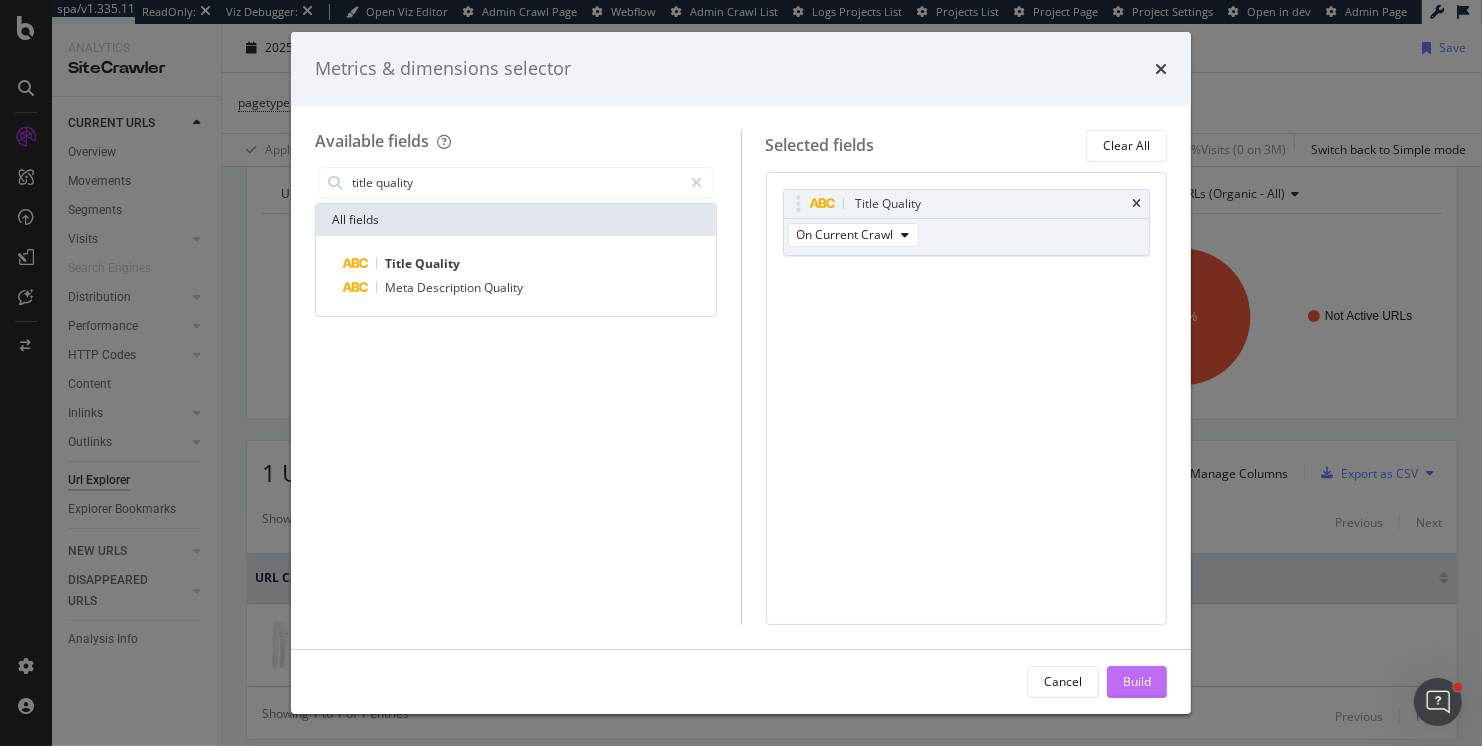 click on "Build" at bounding box center [1137, 681] 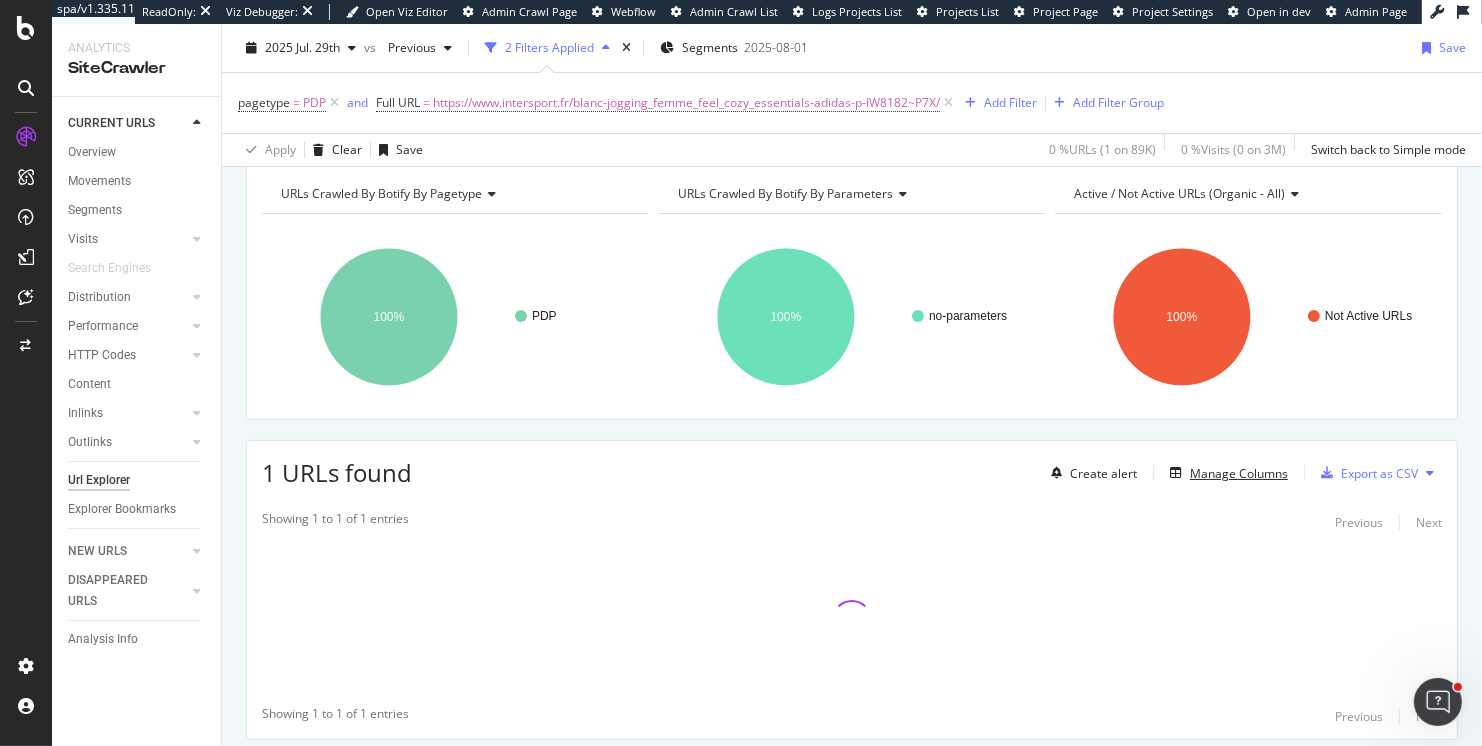 scroll, scrollTop: 271, scrollLeft: 0, axis: vertical 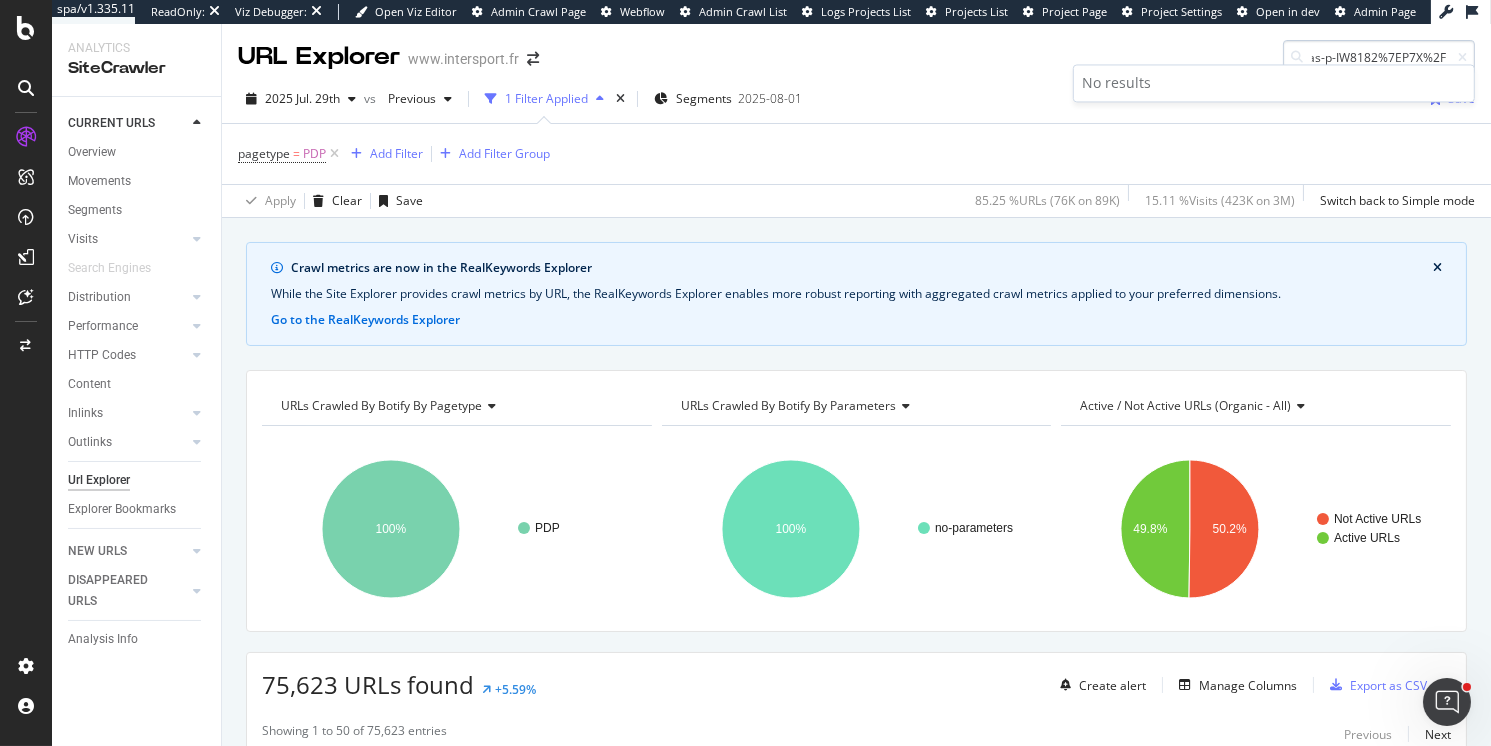 drag, startPoint x: 1382, startPoint y: 59, endPoint x: 1474, endPoint y: 55, distance: 92.086914 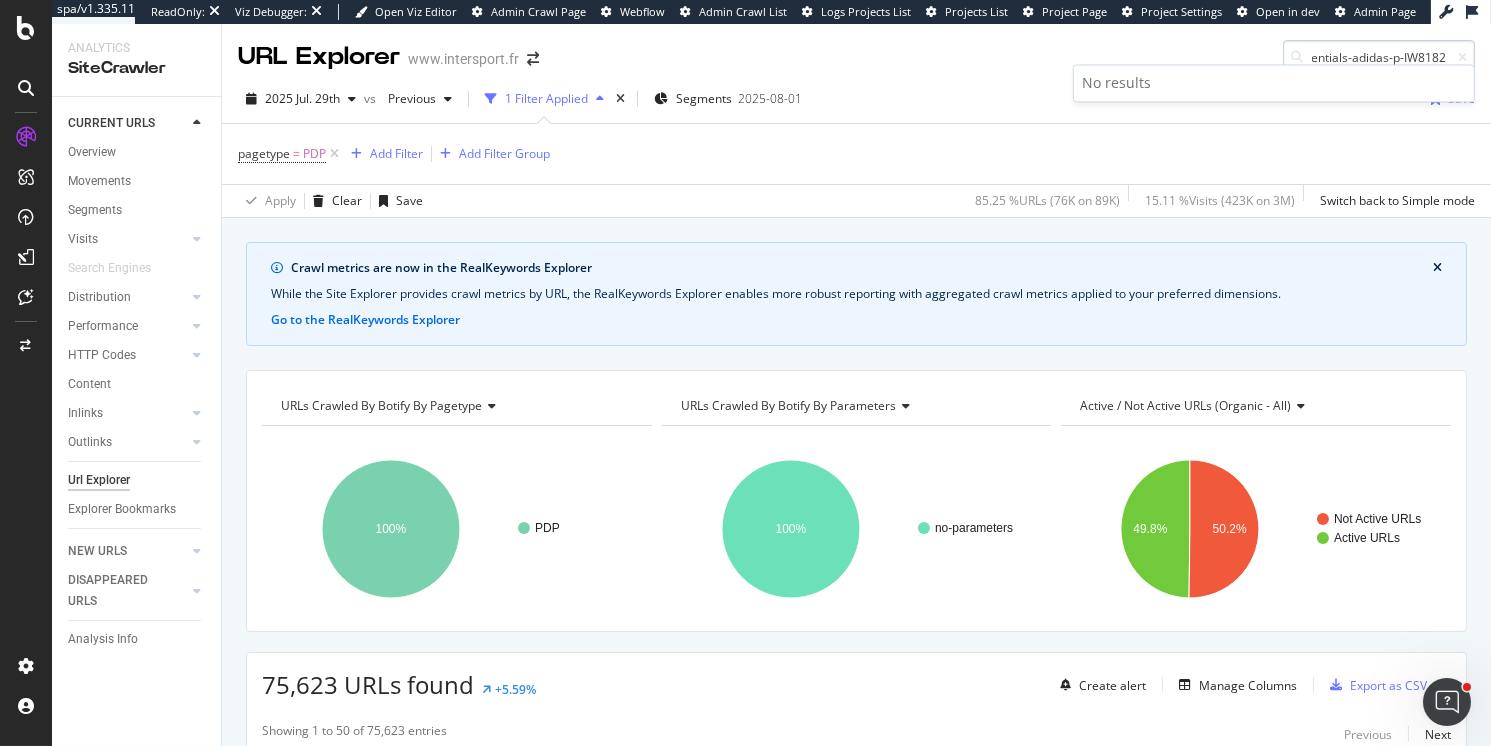 scroll, scrollTop: 0, scrollLeft: 1202, axis: horizontal 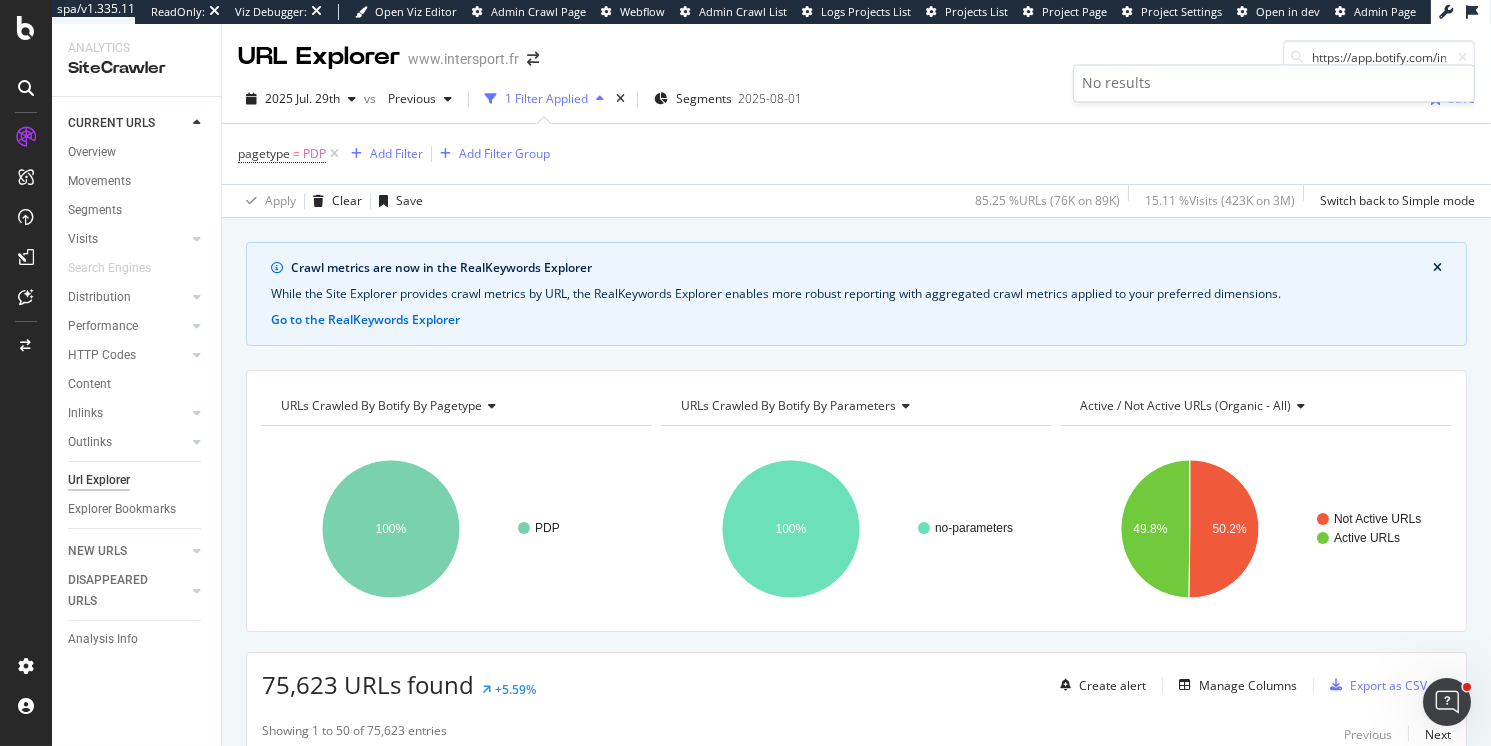 drag, startPoint x: 1345, startPoint y: 52, endPoint x: 1232, endPoint y: 51, distance: 113.004425 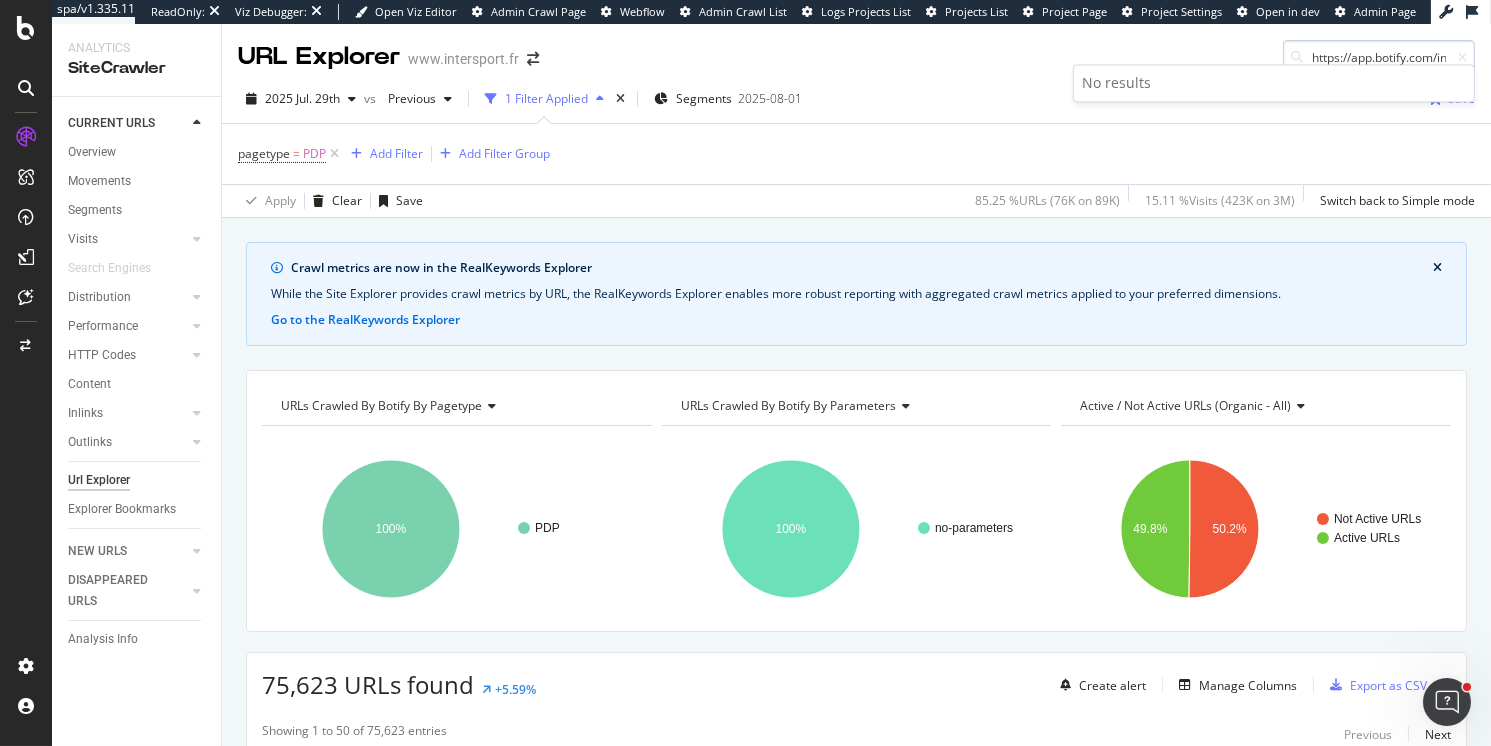 click on "https://app.botify.com/intersport-org/www.intersport.fr/crawl/disappeared/urls?analysisSlug=20250729&comparisonAnalysisSlug=20250605&url=https%3A%2F%2Fwww.intersport.fr%2Fjogging_femme_feel_cozy_essentials-adidas-p-IW8182" at bounding box center (1379, 57) 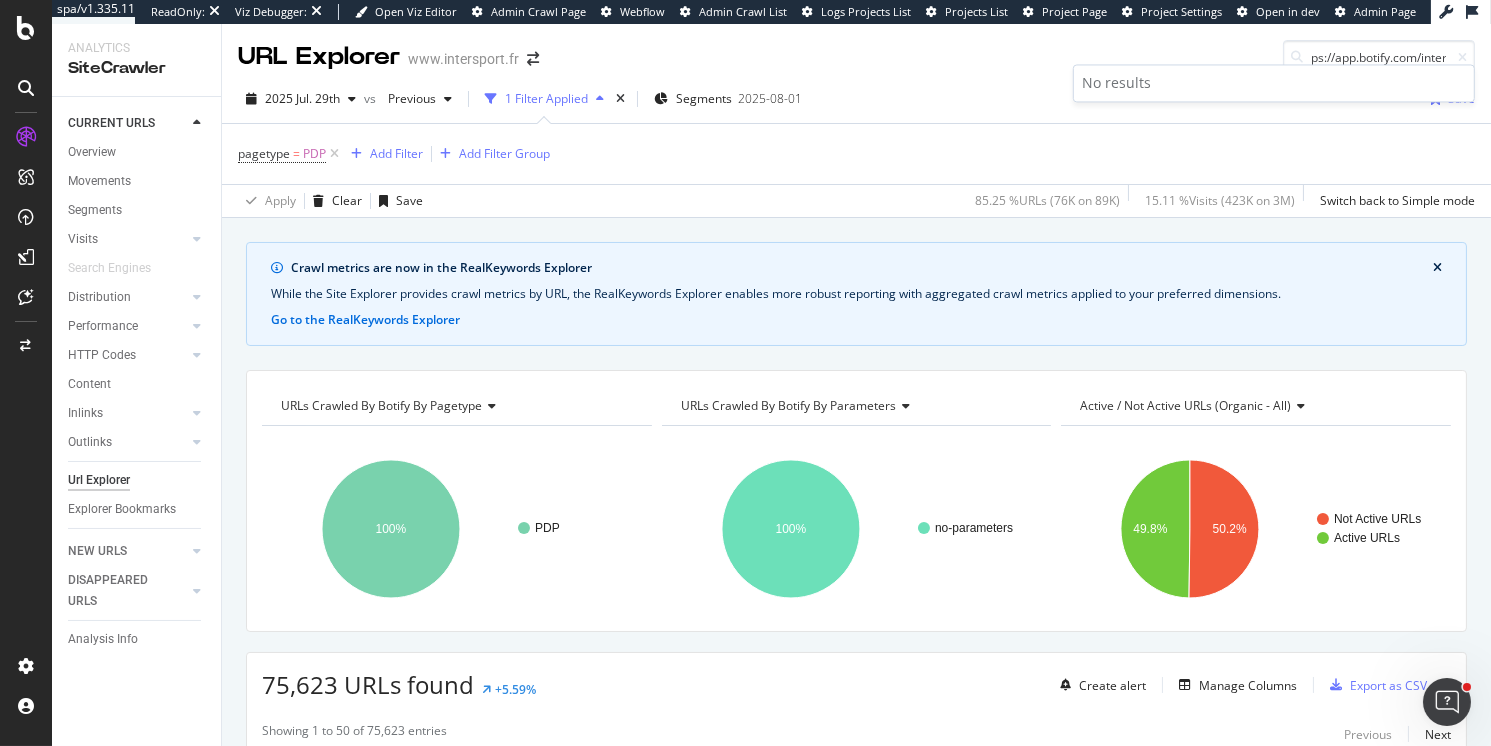 scroll, scrollTop: 0, scrollLeft: 0, axis: both 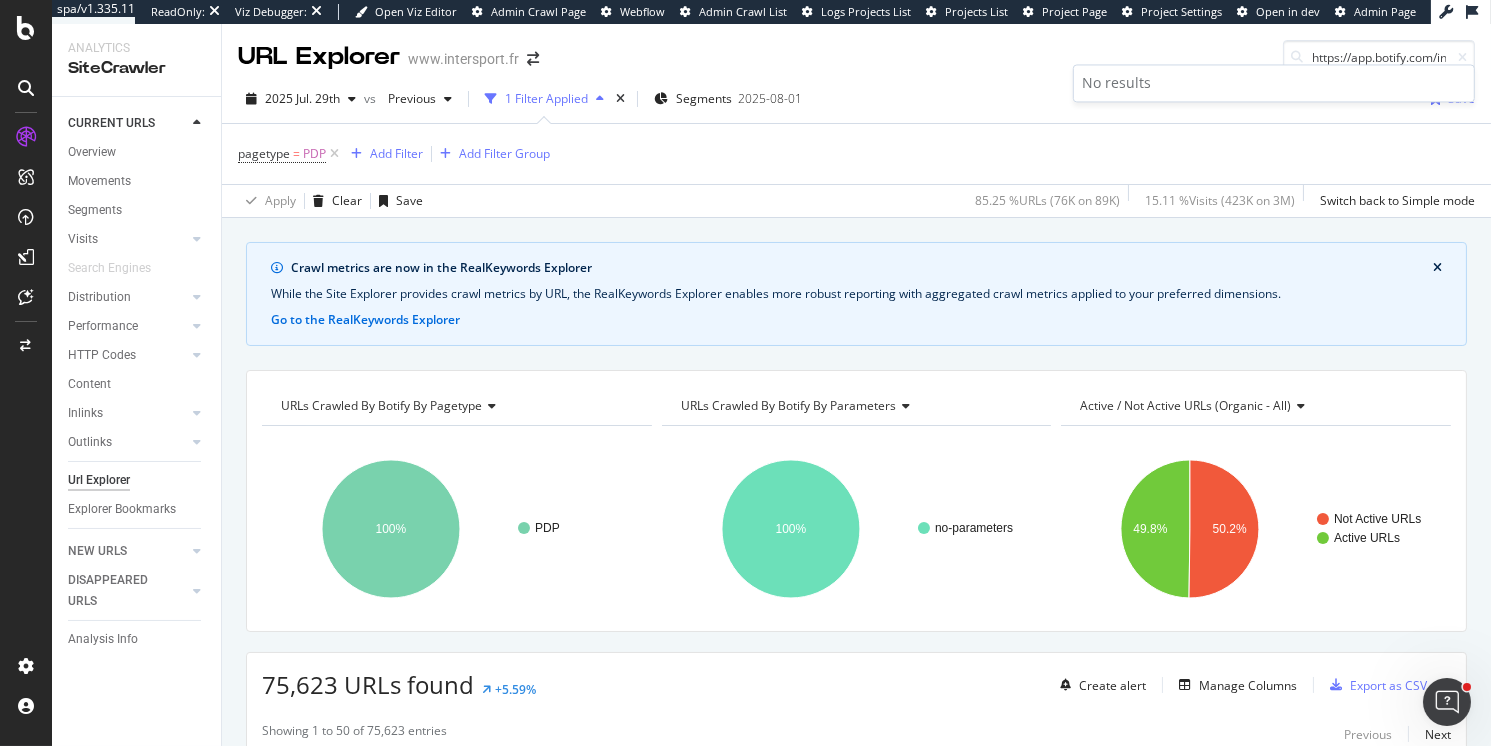 drag, startPoint x: 1437, startPoint y: 55, endPoint x: 1269, endPoint y: 55, distance: 168 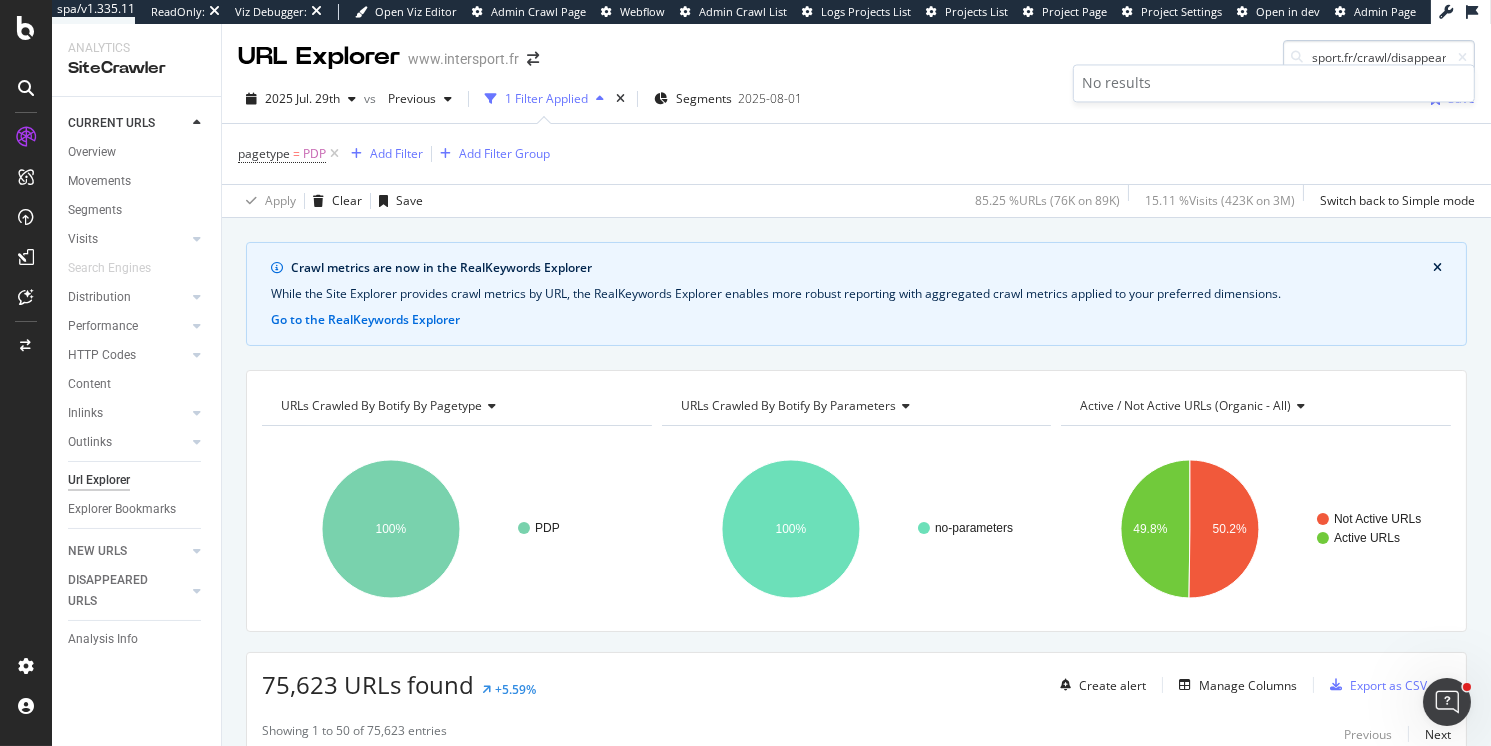 scroll, scrollTop: 0, scrollLeft: 258, axis: horizontal 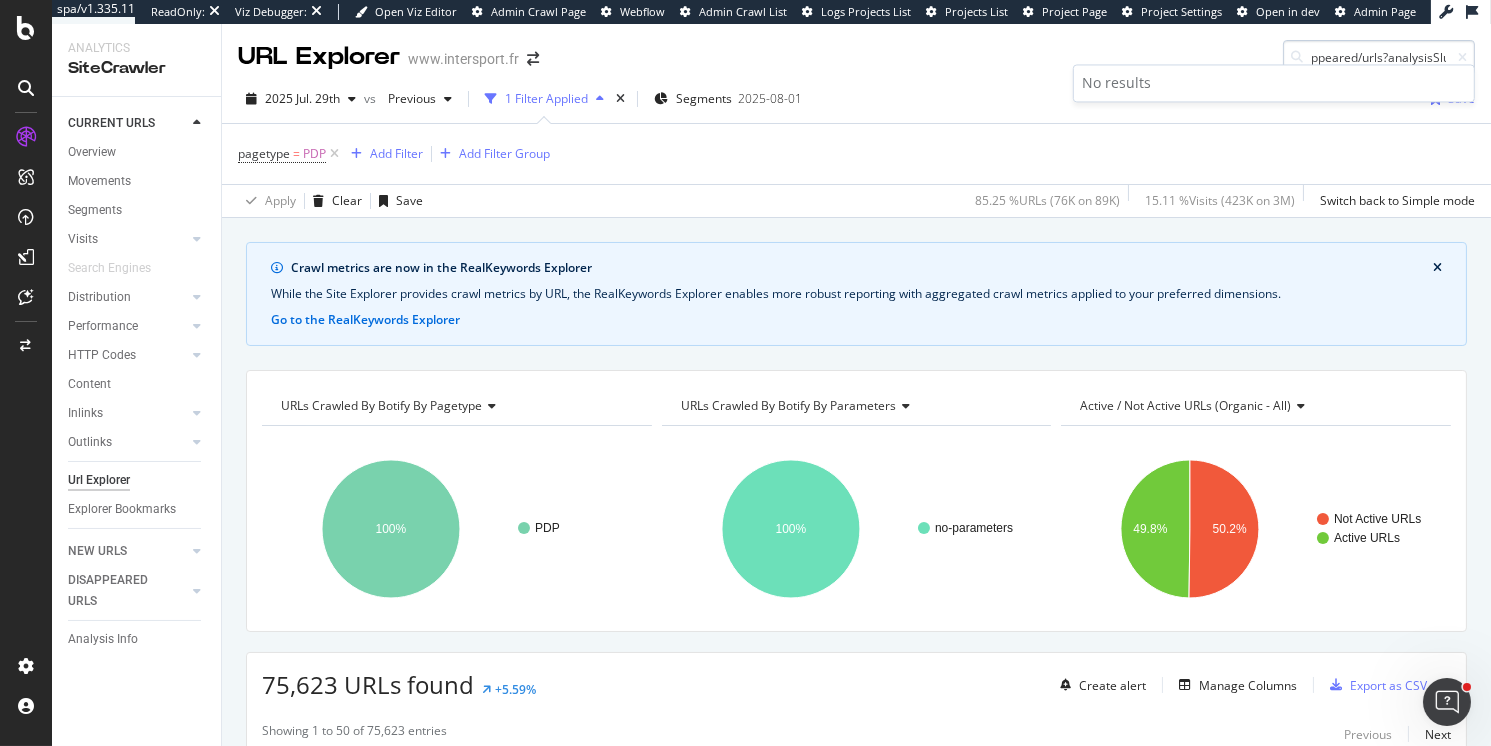 drag, startPoint x: 1364, startPoint y: 59, endPoint x: 1448, endPoint y: 61, distance: 84.0238 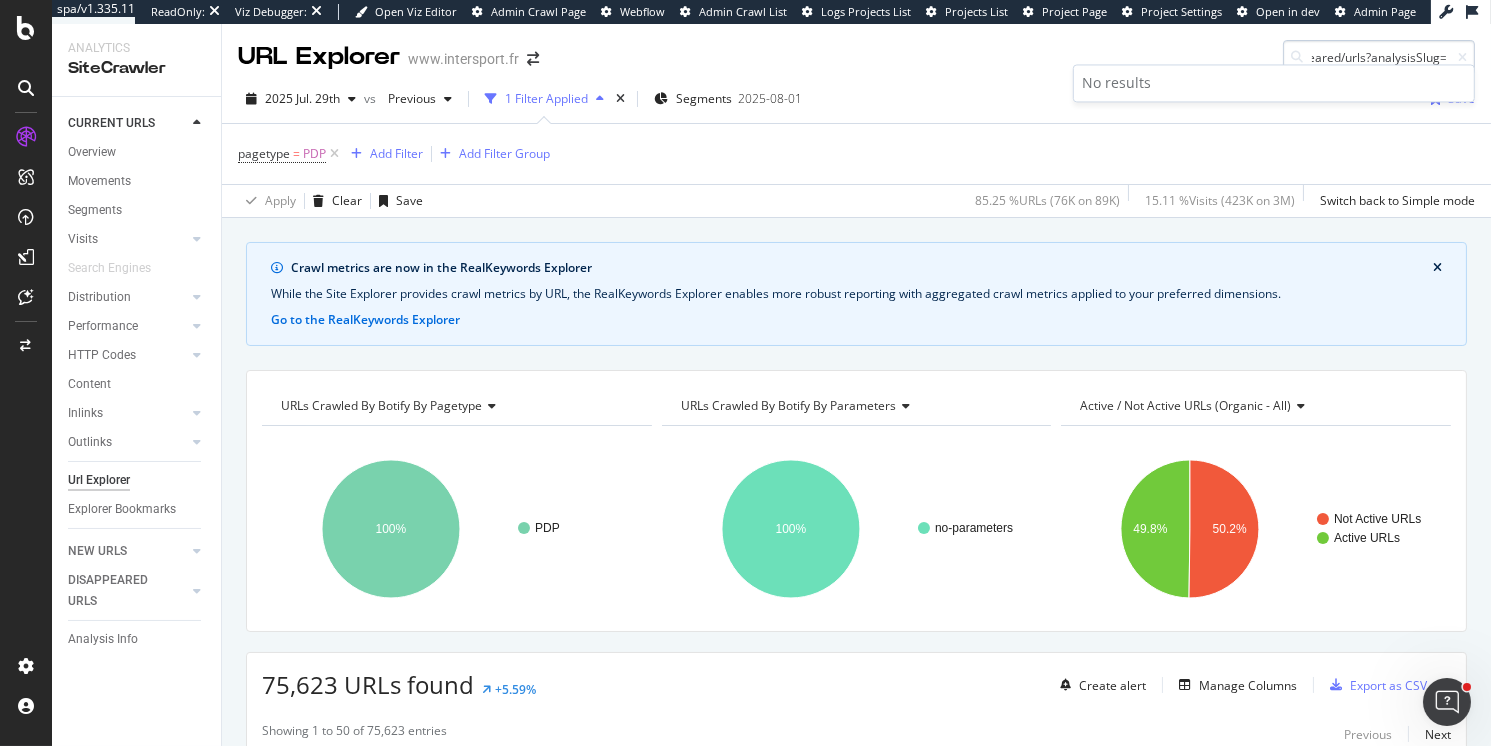 click on "intersport-org/www.intersport.fr/crawl/disappeared/urls?analysisSlug=20250729&comparisonAnalysisSlug=20250605&url=https%3A%2F%2Fwww.intersport.fr%2Fjogging_femme_feel_cozy_essentials-adidas-p-IW8182" at bounding box center (1379, 57) 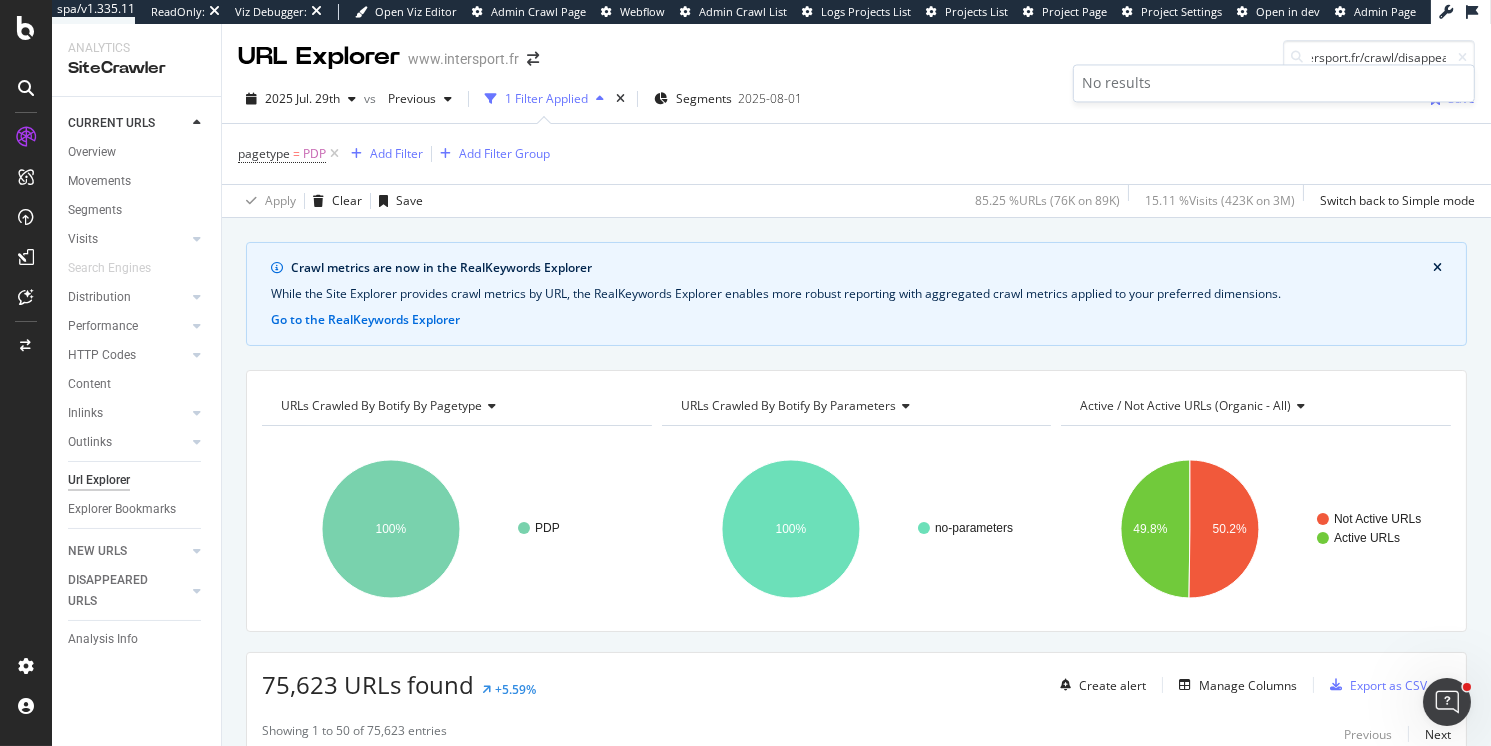 scroll, scrollTop: 0, scrollLeft: 0, axis: both 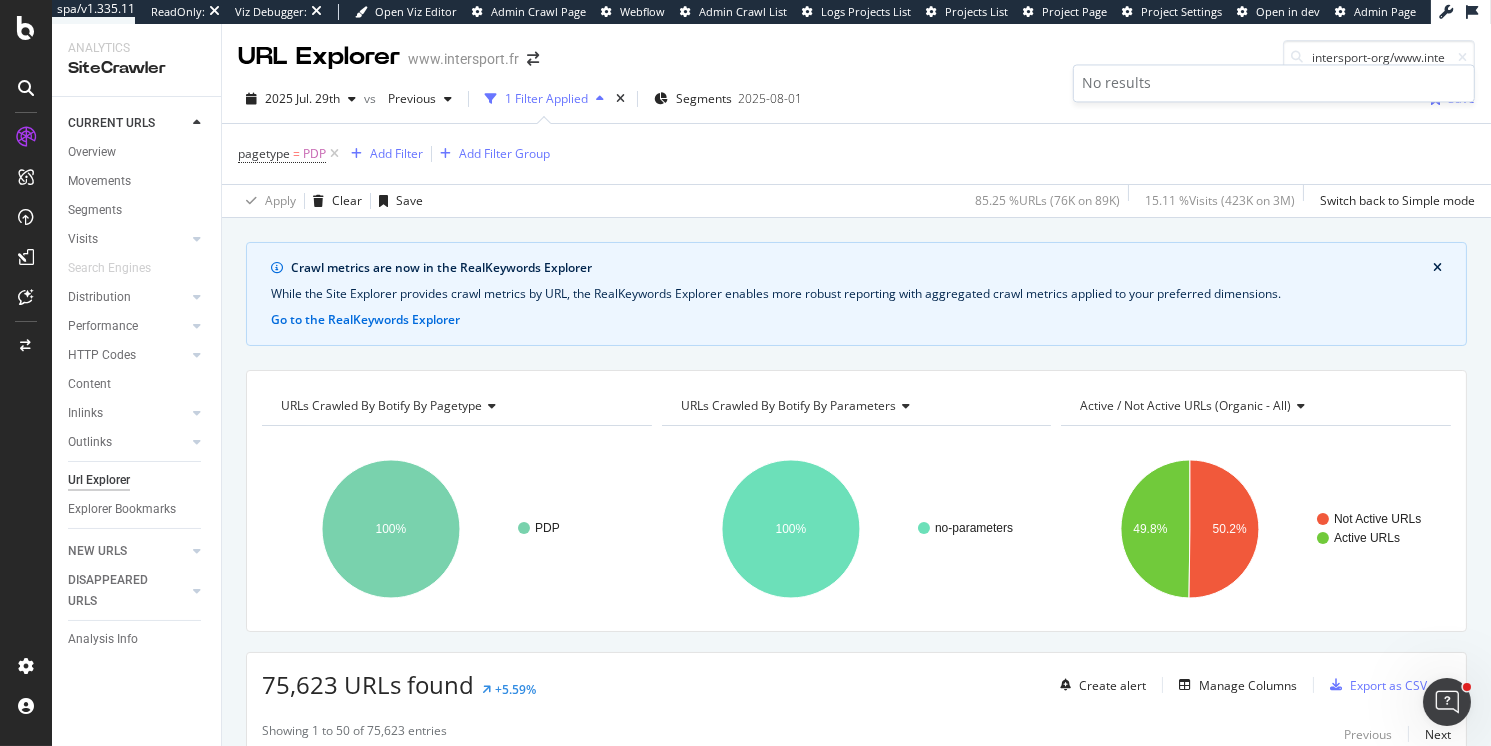 drag, startPoint x: 1434, startPoint y: 62, endPoint x: 1246, endPoint y: 60, distance: 188.01064 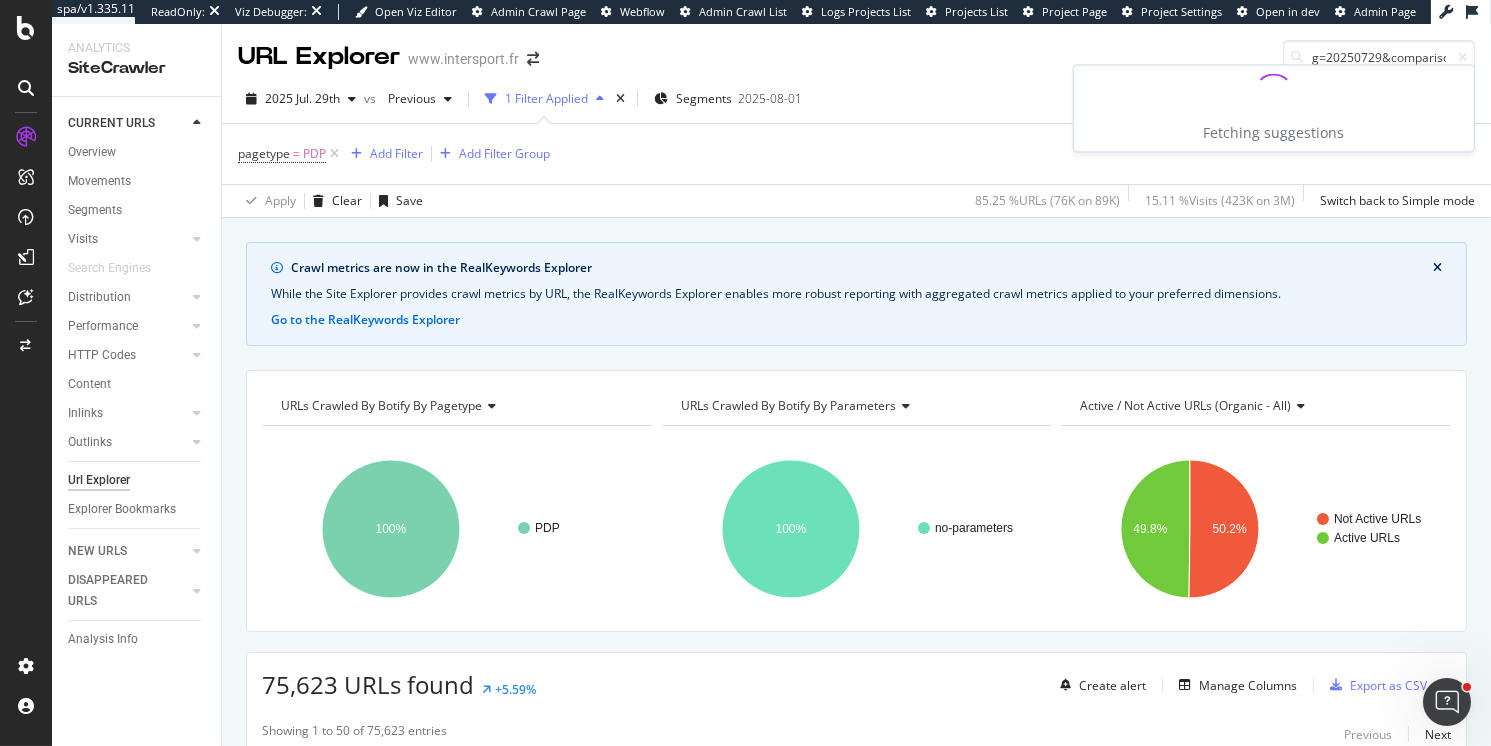 drag, startPoint x: 1435, startPoint y: 56, endPoint x: 1243, endPoint y: 55, distance: 192.00261 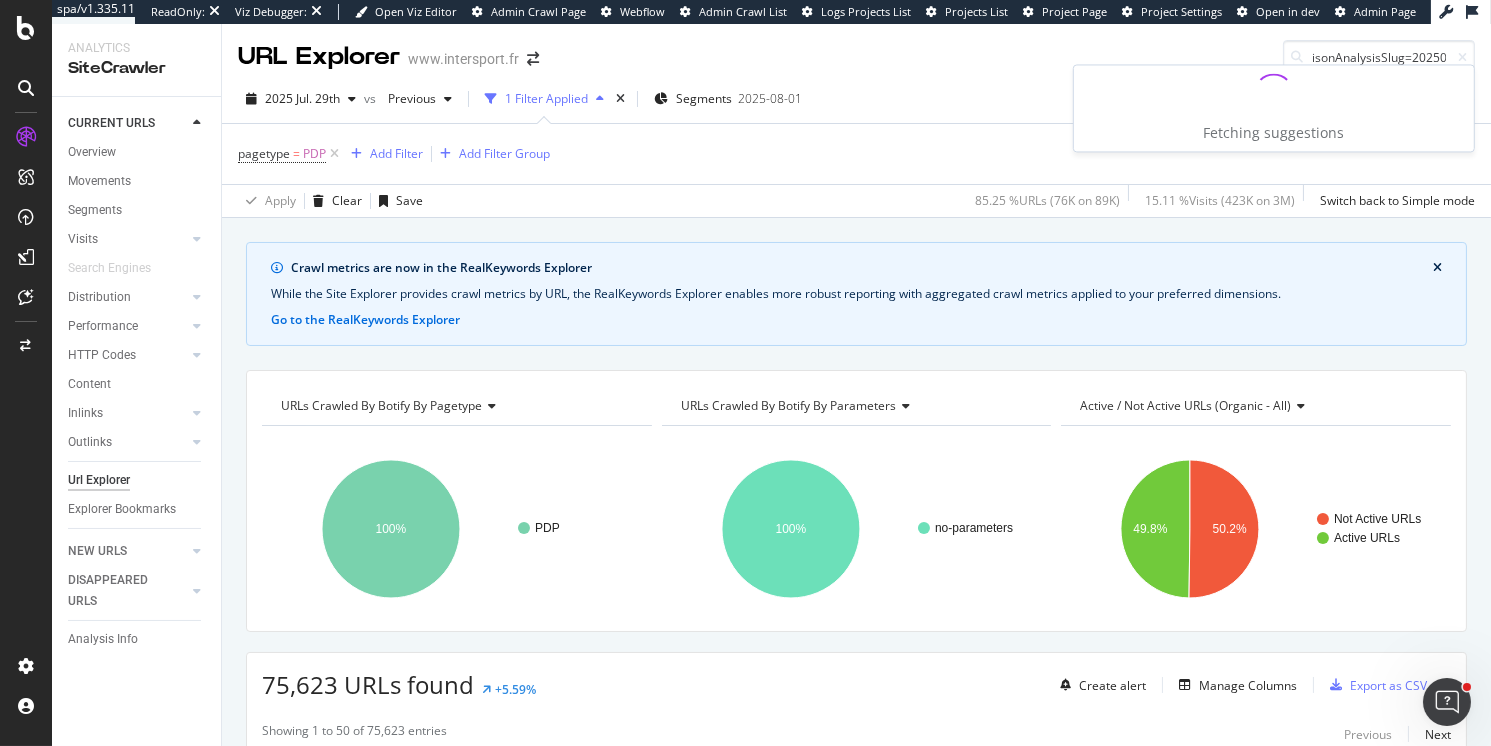 drag, startPoint x: 1431, startPoint y: 60, endPoint x: 1281, endPoint y: 60, distance: 150 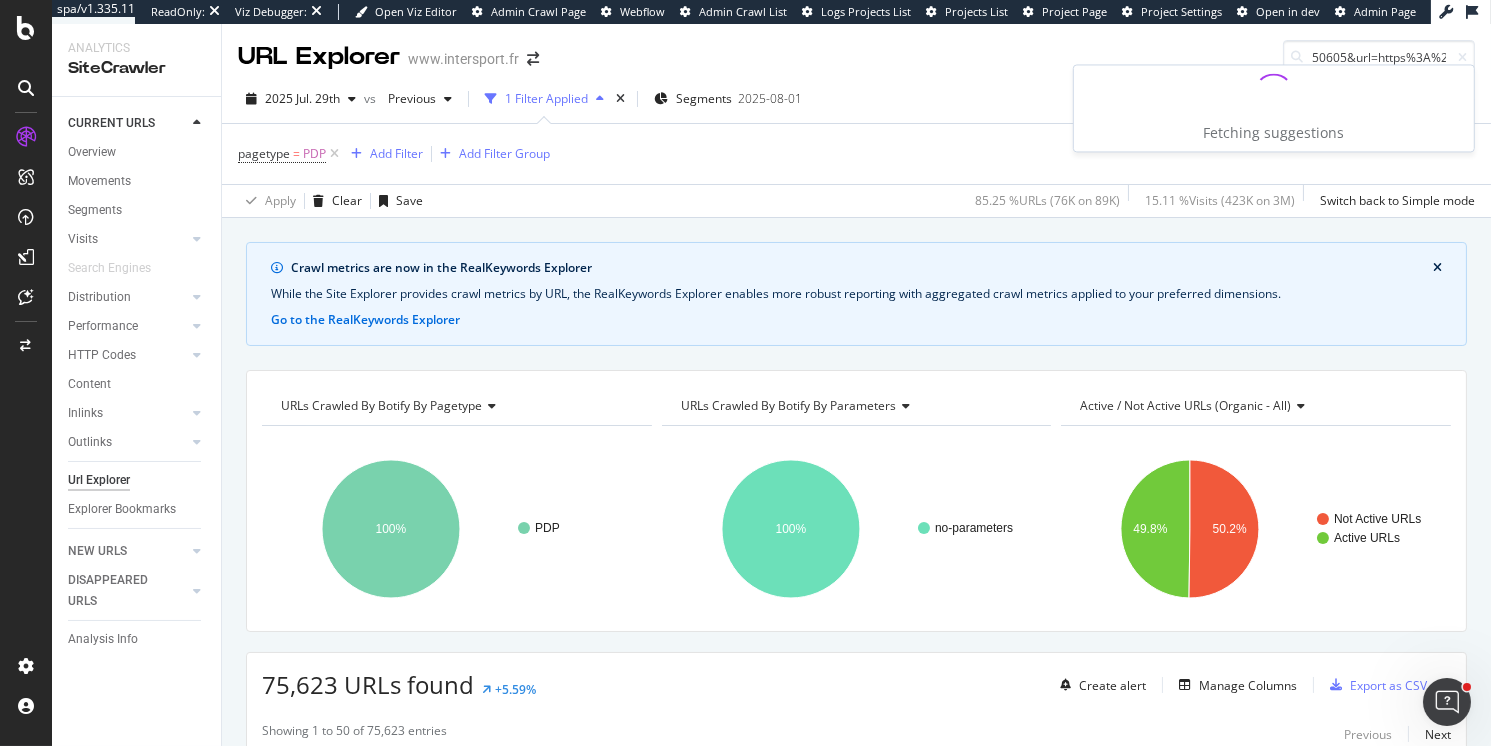 drag, startPoint x: 1426, startPoint y: 58, endPoint x: 1258, endPoint y: 57, distance: 168.00298 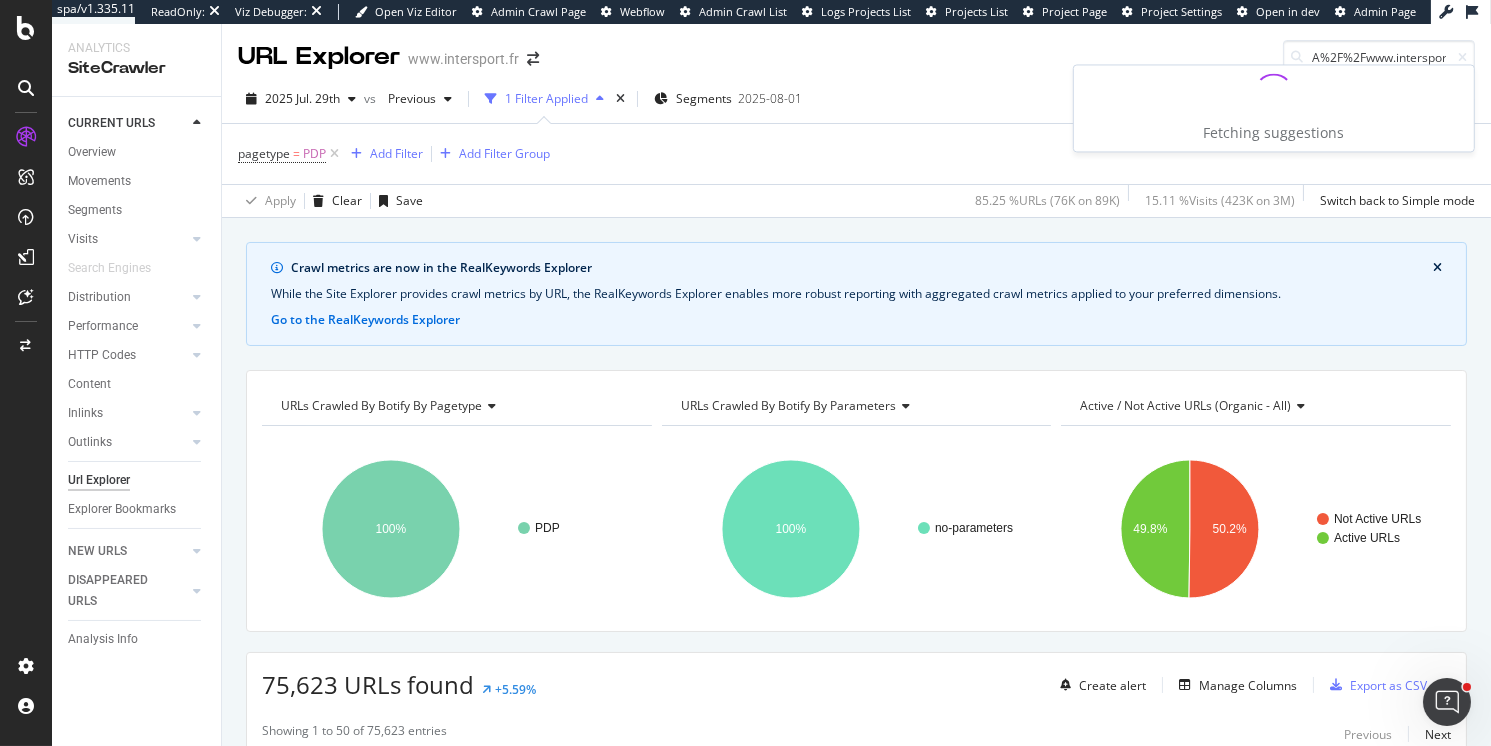 drag, startPoint x: 1372, startPoint y: 55, endPoint x: 1255, endPoint y: 55, distance: 117 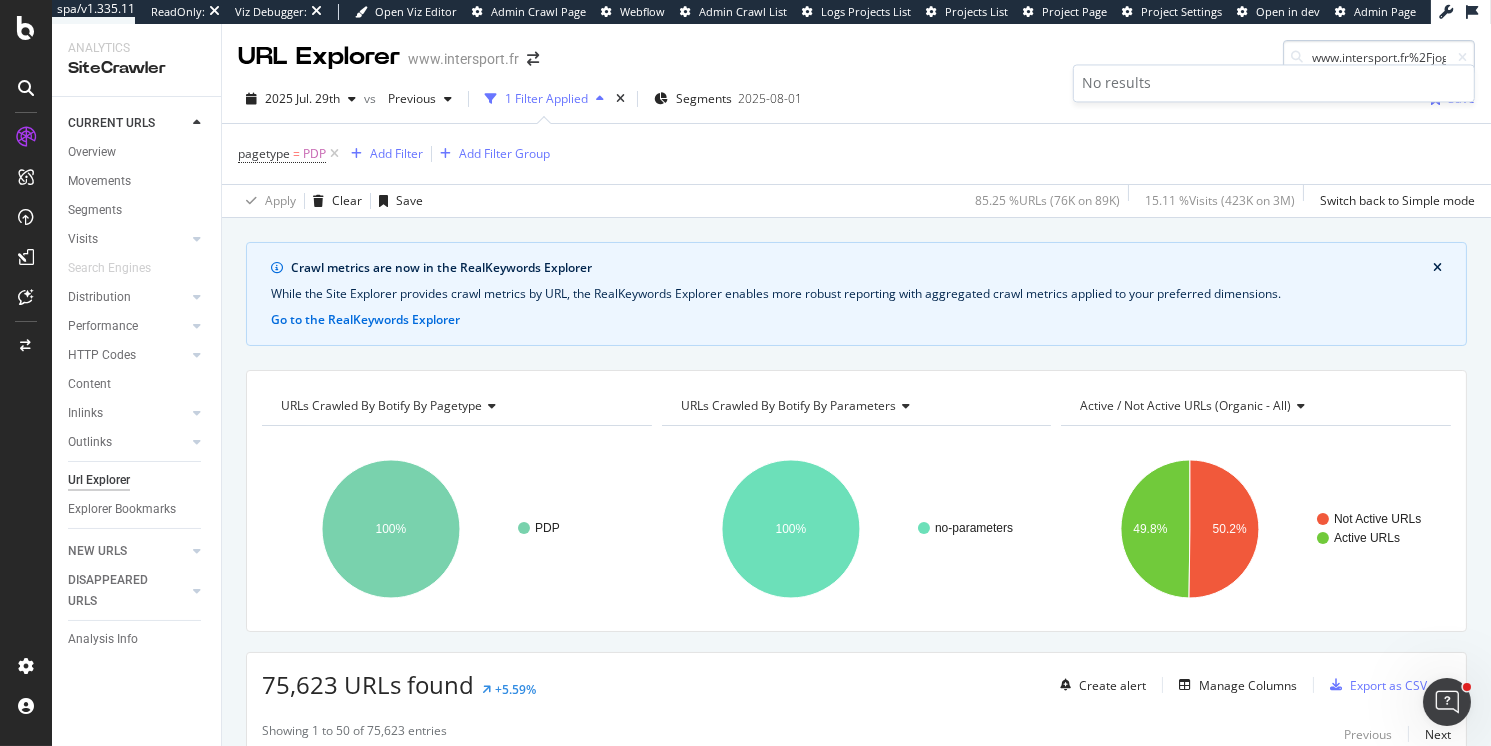 click on "www.intersport.fr%2Fjogging_femme_feel_cozy_essentials-adidas-p-IW8182" at bounding box center [1379, 57] 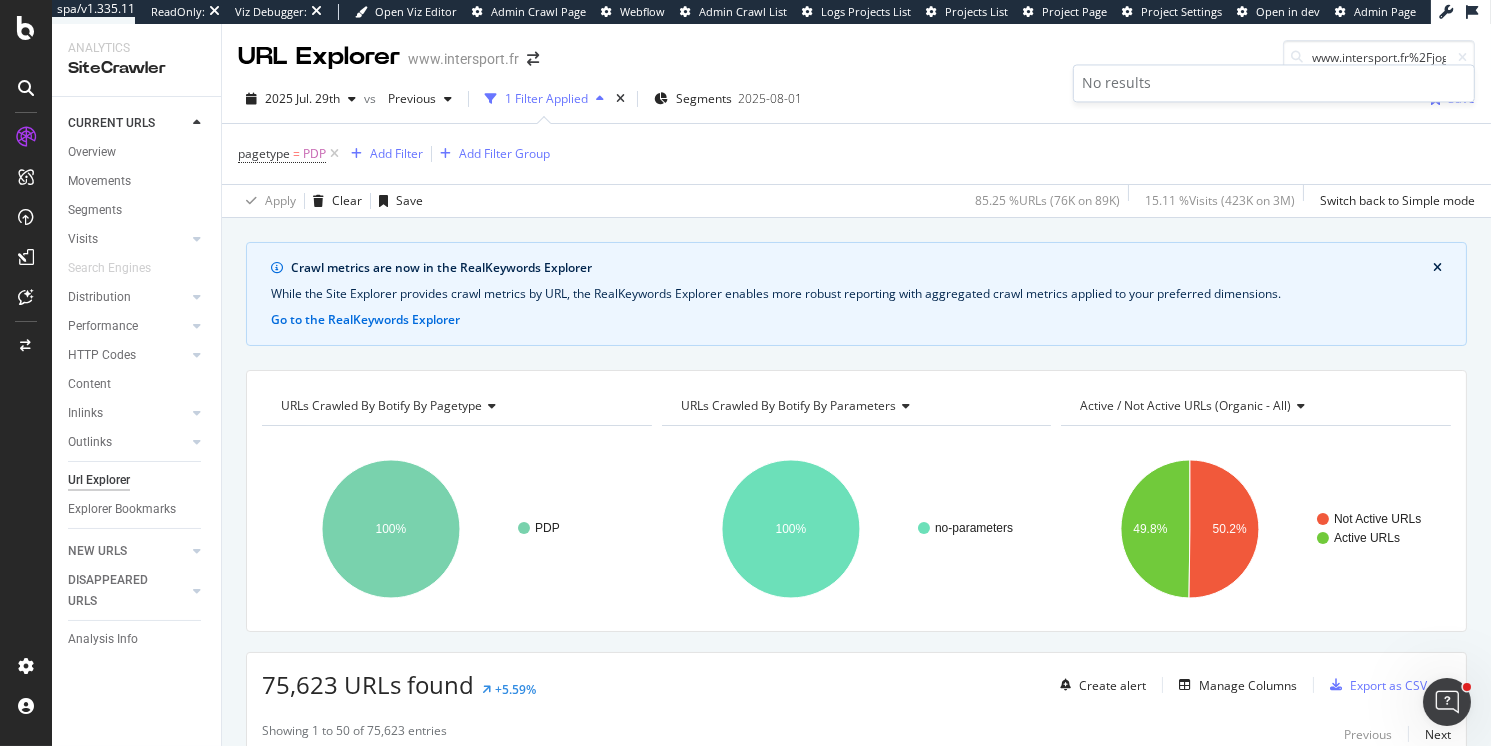 type on "www.intersport.fr%2Fjogging_femme_feel_cozy_essentials-adidas-p-IW8182" 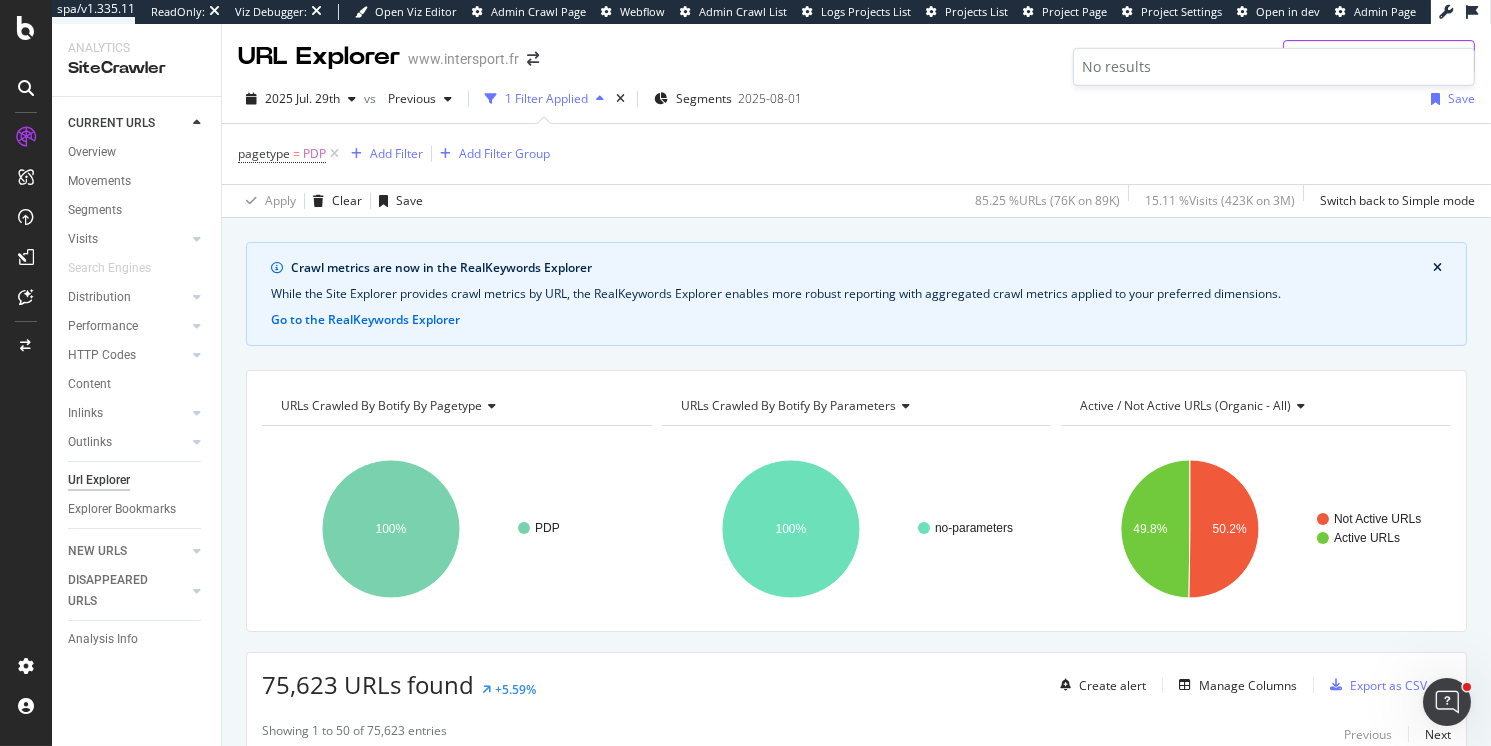 scroll, scrollTop: 525, scrollLeft: 0, axis: vertical 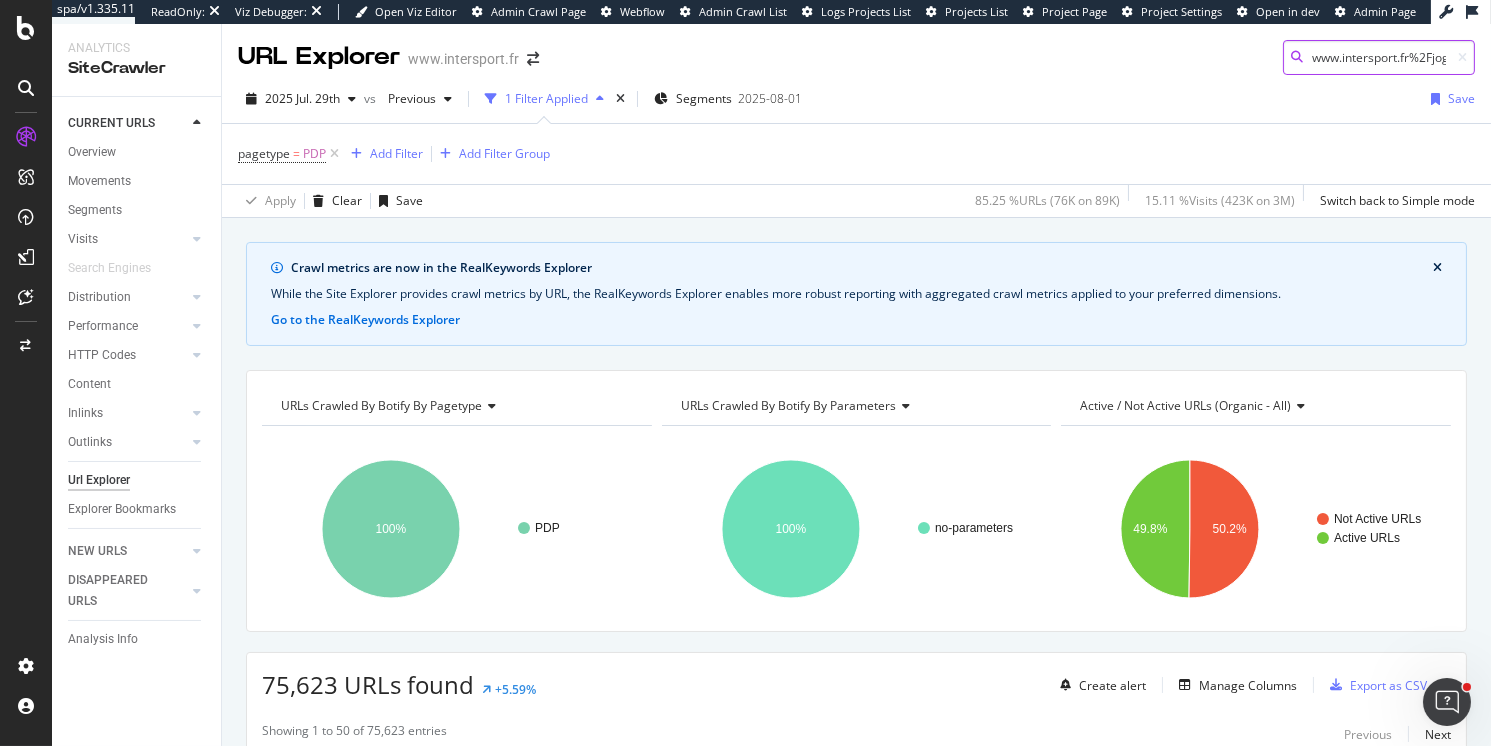click on "spa/v1.335.11 ReadOnly: Viz Debugger: Open Viz Editor Admin Crawl Page Webflow Admin Crawl List Logs Projects List Projects List Project Page Project Settings Open in dev Admin Page Analytics SiteCrawler CURRENT URLS Overview Movements Segments Visits Analysis Orphan URLs Search Engines Distribution Top Charts Segments Insights Internationalization Performance Top Charts Segments Insights HTTP Codes Top Charts Segments Insights Content Inlinks Top Charts Segments Insights Outlinks Top Charts Segments Insights Url Explorer Explorer Bookmarks NEW URLS Overview Segments Visits Analysis Search Engines Distribution Top Charts Segments Insights Internationalization Performance Top Charts Segments Insights HTTP Codes Top Charts Segments Insights Content Inlinks Top Charts Segments Insights Outlinks Top Charts Segments Insights Url Explorer Explorer Bookmarks DISAPPEARED URLS Overview Segments Visits Analysis Search Engines Distribution Top Charts Segments Insights Internationalization Performance Top Charts Segments" at bounding box center (745, 373) 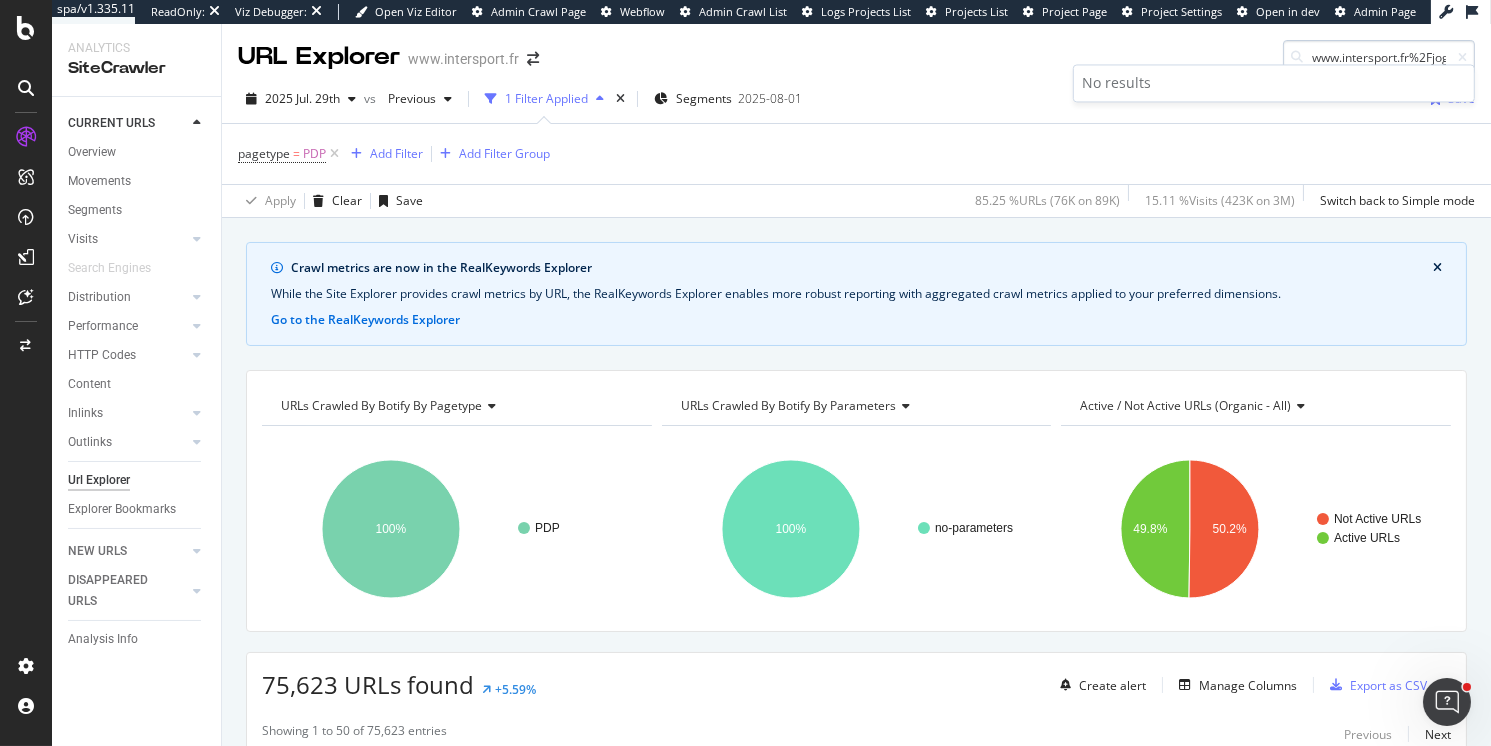 click on "No results" at bounding box center (1274, 83) 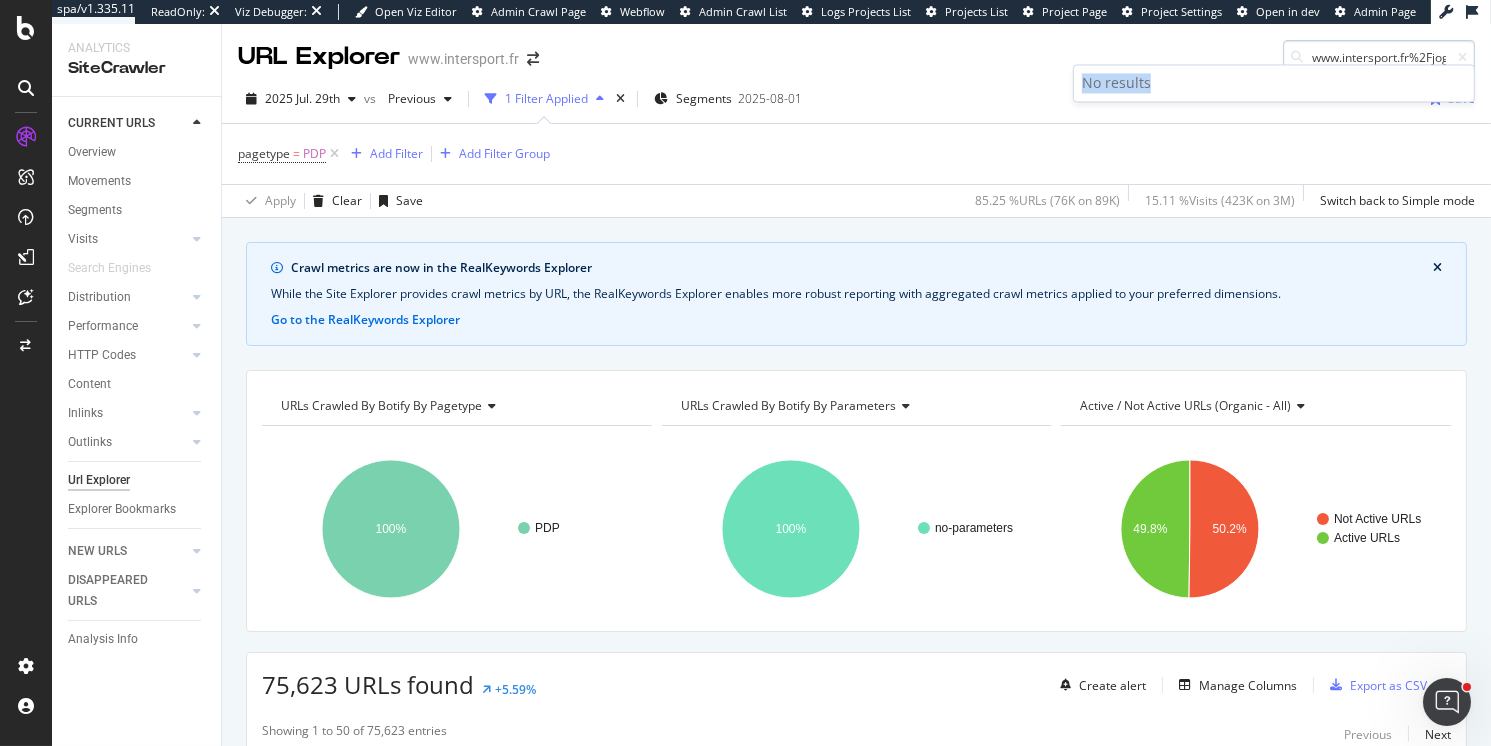 click on "No results" at bounding box center [1274, 83] 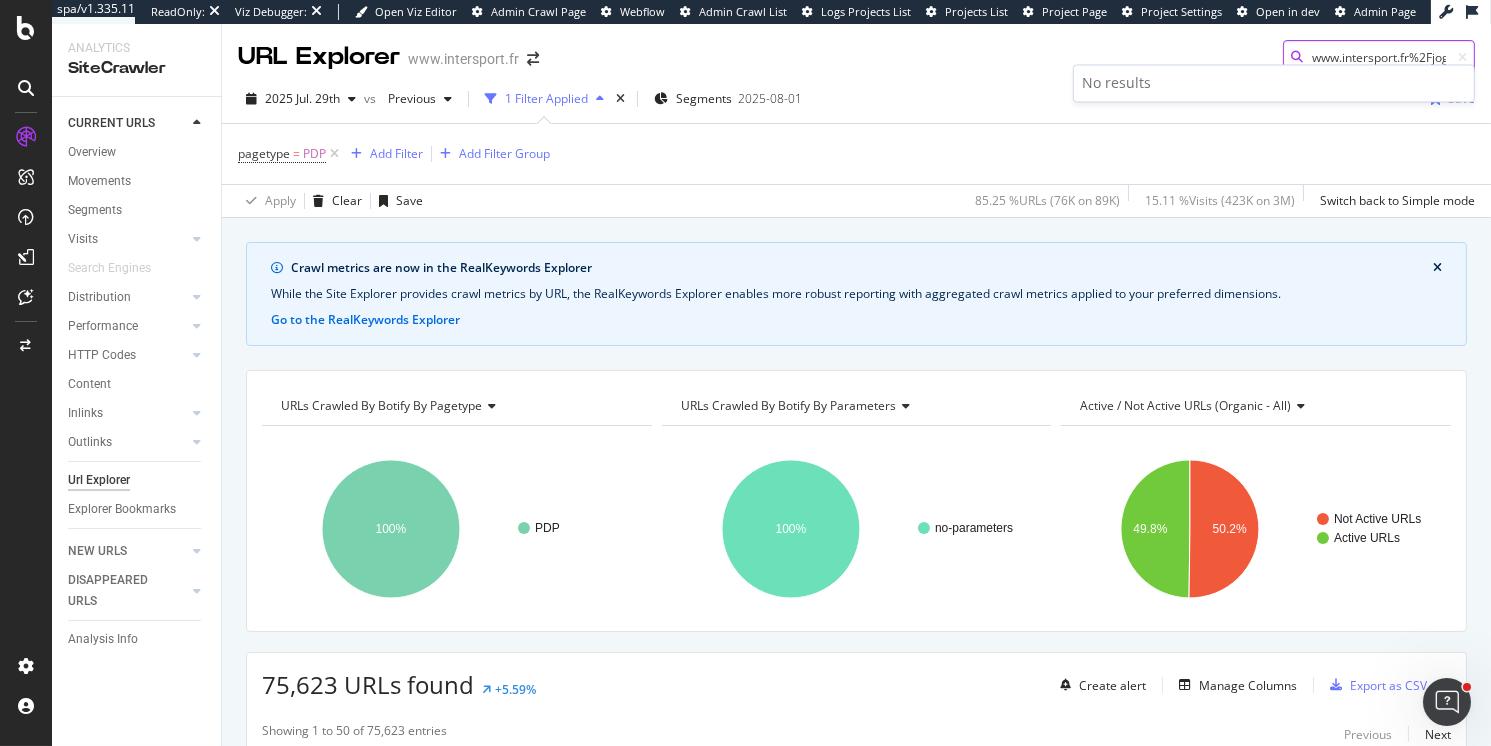 click on "www.intersport.fr%2Fjogging_femme_feel_cozy_essentials-adidas-p-IW8182" at bounding box center (1379, 57) 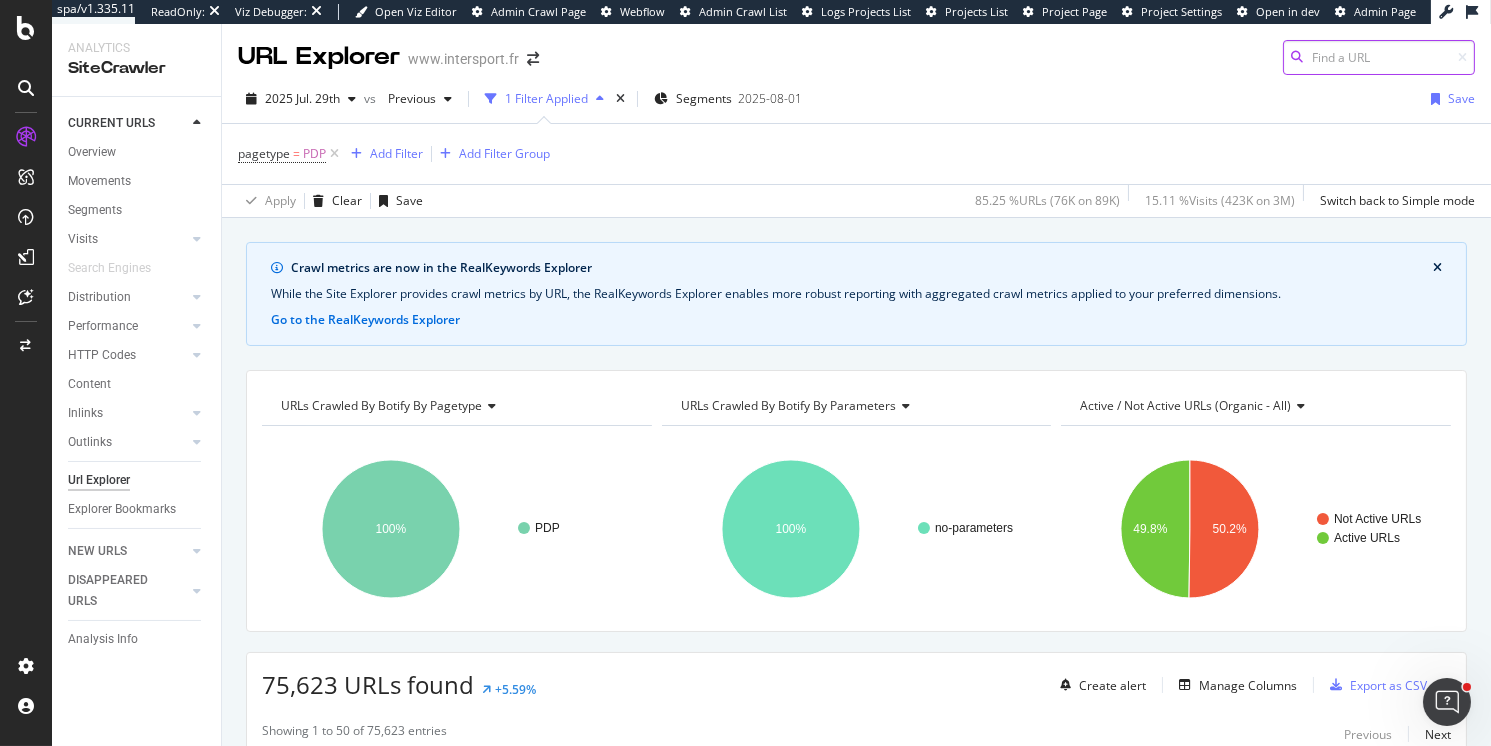 paste on "https://www.intersport.fr/sneakers_homme_grand_court_alpha-adidas-p-JH7235~1T0/" 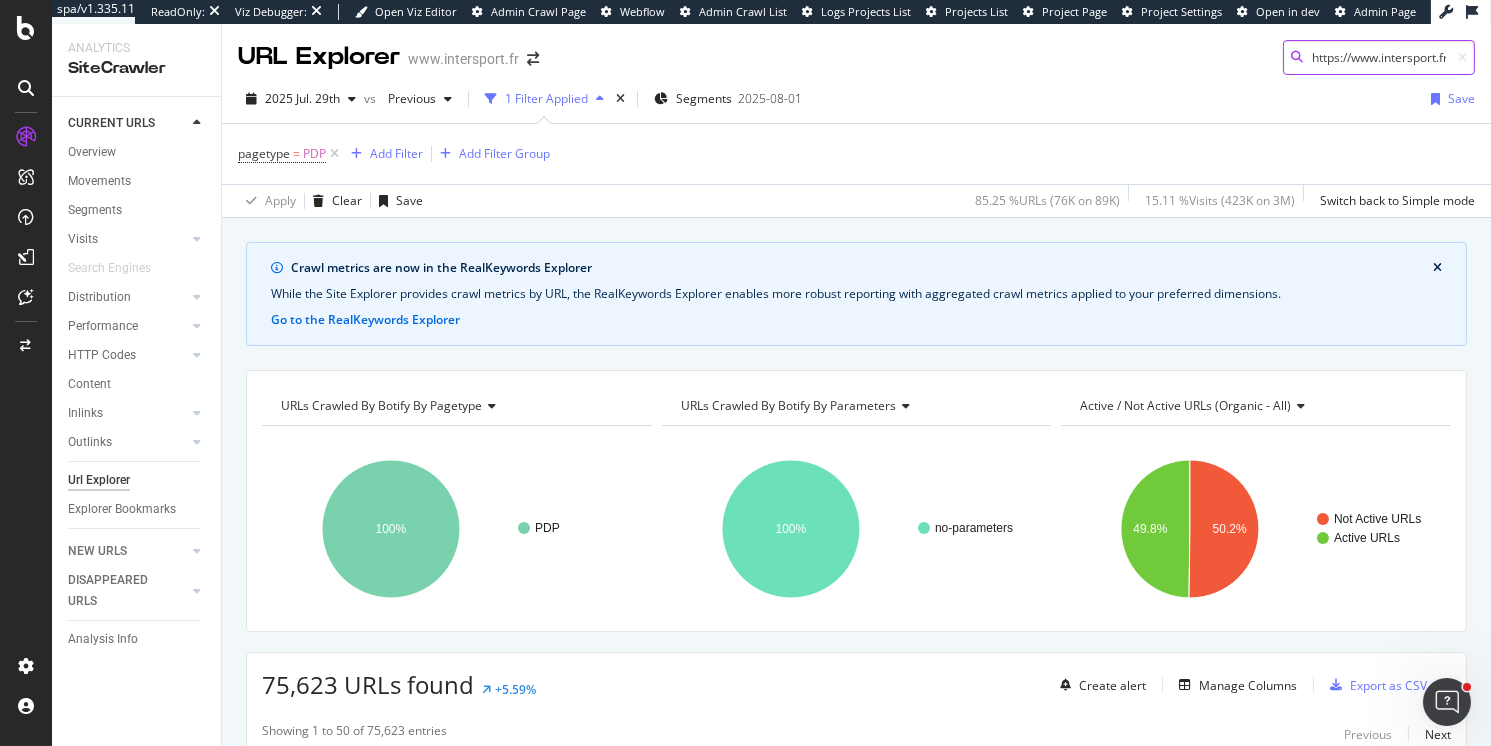 scroll, scrollTop: 0, scrollLeft: 346, axis: horizontal 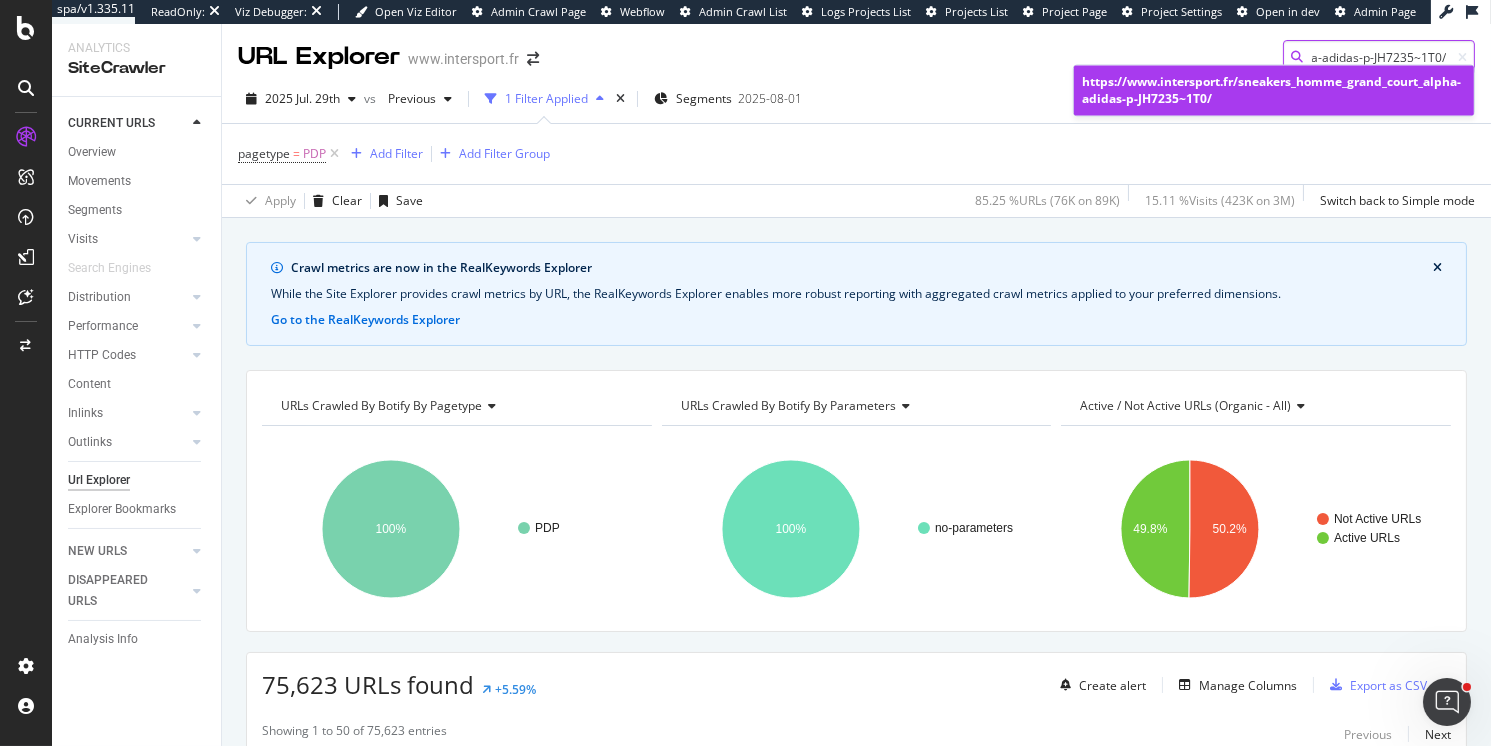 type on "https://www.intersport.fr/sneakers_homme_grand_court_alpha-adidas-p-JH7235~1T0/" 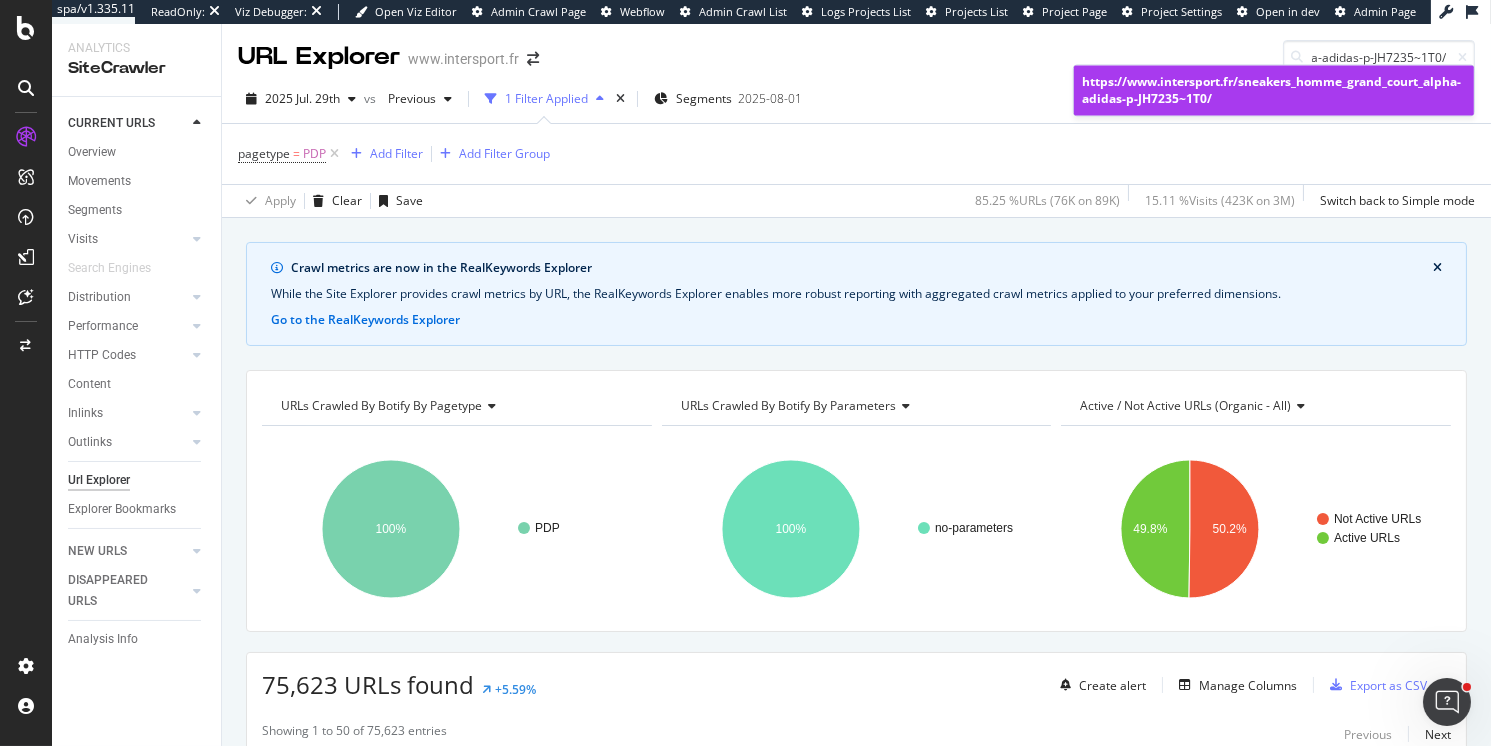 scroll, scrollTop: 0, scrollLeft: 0, axis: both 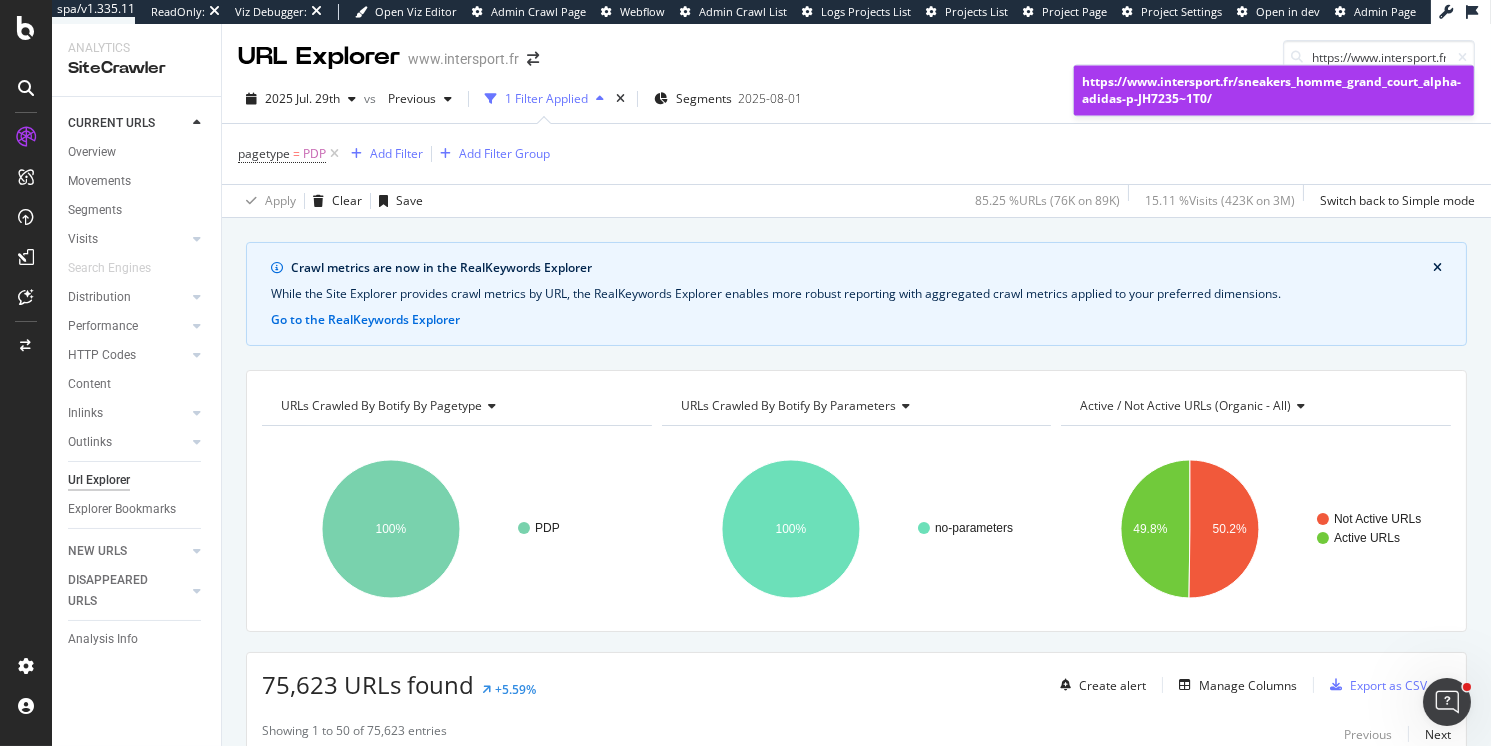 click on "https://www.intersport.fr/sneakers_homme_grand_court_alpha-adidas-p-JH7235~1T0/" at bounding box center [1274, 90] 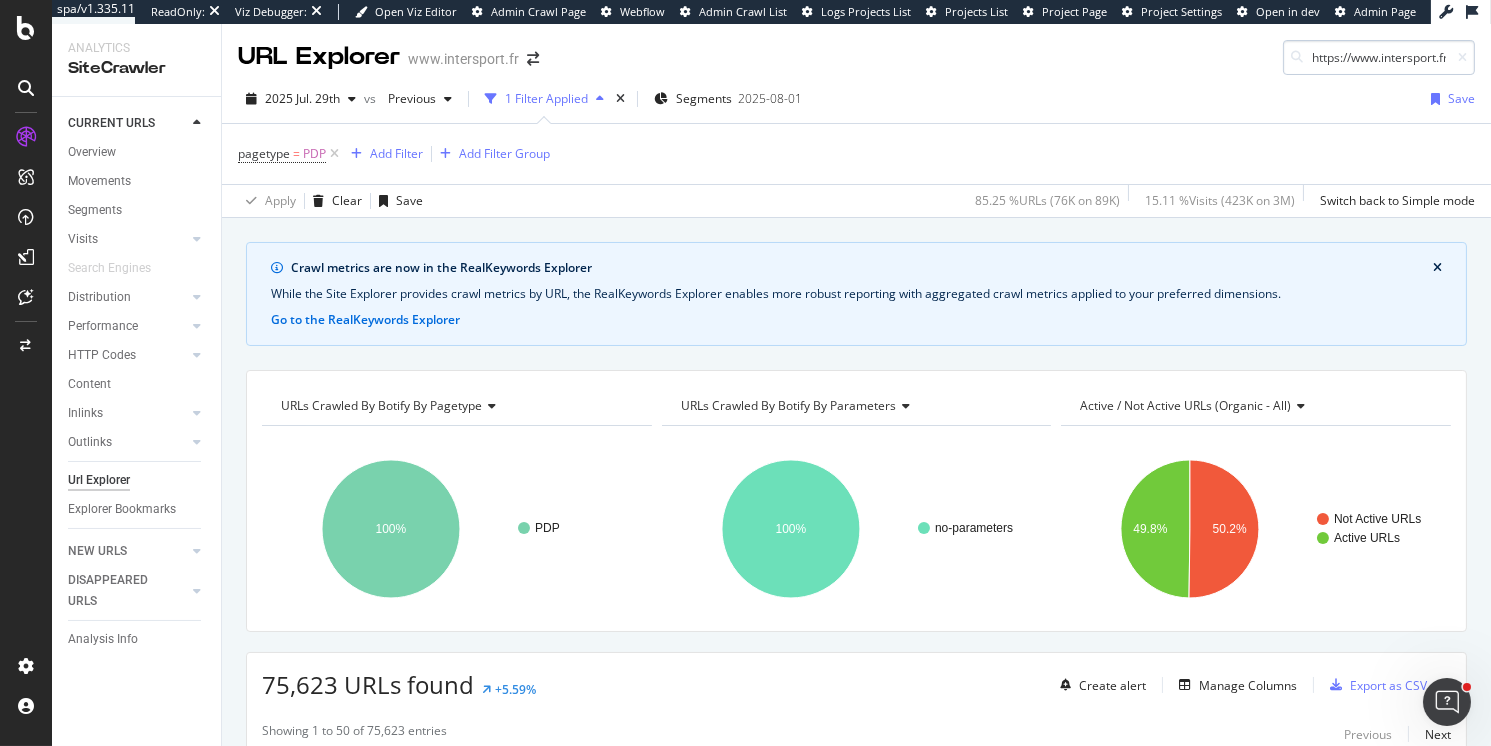 scroll, scrollTop: 0, scrollLeft: 342, axis: horizontal 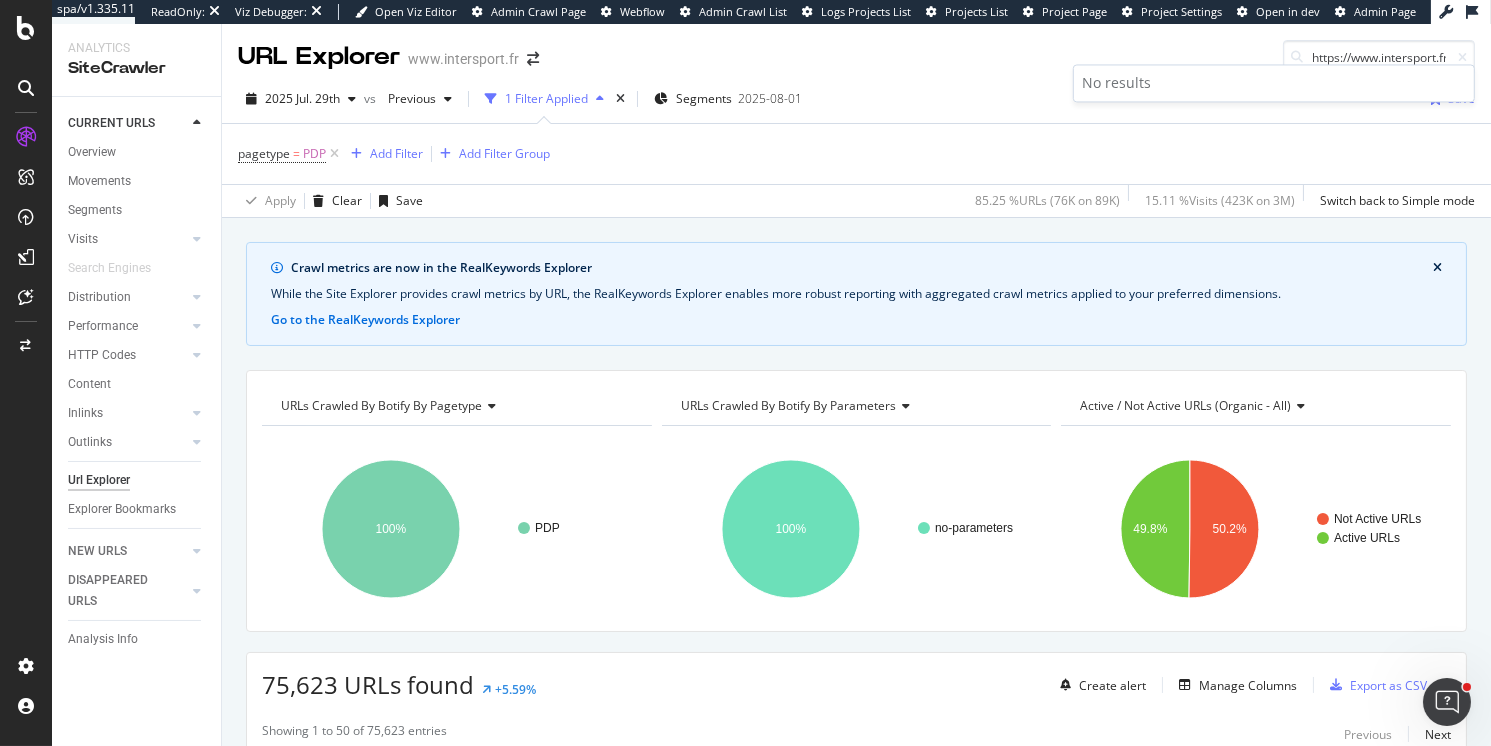 drag, startPoint x: 1337, startPoint y: 59, endPoint x: 1274, endPoint y: 50, distance: 63.63961 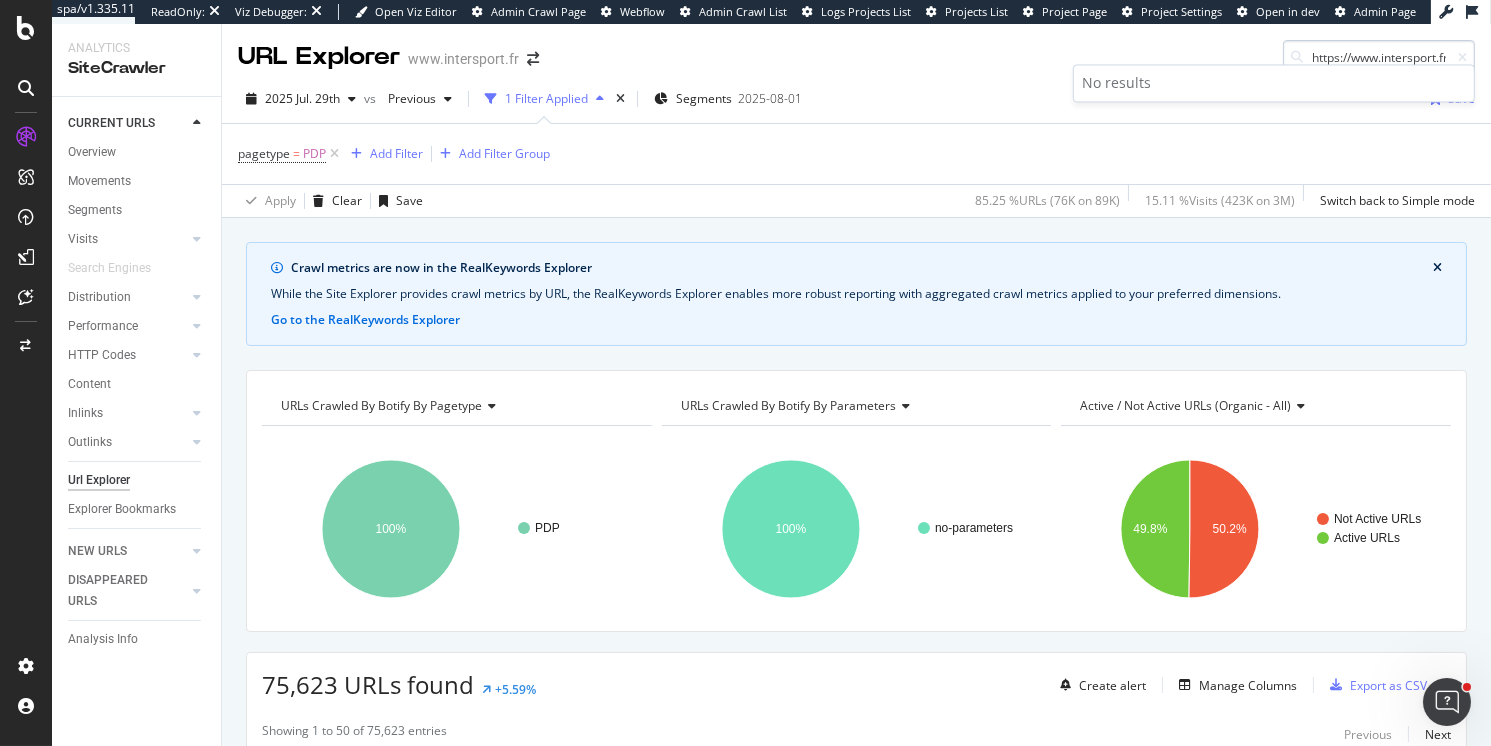click on "https://www.intersport.fr/jogging_femme_feel_cozy_essentials-adidas-p-IW8182~P7X/" at bounding box center (1379, 57) 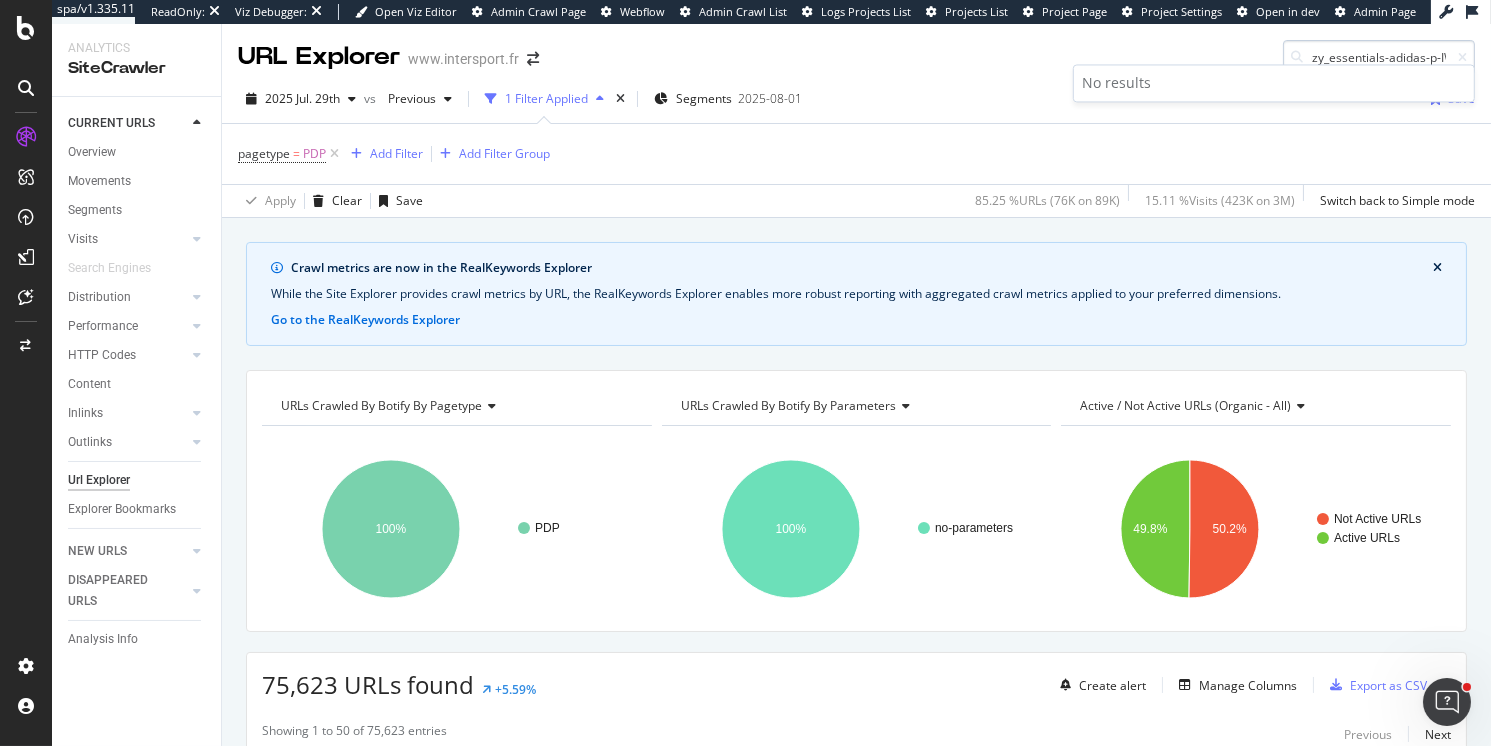 scroll, scrollTop: 0, scrollLeft: 304, axis: horizontal 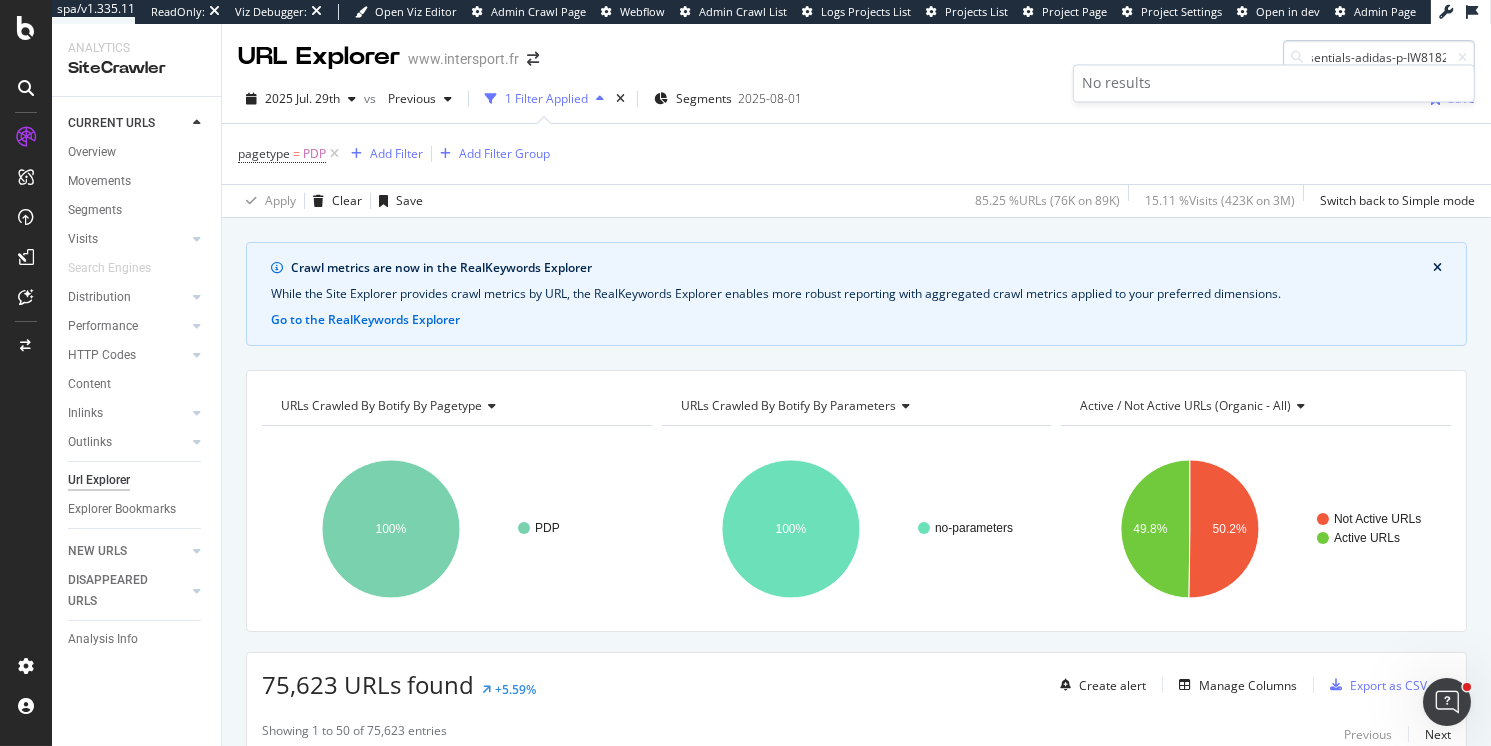 drag, startPoint x: 1418, startPoint y: 57, endPoint x: 1387, endPoint y: 59, distance: 31.06445 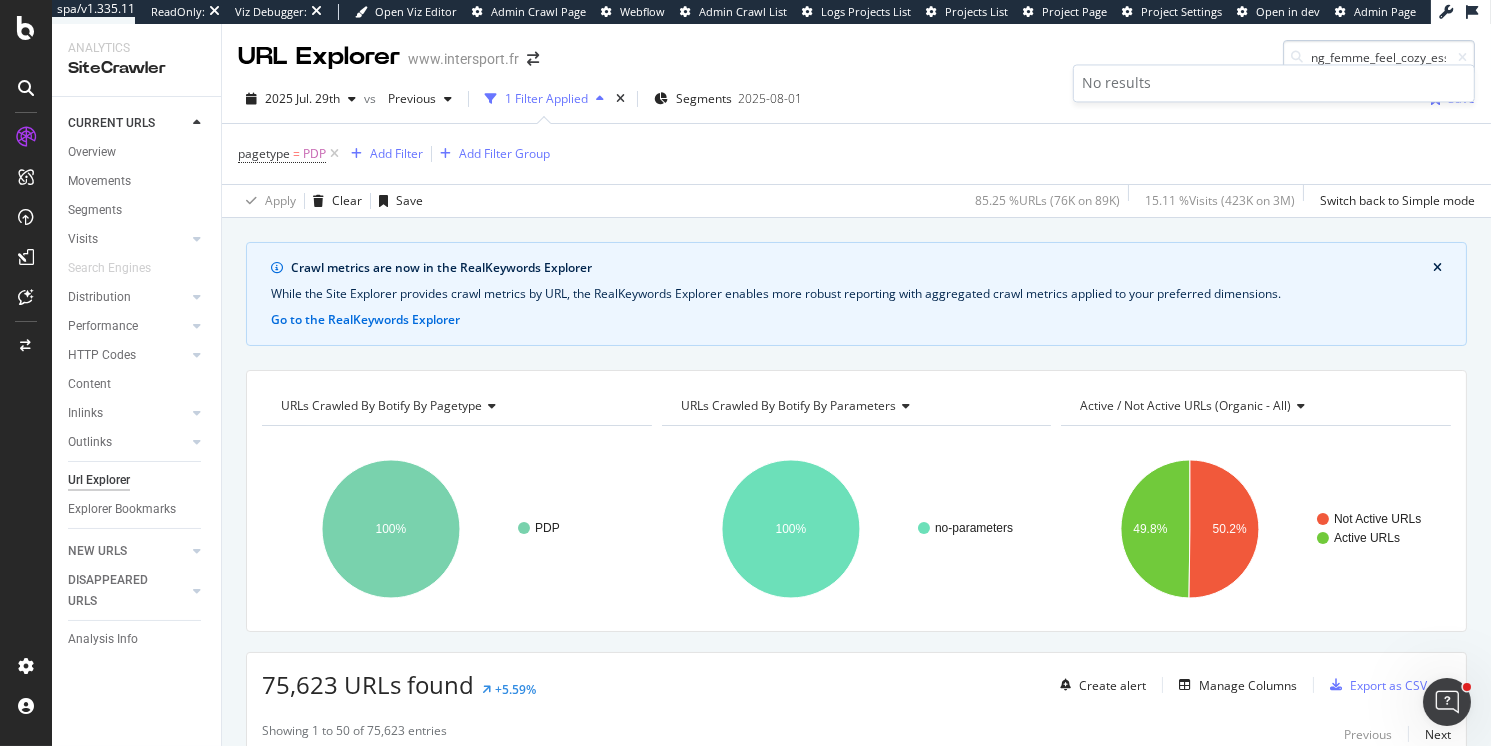 scroll, scrollTop: 0, scrollLeft: 101, axis: horizontal 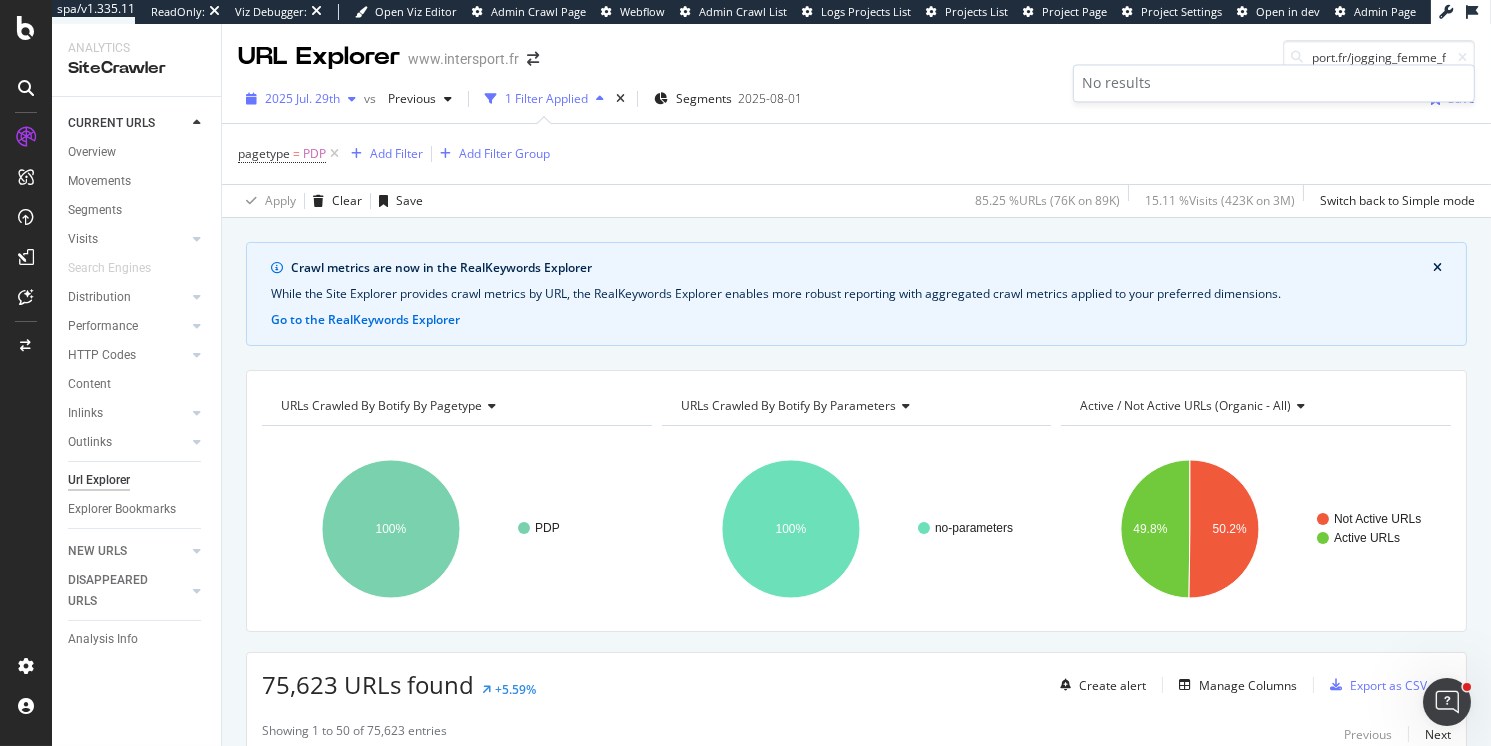 type on "https://www.intersport.fr/jogging_femme_feel_cozy_essentials-adidas-p-IW8182~P7X/" 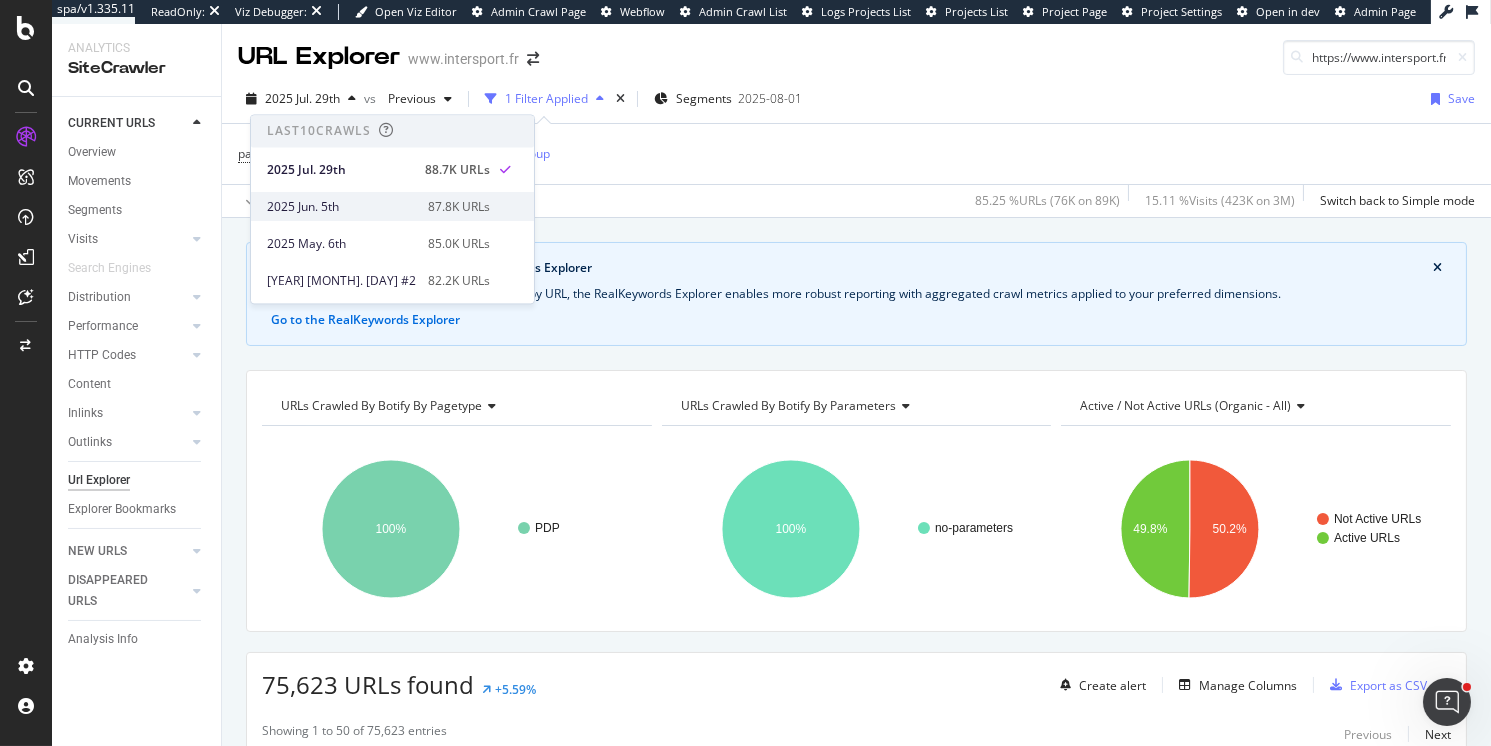 click on "2025 Jun. 5th" at bounding box center [341, 207] 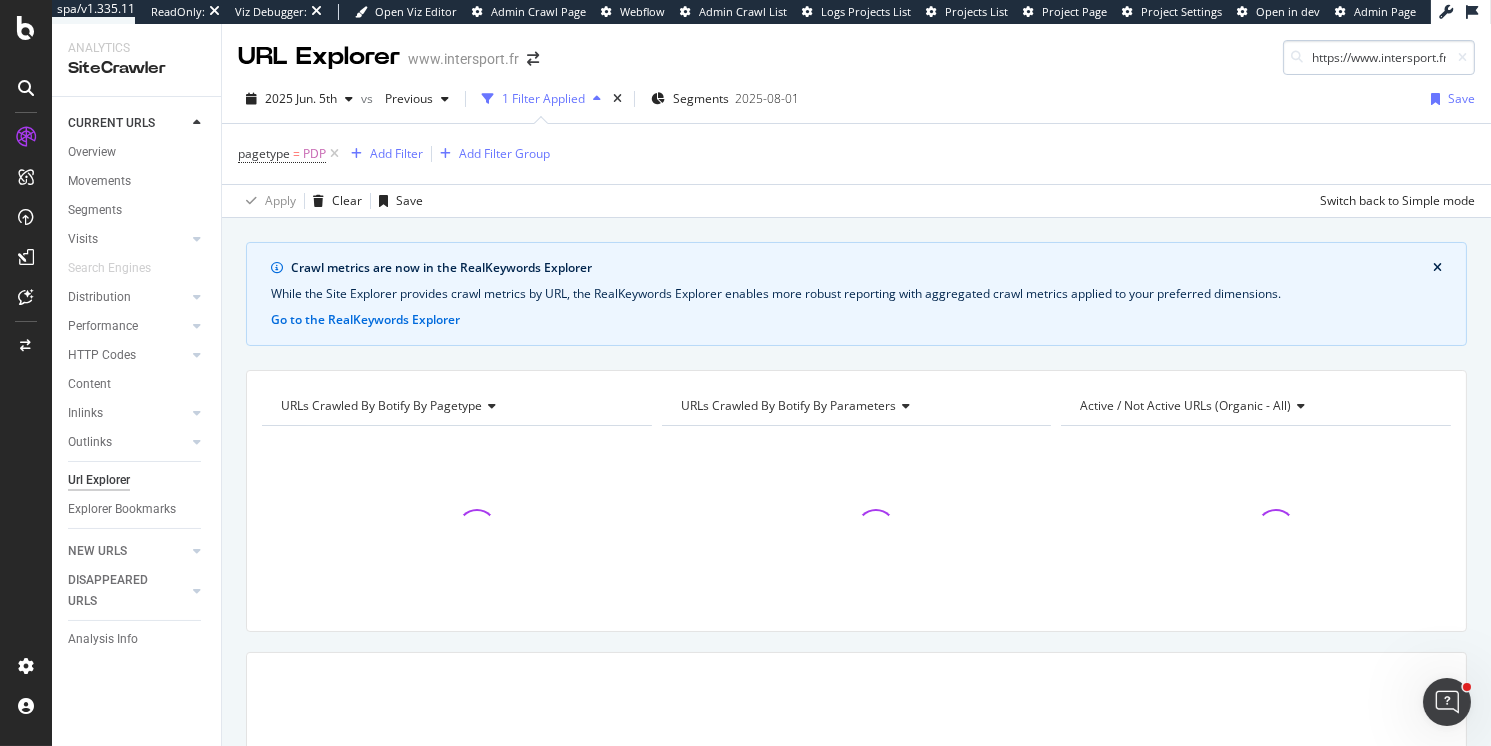 scroll, scrollTop: 0, scrollLeft: 342, axis: horizontal 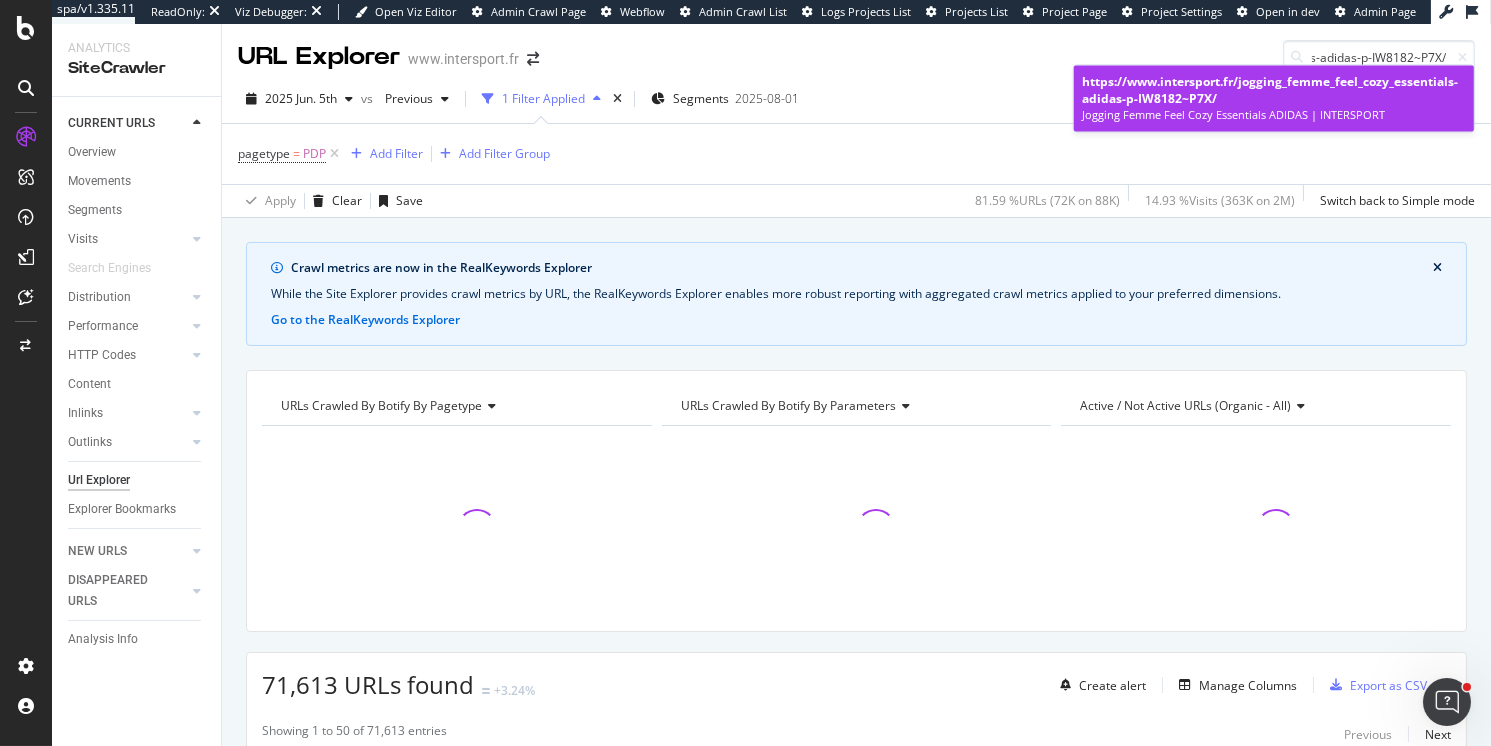 type on "https://www.intersport.fr/jogging_femme_feel_cozy_essentials-adidas-p-IW8182~P7X/" 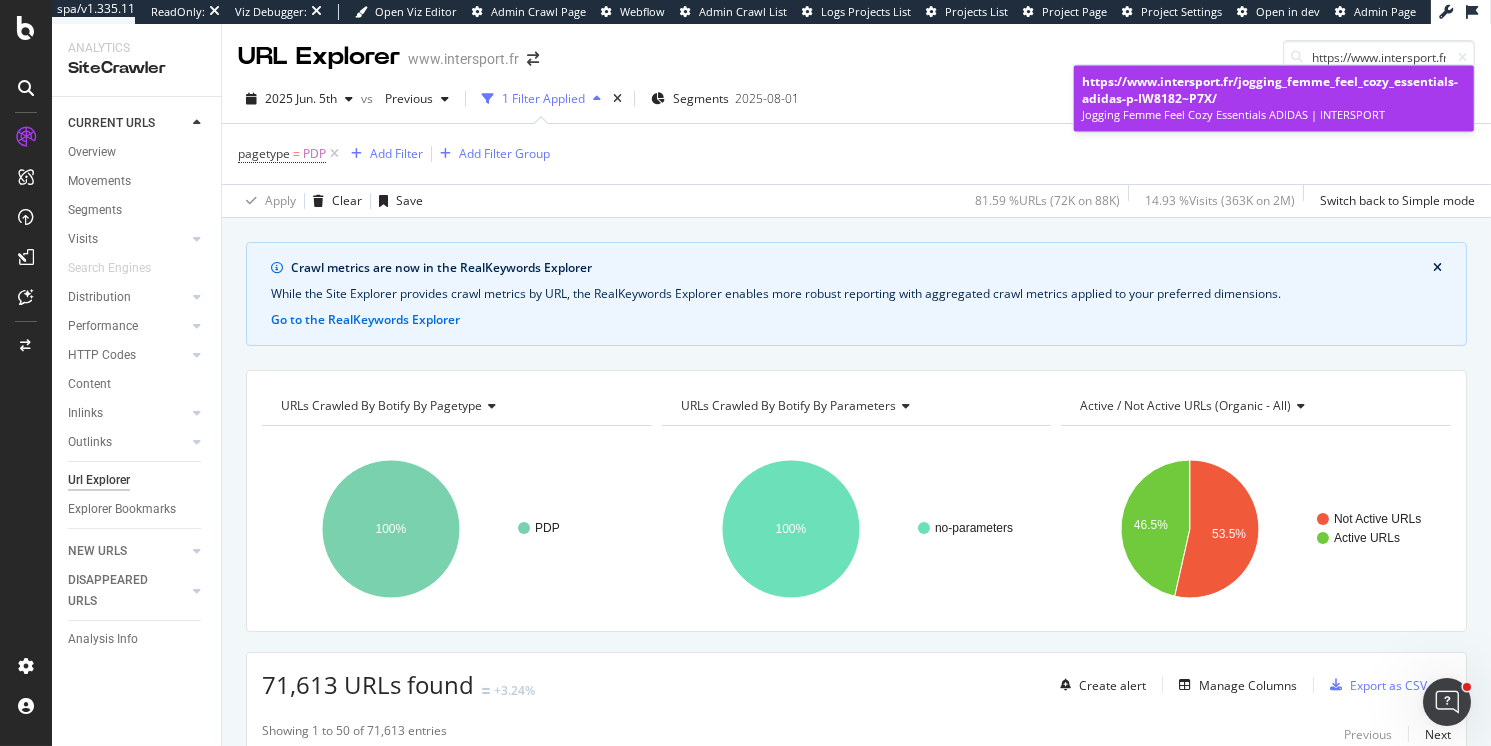 click on "Jogging Femme Feel Cozy Essentials ADIDAS | INTERSPORT" at bounding box center (1274, 116) 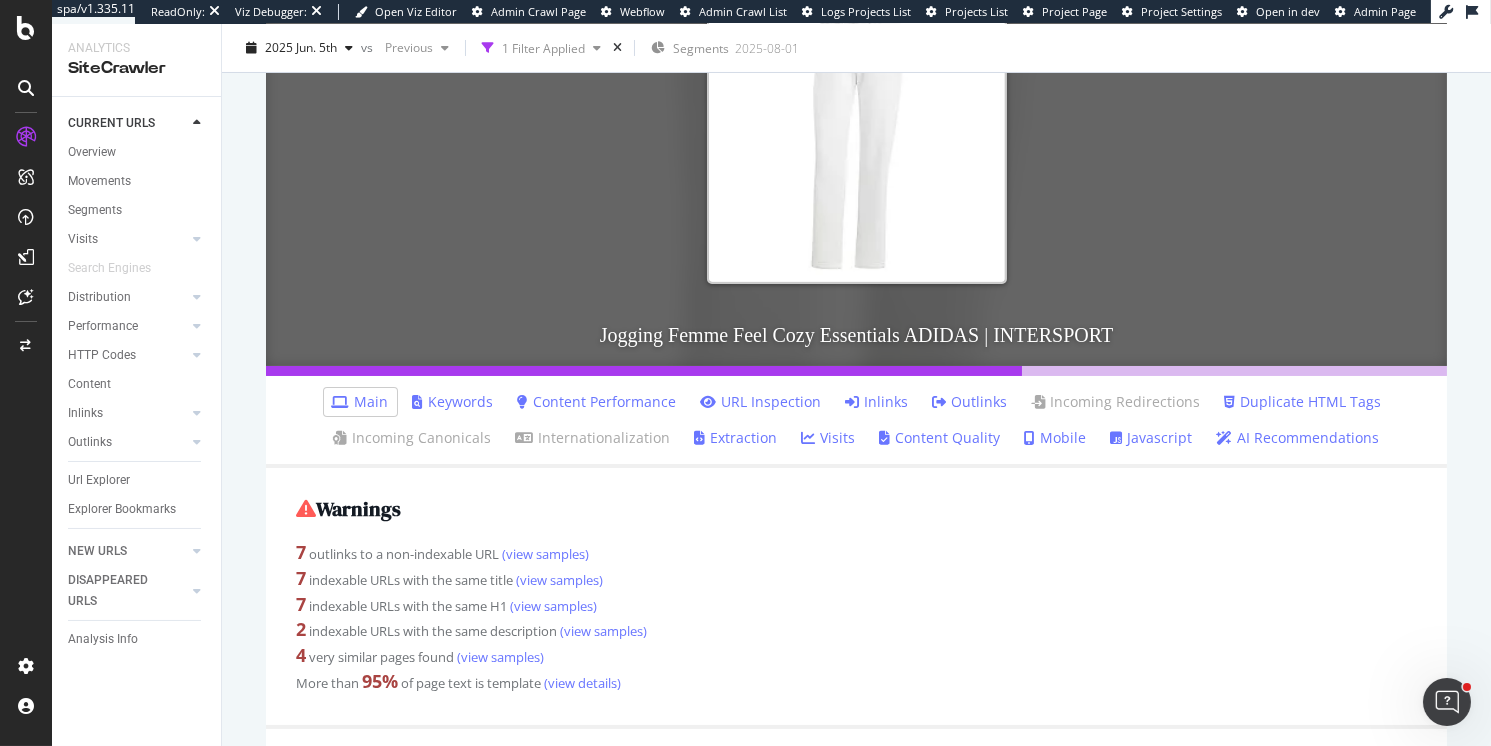 scroll, scrollTop: 404, scrollLeft: 0, axis: vertical 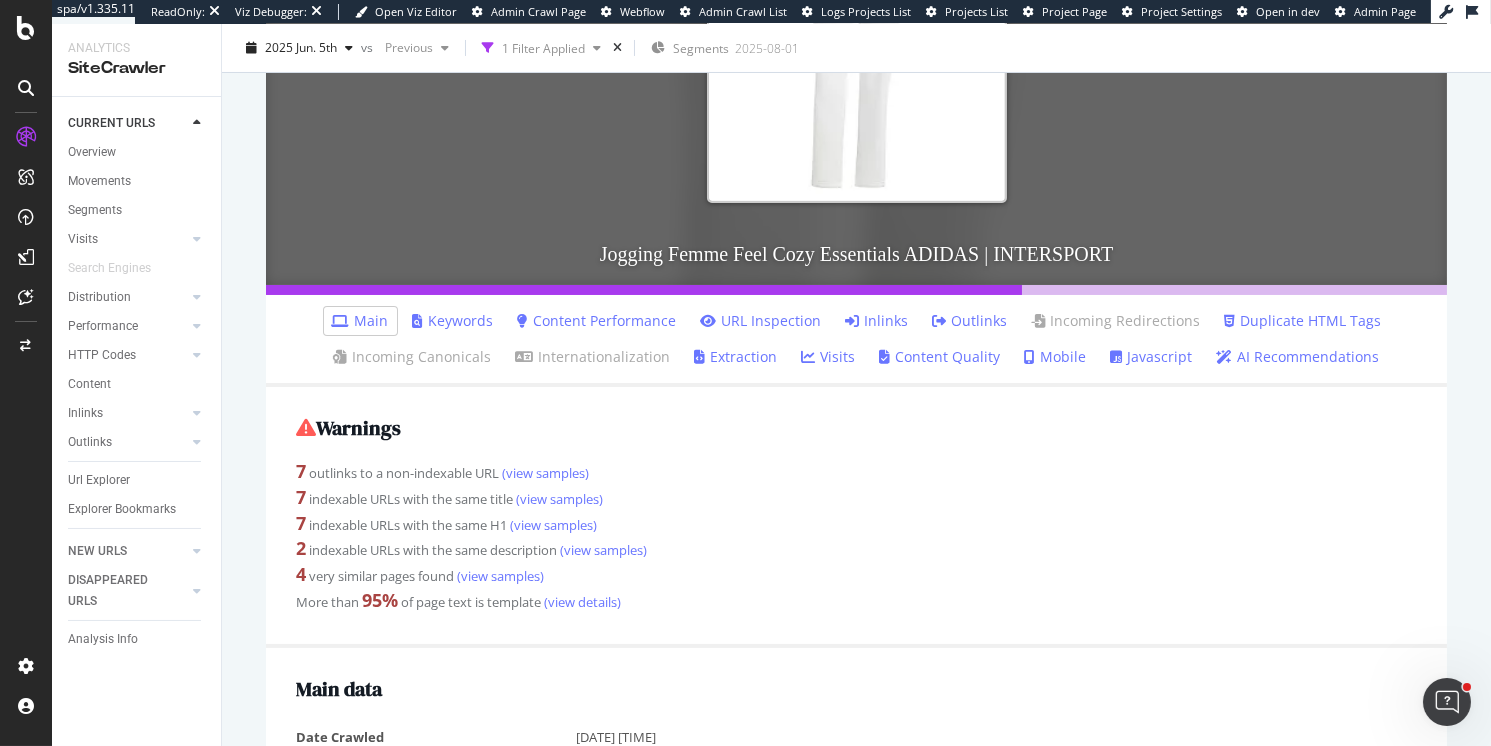 click on "Visits" at bounding box center [829, 357] 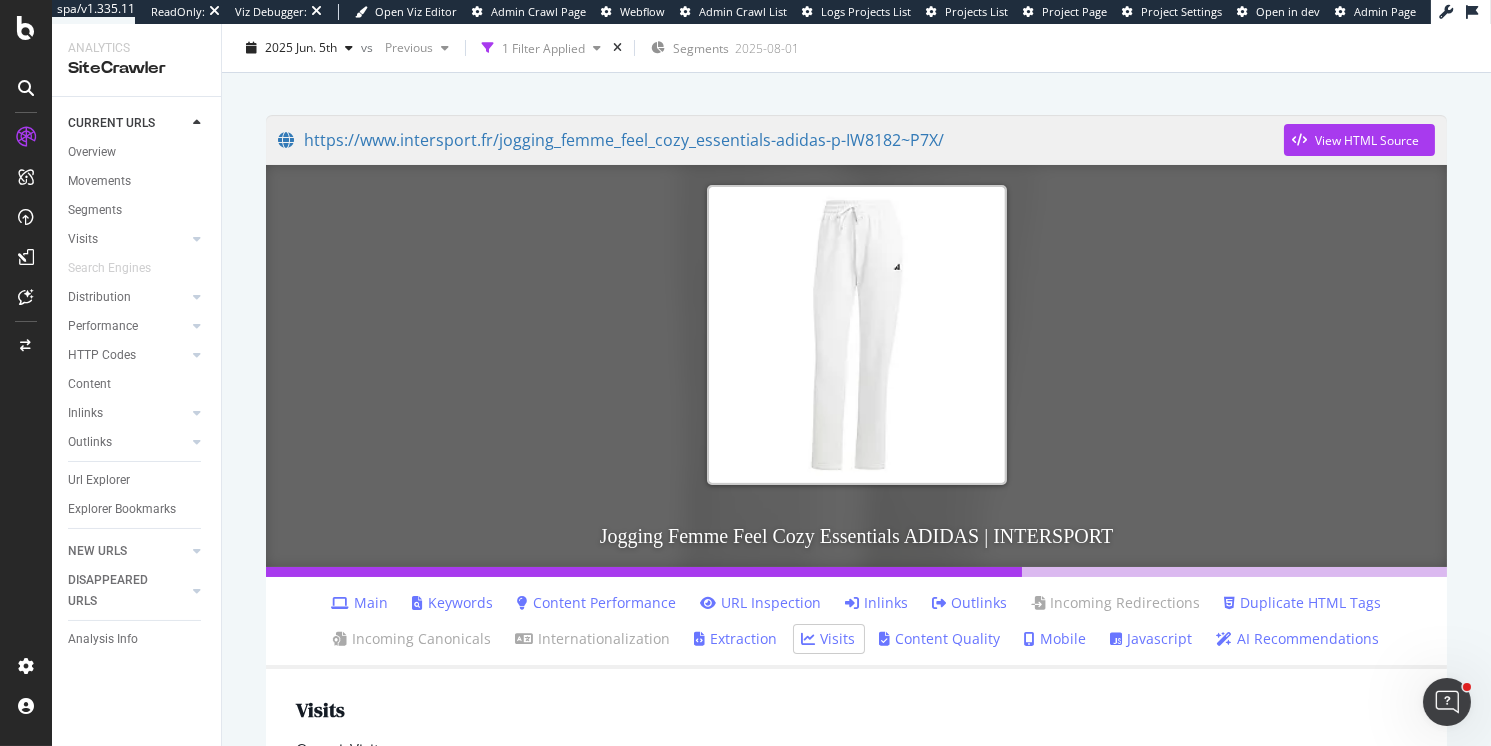 scroll, scrollTop: 252, scrollLeft: 0, axis: vertical 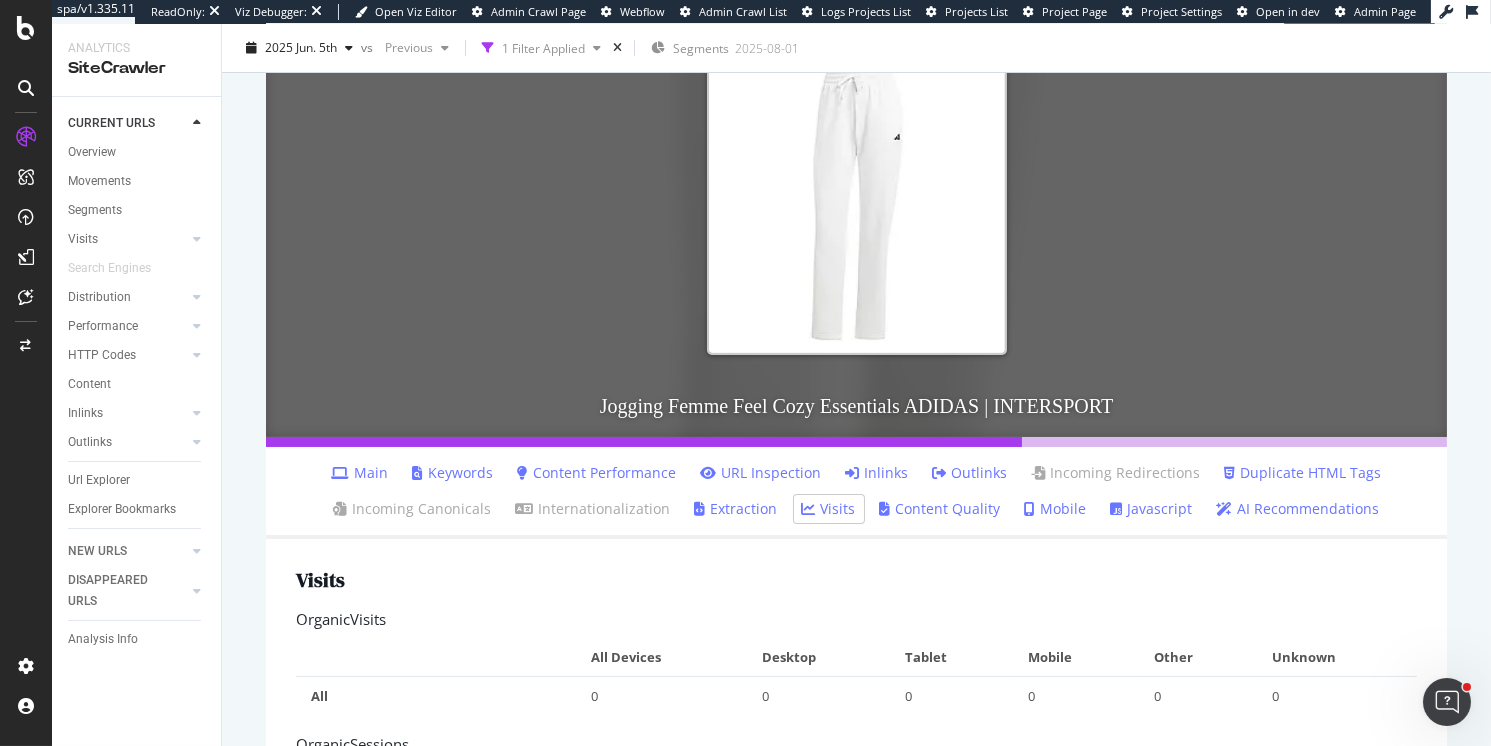 click on "Inlinks" at bounding box center [877, 473] 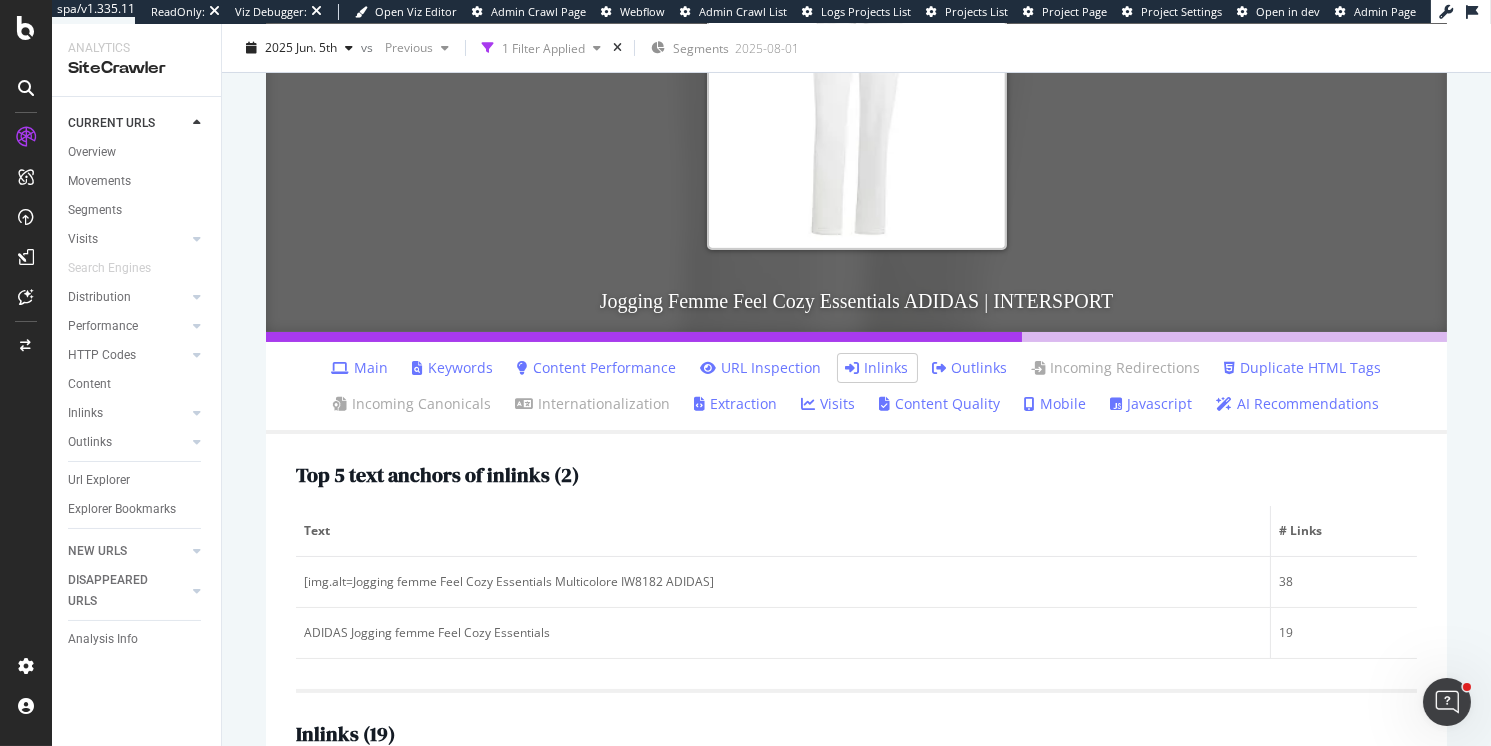 scroll, scrollTop: 446, scrollLeft: 0, axis: vertical 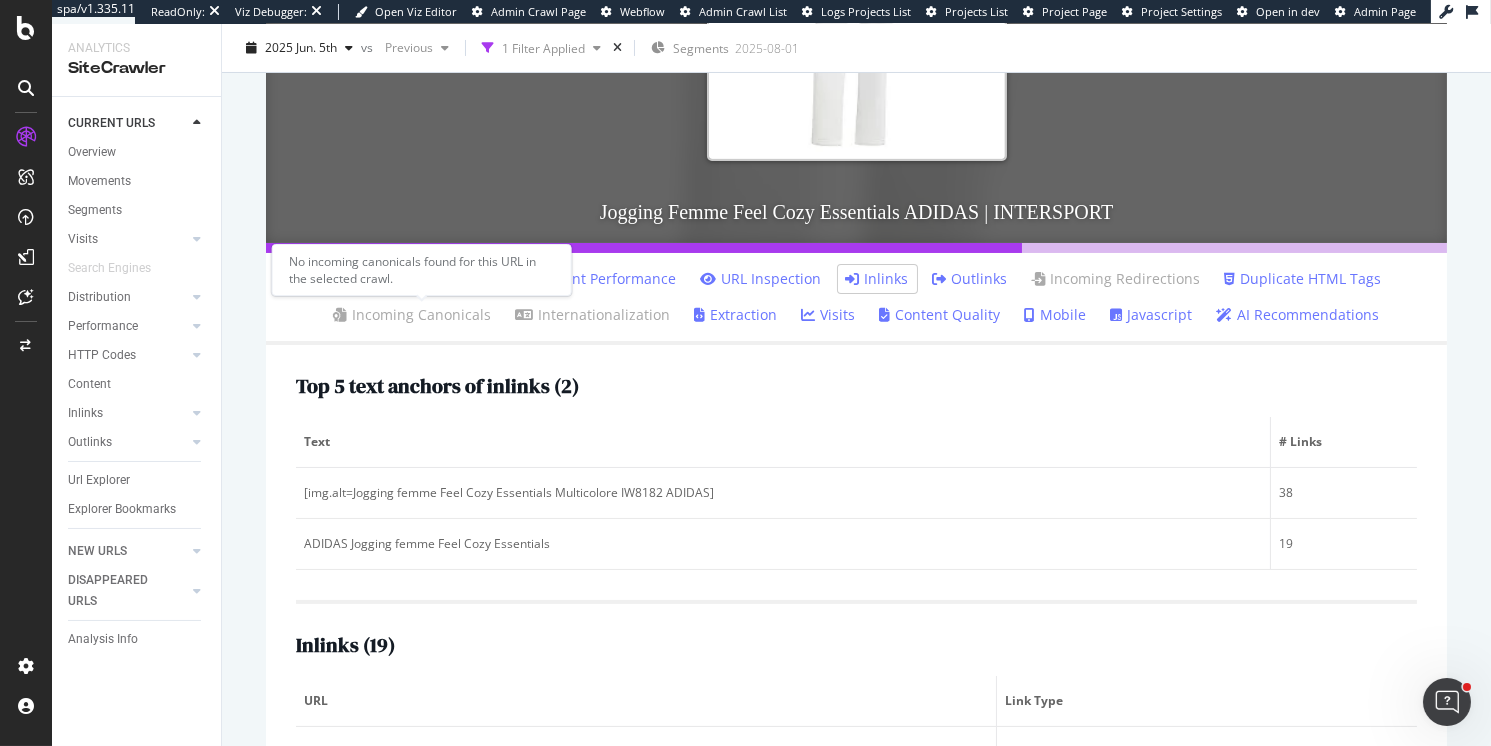 click on "No incoming canonicals found for this URL in the selected crawl." at bounding box center (422, 270) 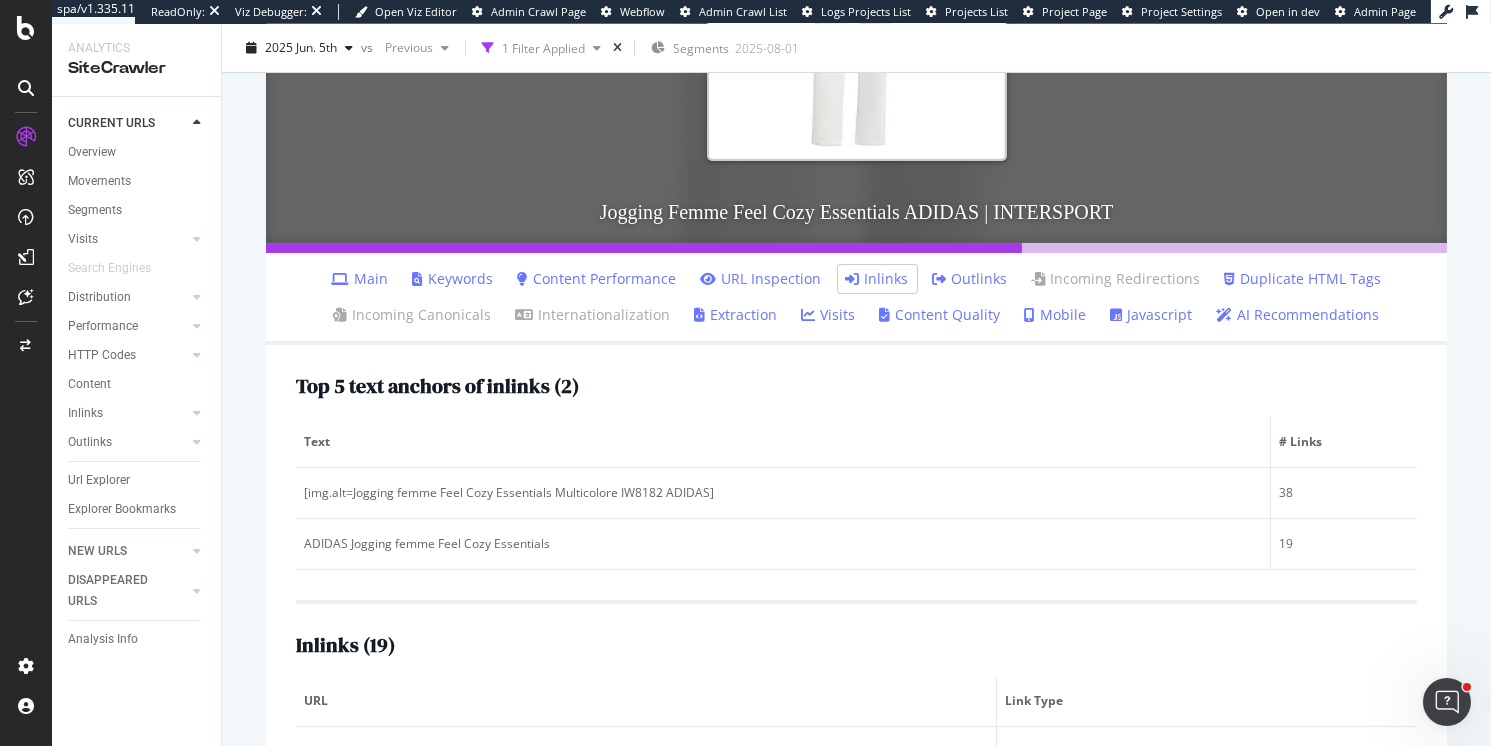 click on "Main" at bounding box center [360, 279] 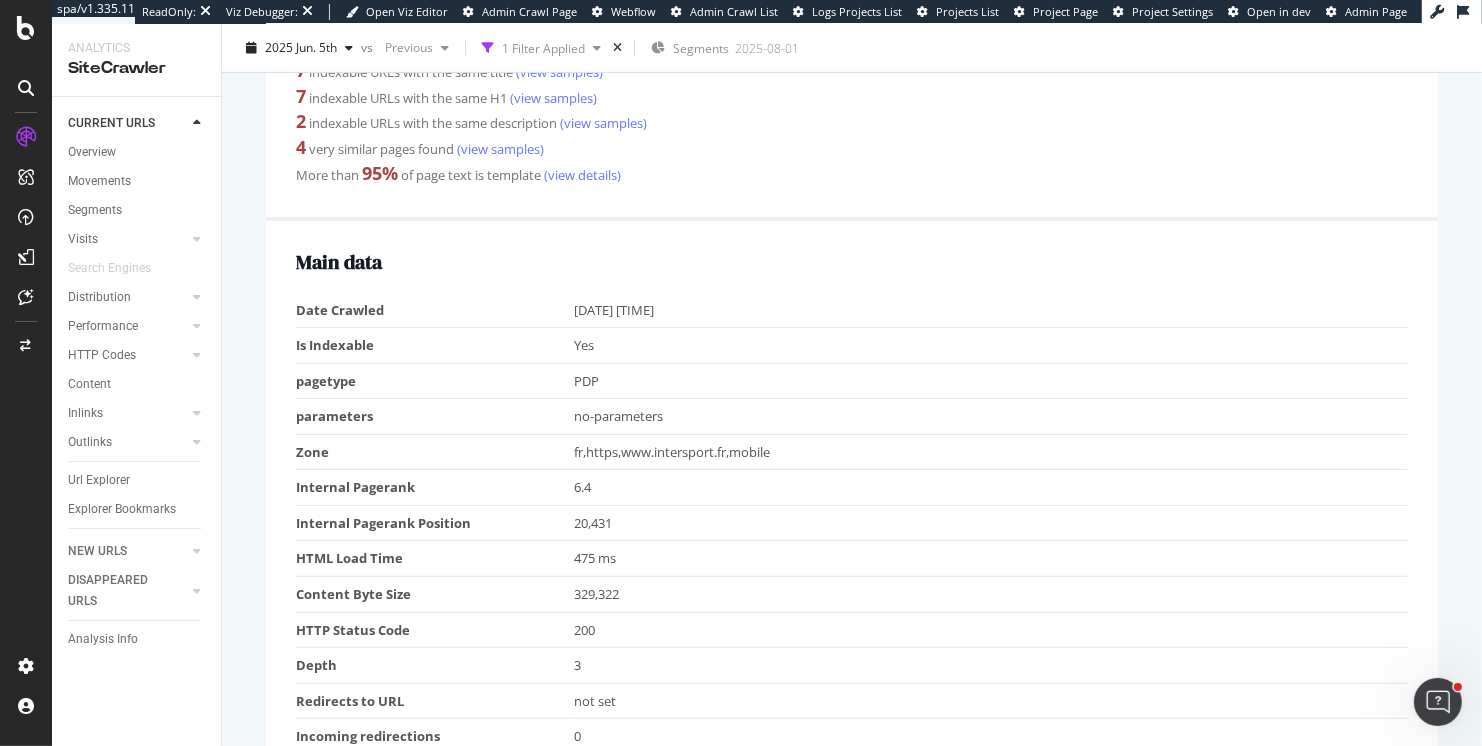 scroll, scrollTop: 2231, scrollLeft: 0, axis: vertical 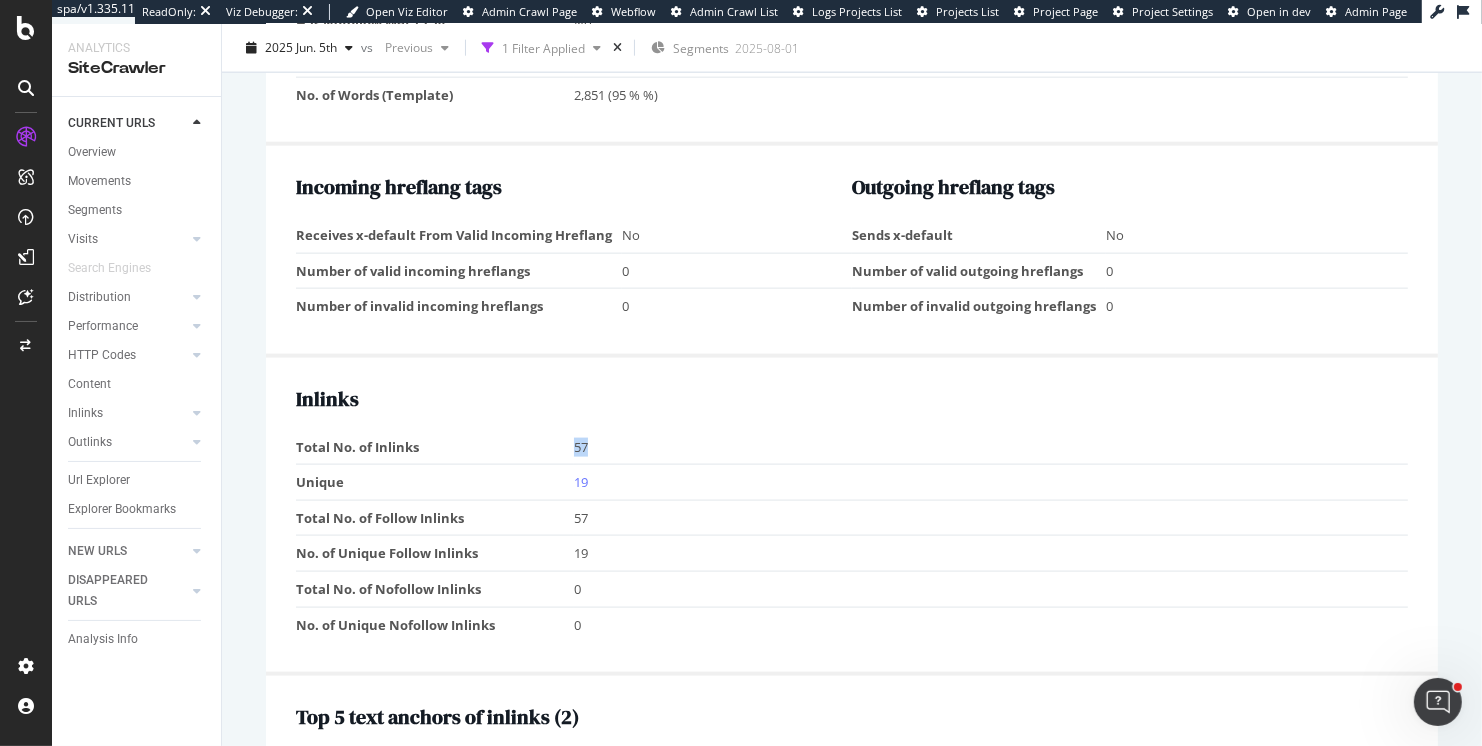 drag, startPoint x: 593, startPoint y: 432, endPoint x: 564, endPoint y: 431, distance: 29.017237 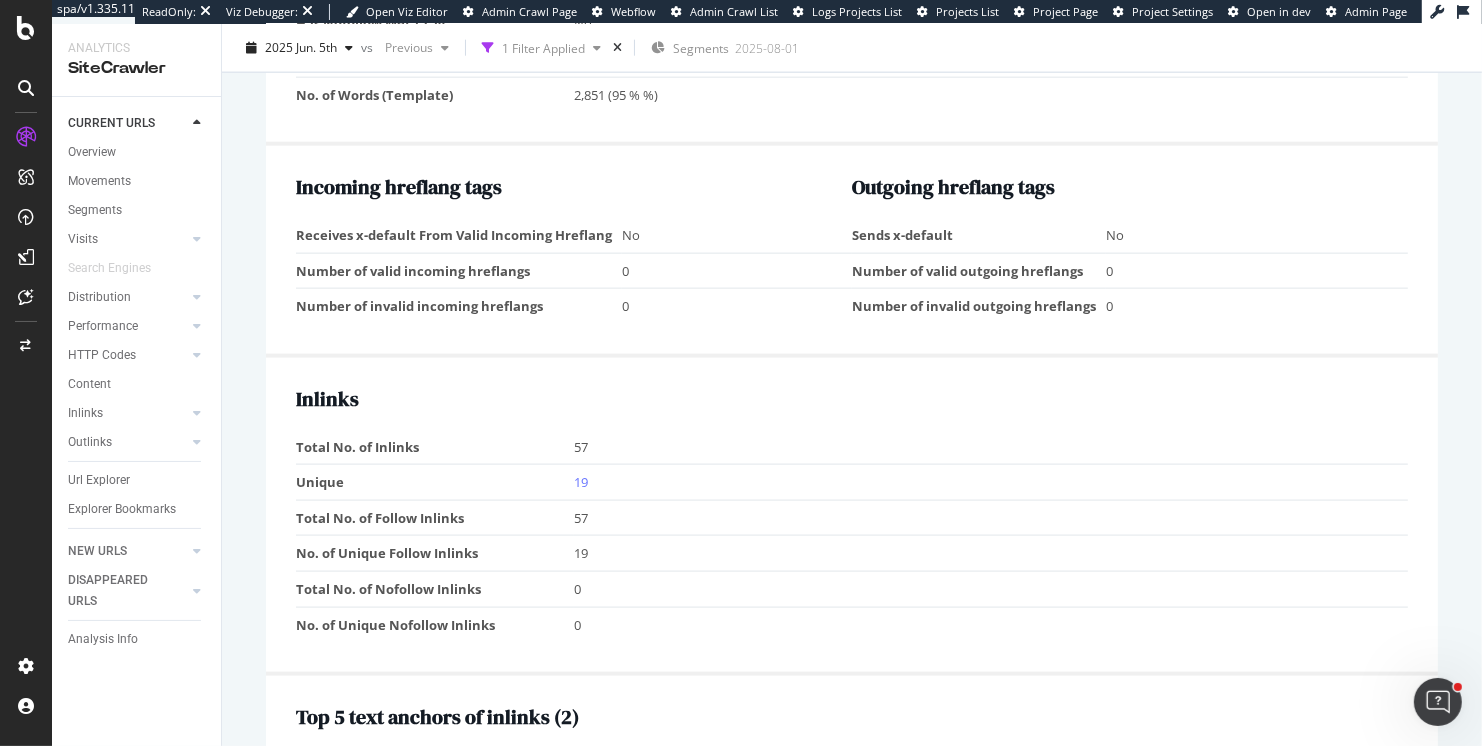 scroll, scrollTop: 930, scrollLeft: 0, axis: vertical 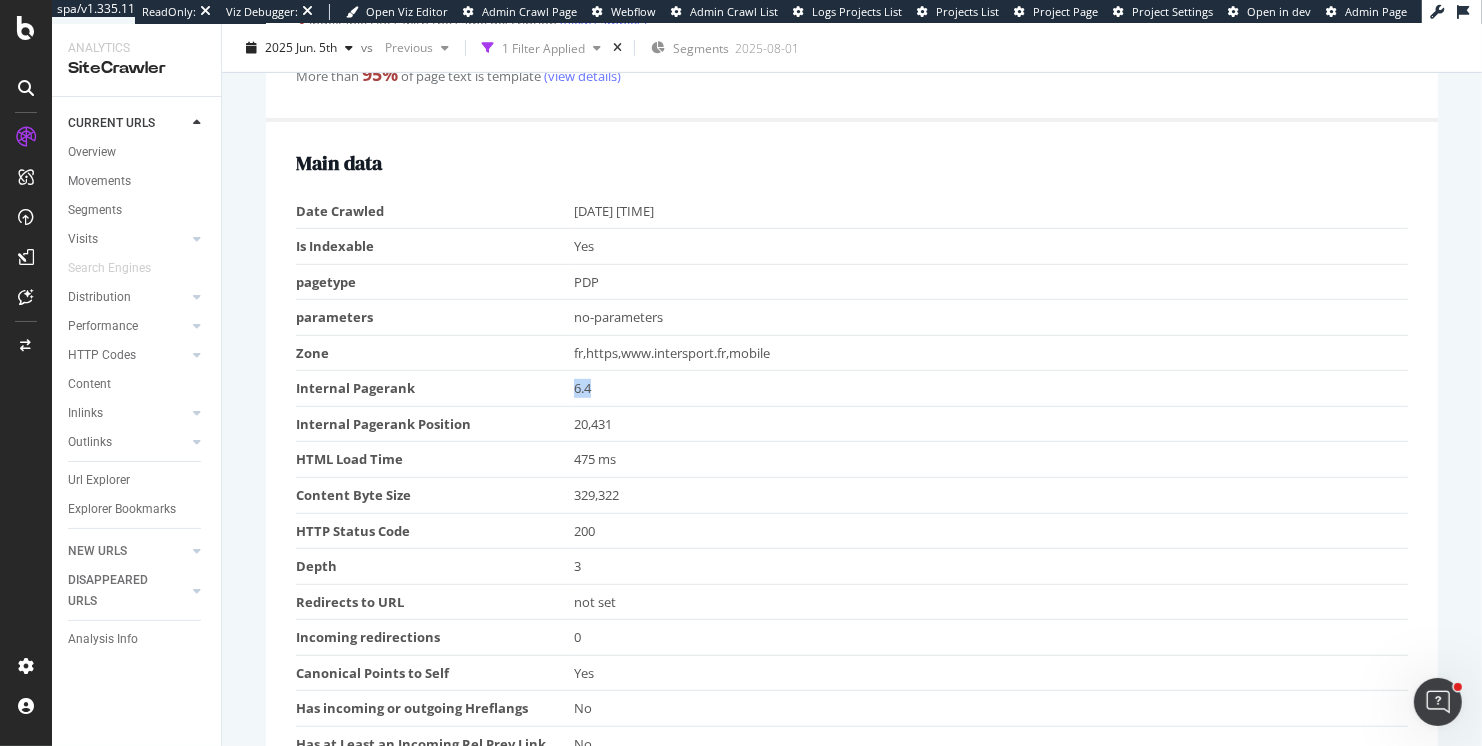 drag, startPoint x: 576, startPoint y: 386, endPoint x: 597, endPoint y: 386, distance: 21 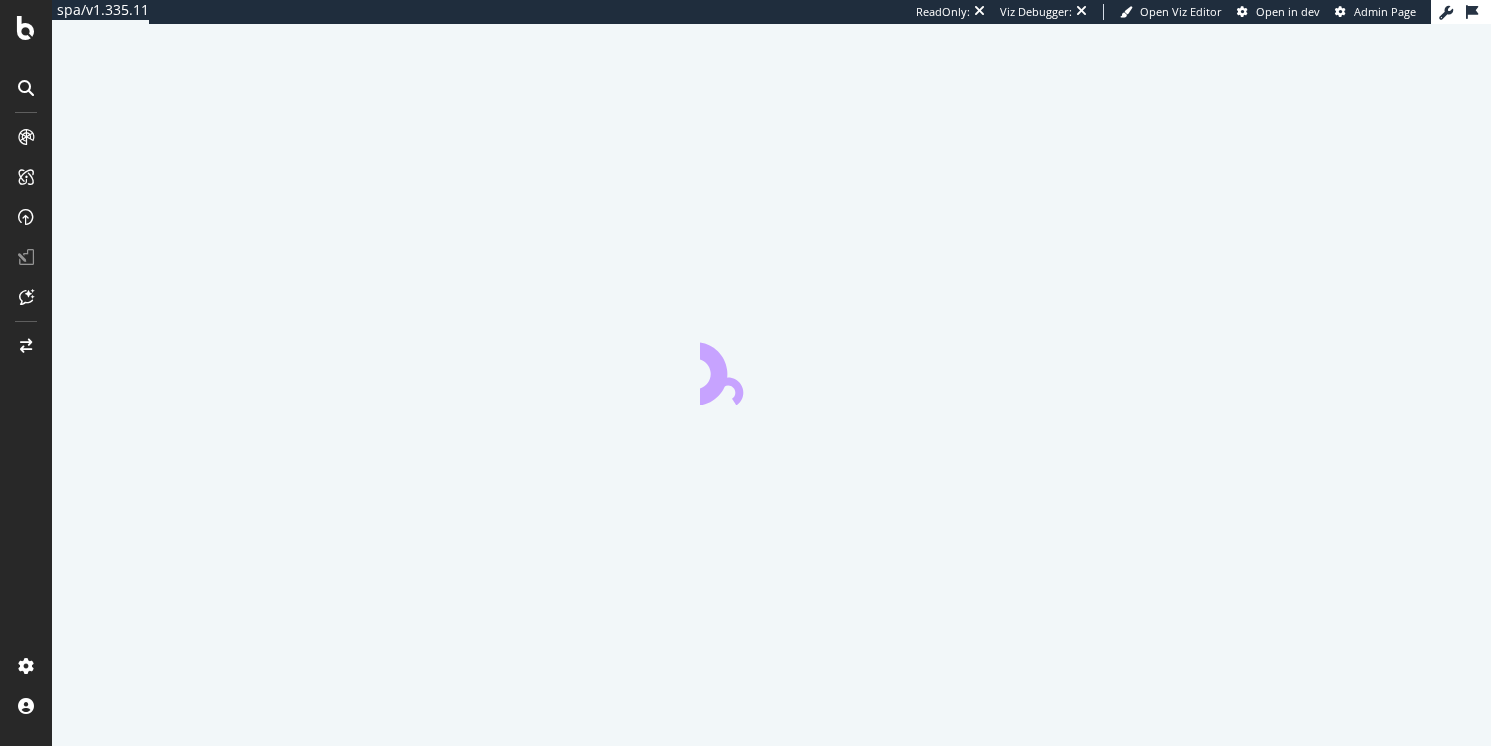 scroll, scrollTop: 0, scrollLeft: 0, axis: both 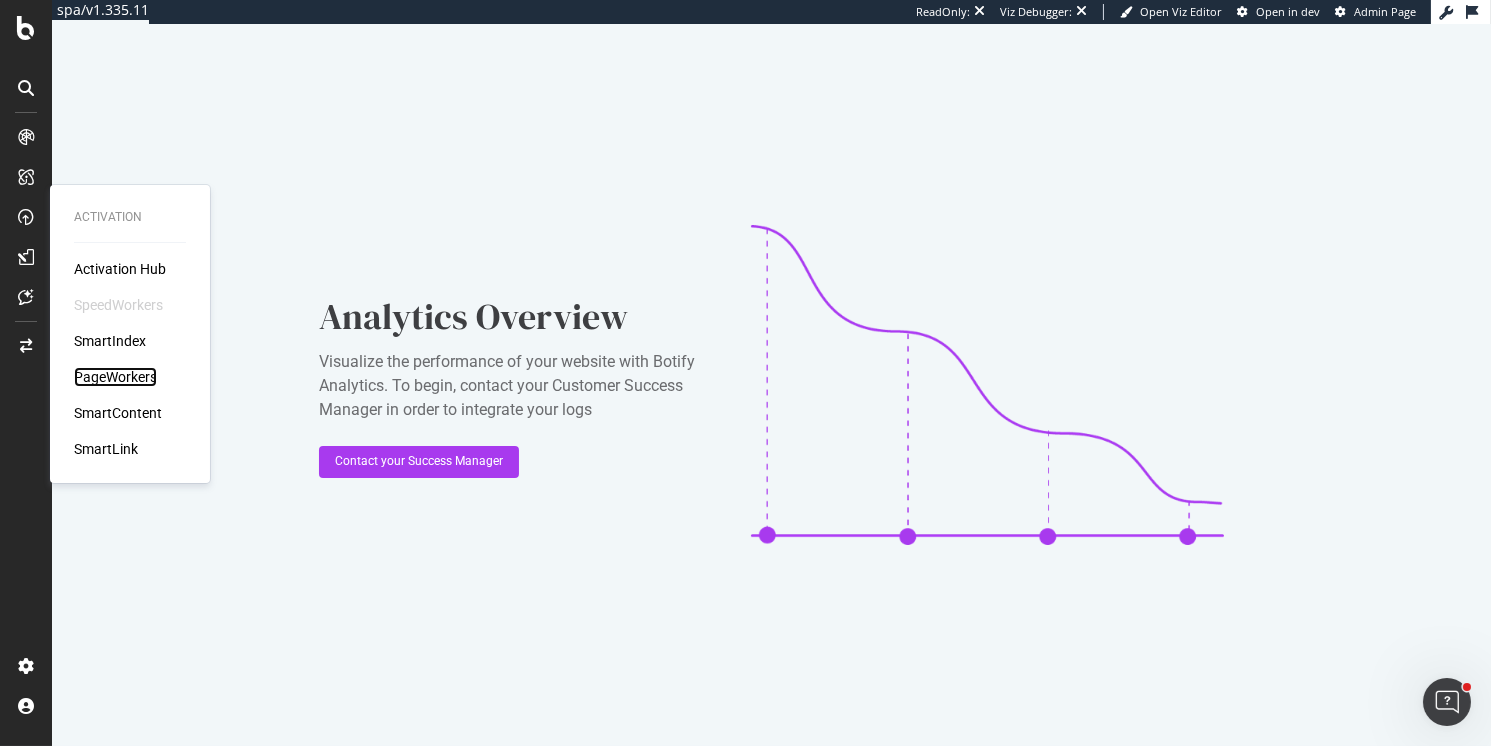 click on "PageWorkers" at bounding box center [115, 377] 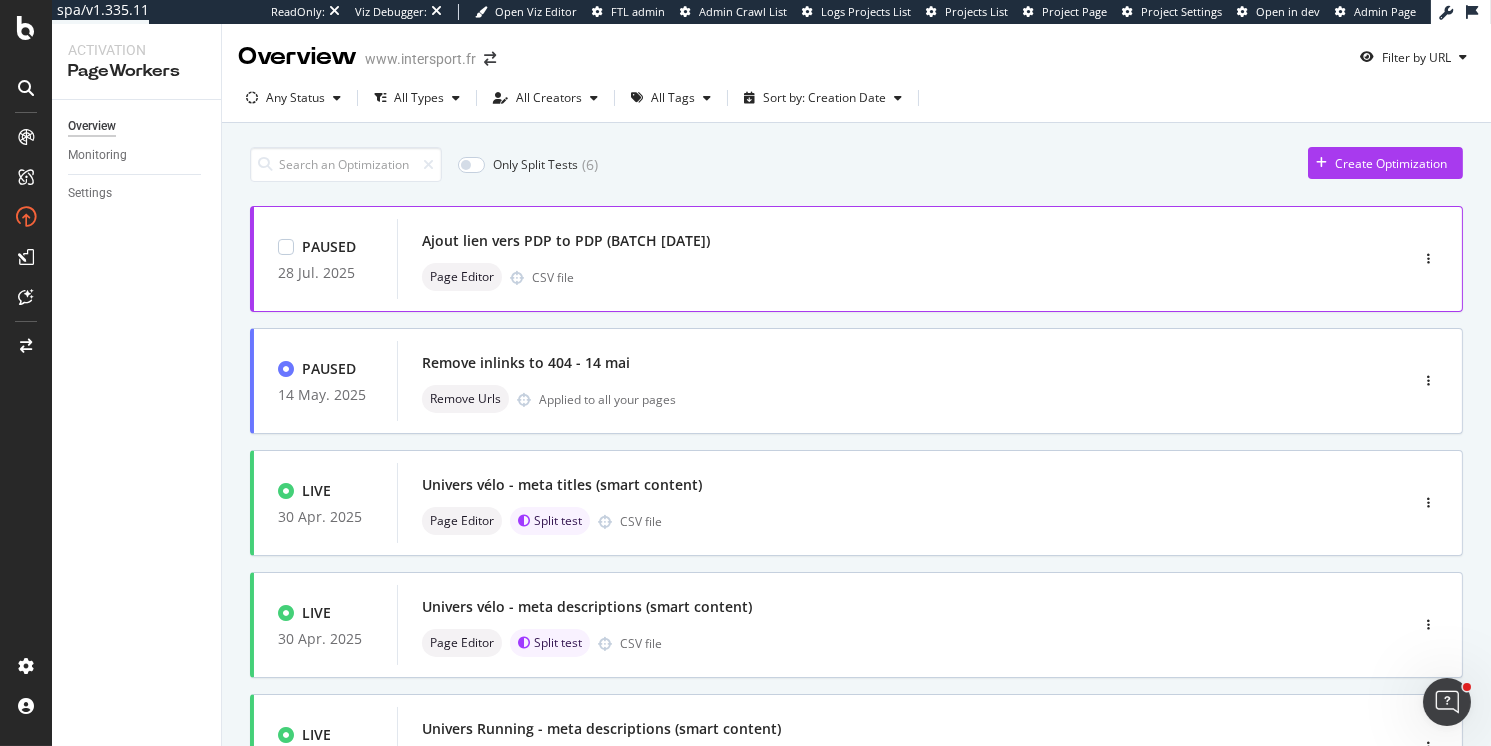 click on "Page Editor CSV file" at bounding box center (872, 277) 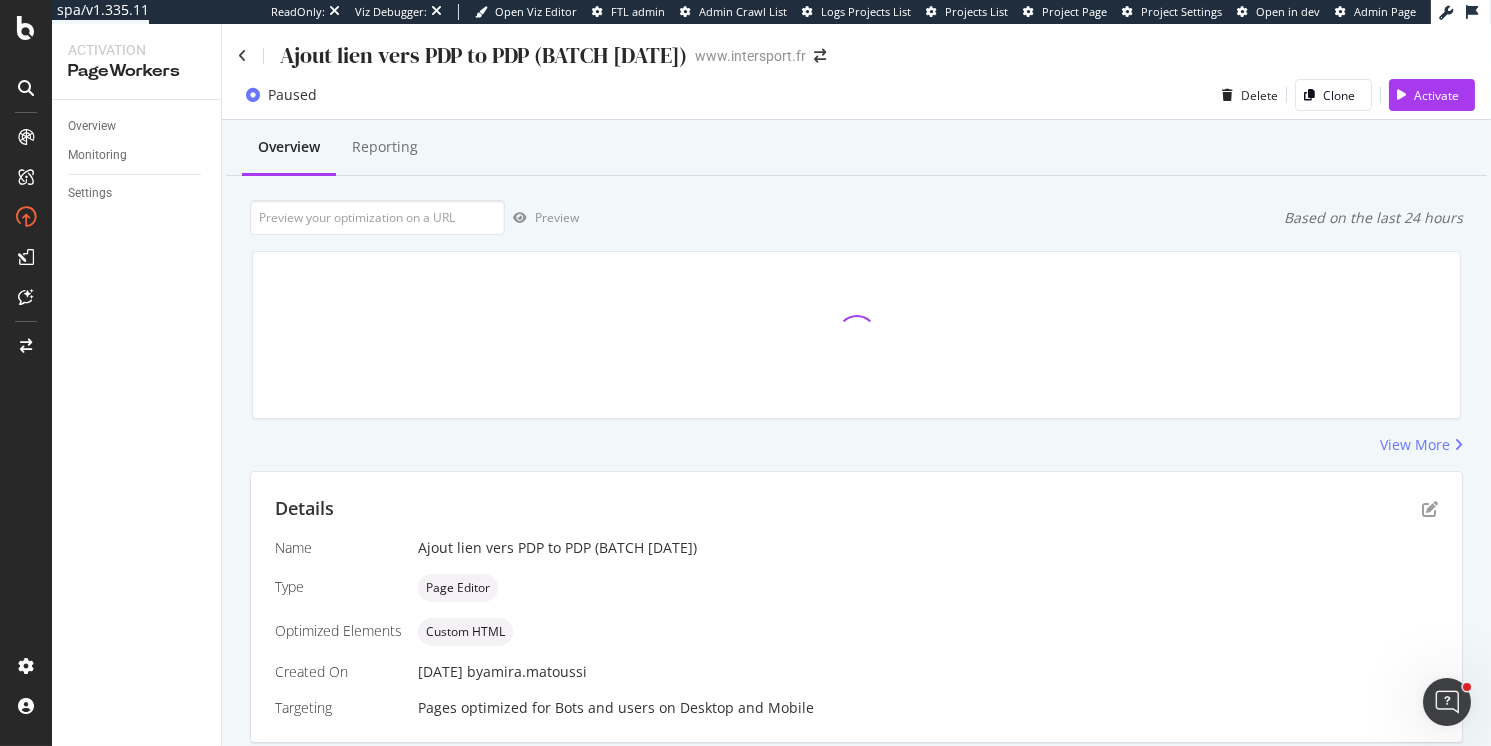 scroll, scrollTop: 410, scrollLeft: 0, axis: vertical 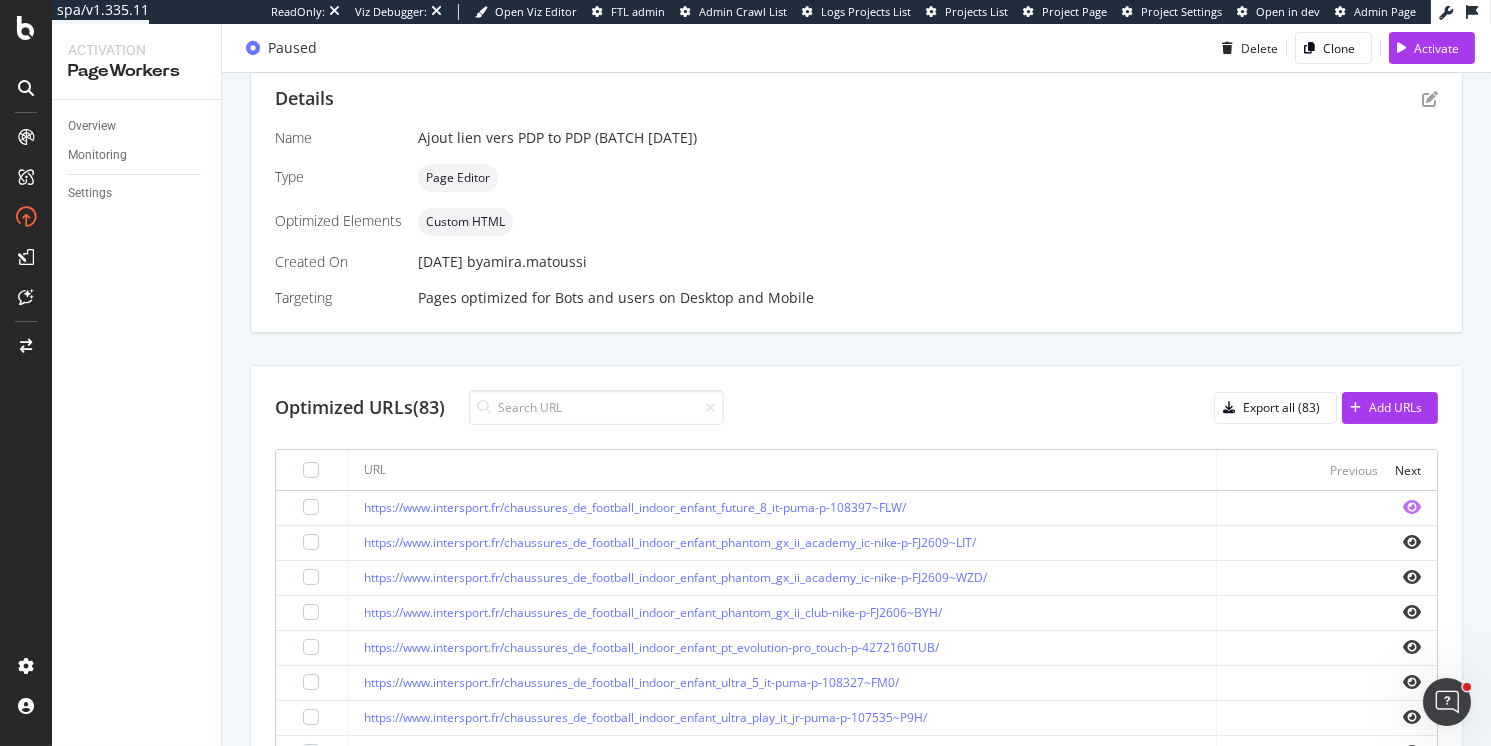 click at bounding box center (1412, 507) 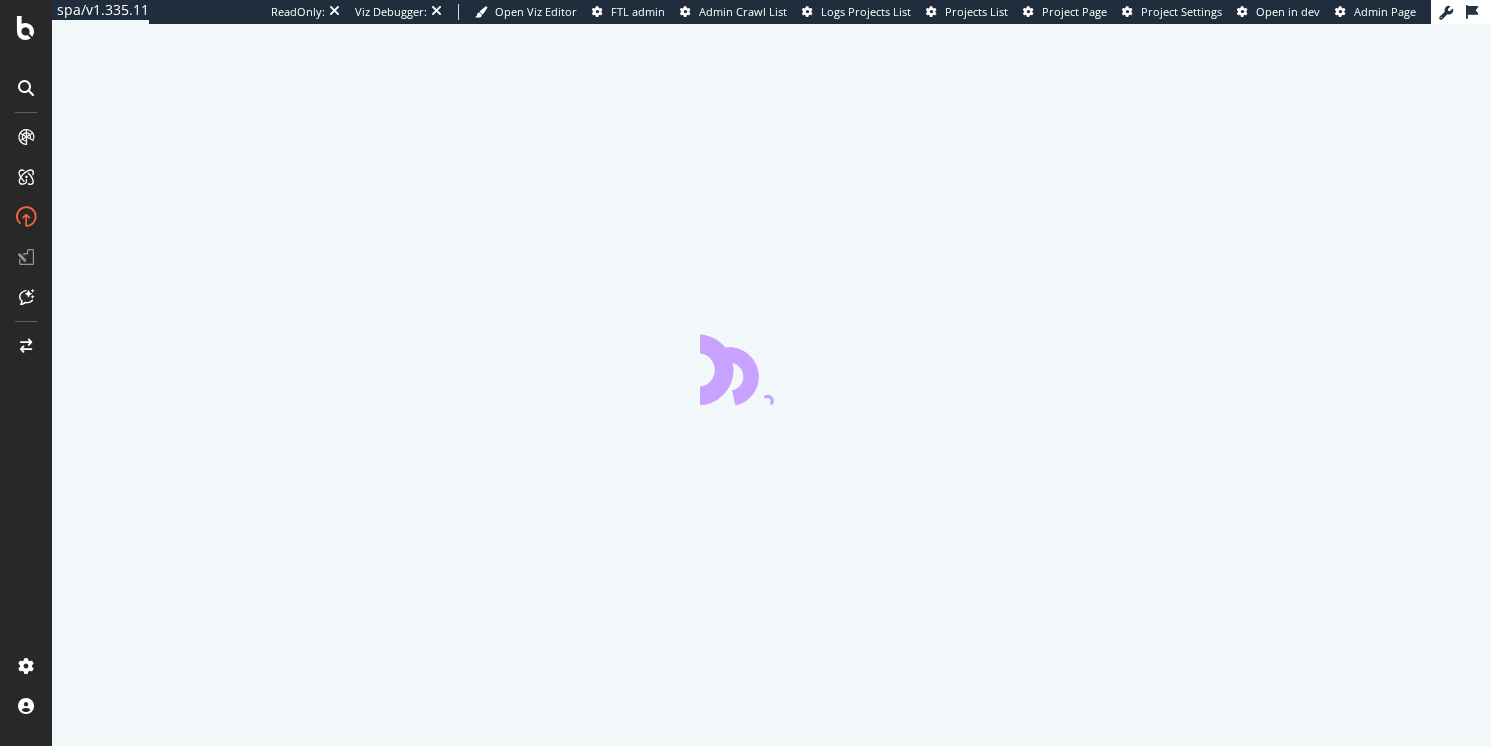 scroll, scrollTop: 0, scrollLeft: 0, axis: both 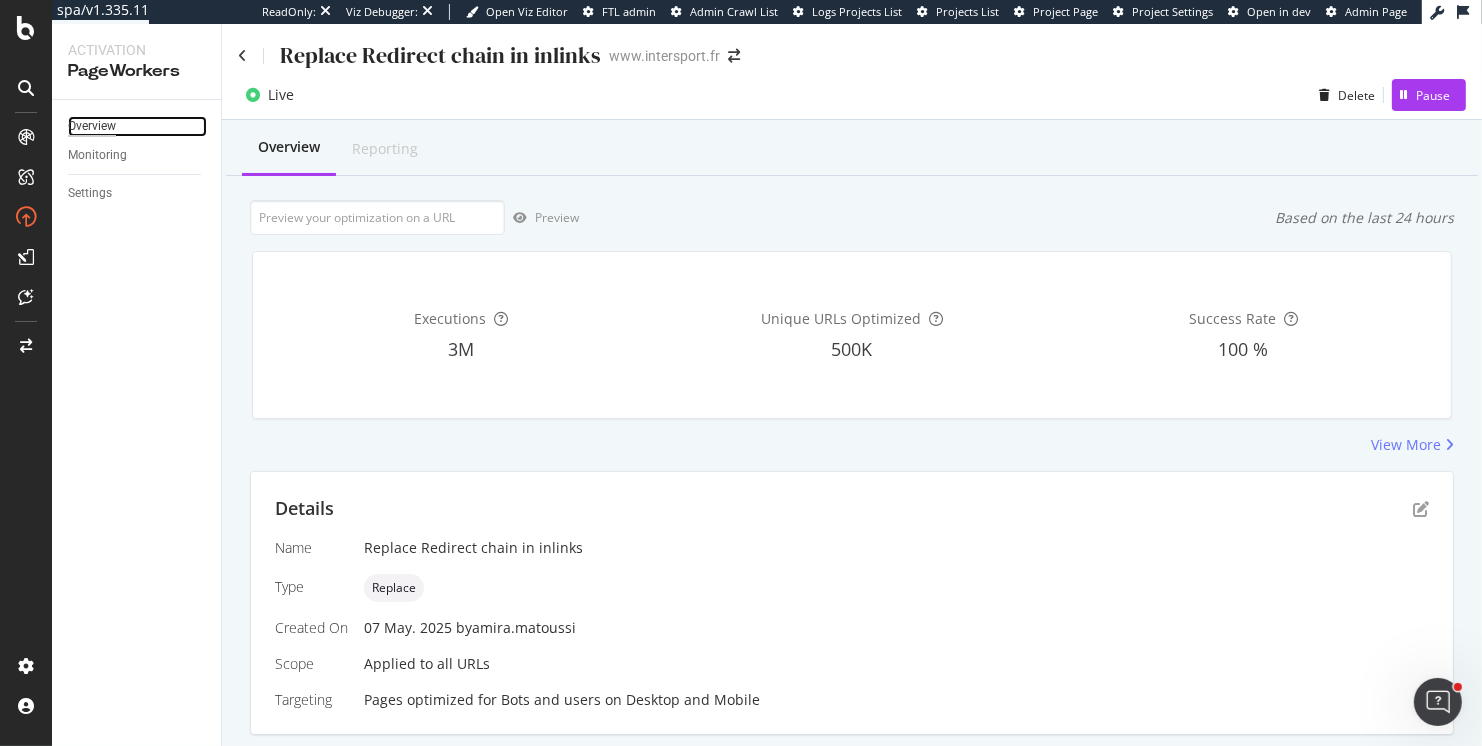 click on "Overview" at bounding box center (92, 126) 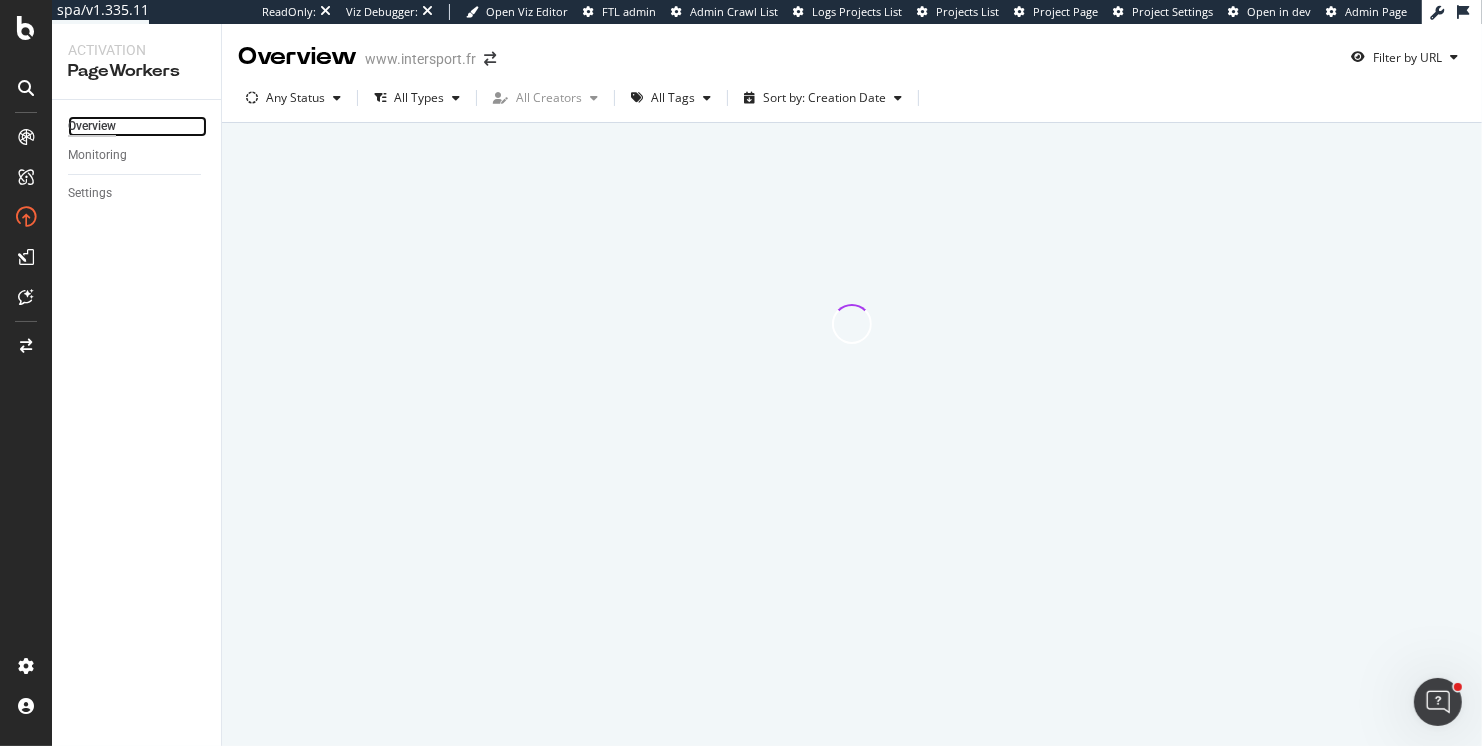 click on "Overview" at bounding box center (92, 126) 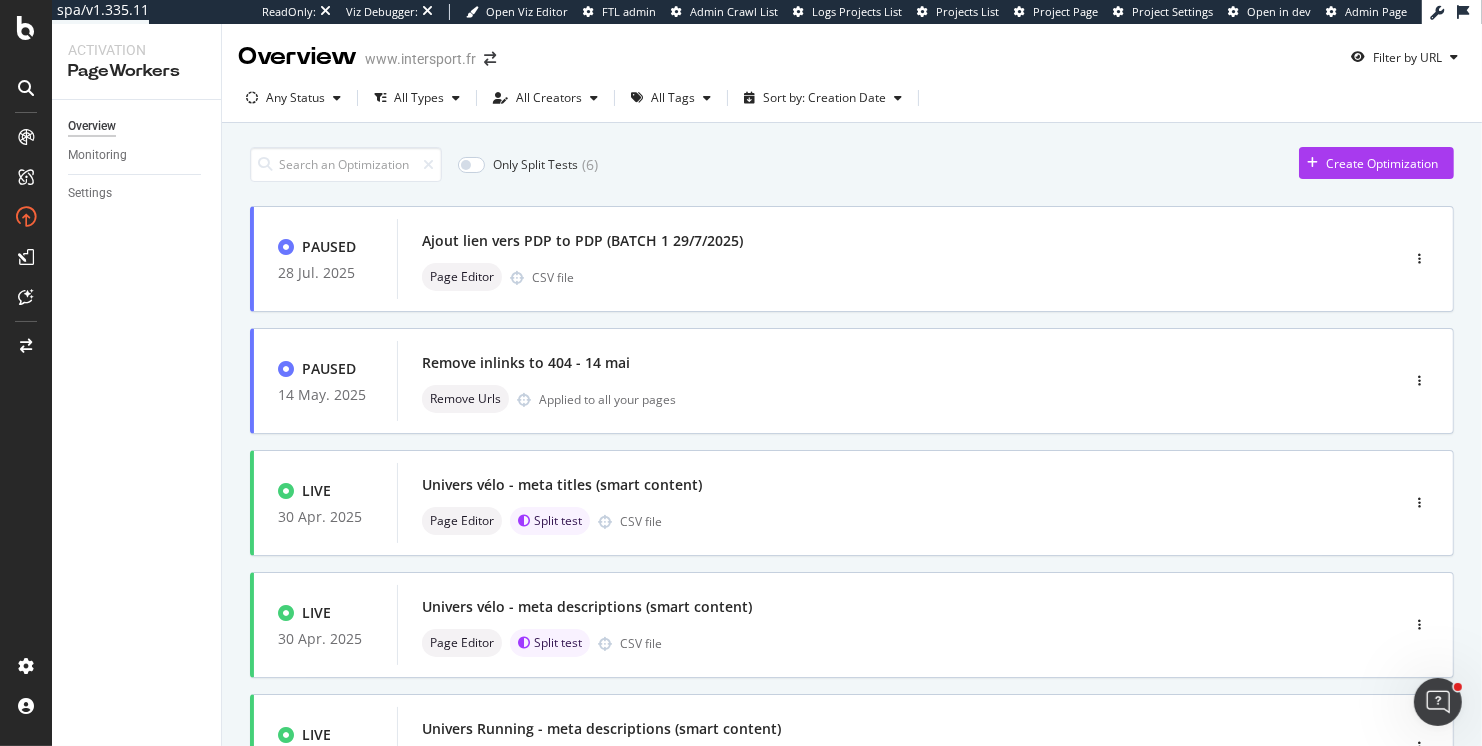 drag, startPoint x: 1331, startPoint y: 163, endPoint x: 1295, endPoint y: 122, distance: 54.56189 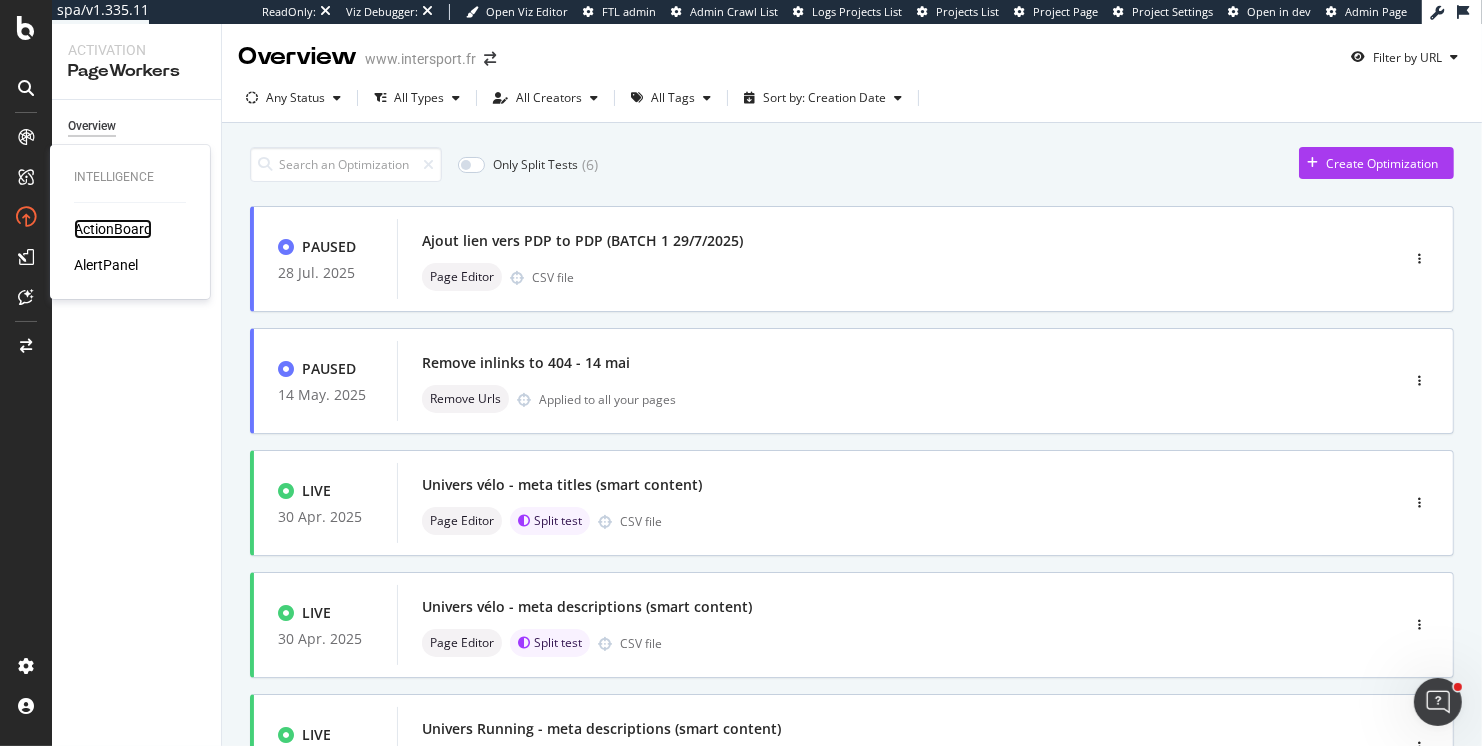 click on "ActionBoard" at bounding box center [113, 229] 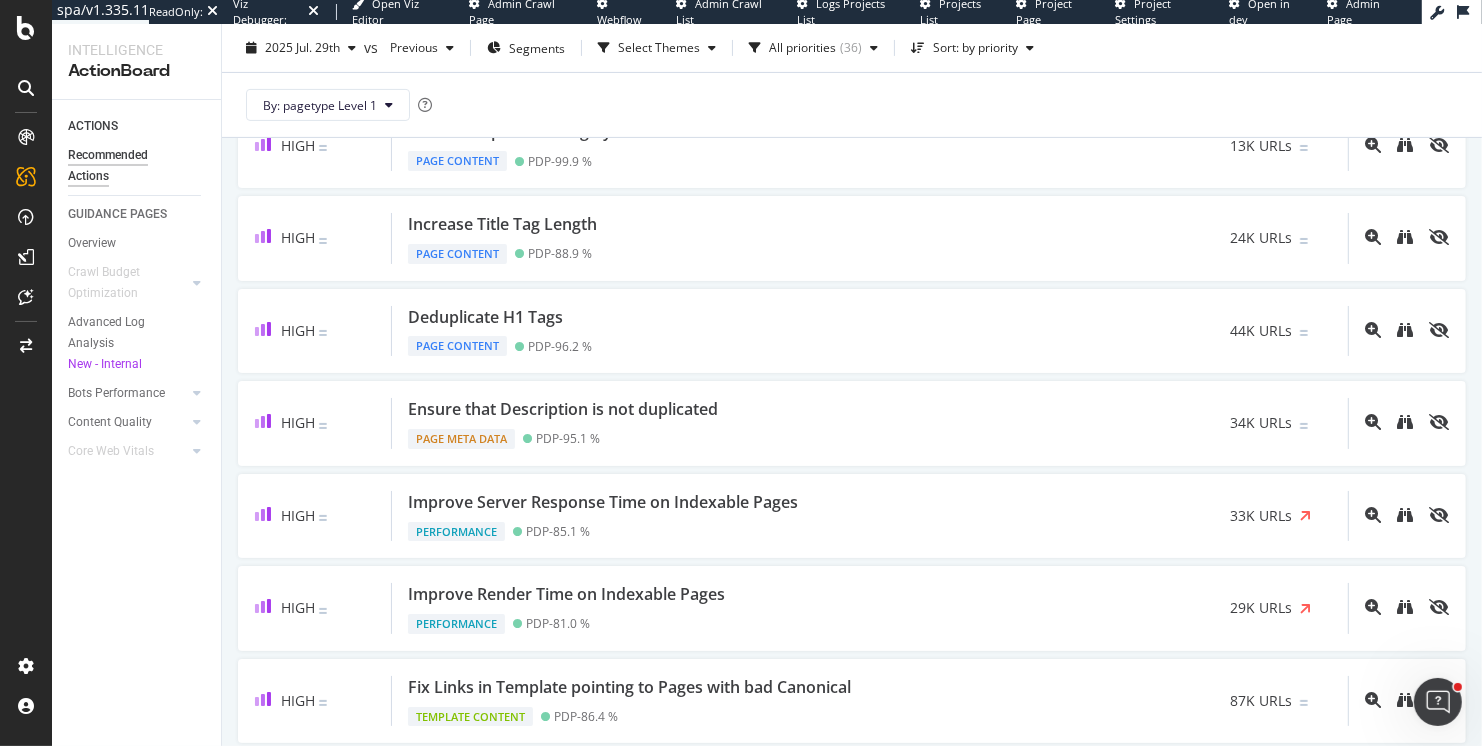 scroll, scrollTop: 610, scrollLeft: 0, axis: vertical 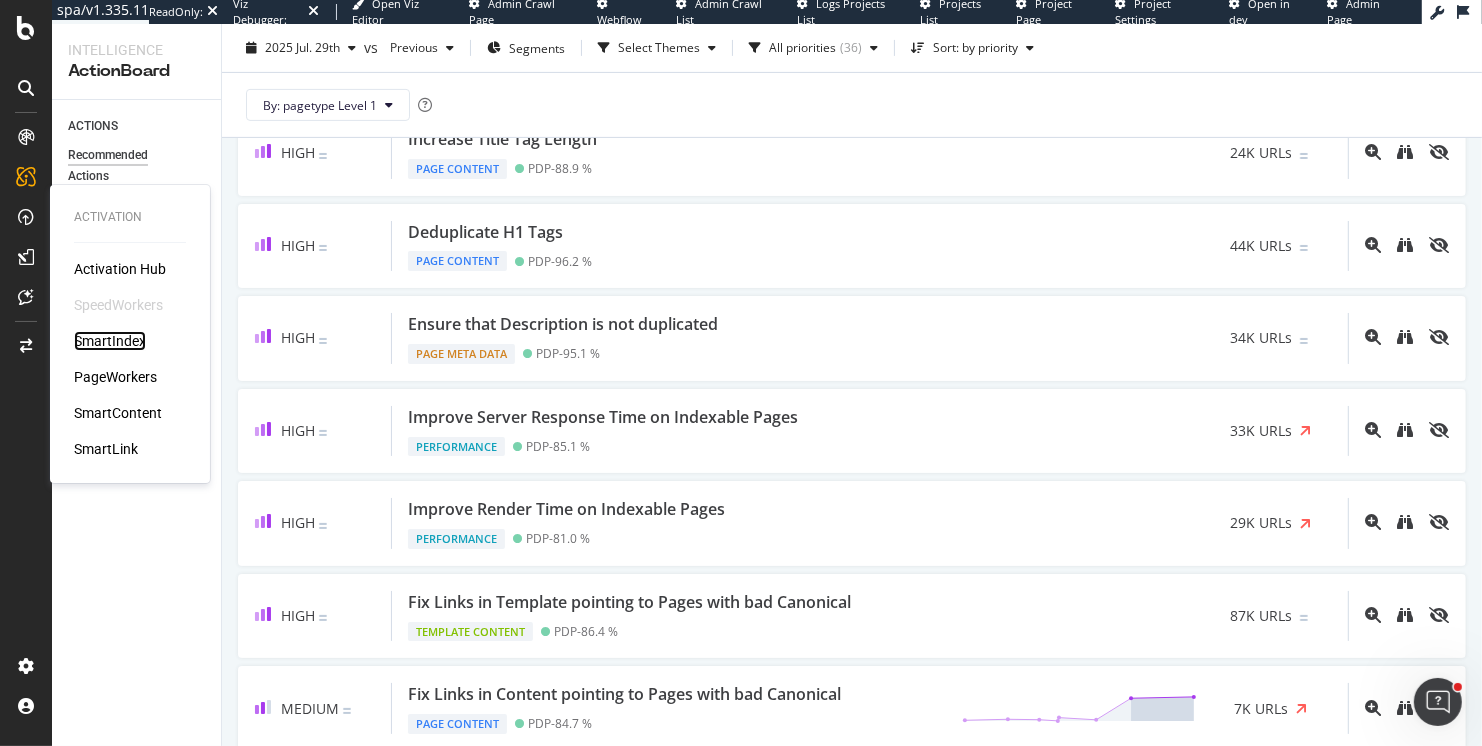 click on "SmartIndex" at bounding box center [110, 341] 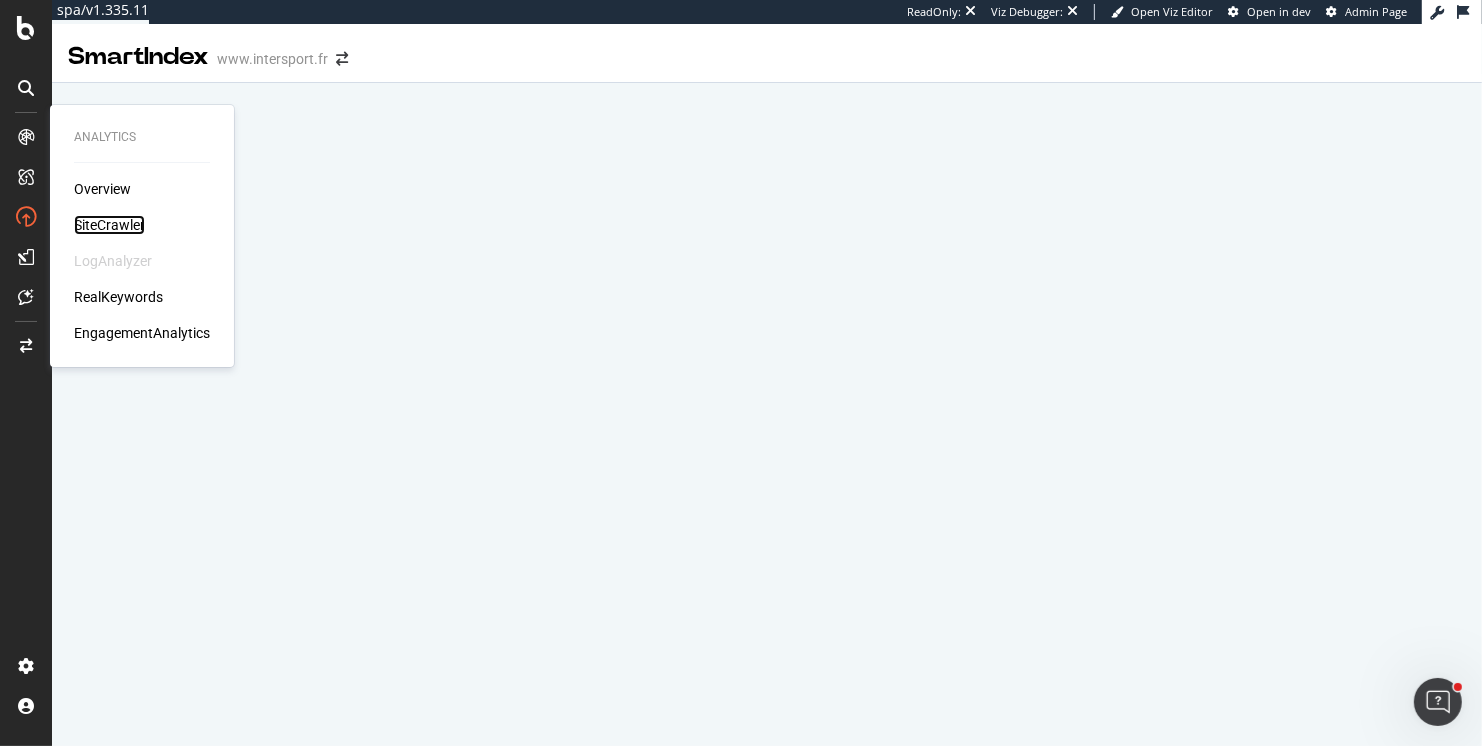 click on "SiteCrawler" at bounding box center (109, 225) 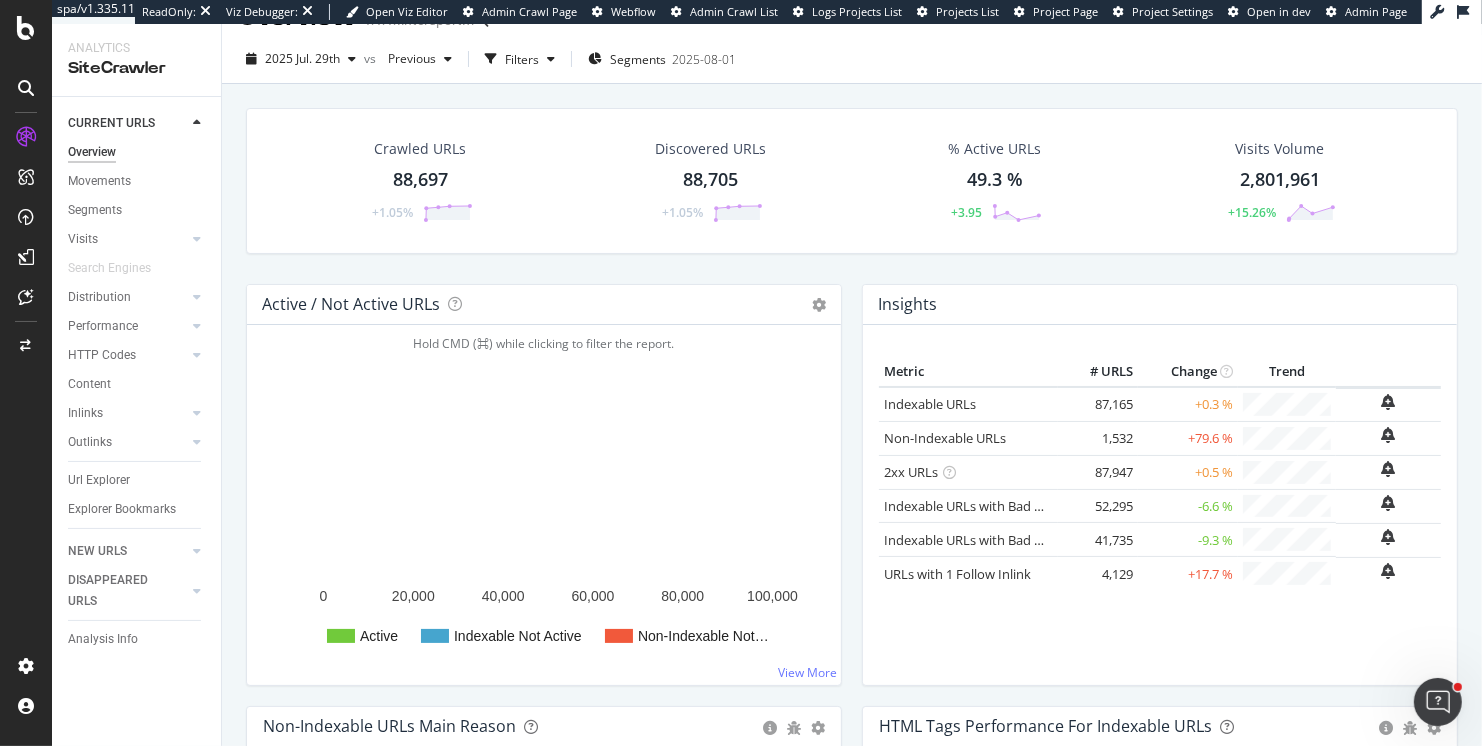 scroll, scrollTop: 0, scrollLeft: 0, axis: both 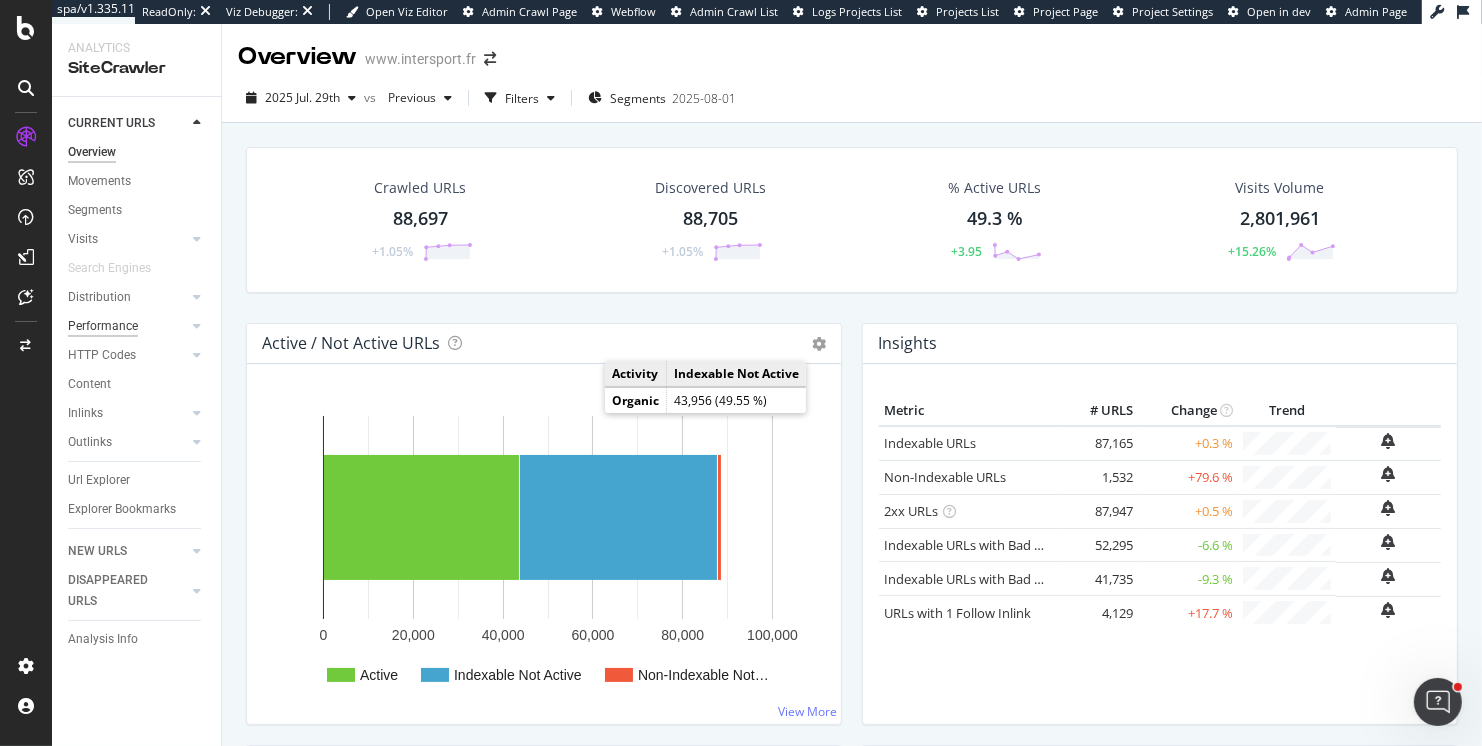 click on "Performance" at bounding box center (103, 326) 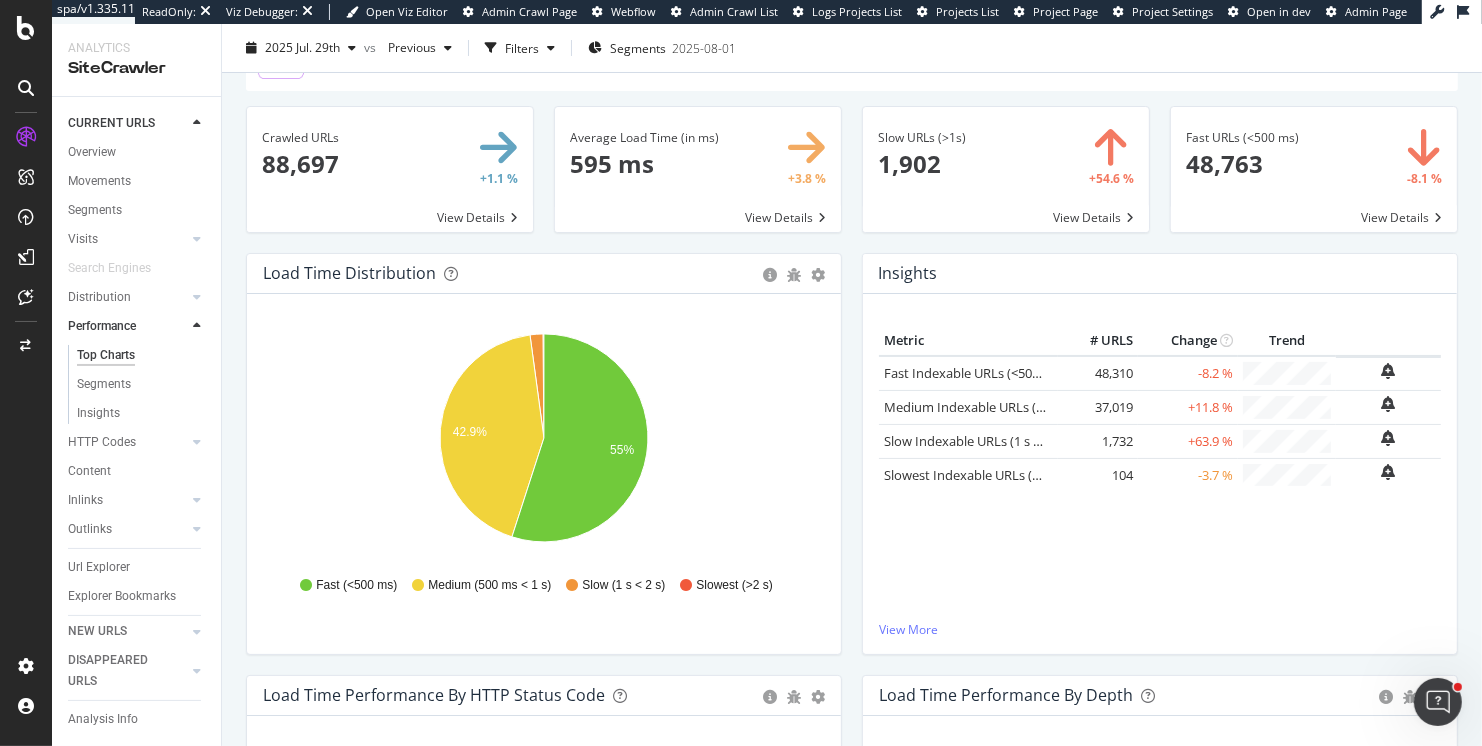 scroll, scrollTop: 48, scrollLeft: 0, axis: vertical 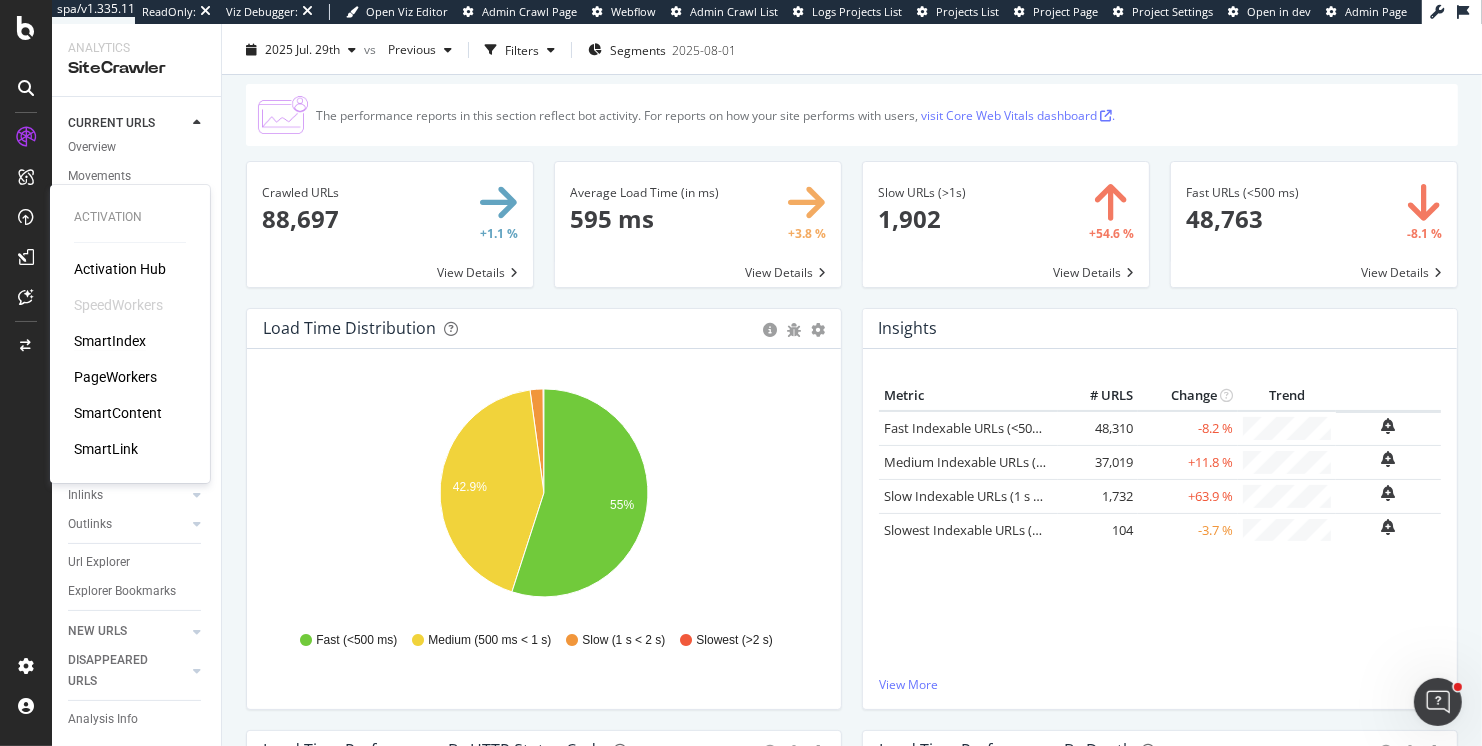 click on "SmartIndex" at bounding box center [110, 341] 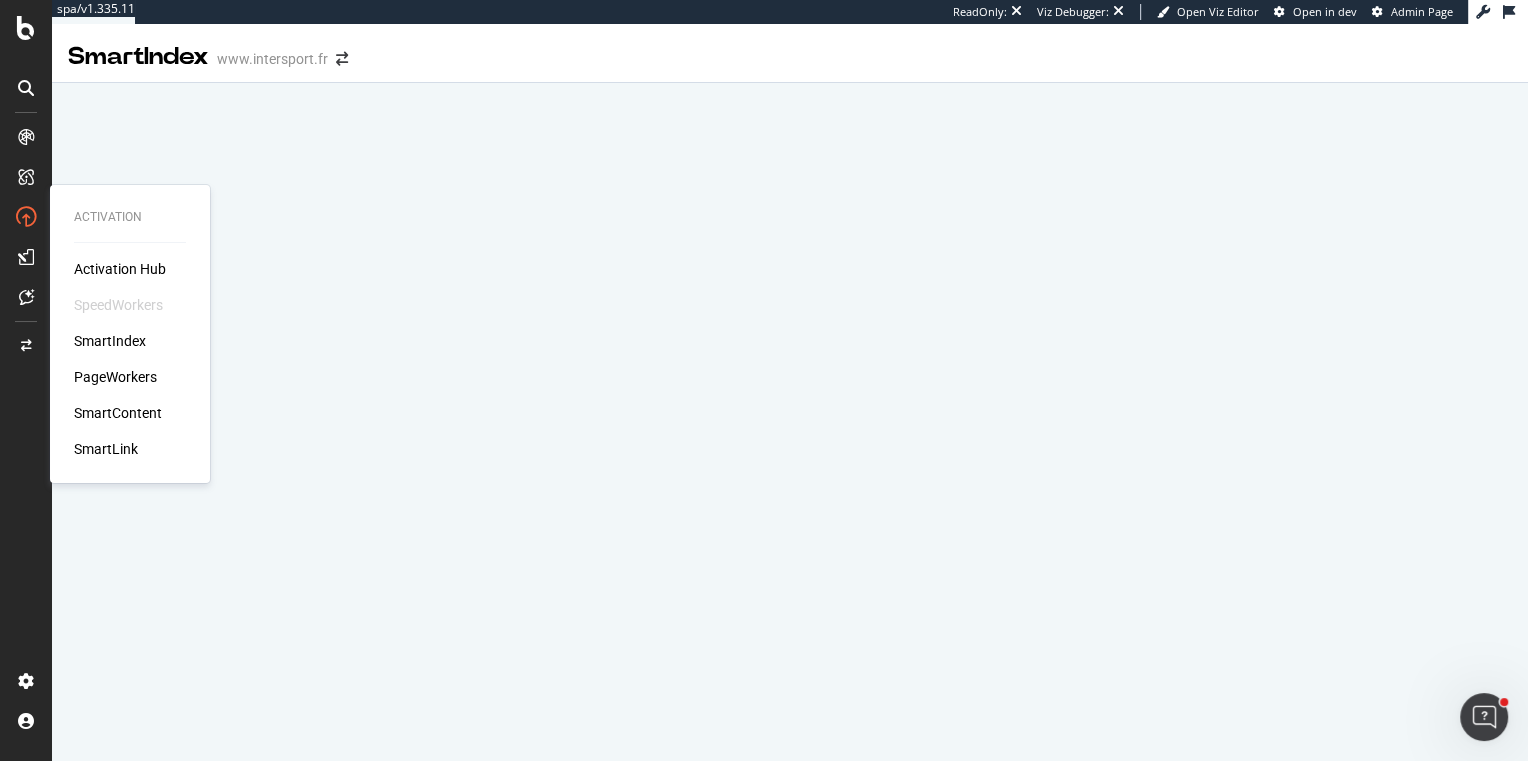 click on "PageWorkers" at bounding box center [115, 377] 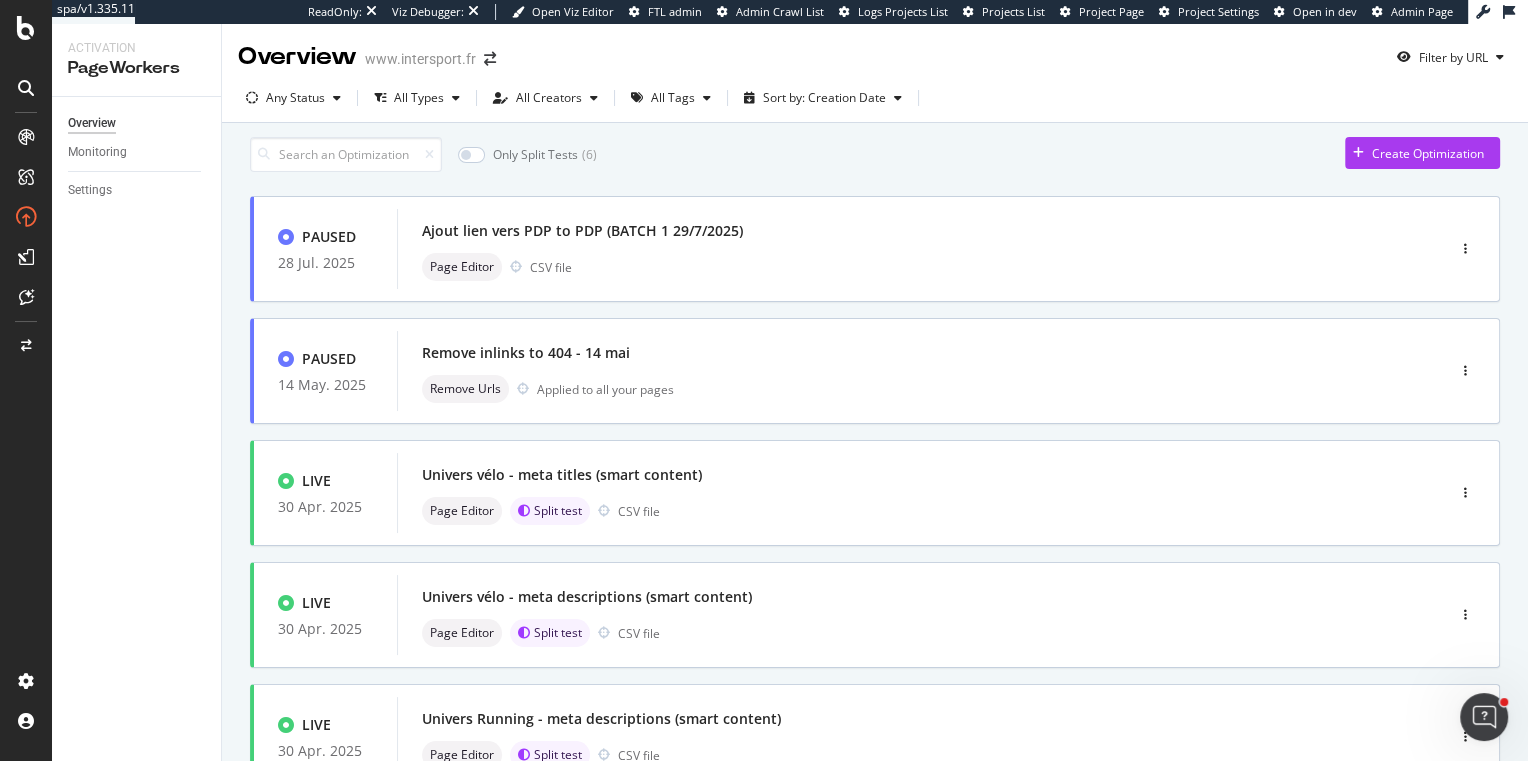 drag, startPoint x: 1363, startPoint y: 162, endPoint x: 1130, endPoint y: 167, distance: 233.05363 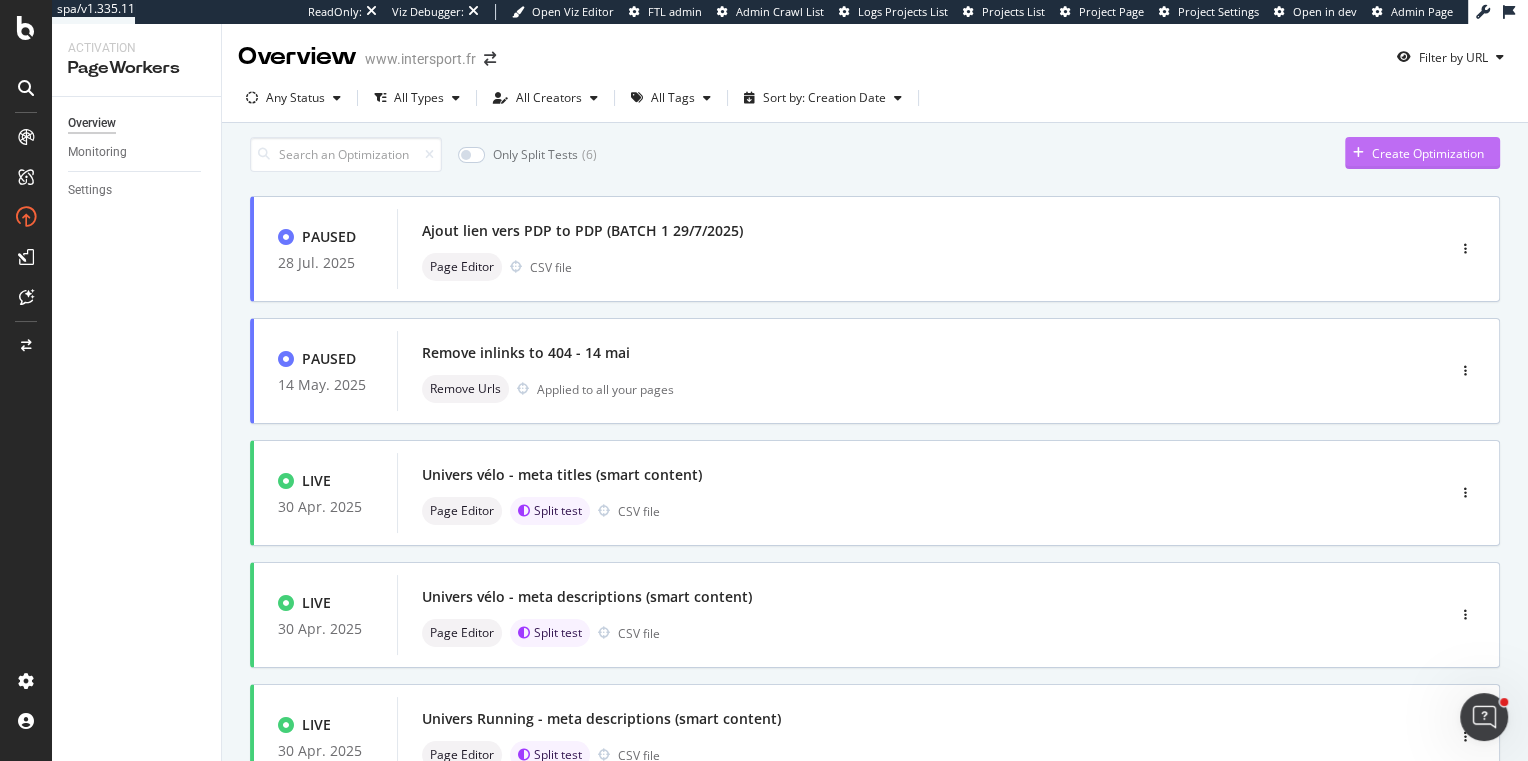 click on "Create Optimization" at bounding box center (1428, 153) 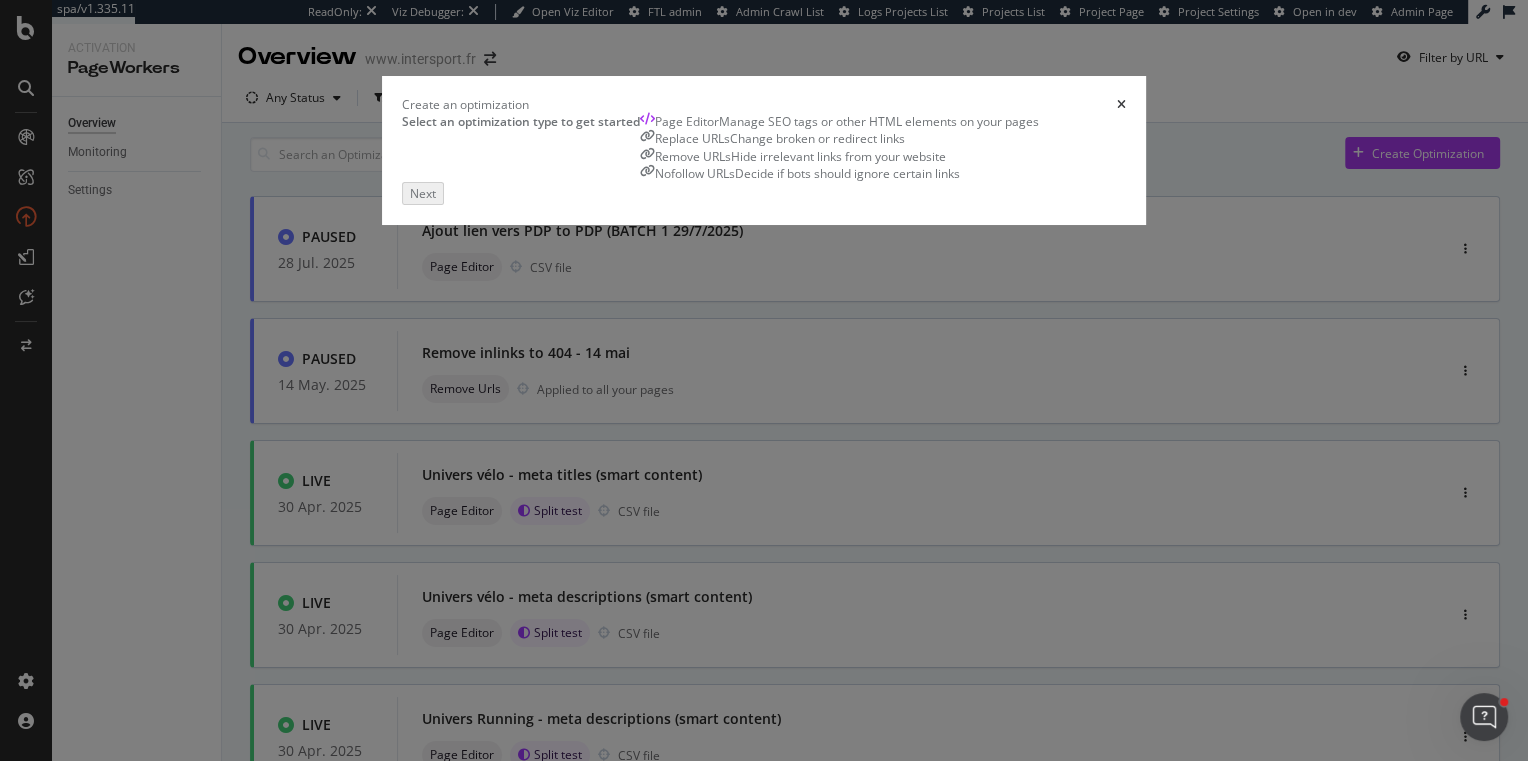 click at bounding box center (1121, 105) 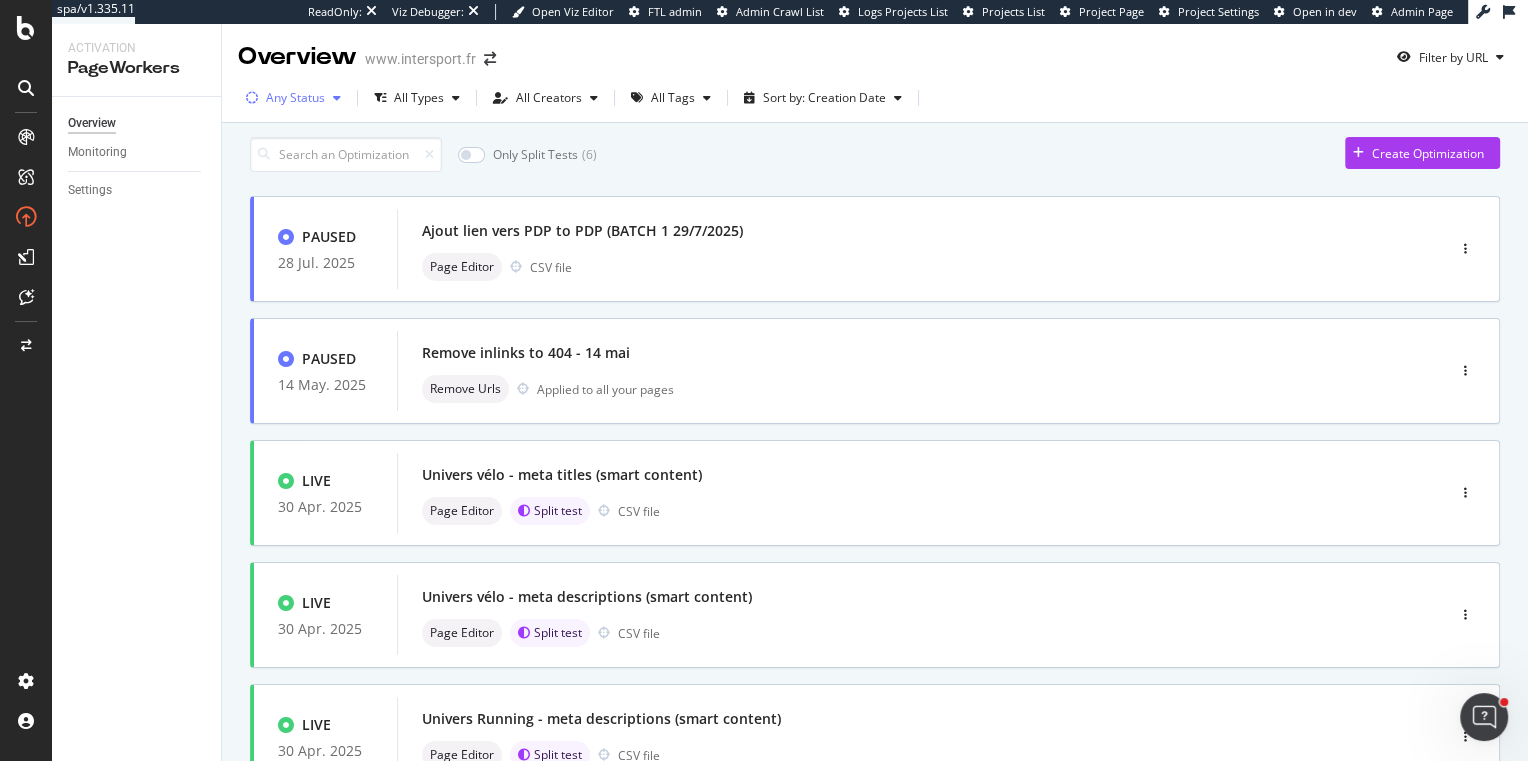 click at bounding box center (337, 98) 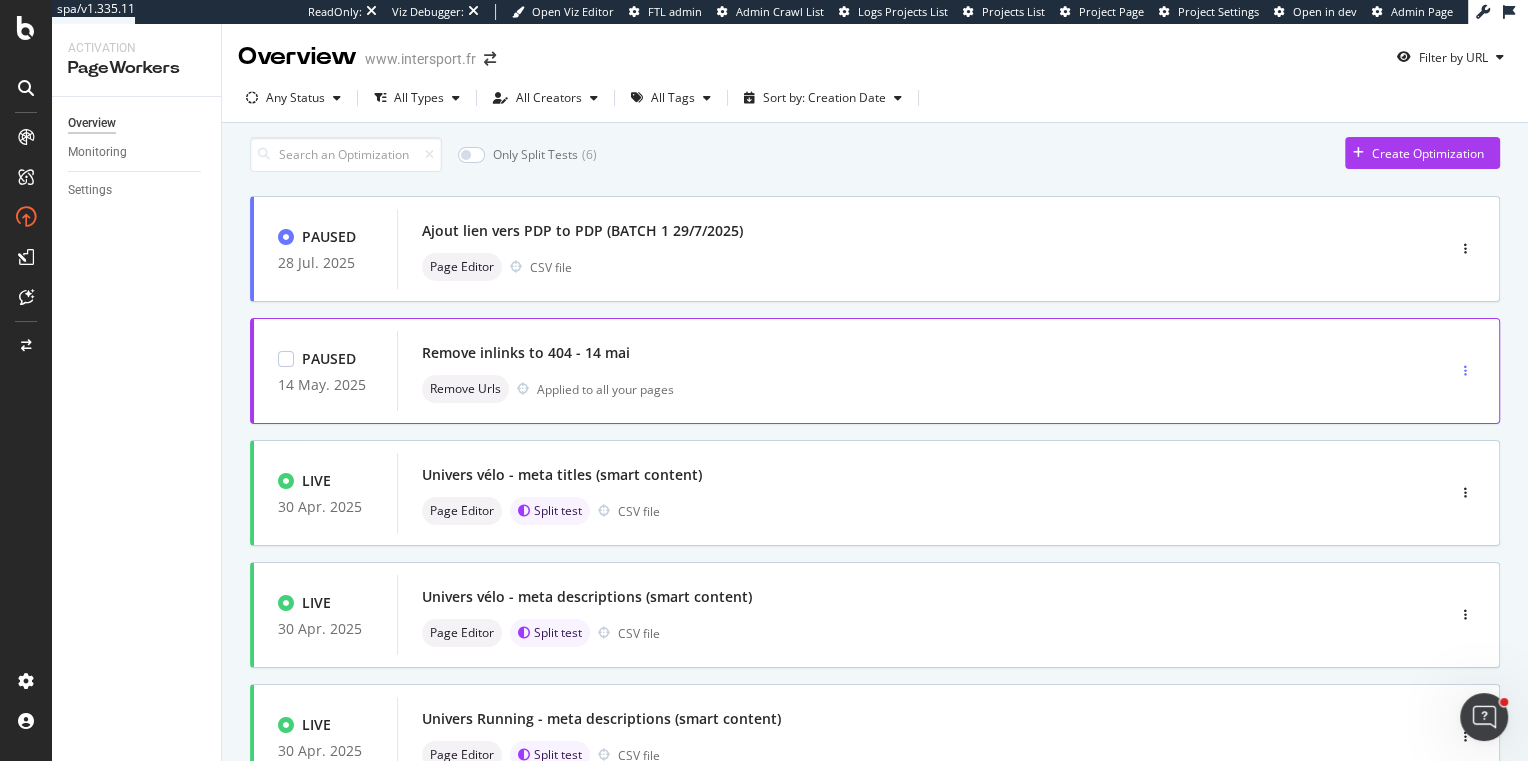 click at bounding box center [1465, 371] 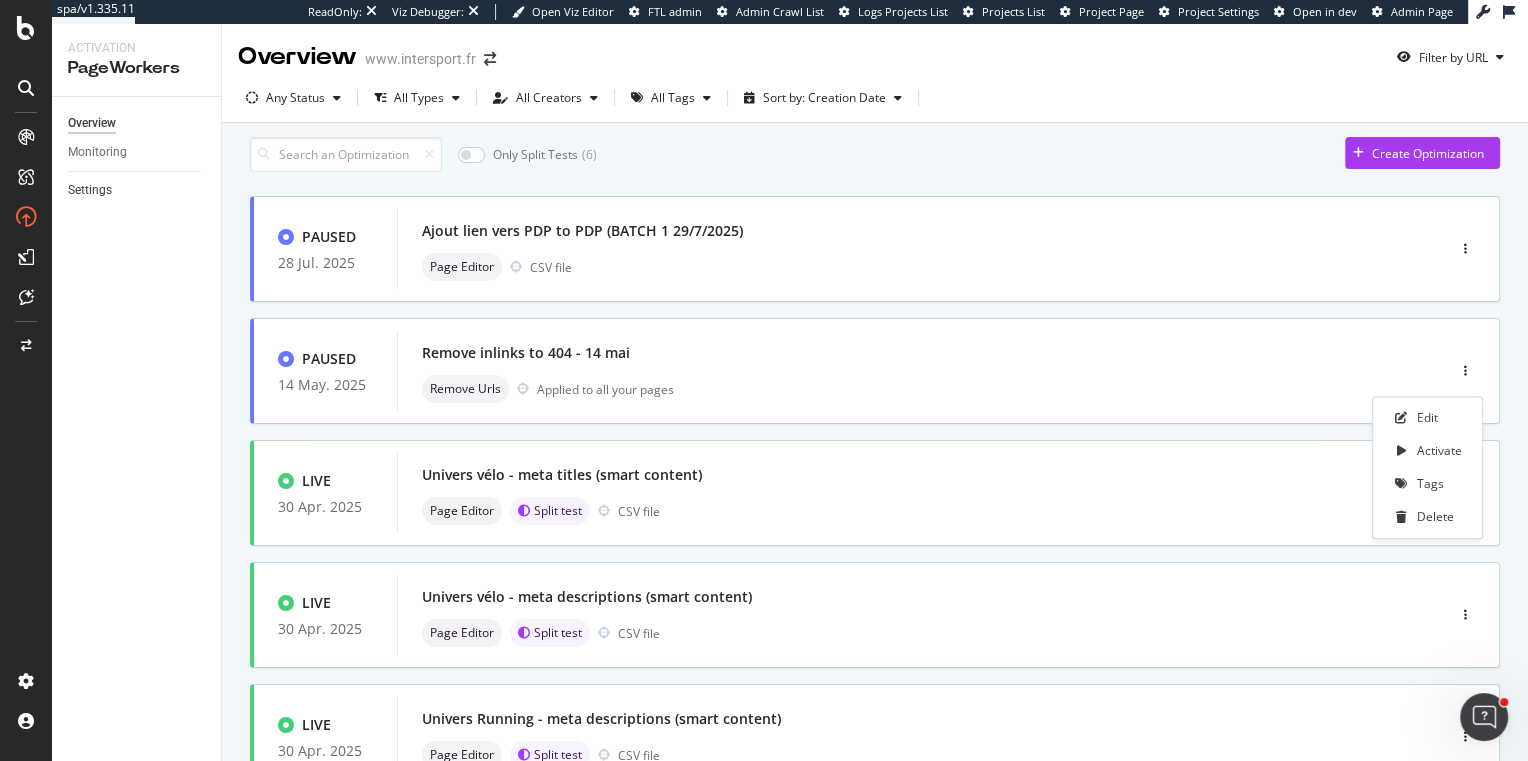 click on "Settings" at bounding box center (137, 190) 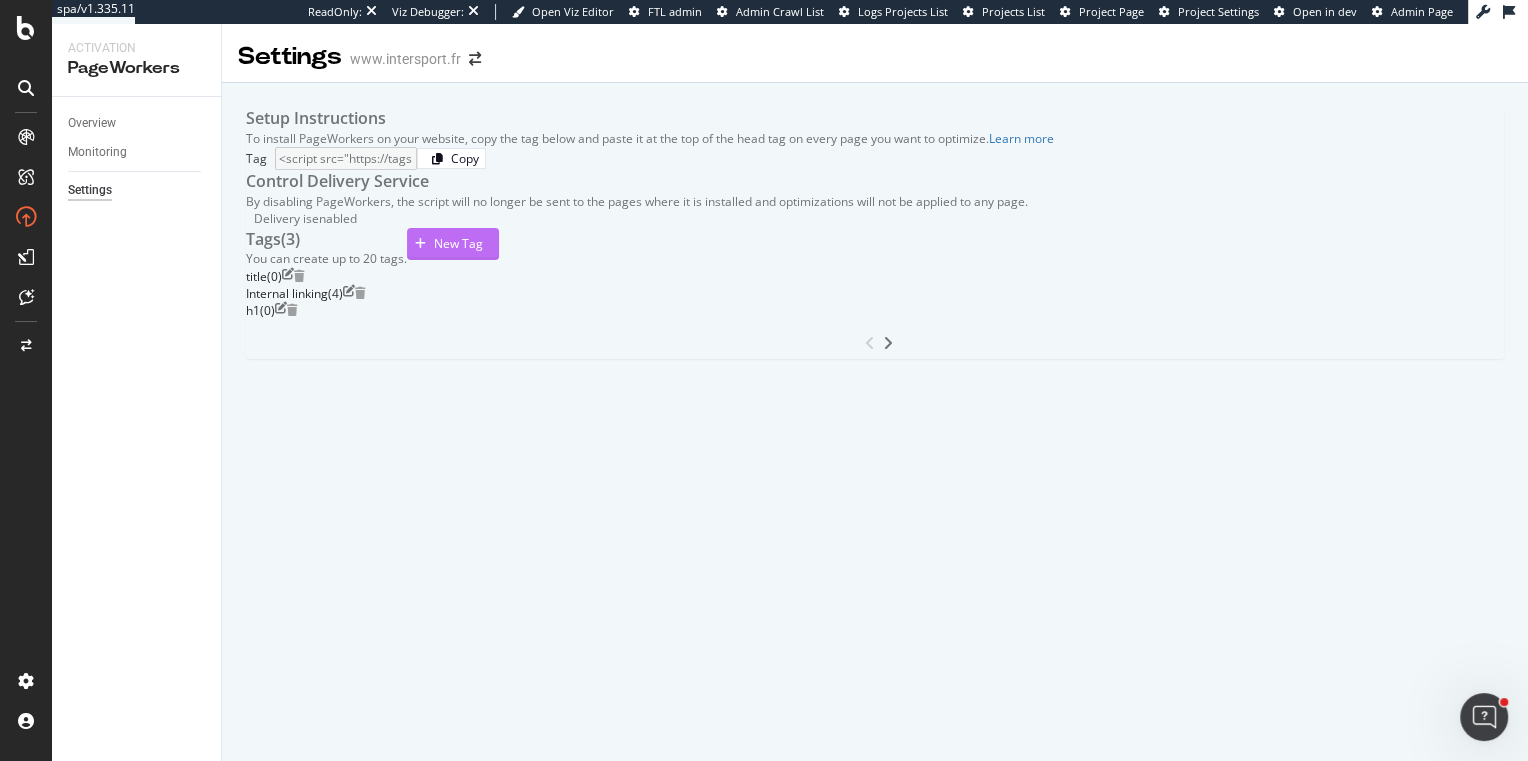 click on "New Tag" at bounding box center (458, 243) 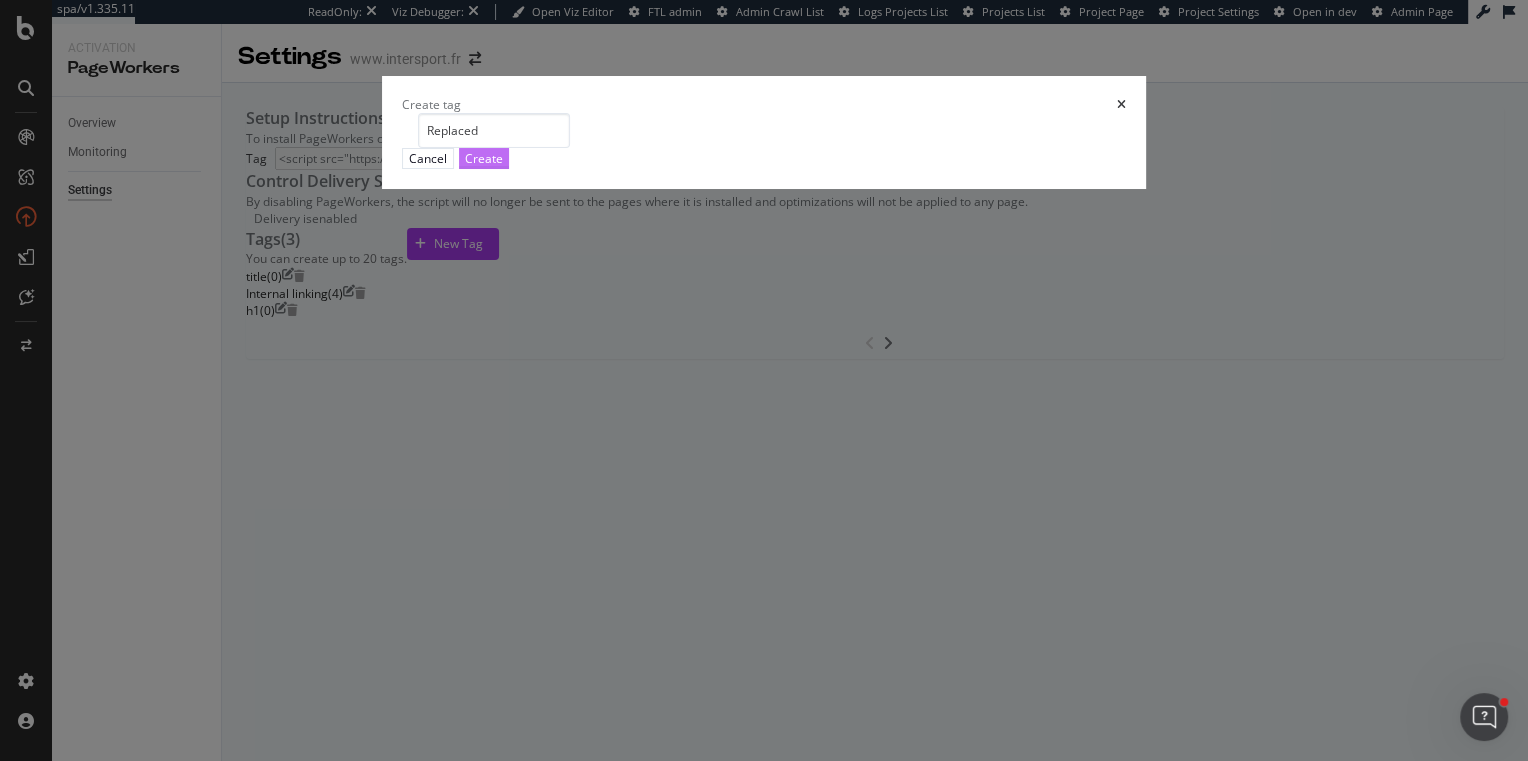 type on "Replaced" 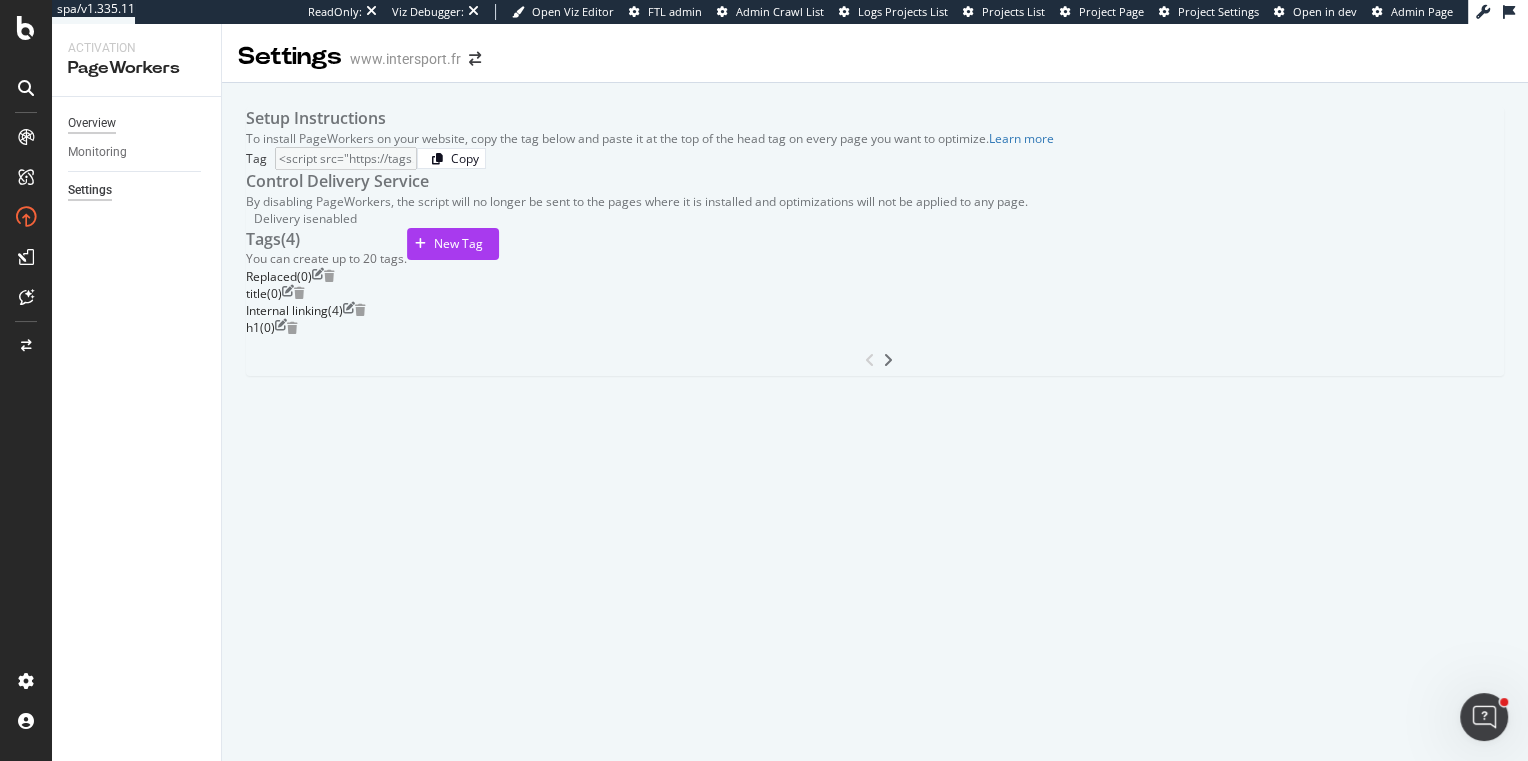 click on "Overview" at bounding box center (92, 123) 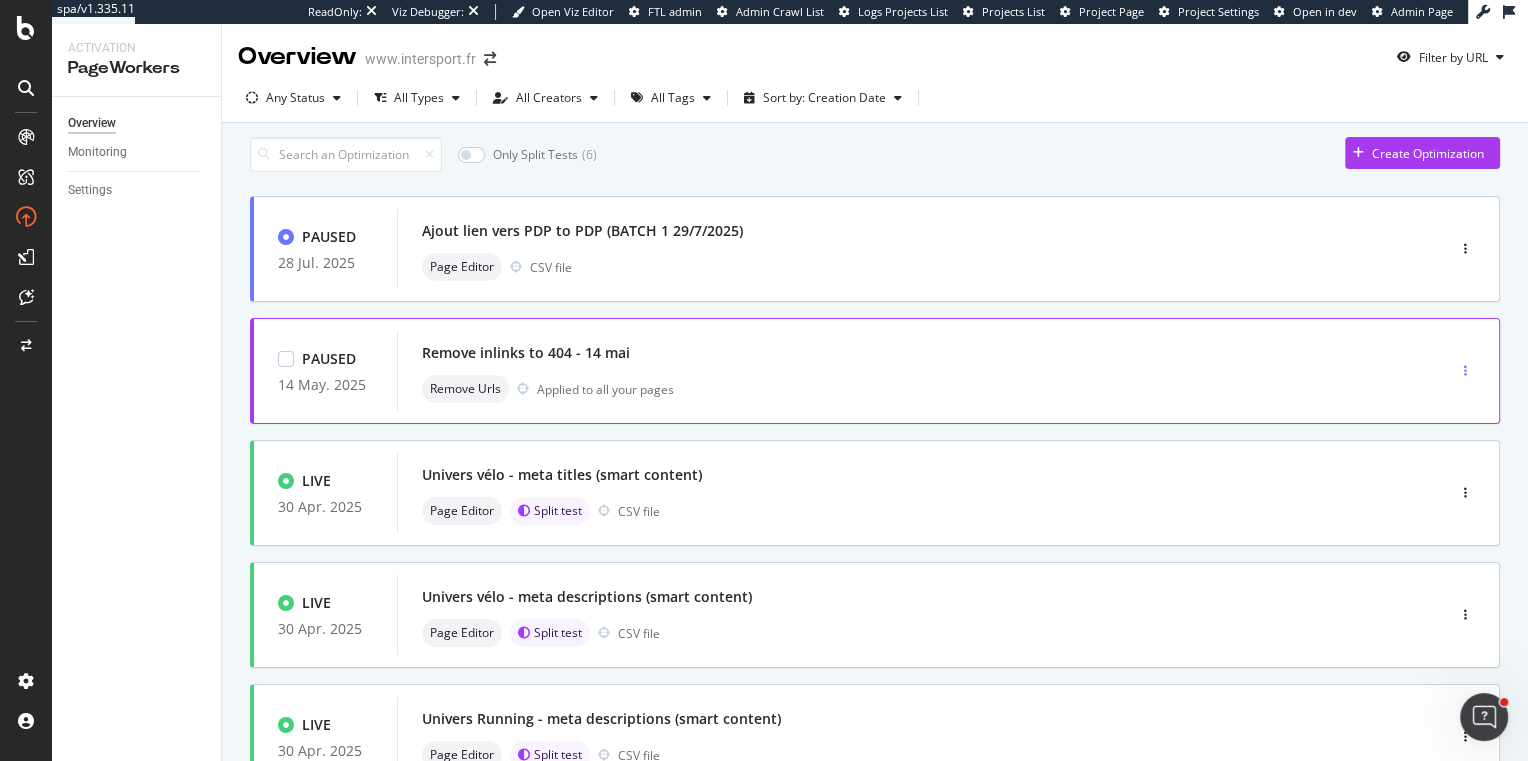 click at bounding box center (1465, 371) 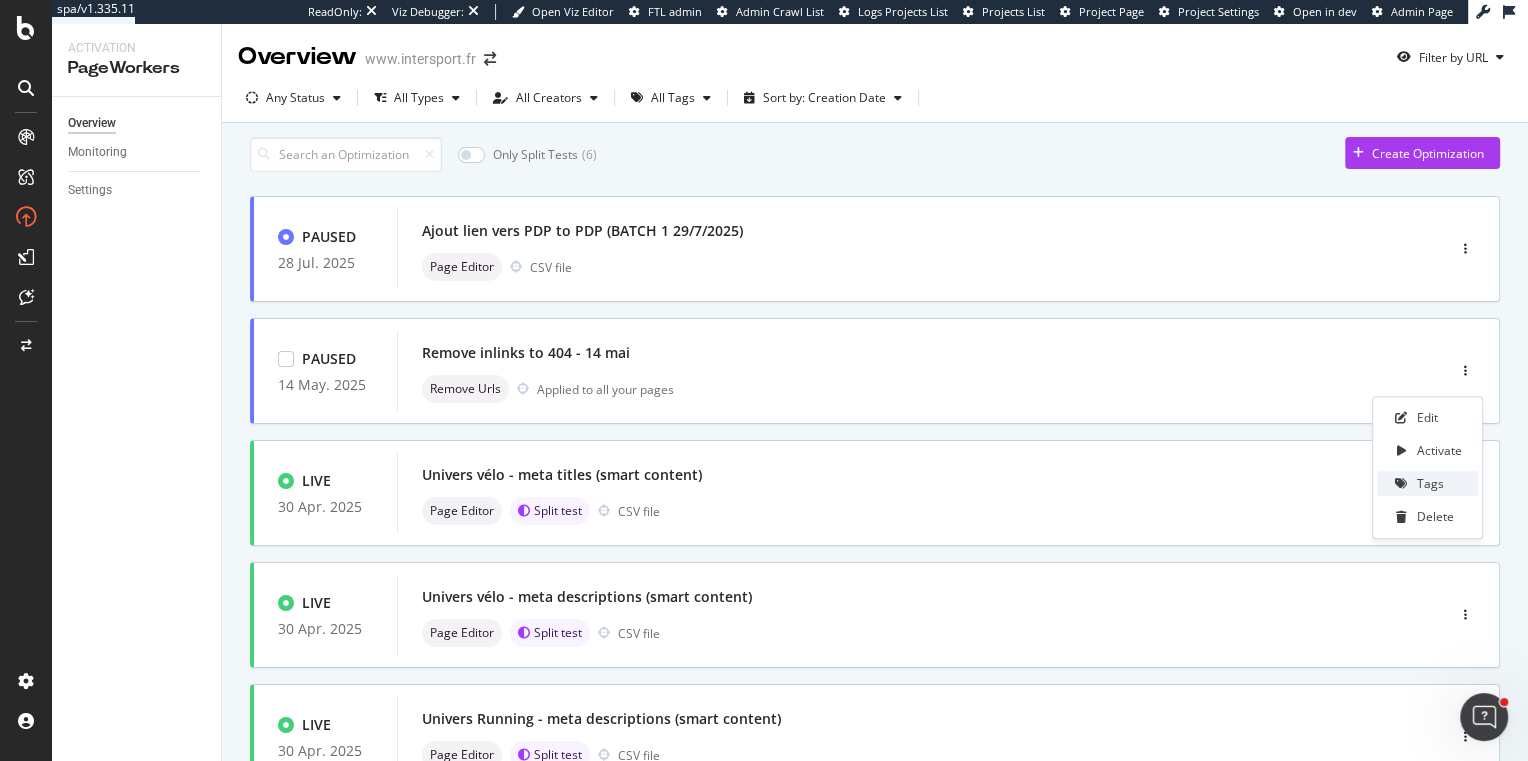 click on "Tags" at bounding box center [1430, 483] 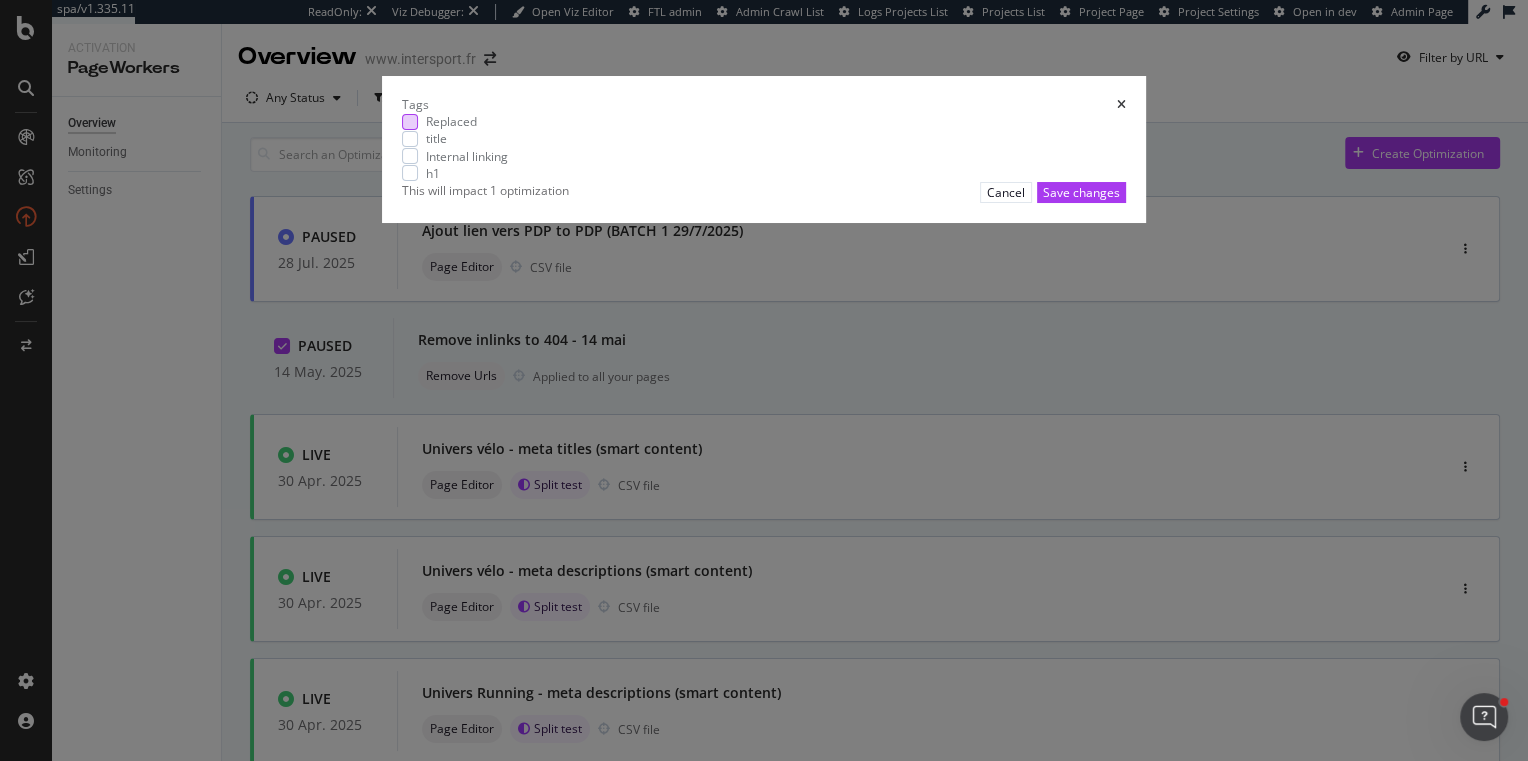 click at bounding box center [410, 122] 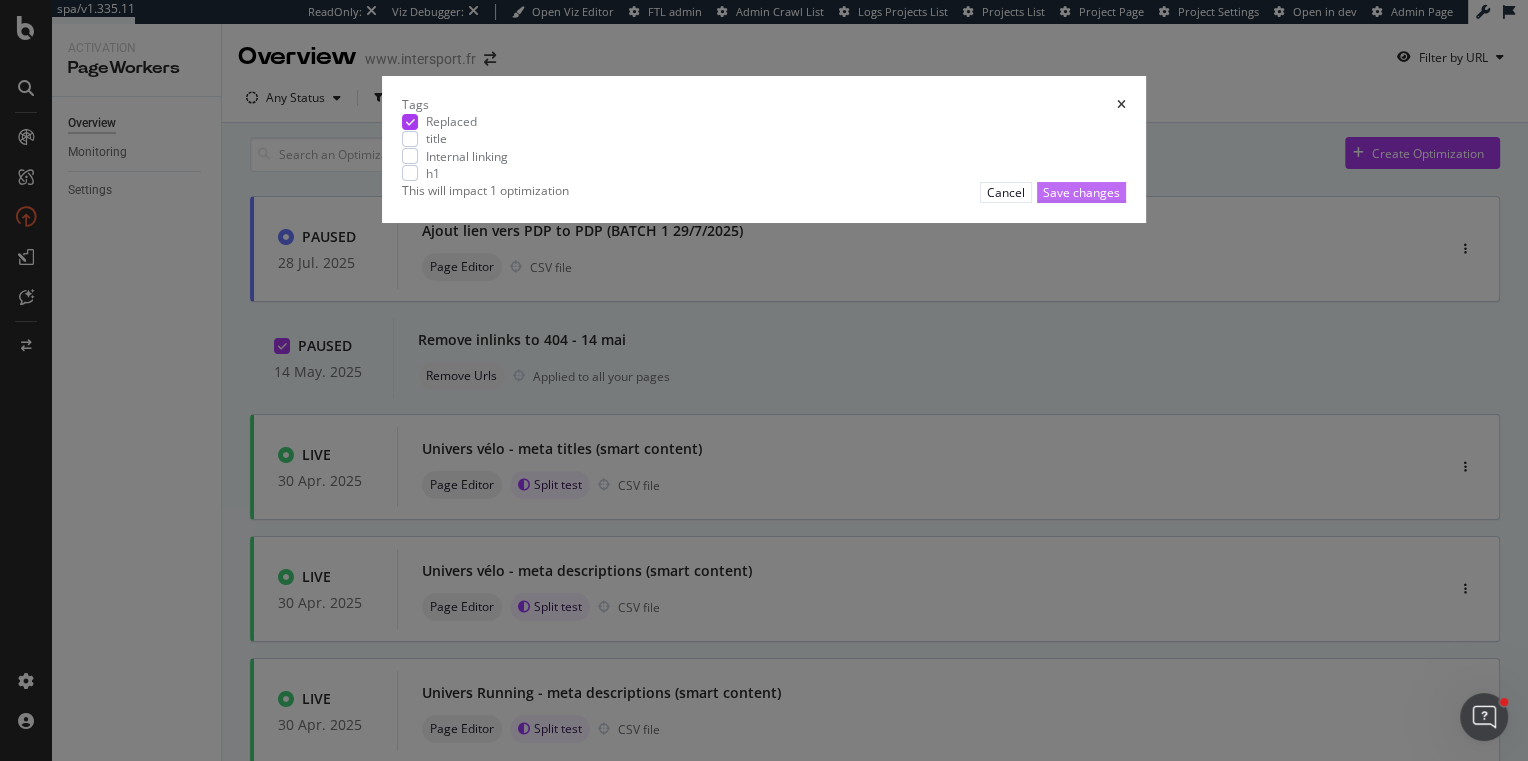 click on "Save changes" at bounding box center (1081, 192) 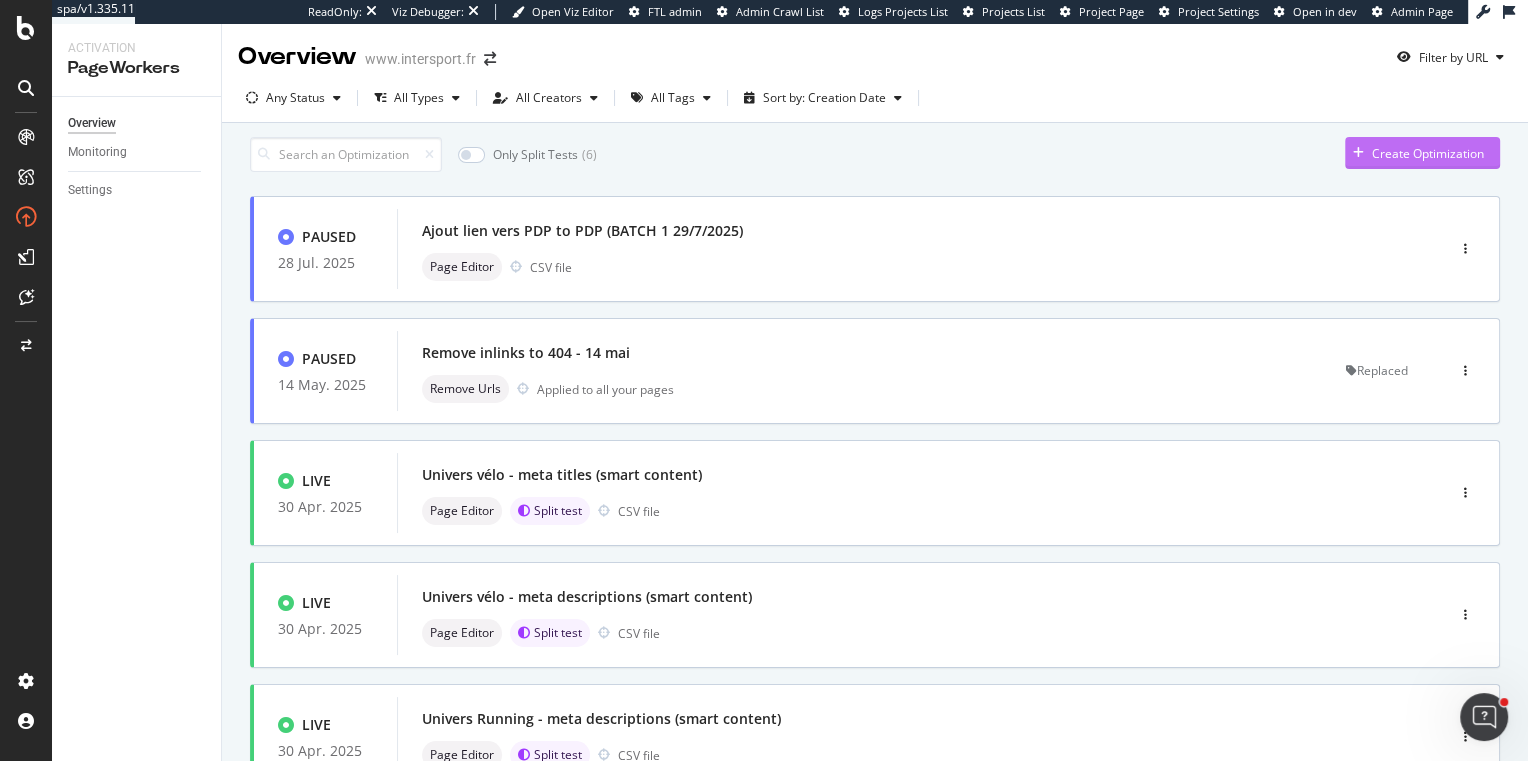 click on "Create Optimization" at bounding box center [1428, 153] 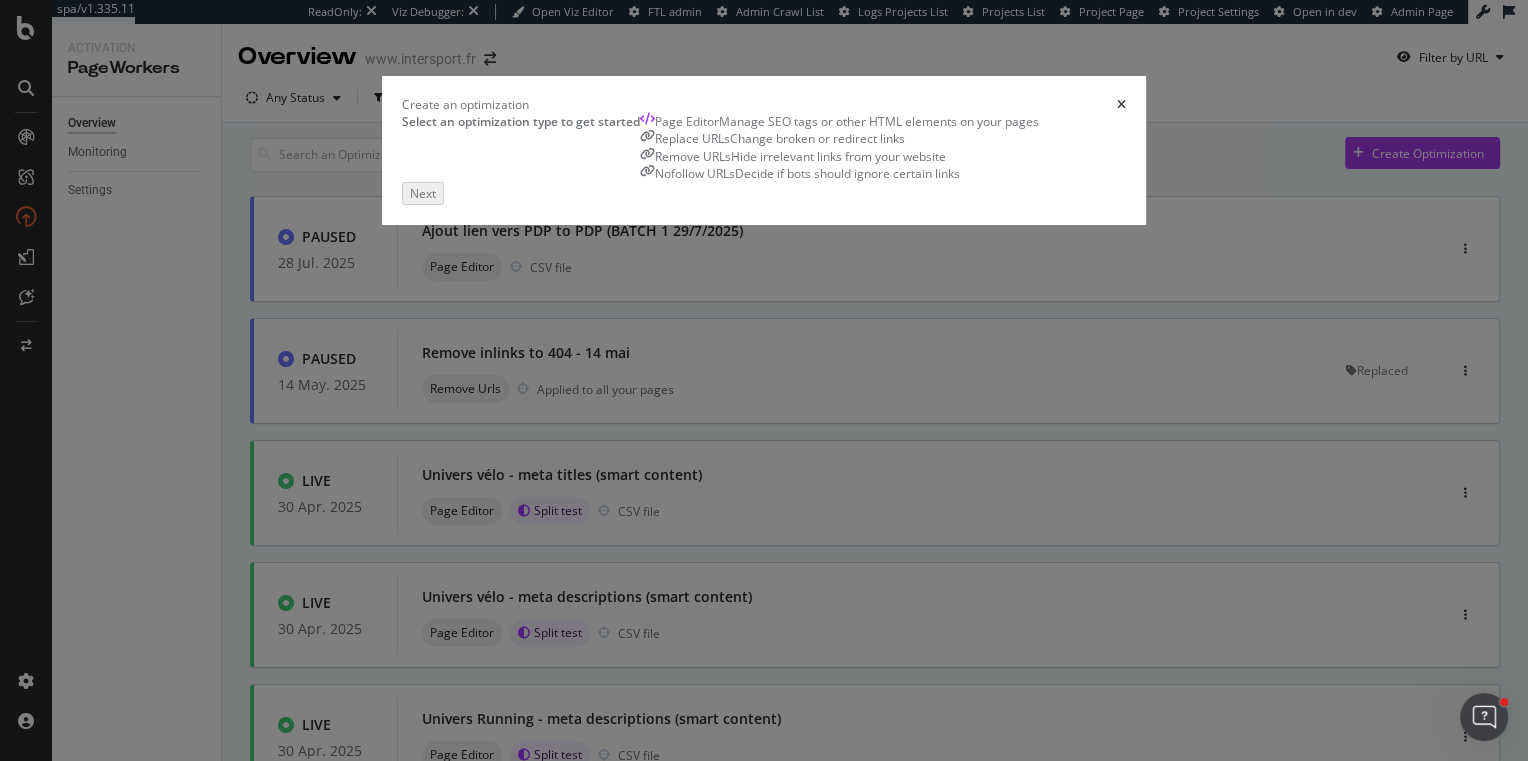 click on "Replace URLs" at bounding box center [692, 138] 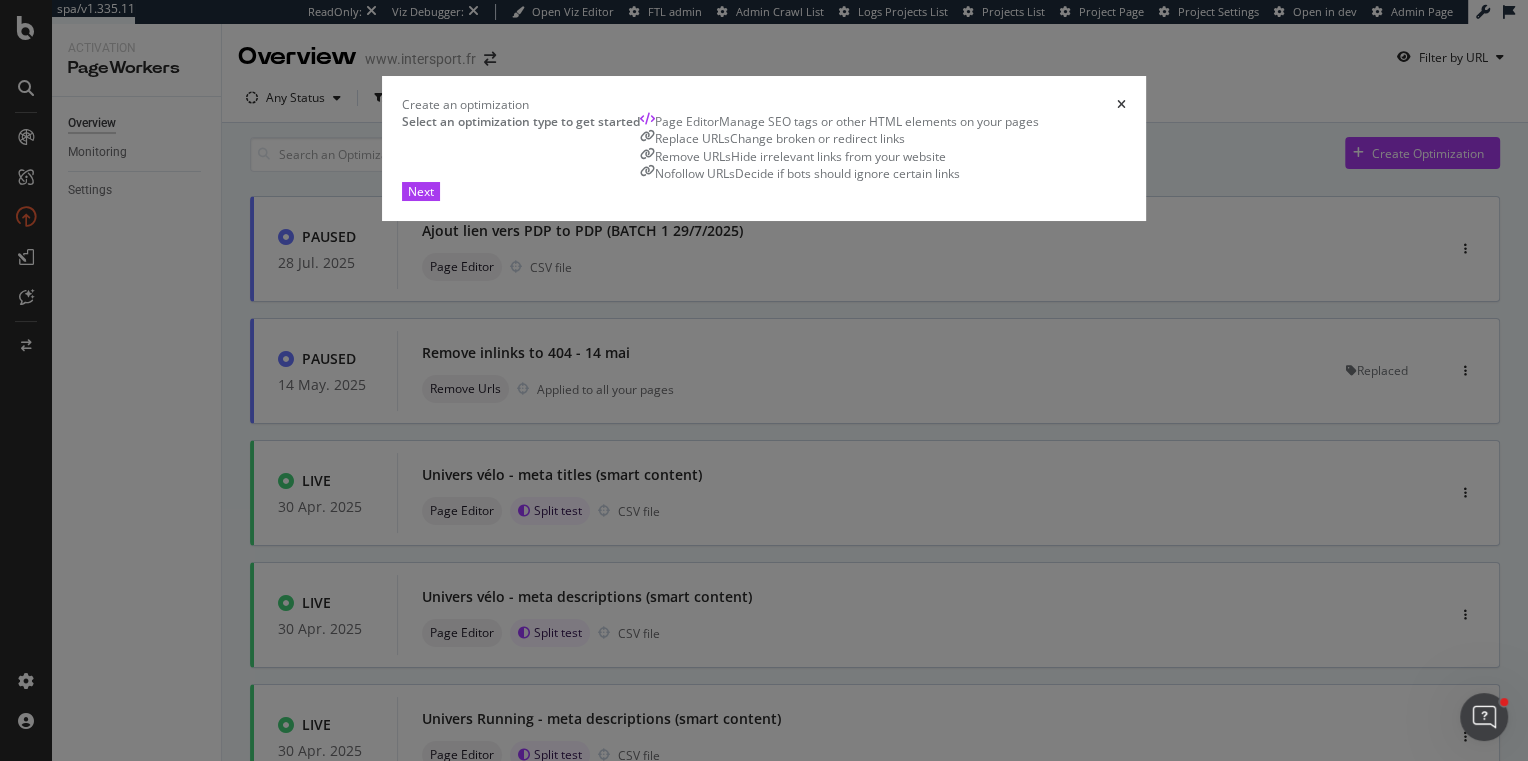 click on "Hide irrelevant links from your website" at bounding box center [838, 156] 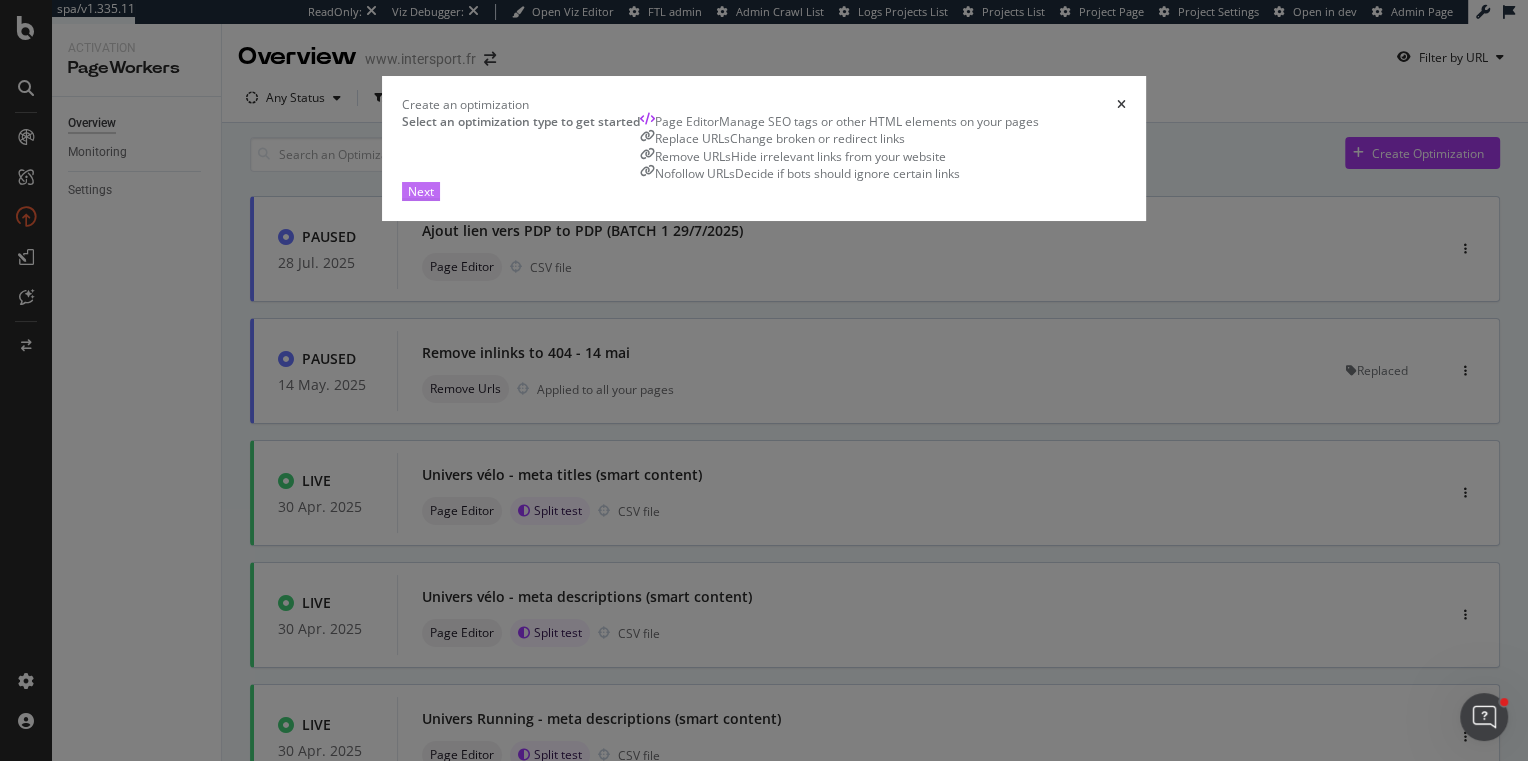 click on "Next" at bounding box center [421, 191] 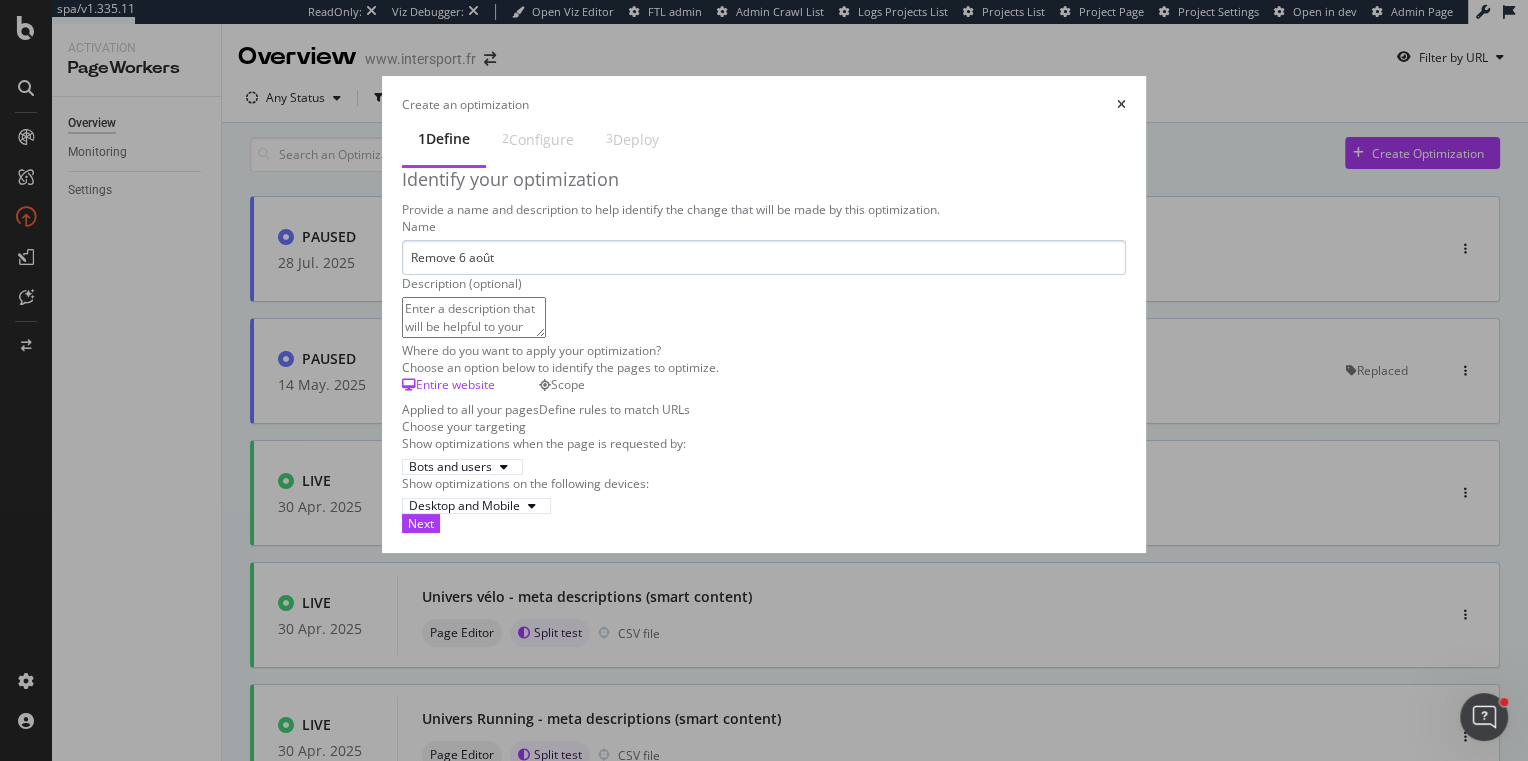 click on "Remove 6 août" at bounding box center (764, 257) 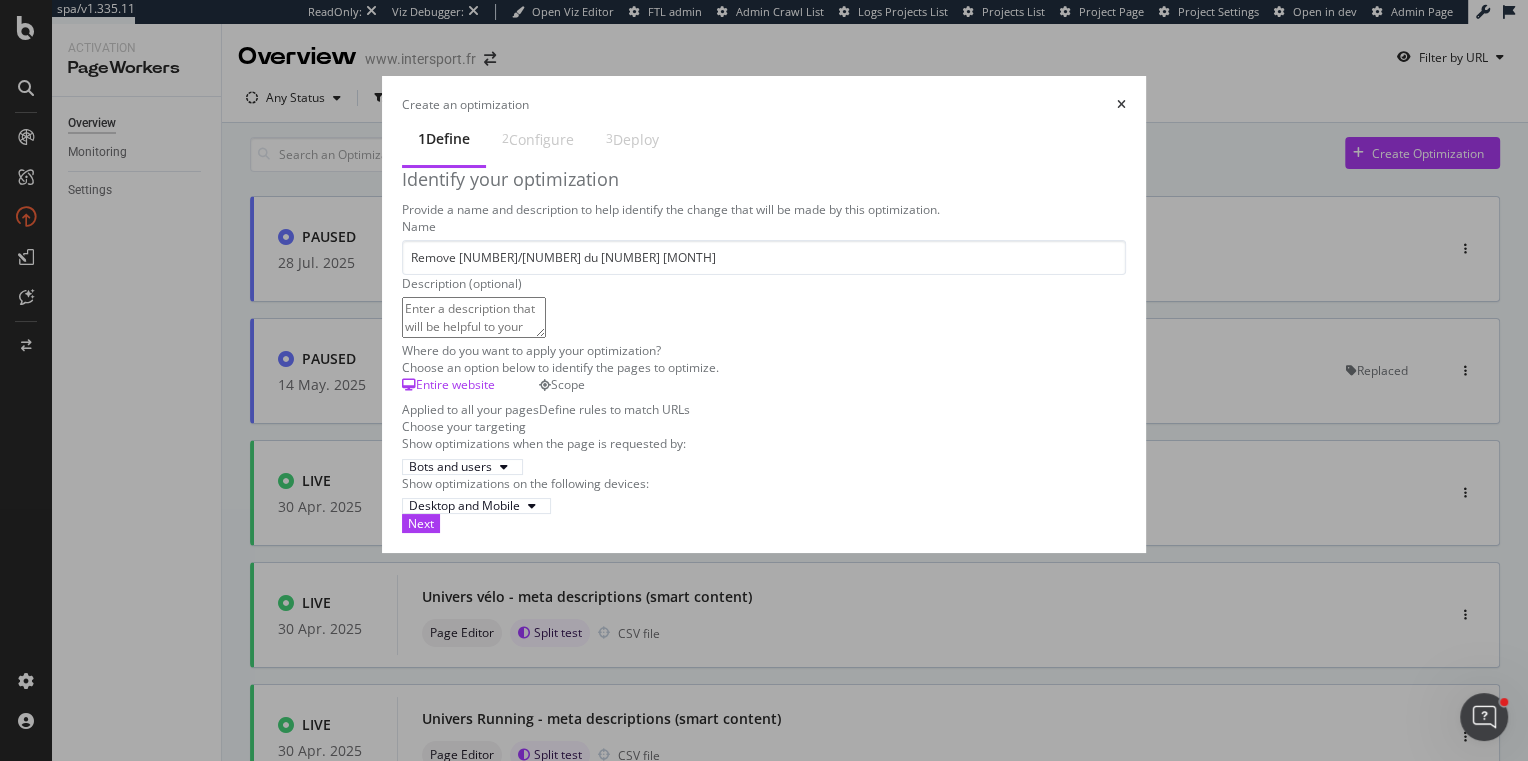 scroll, scrollTop: 128, scrollLeft: 0, axis: vertical 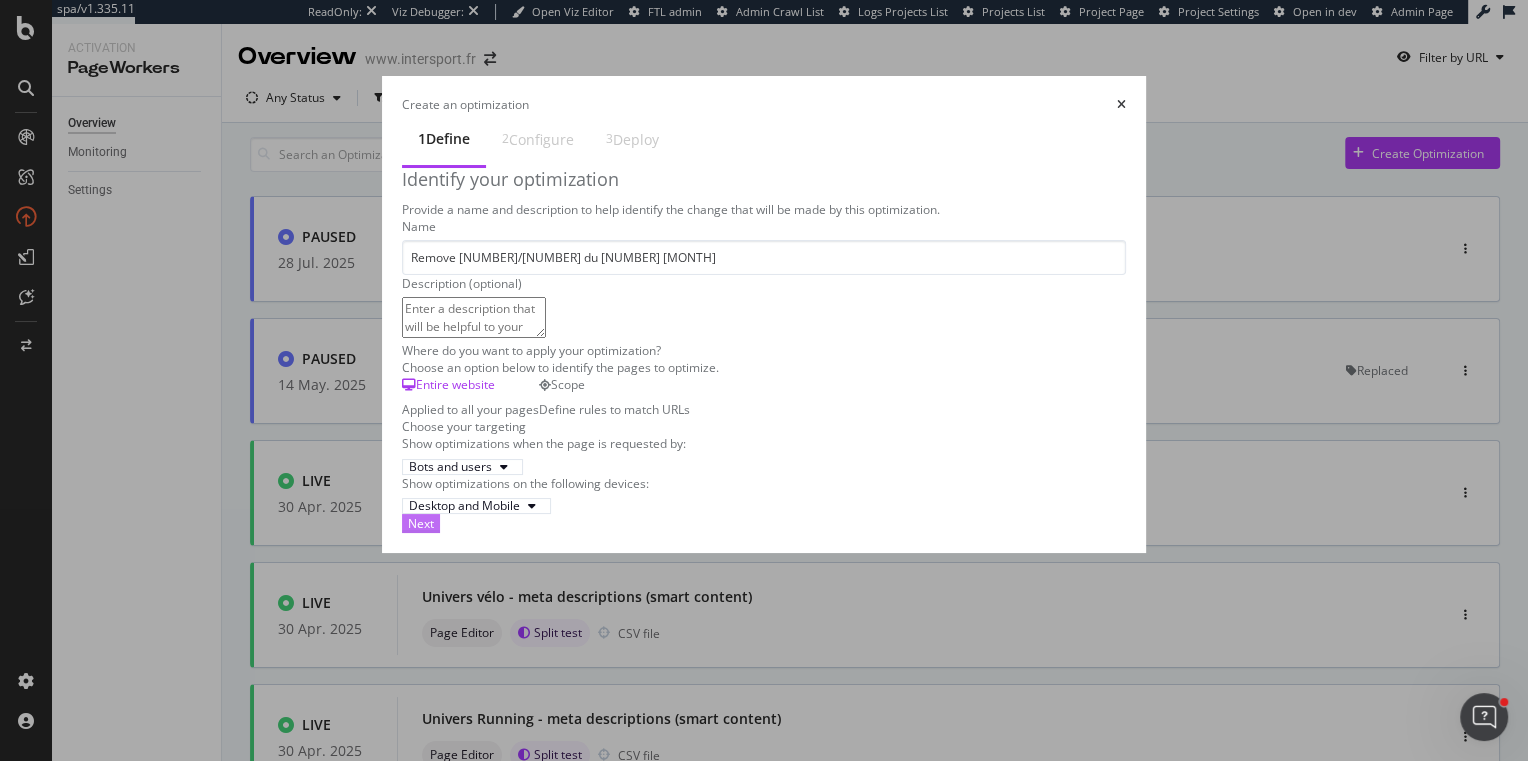 type on "Remove 404/410 du 6 août" 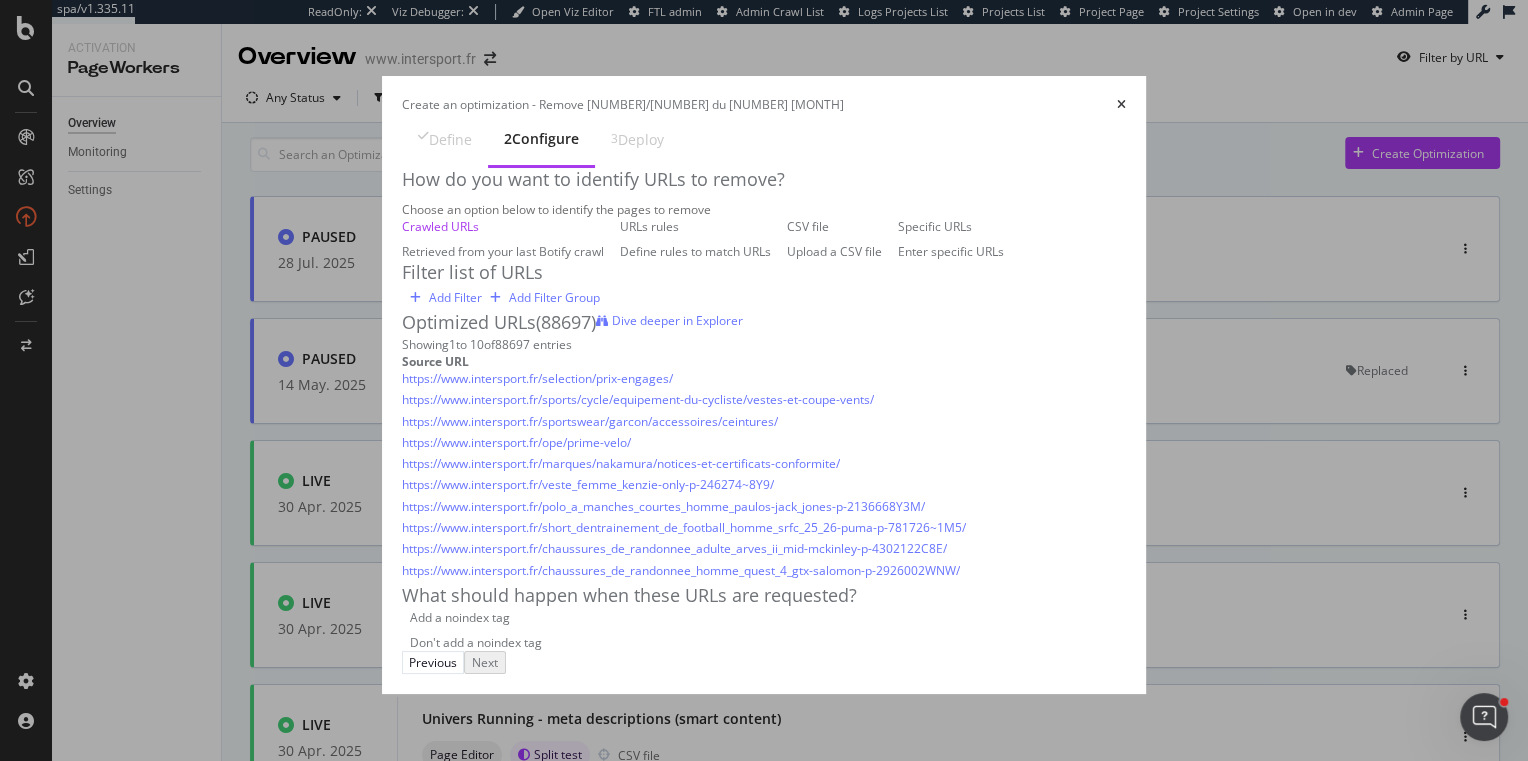 scroll, scrollTop: 0, scrollLeft: 0, axis: both 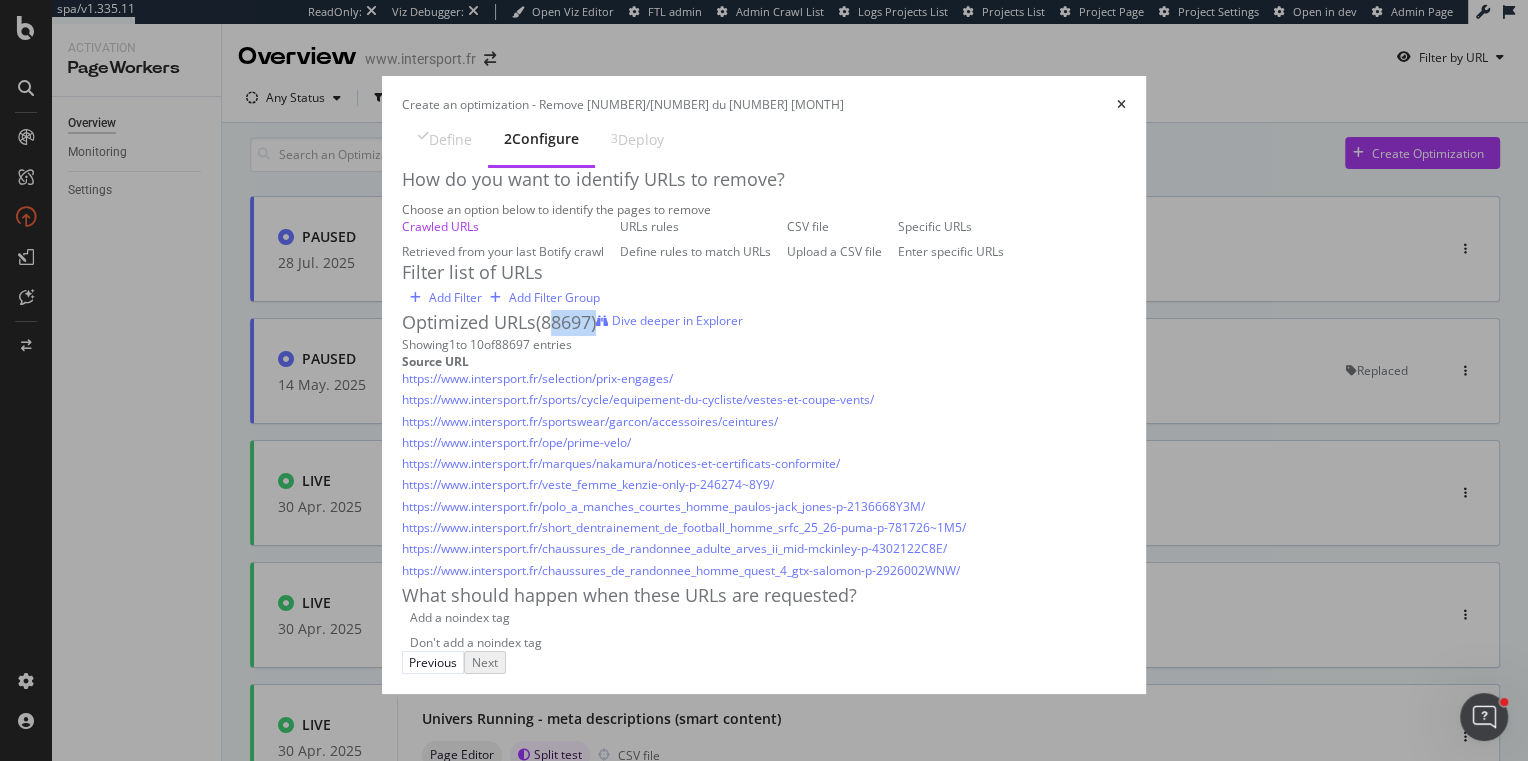 drag, startPoint x: 311, startPoint y: 464, endPoint x: 358, endPoint y: 463, distance: 47.010635 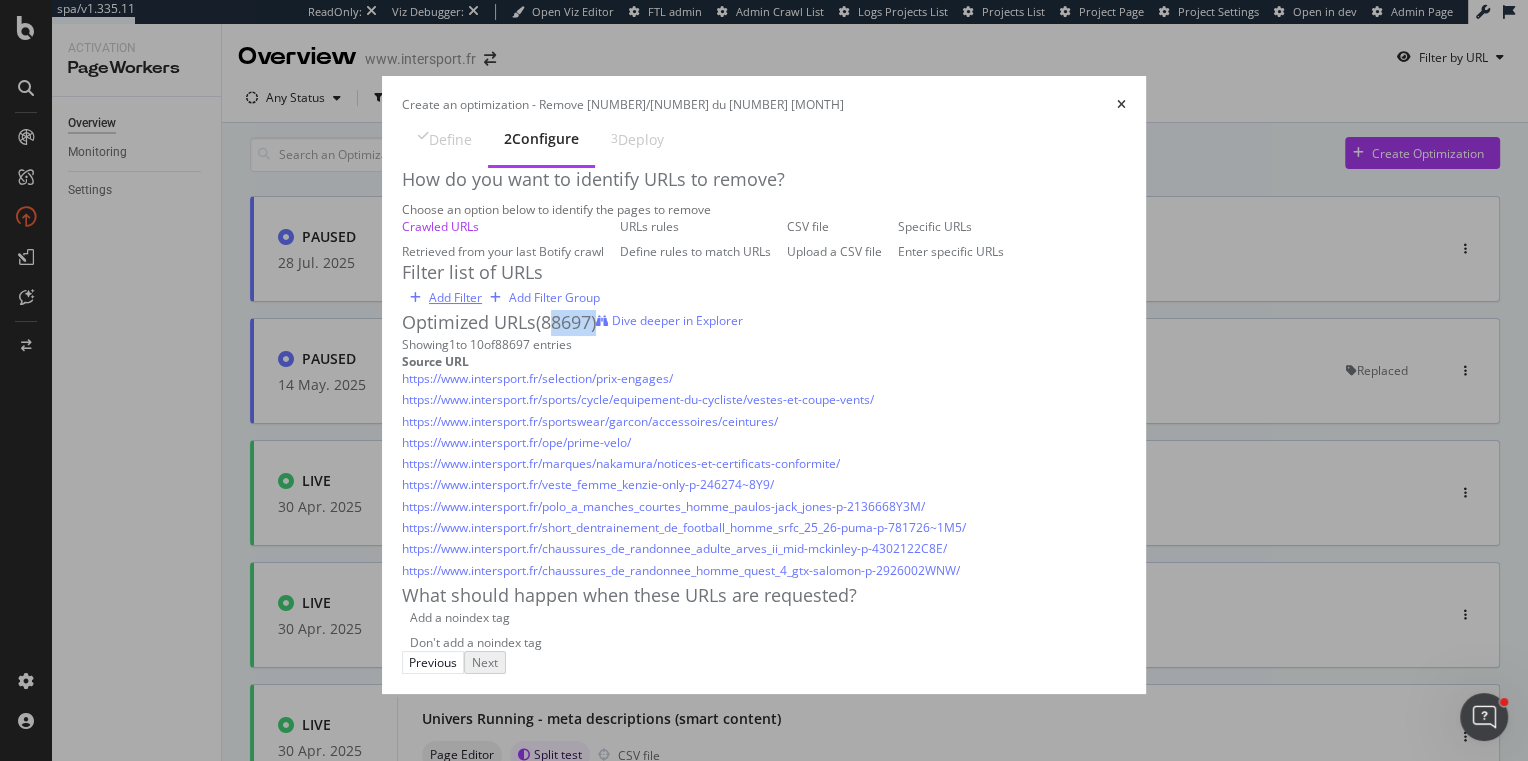 click on "Add Filter" at bounding box center (455, 297) 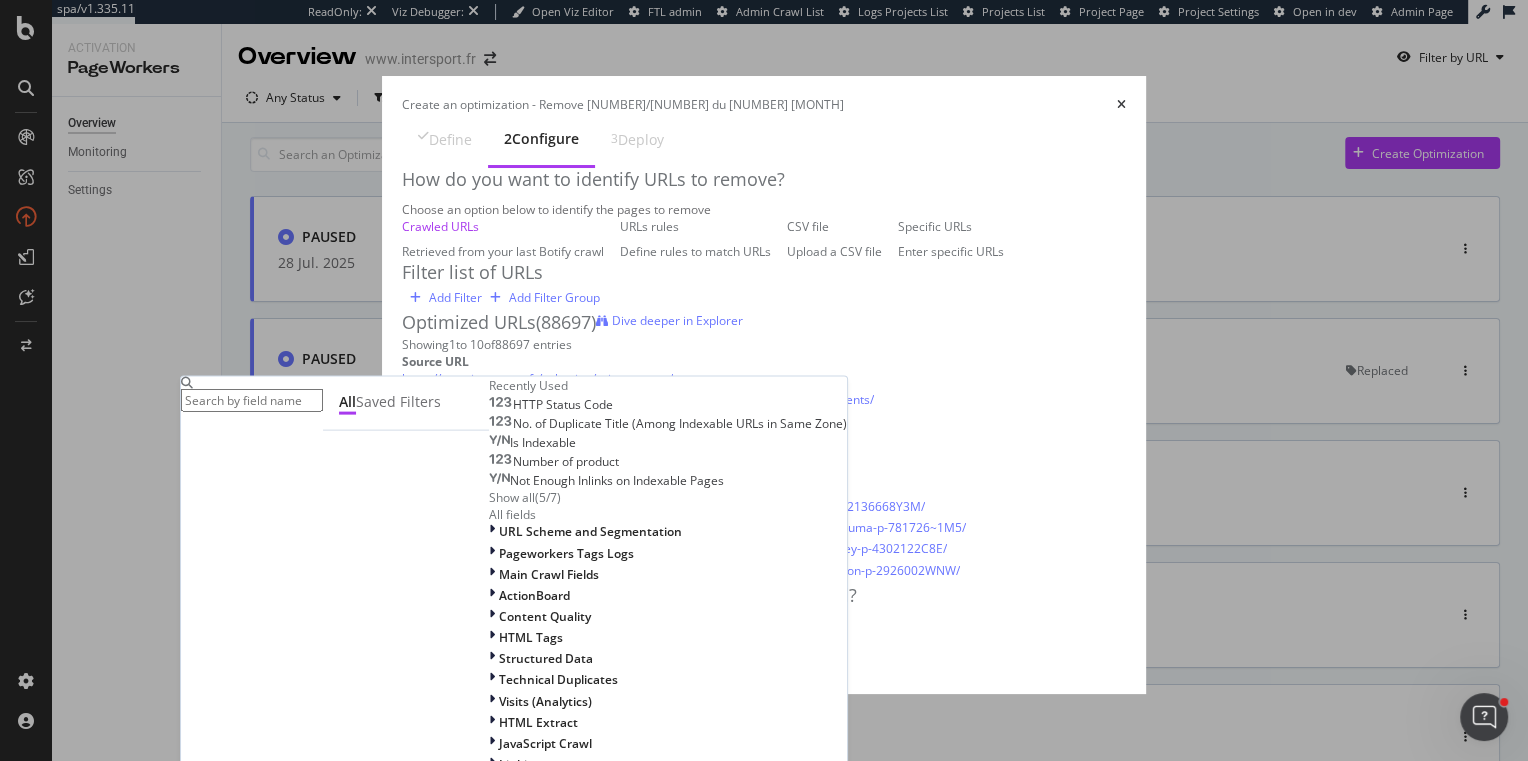 click on "HTTP Status Code" at bounding box center [563, 404] 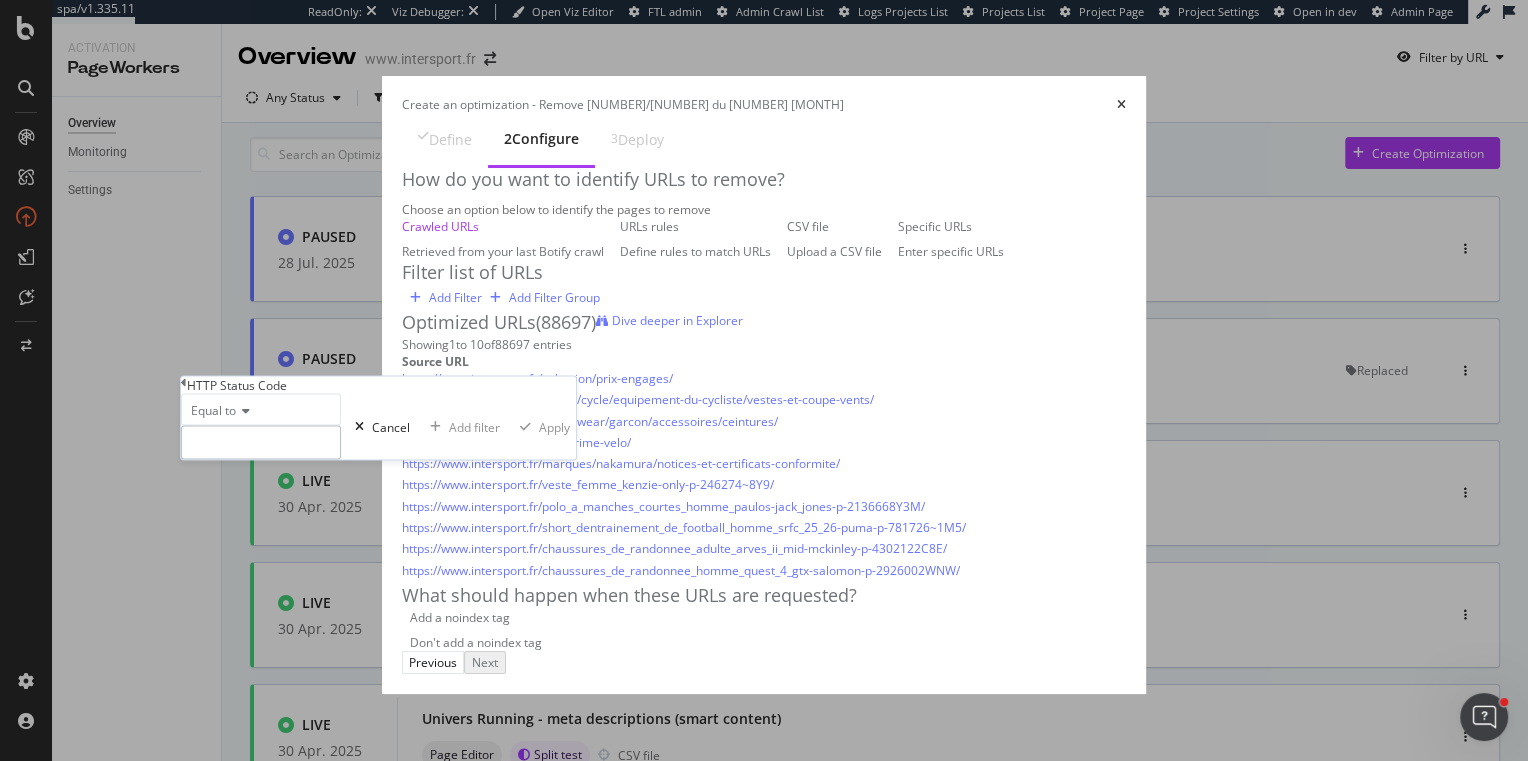 click at bounding box center (261, 443) 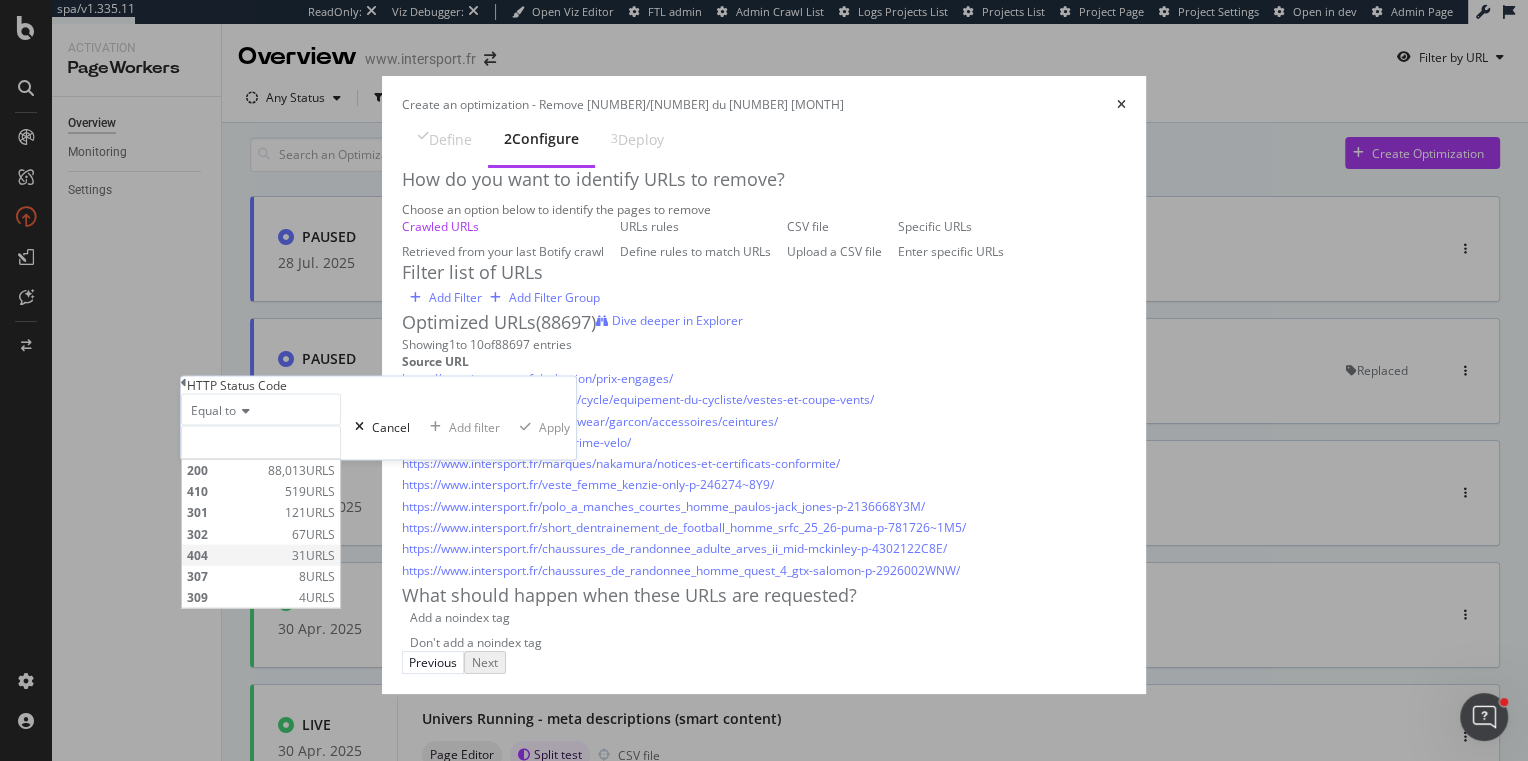 click on "404" at bounding box center (237, 554) 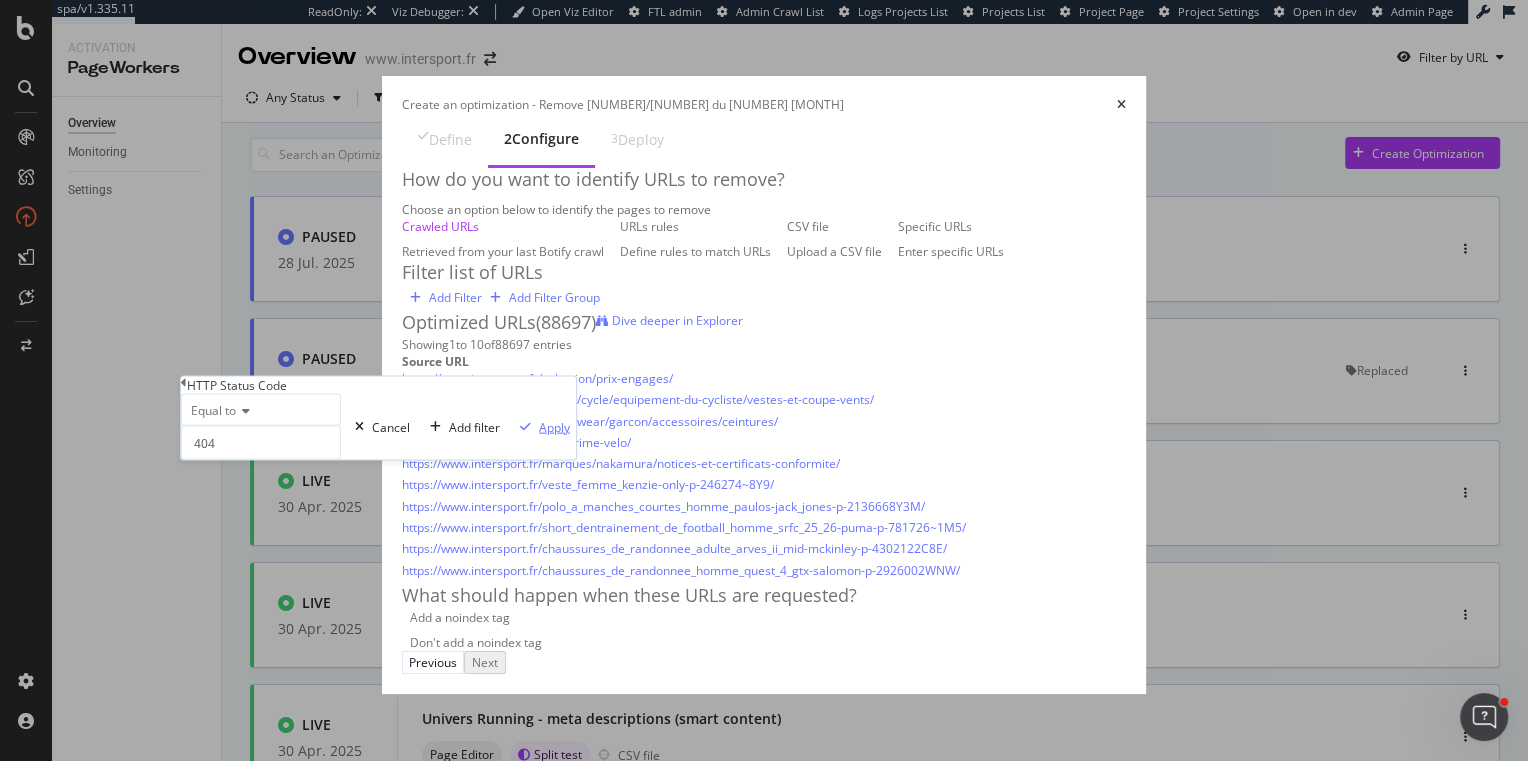 click on "Apply" at bounding box center [554, 426] 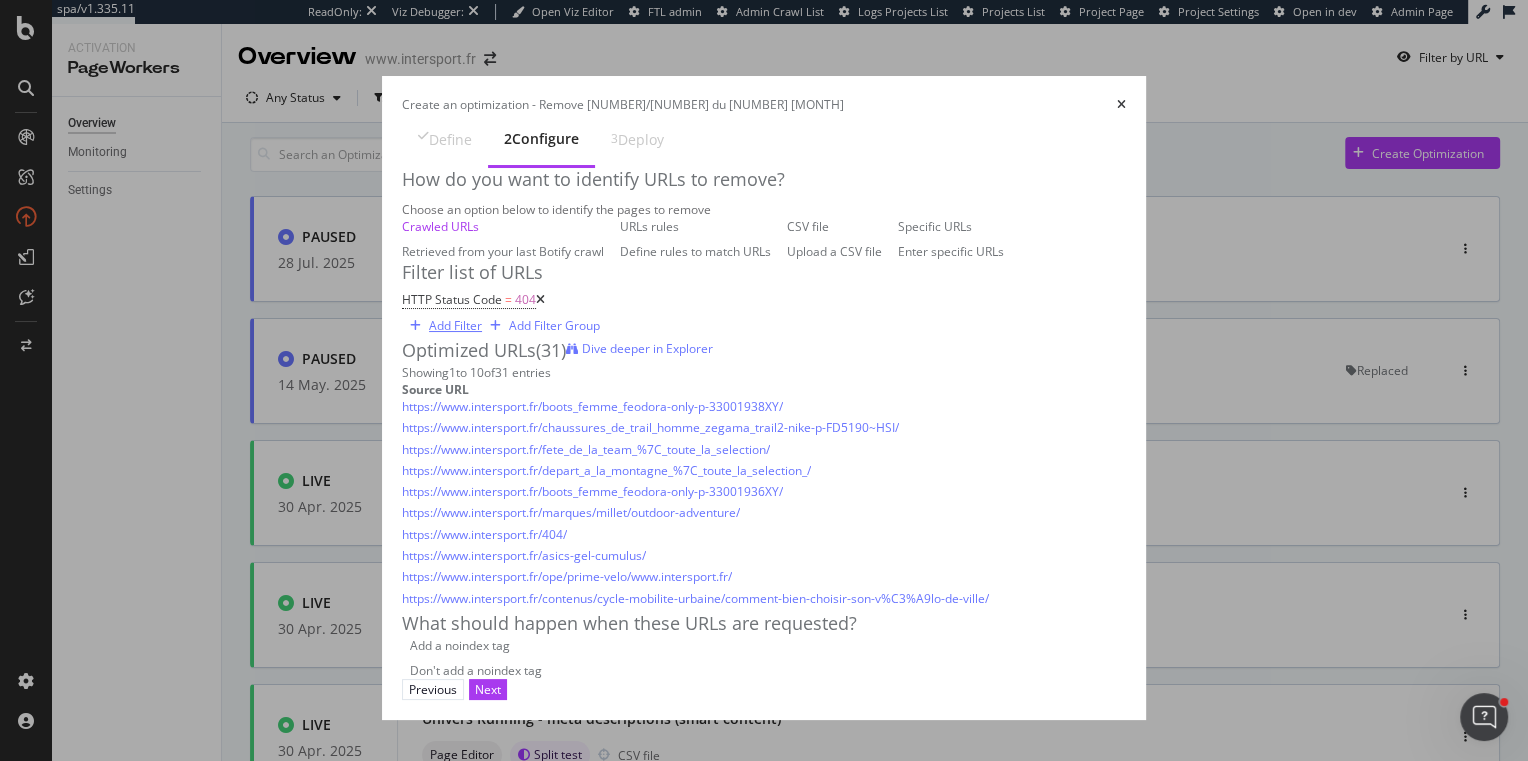 click on "Add Filter" at bounding box center [455, 325] 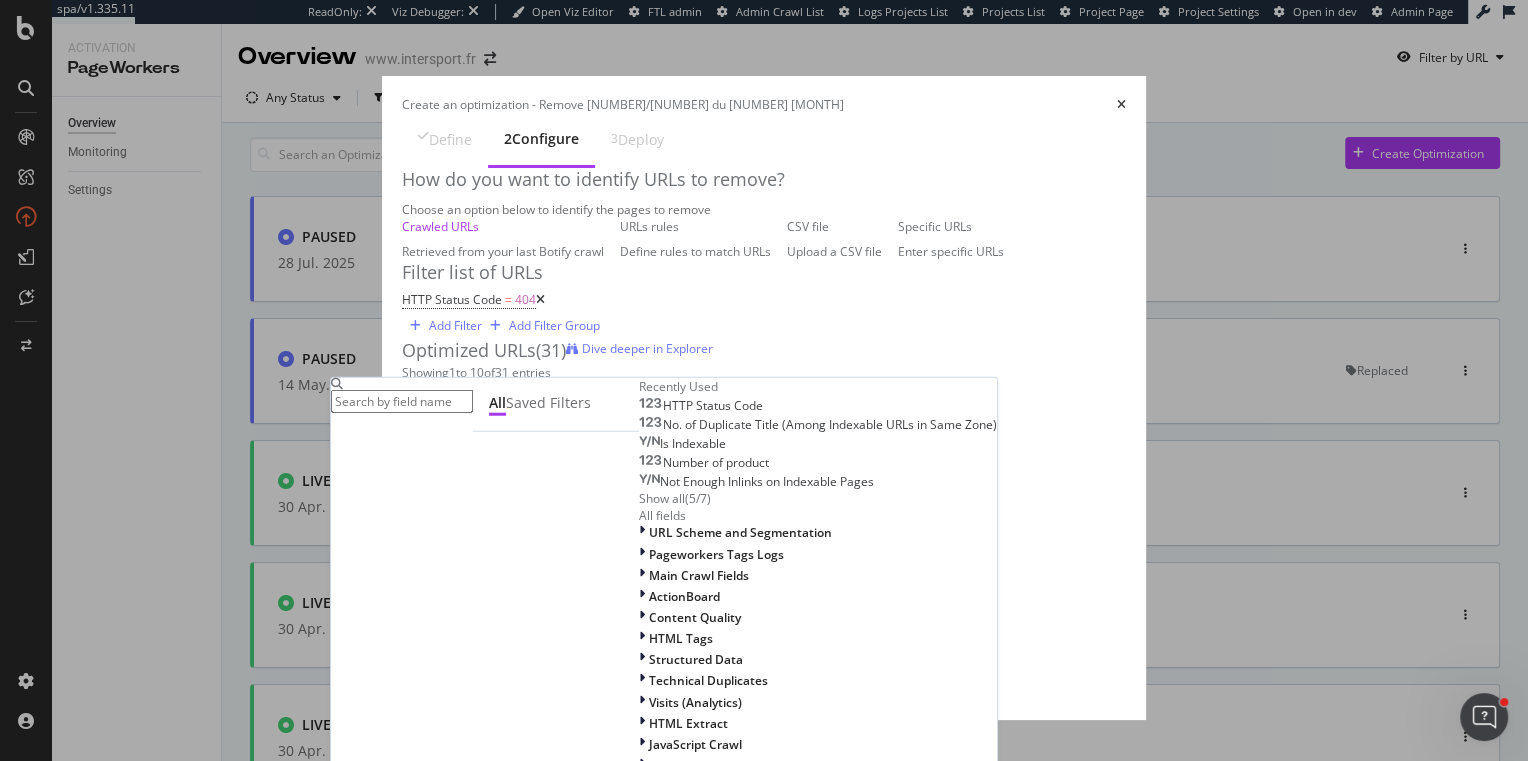 click on "HTTP Status Code" at bounding box center [713, 405] 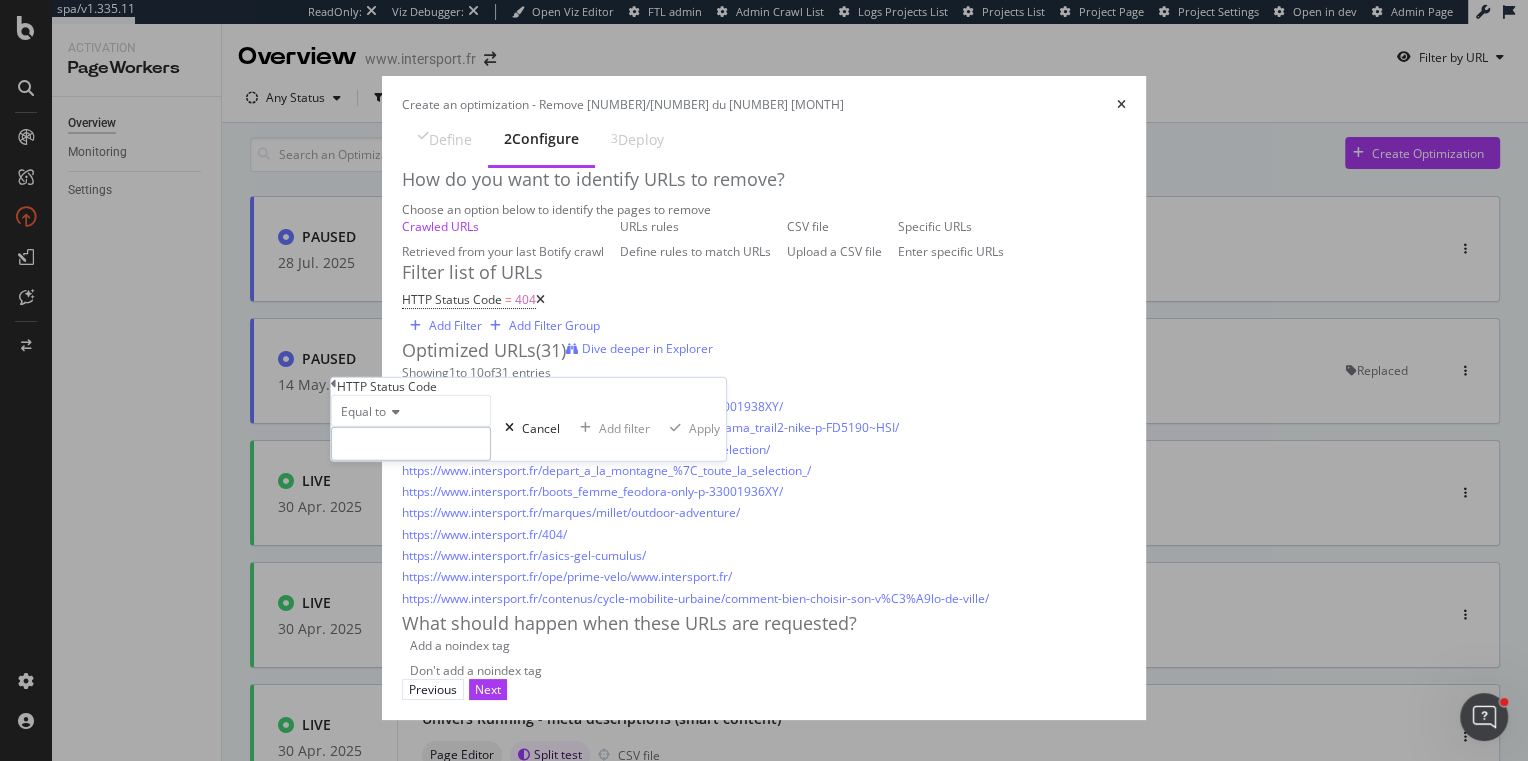 click at bounding box center (411, 444) 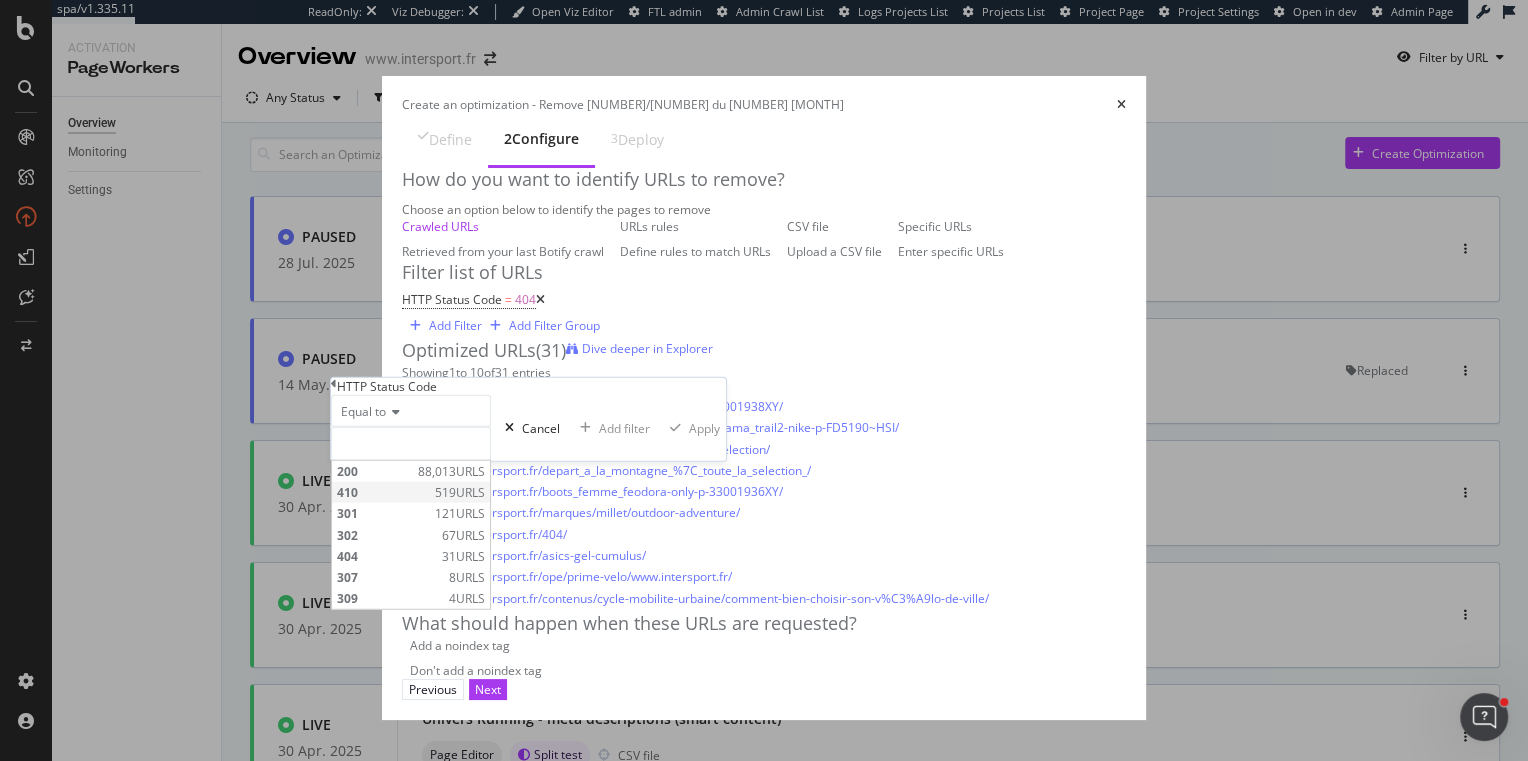 click on "410" at bounding box center [383, 492] 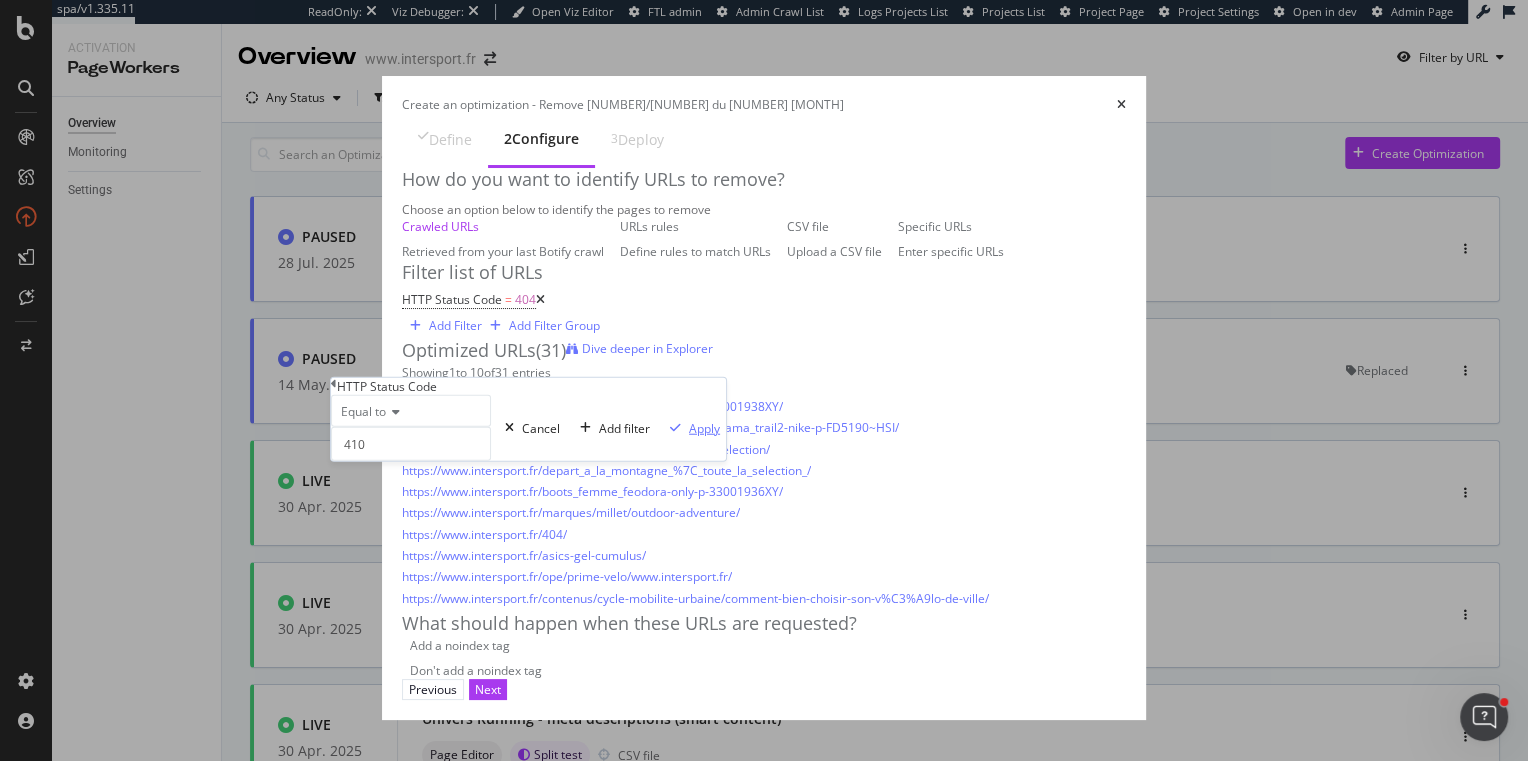 click on "Apply" at bounding box center (704, 427) 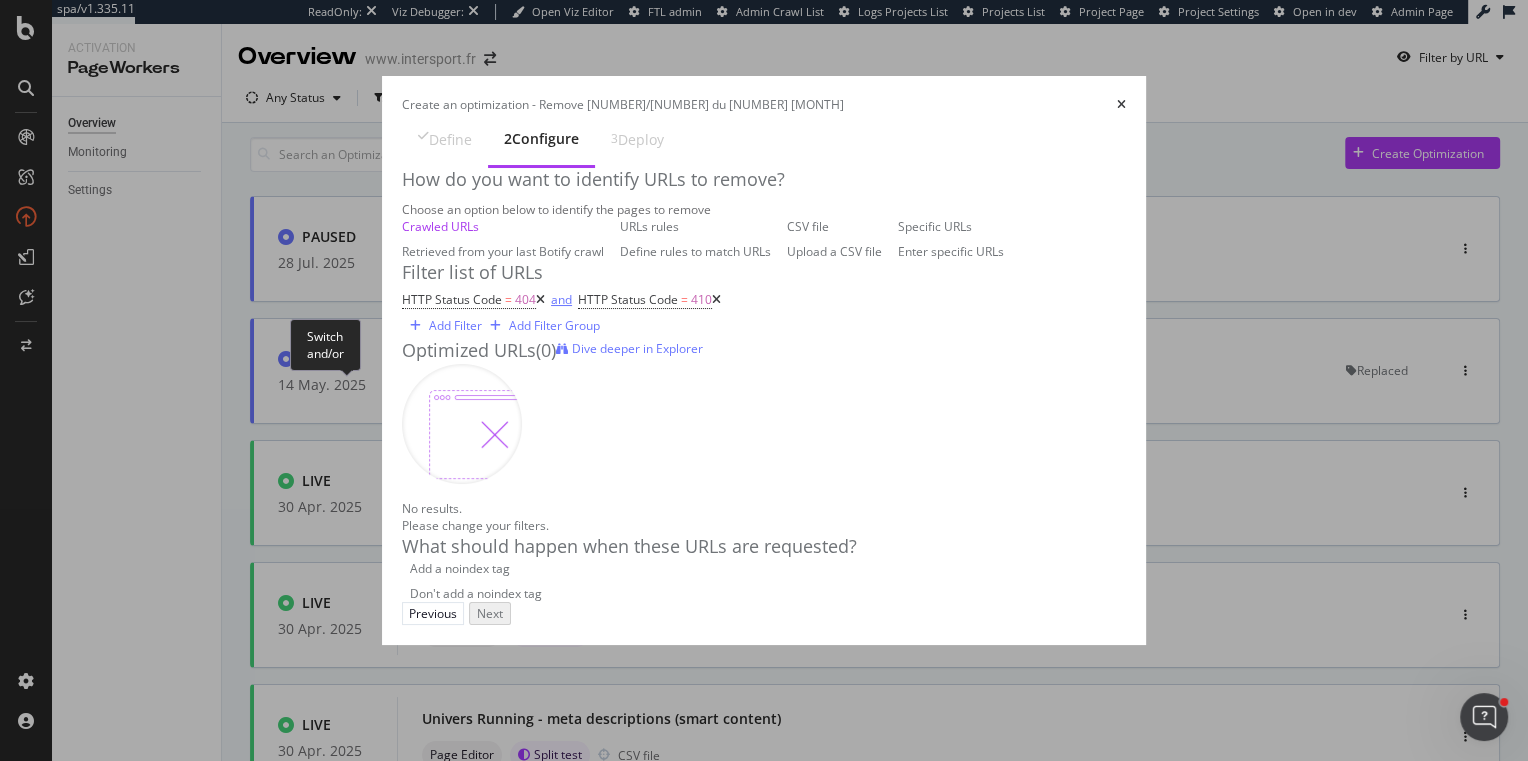 click on "and" at bounding box center [561, 299] 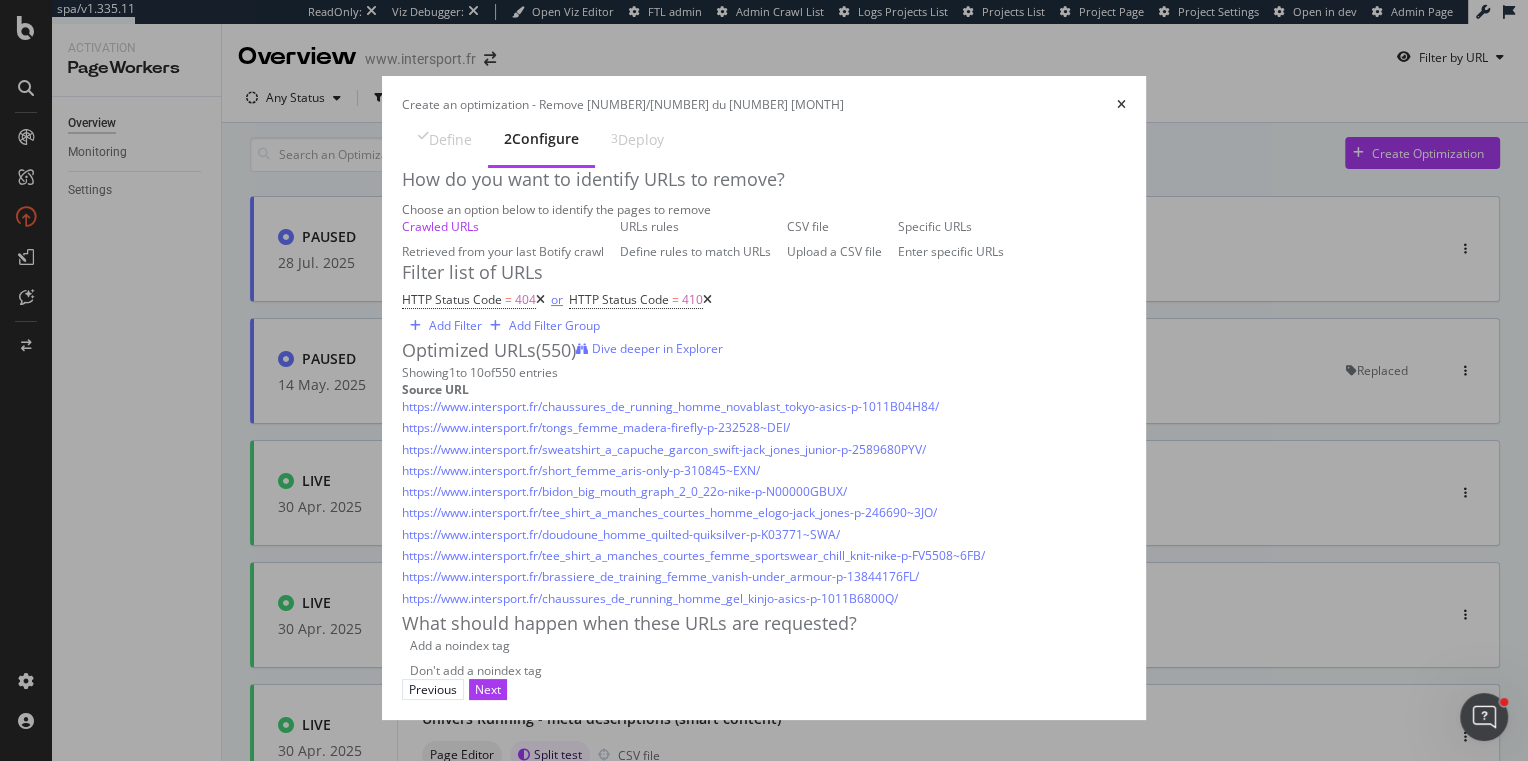 scroll, scrollTop: 110, scrollLeft: 0, axis: vertical 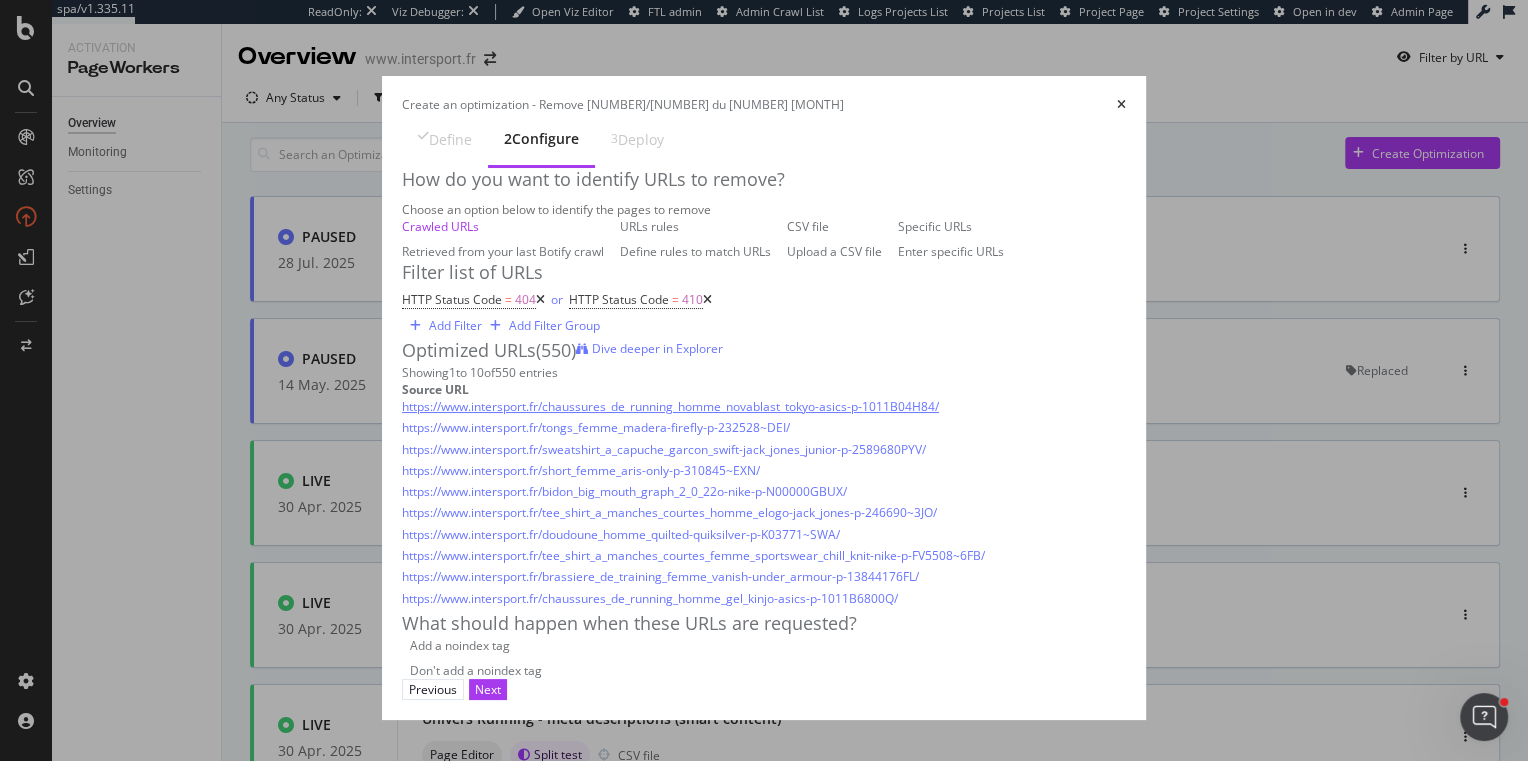 click on "https://www.intersport.fr/chaussures_de_running_homme_novablast_tokyo-asics-p-1011B04H84/" at bounding box center (670, 406) 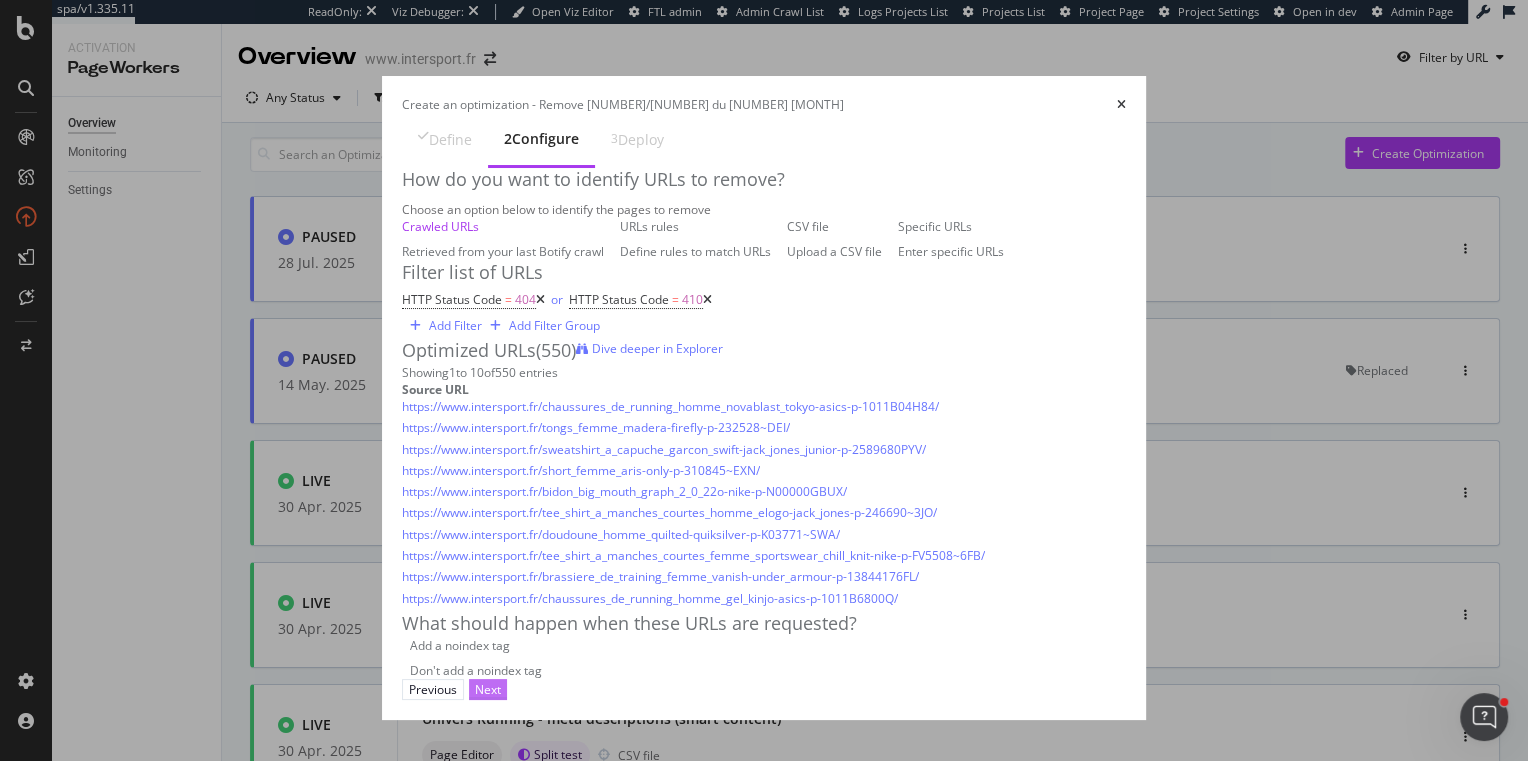 click on "Next" at bounding box center (488, 689) 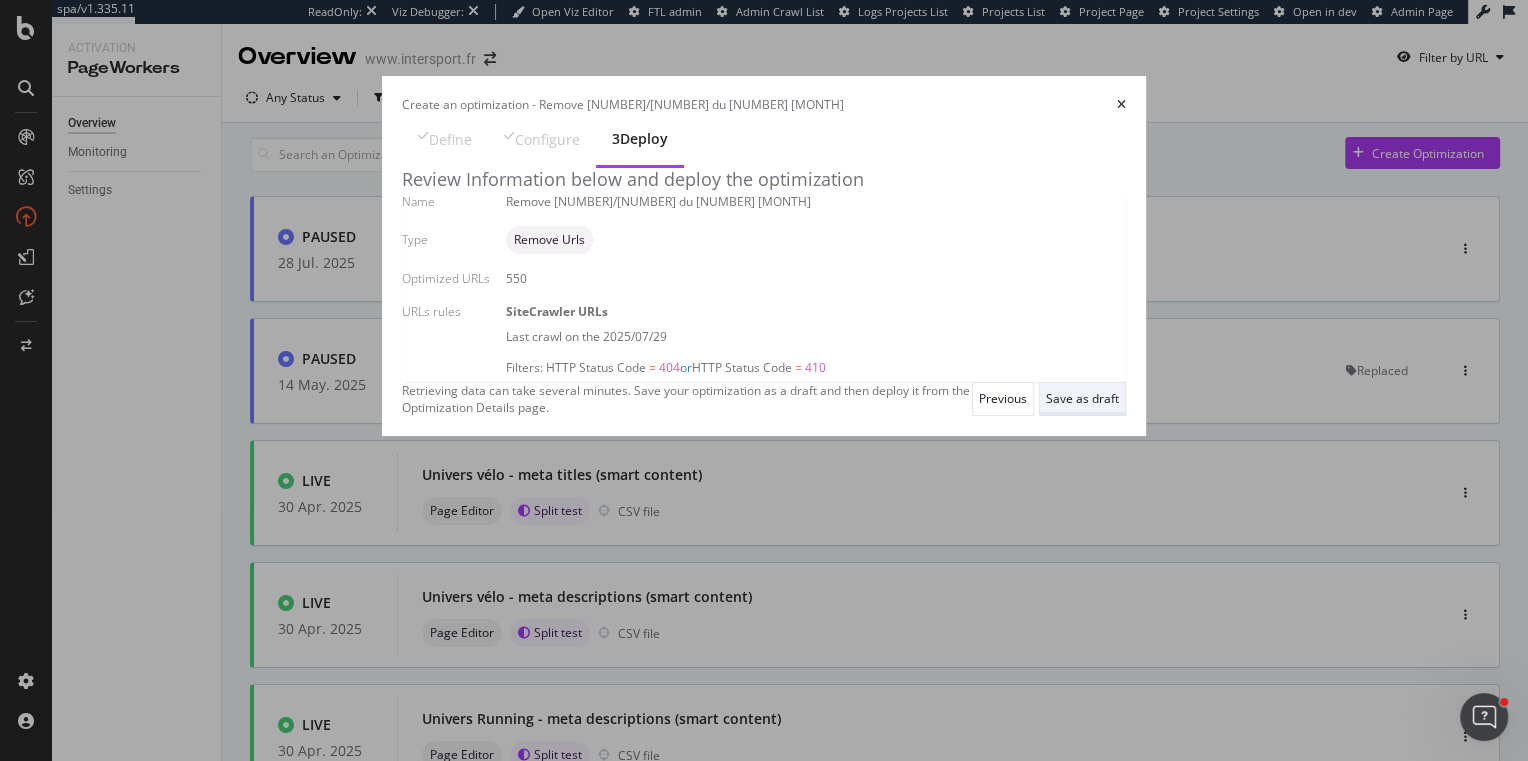 scroll, scrollTop: 0, scrollLeft: 0, axis: both 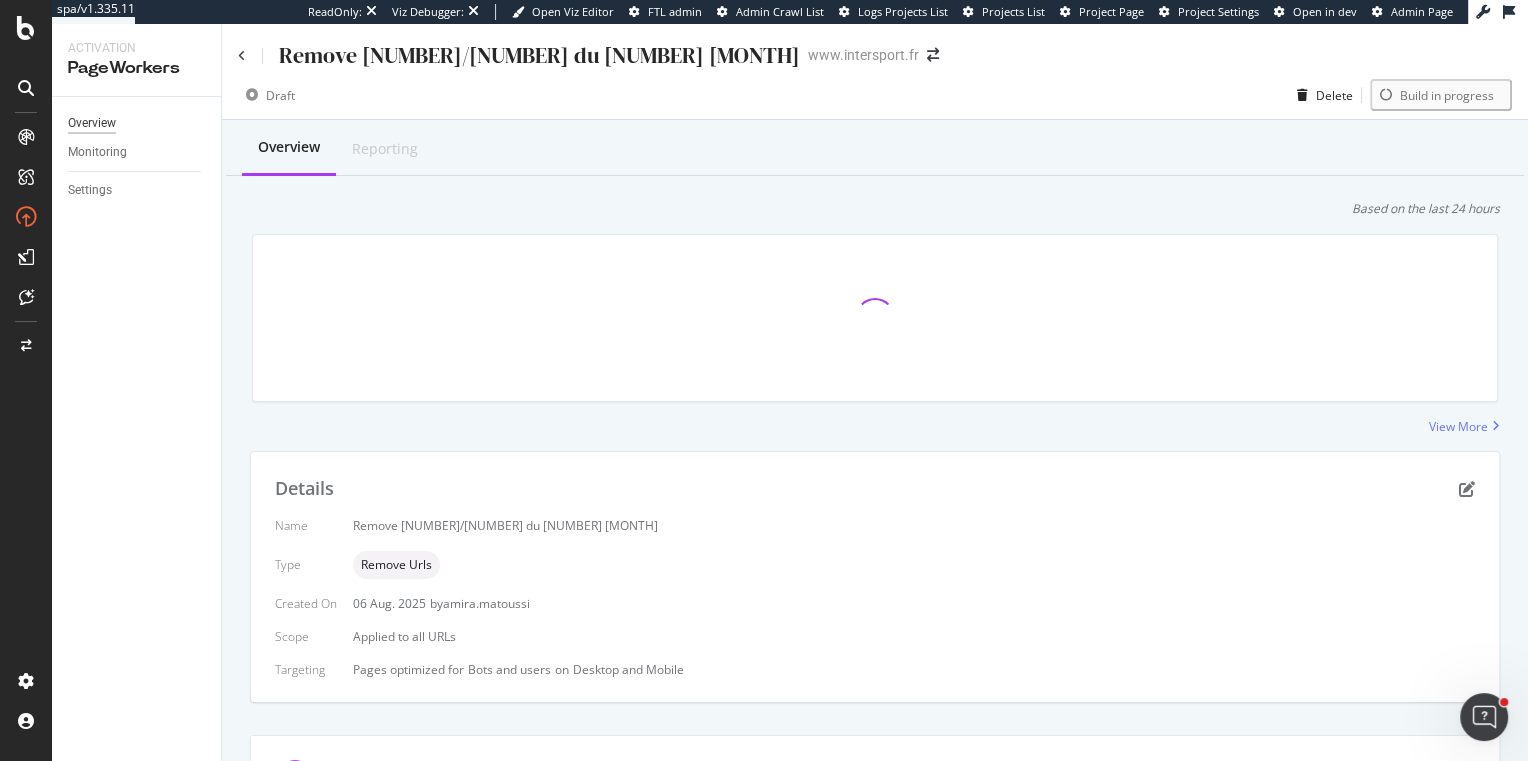 click on "Overview" at bounding box center [92, 123] 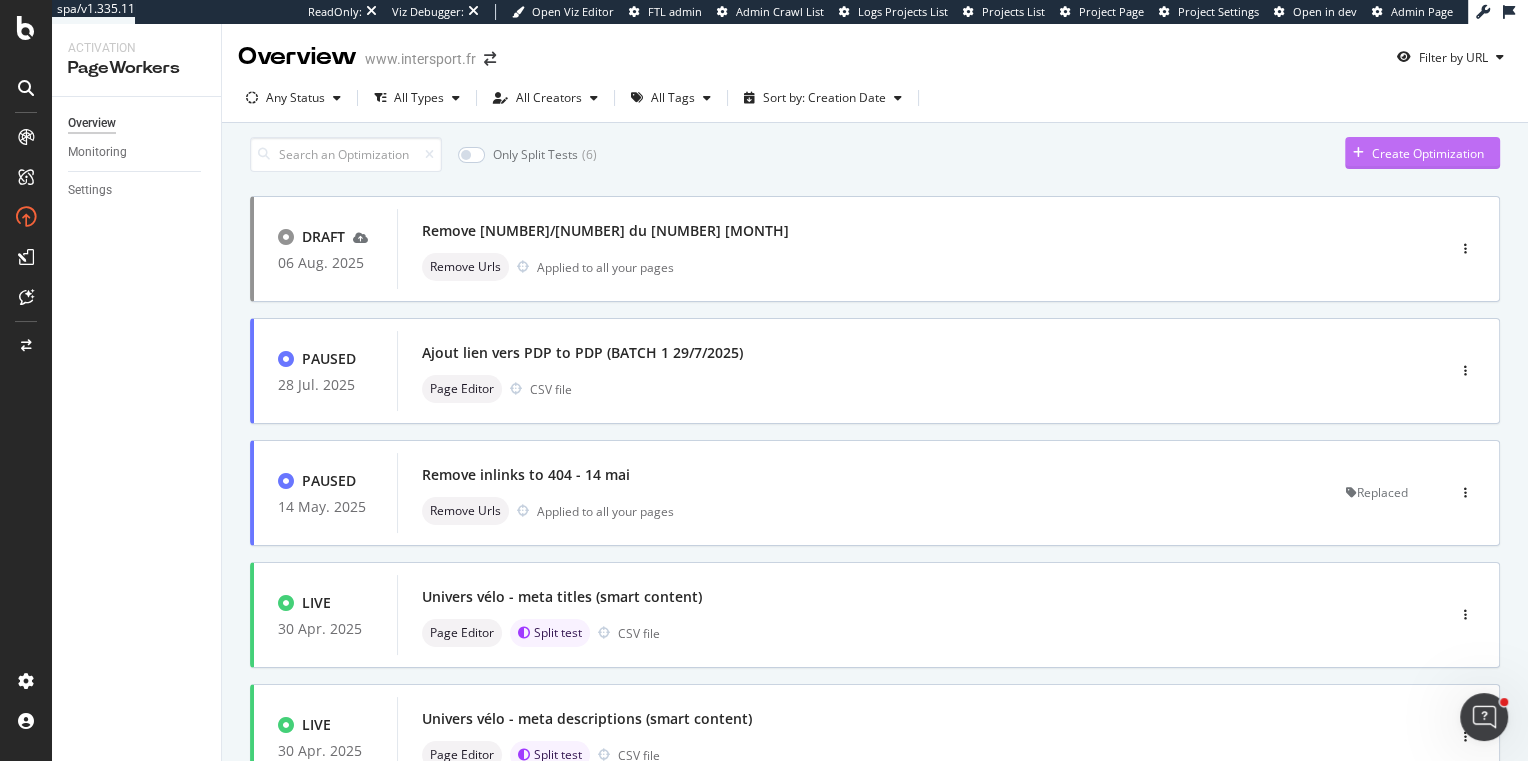 click on "Create Optimization" at bounding box center [1428, 153] 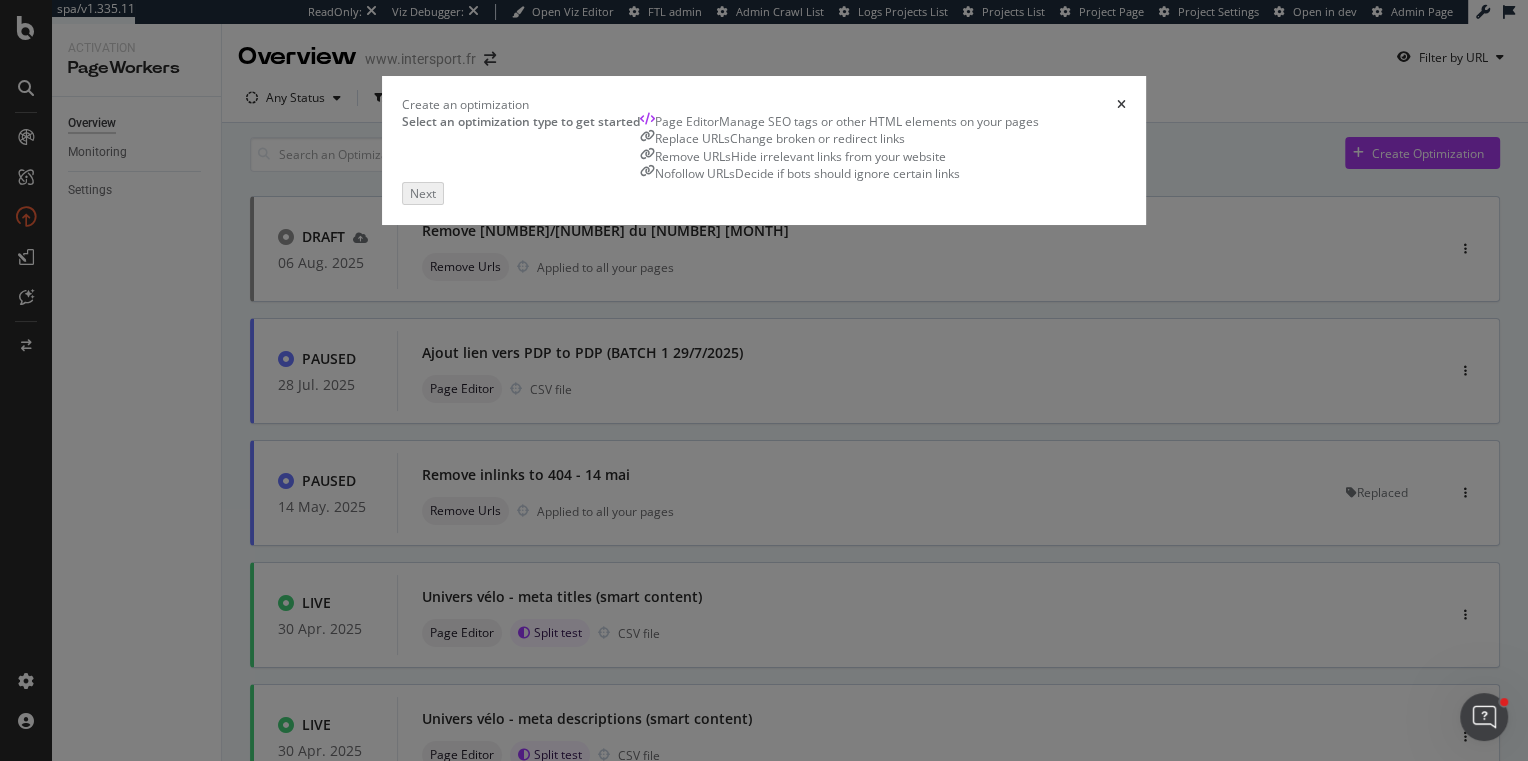 click on "Change broken or redirect links" at bounding box center [817, 138] 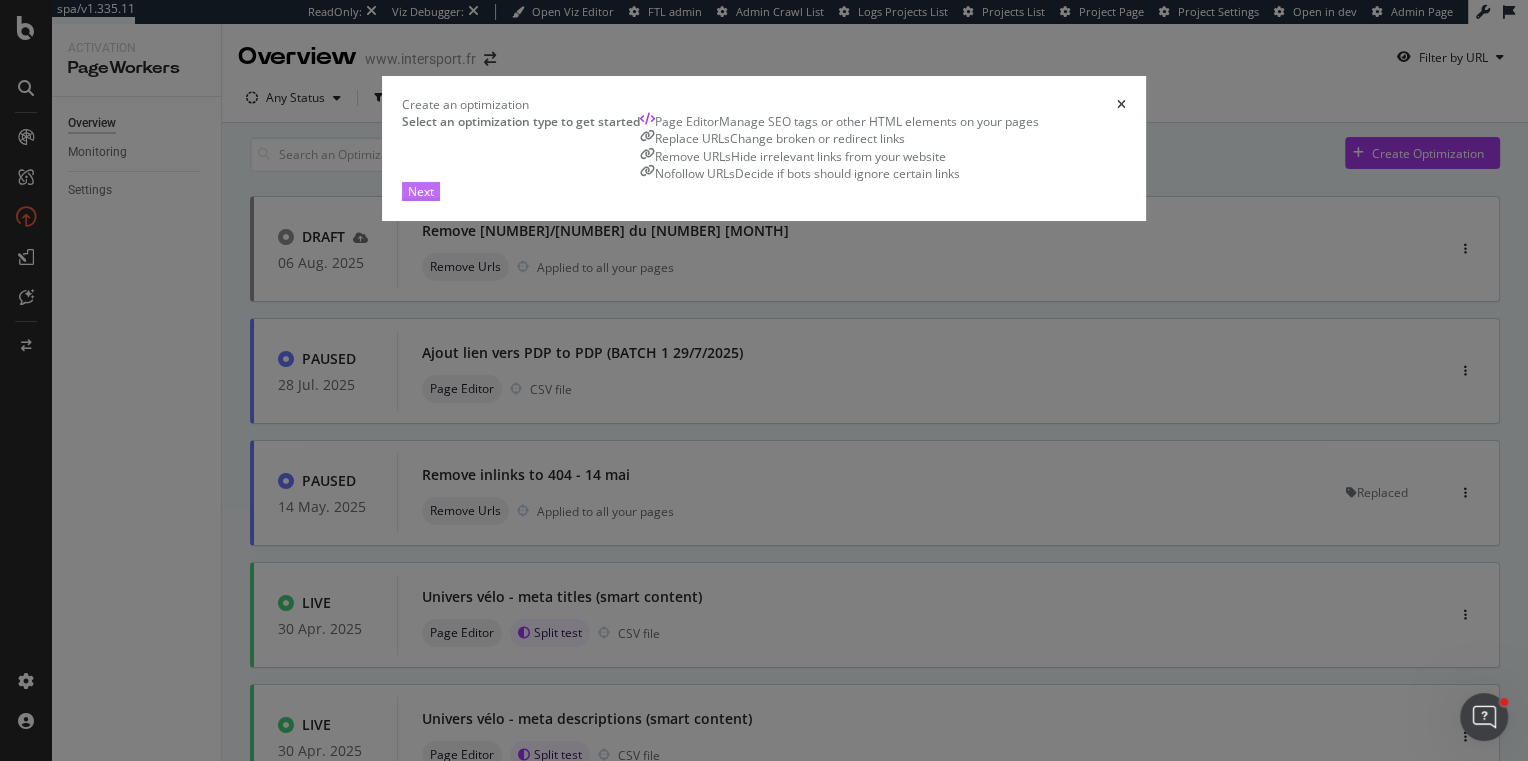 click on "Next" at bounding box center (421, 191) 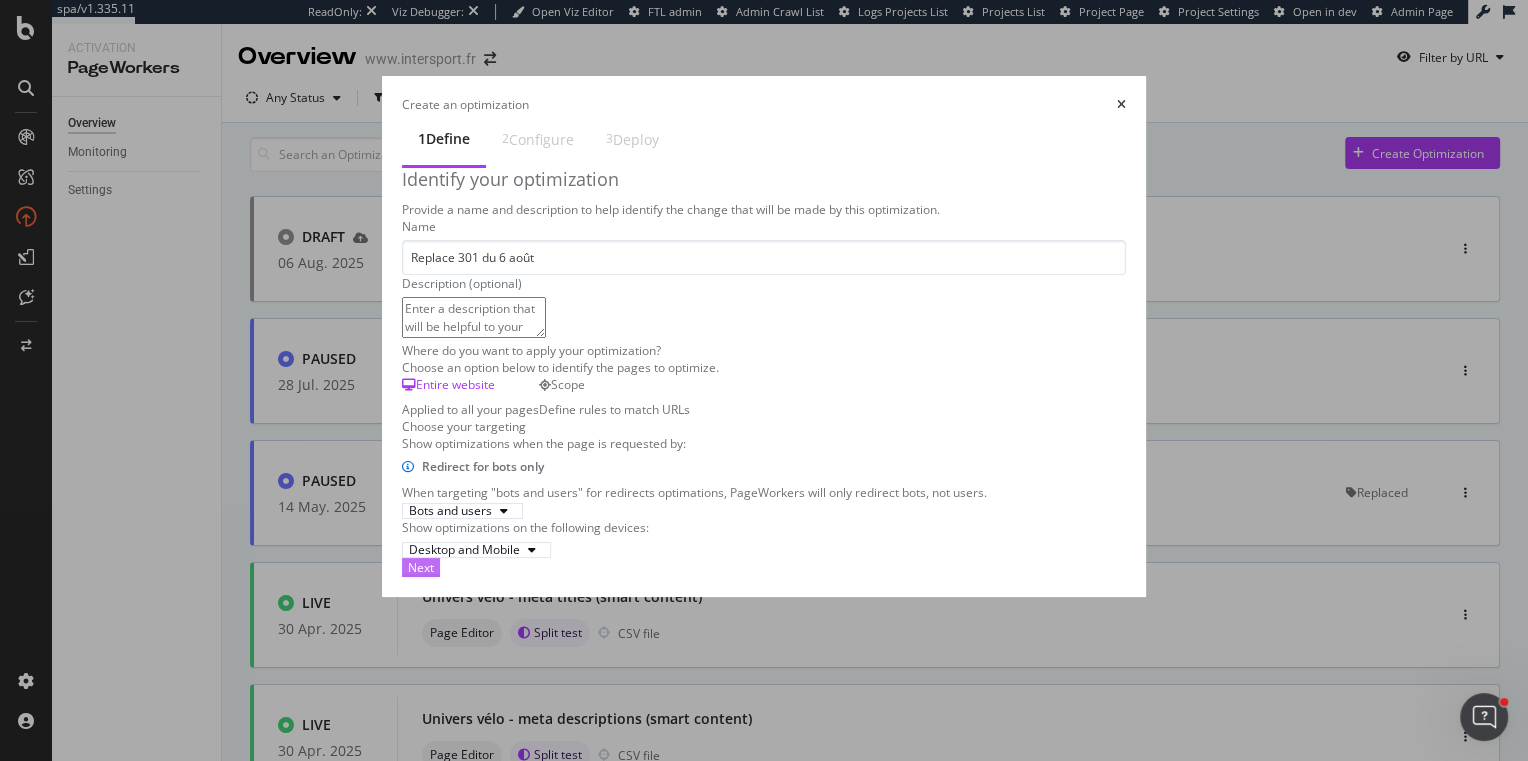 type on "Replace 301 du 6 août" 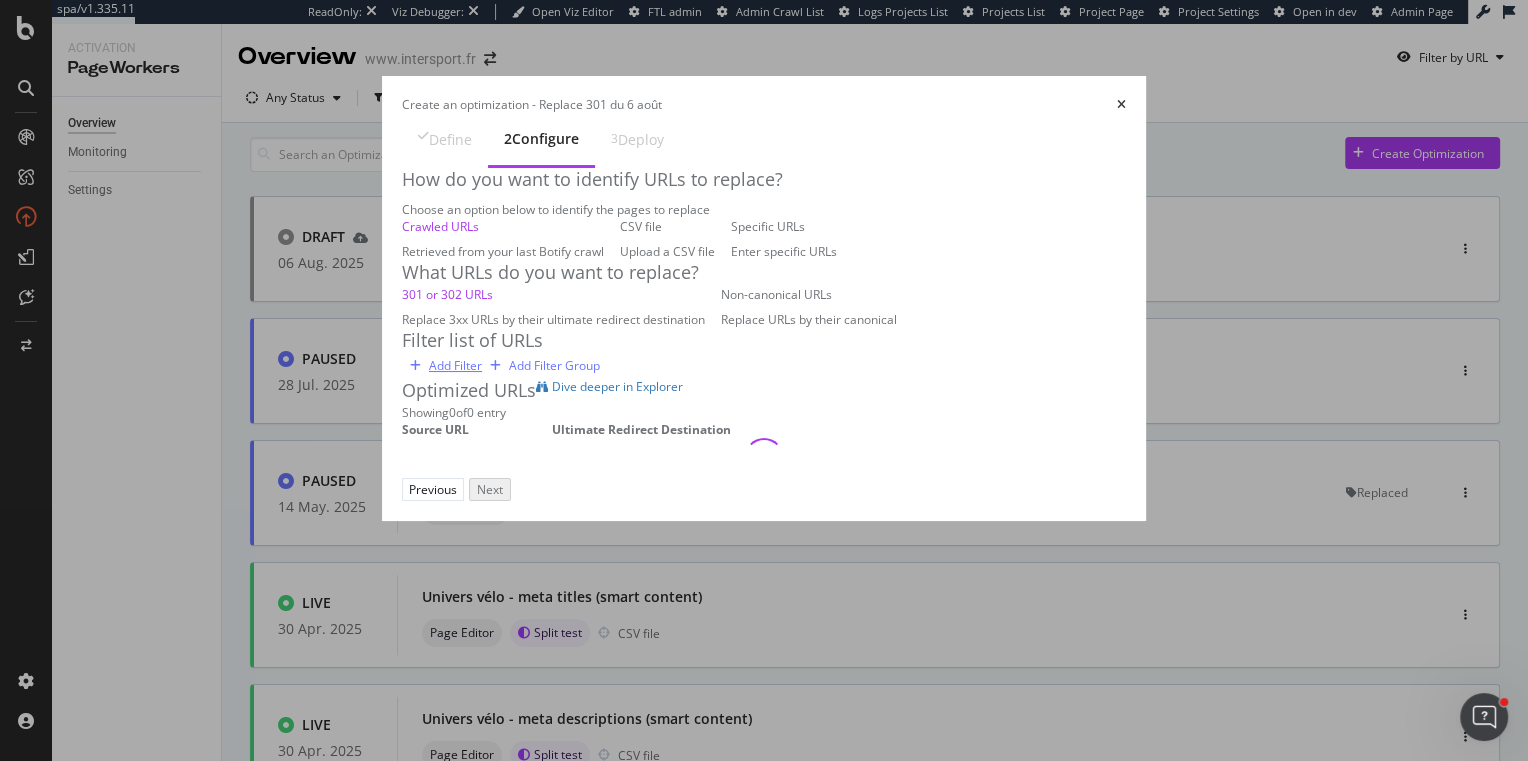 click on "Add Filter" at bounding box center (455, 365) 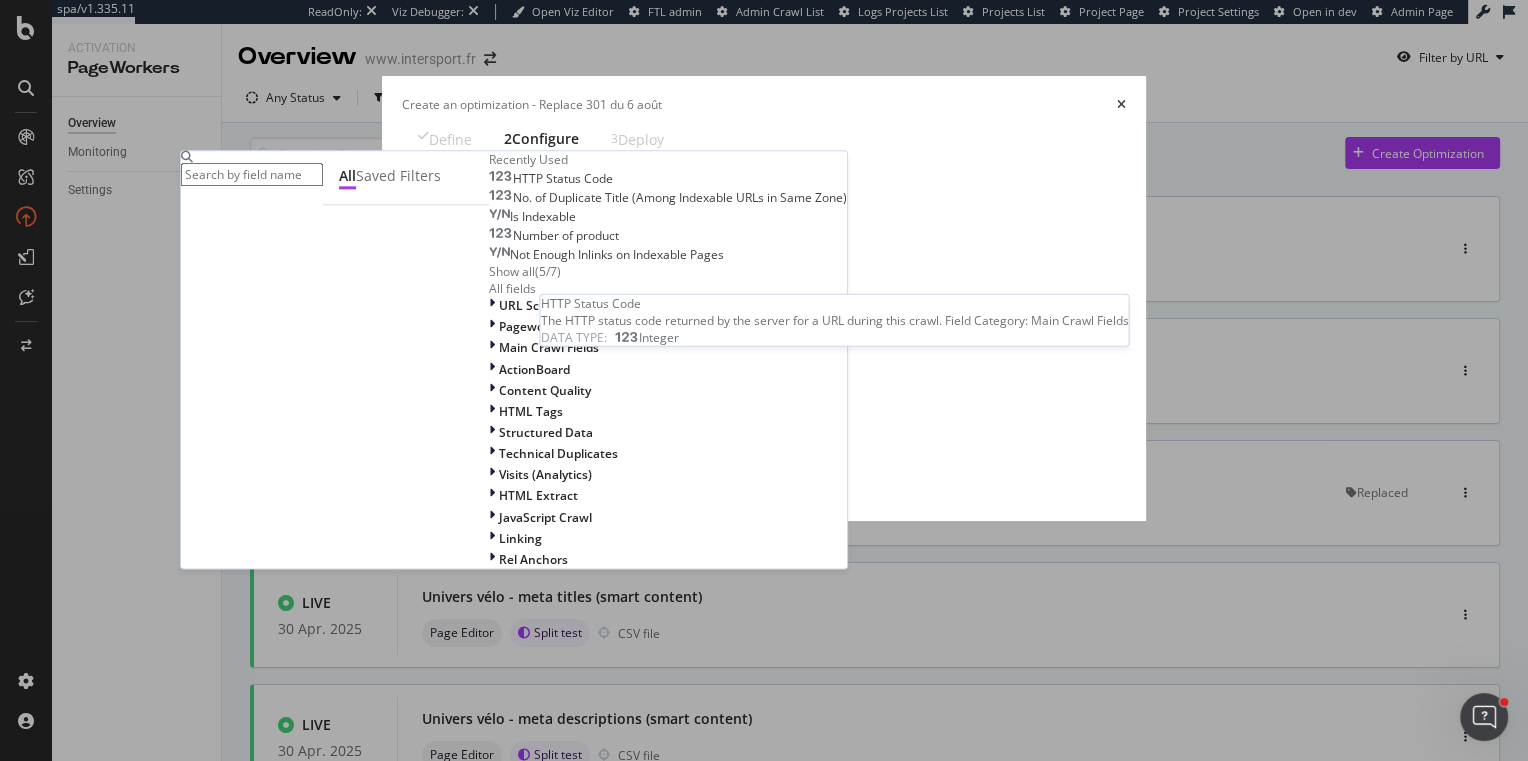 click on "HTTP Status Code" at bounding box center [563, 178] 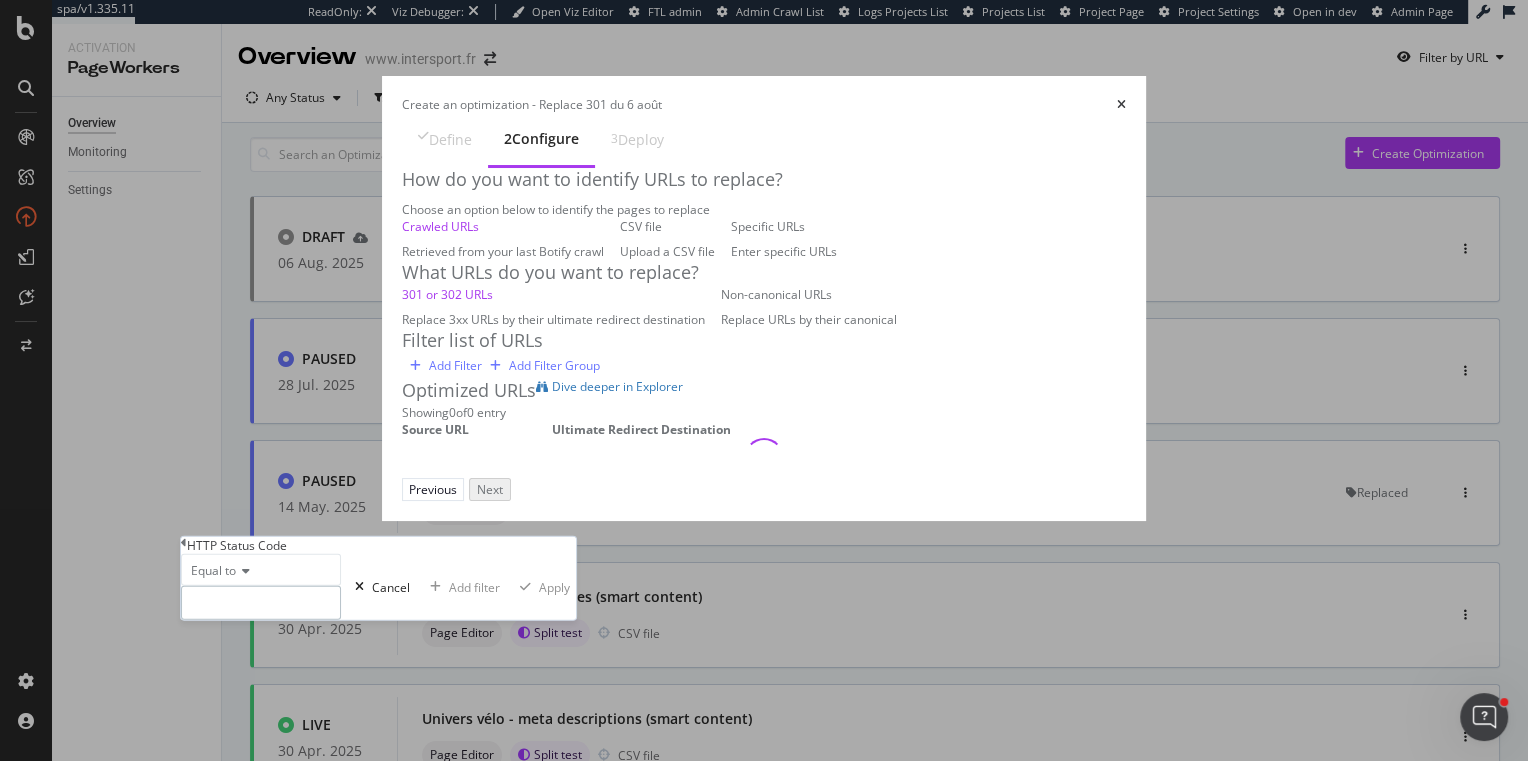 click at bounding box center [261, 603] 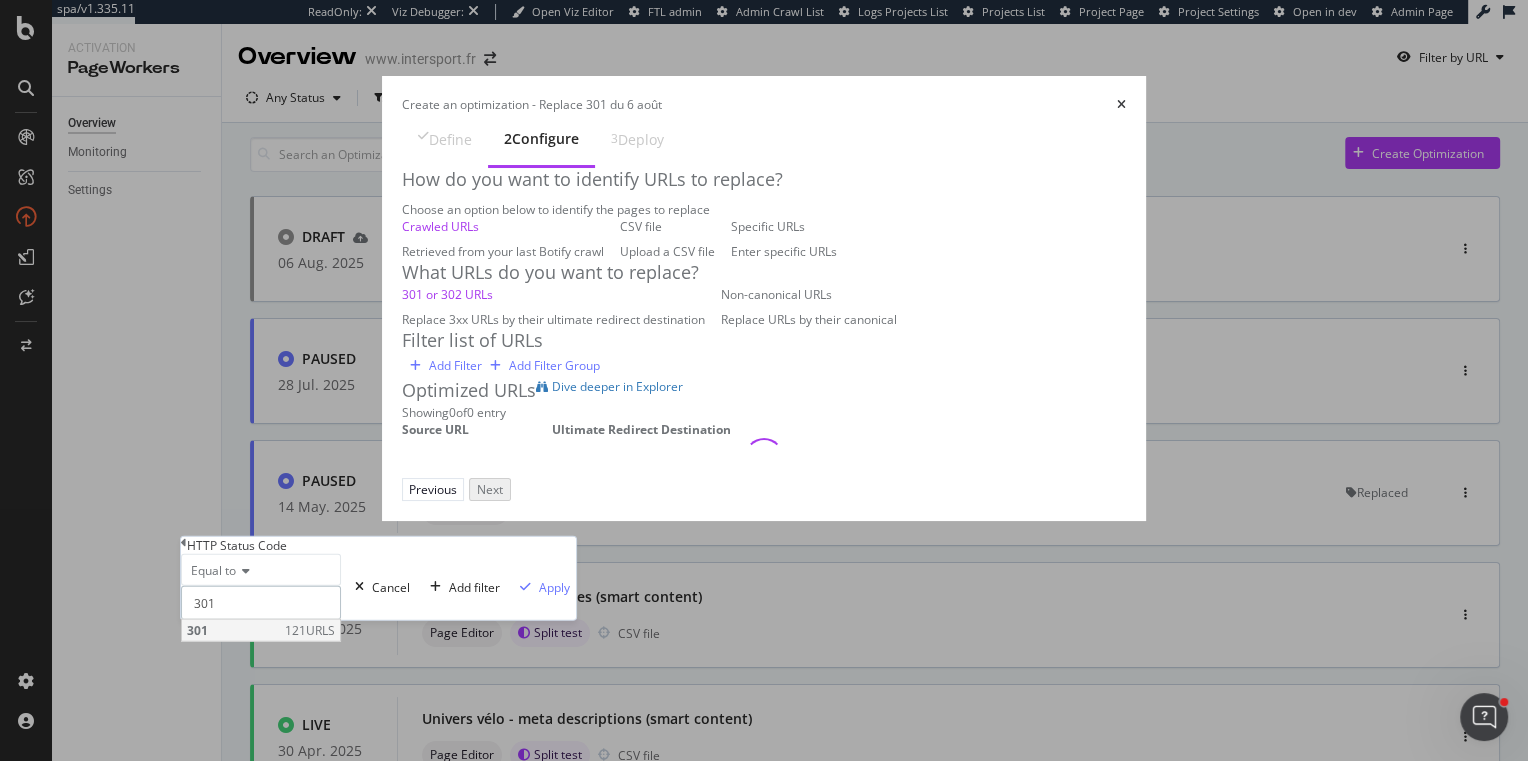 type on "301" 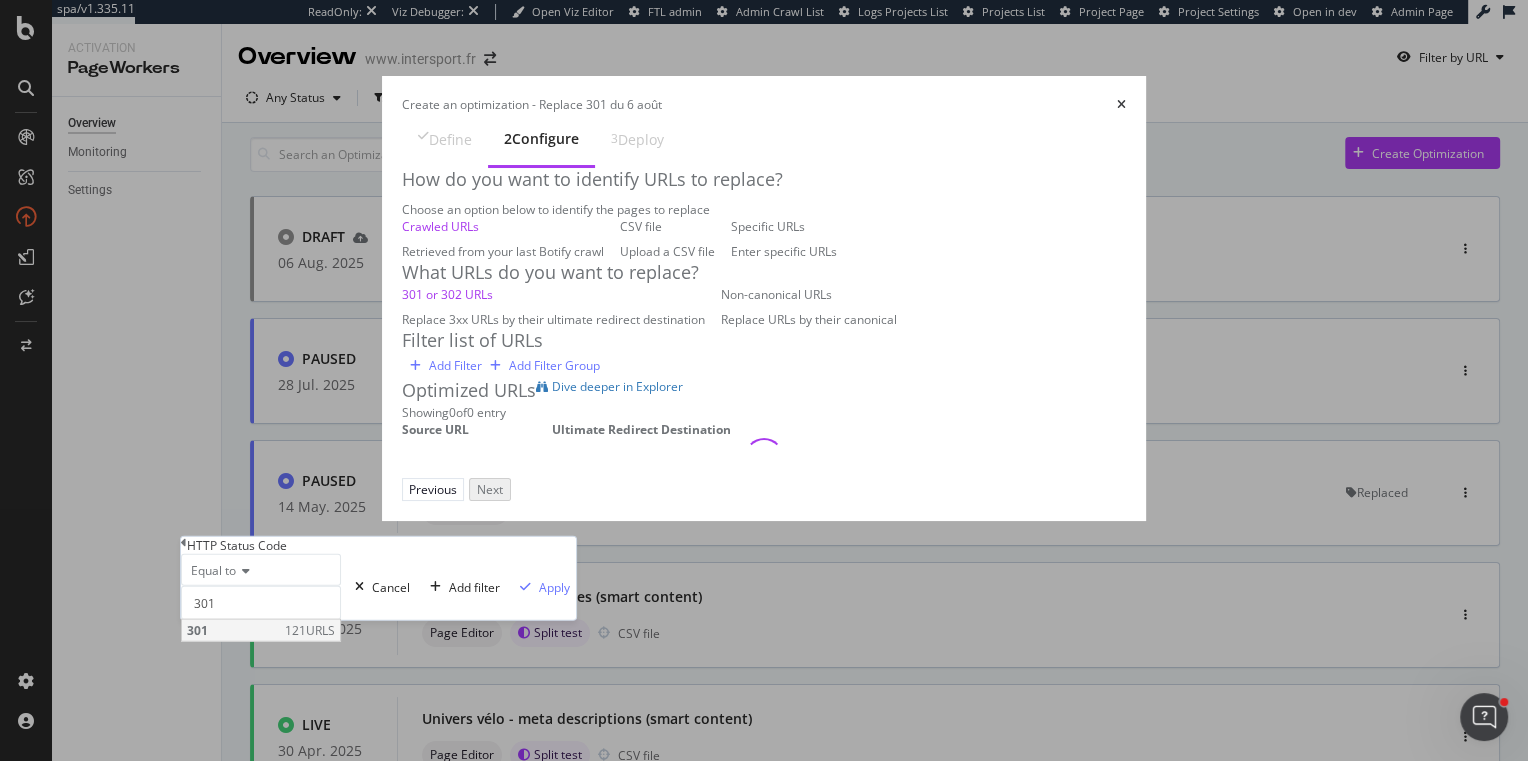 click on "301" at bounding box center (233, 630) 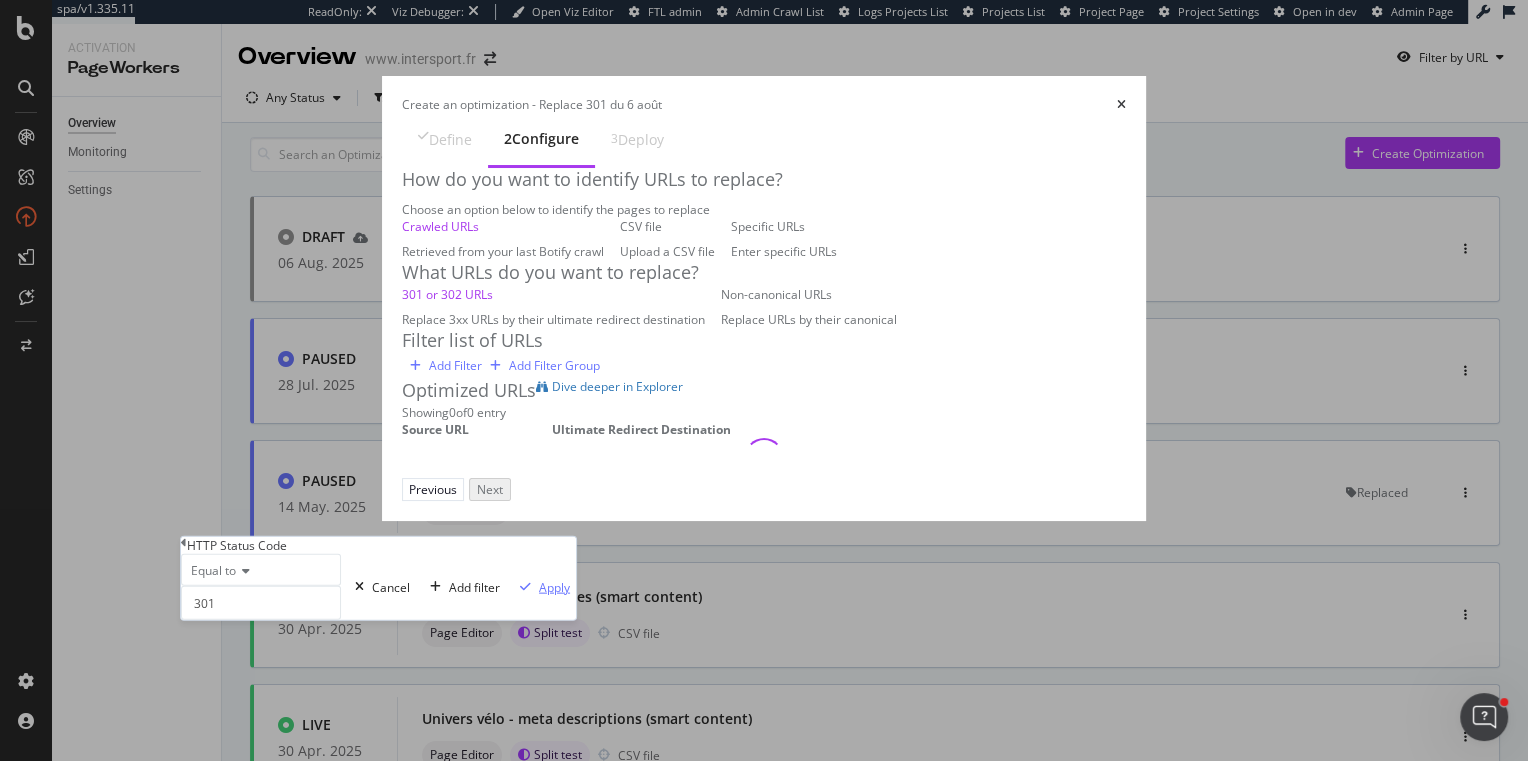 click on "Apply" at bounding box center (554, 586) 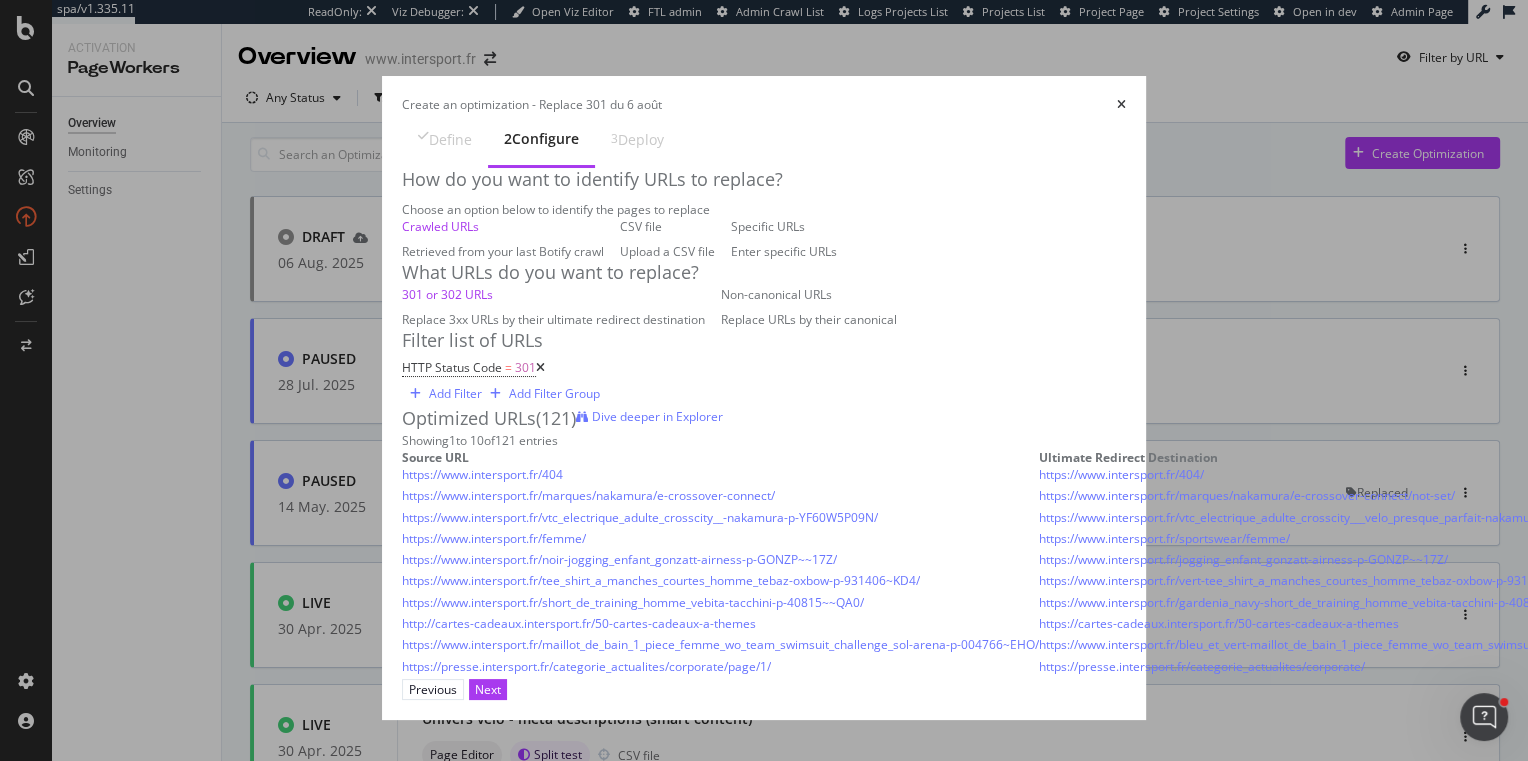 scroll, scrollTop: 232, scrollLeft: 0, axis: vertical 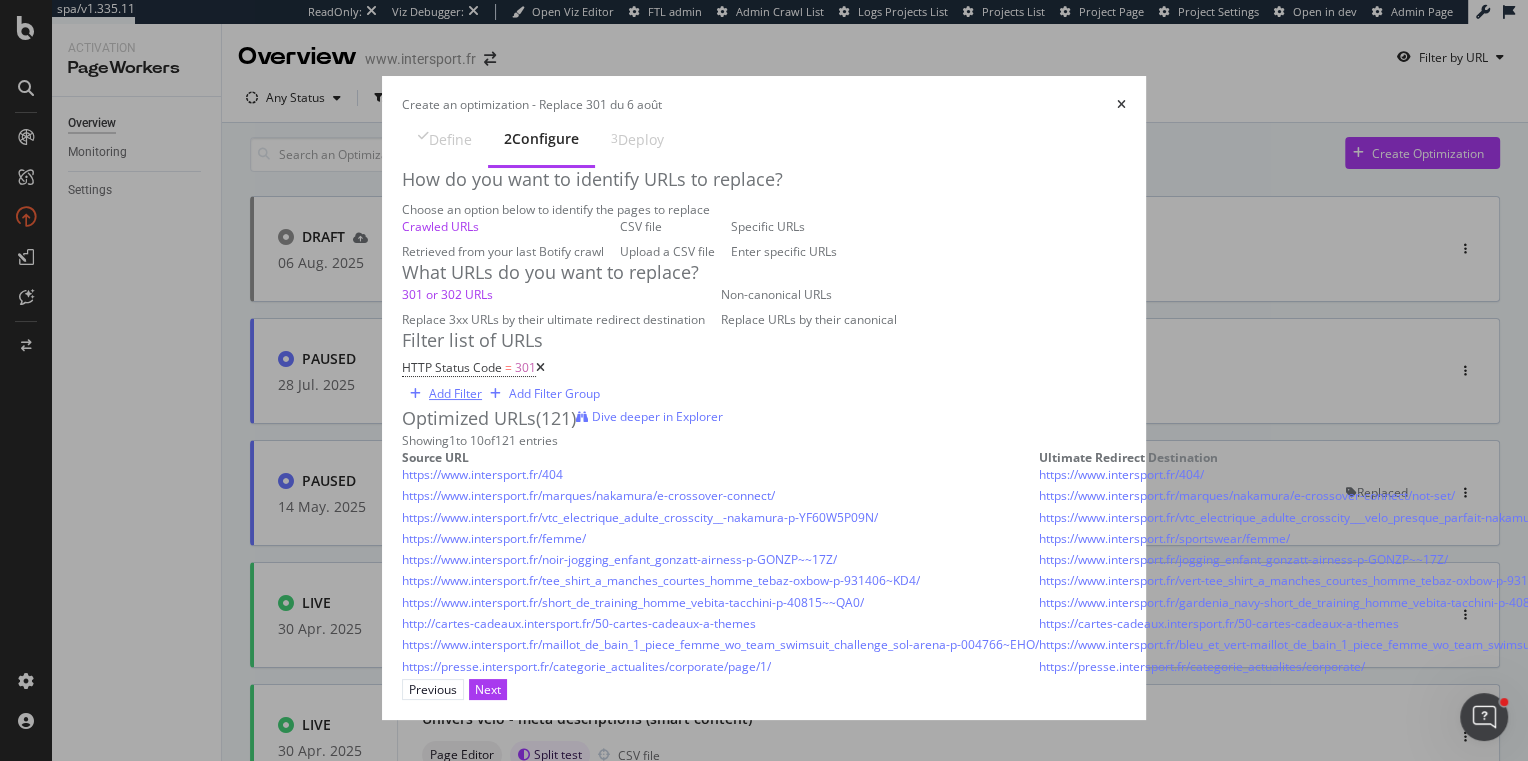 click on "Add Filter" at bounding box center (455, 393) 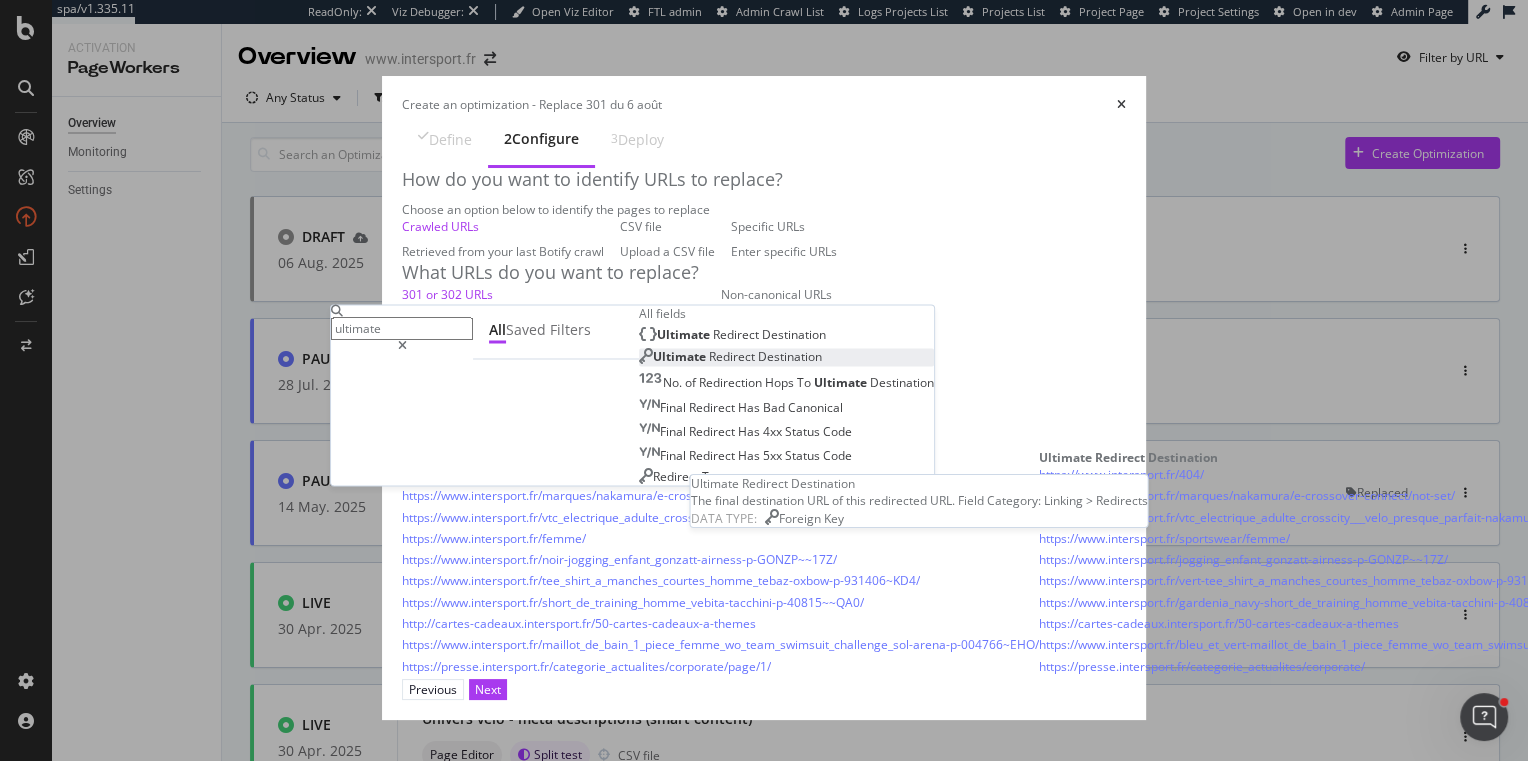 type on "ultimate" 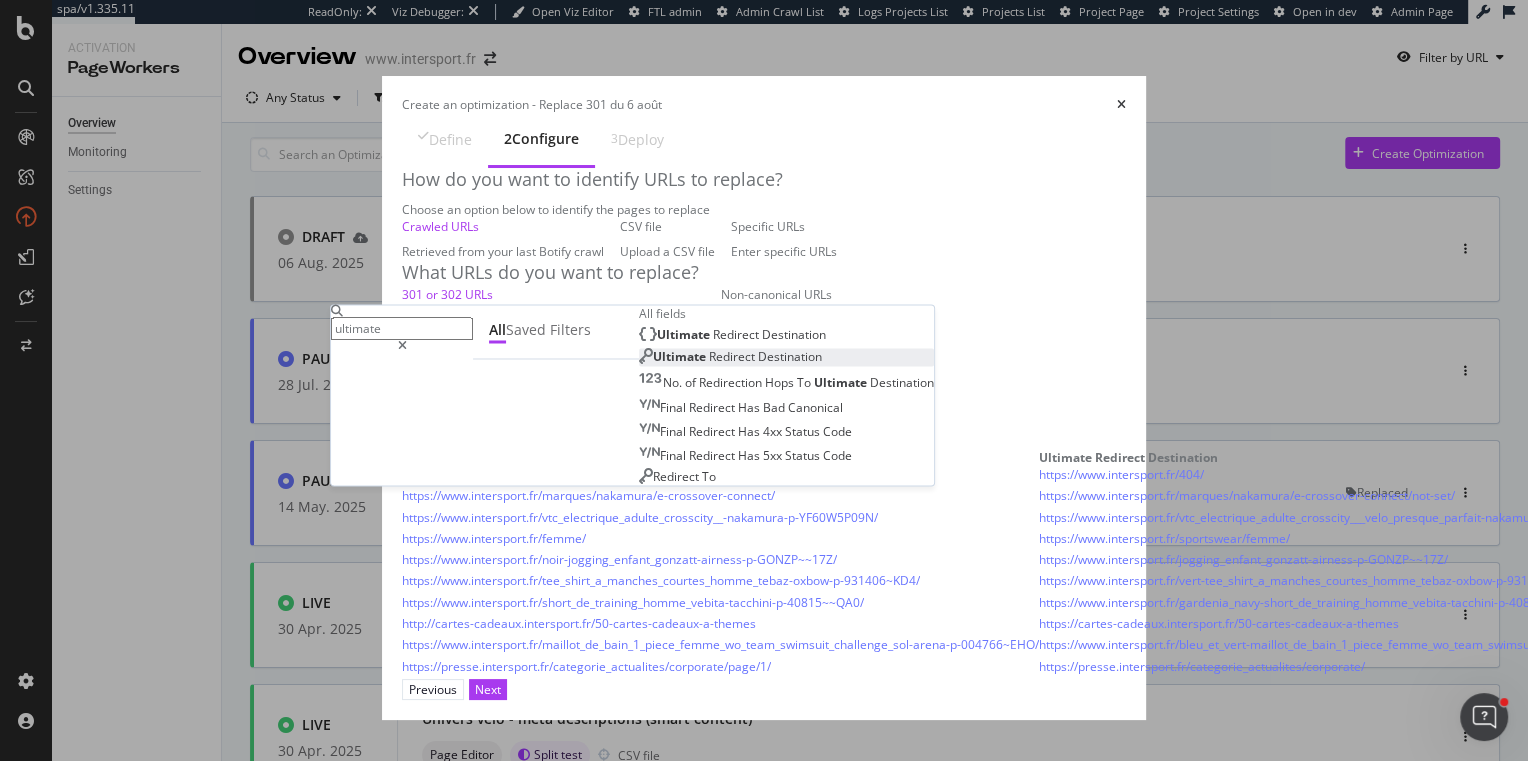 click on "Redirect" at bounding box center [733, 357] 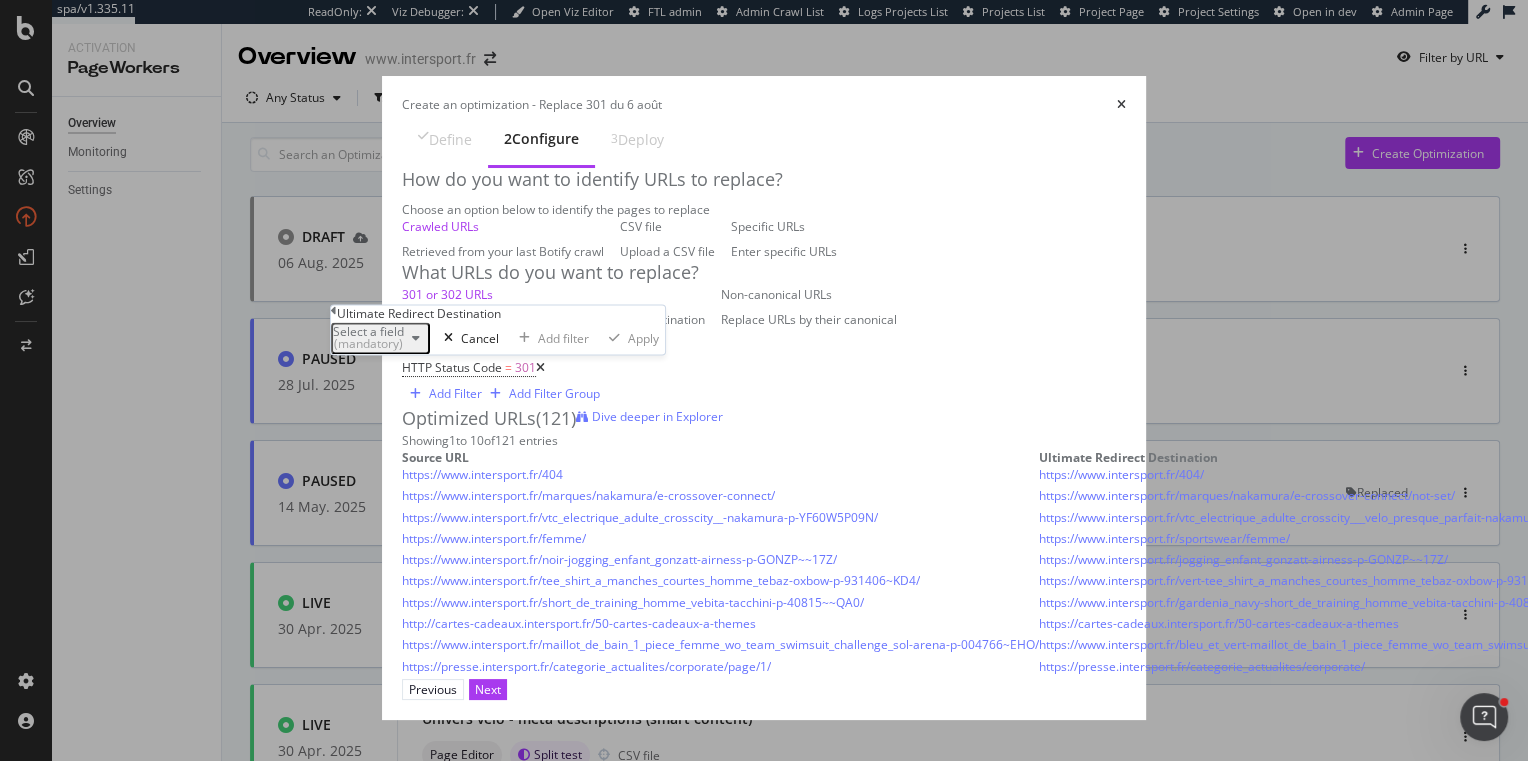 click on "(mandatory)" at bounding box center [368, 345] 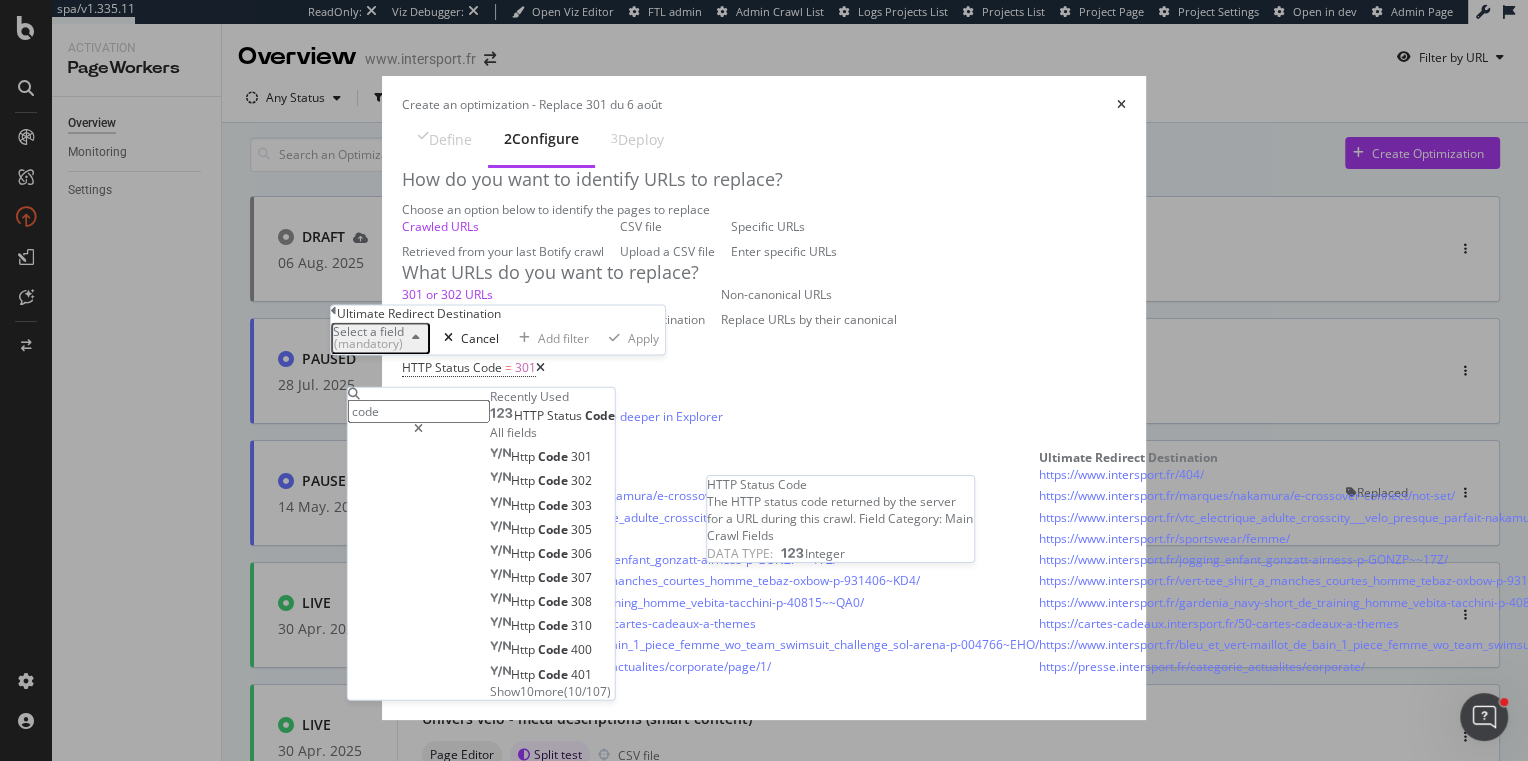 type on "code" 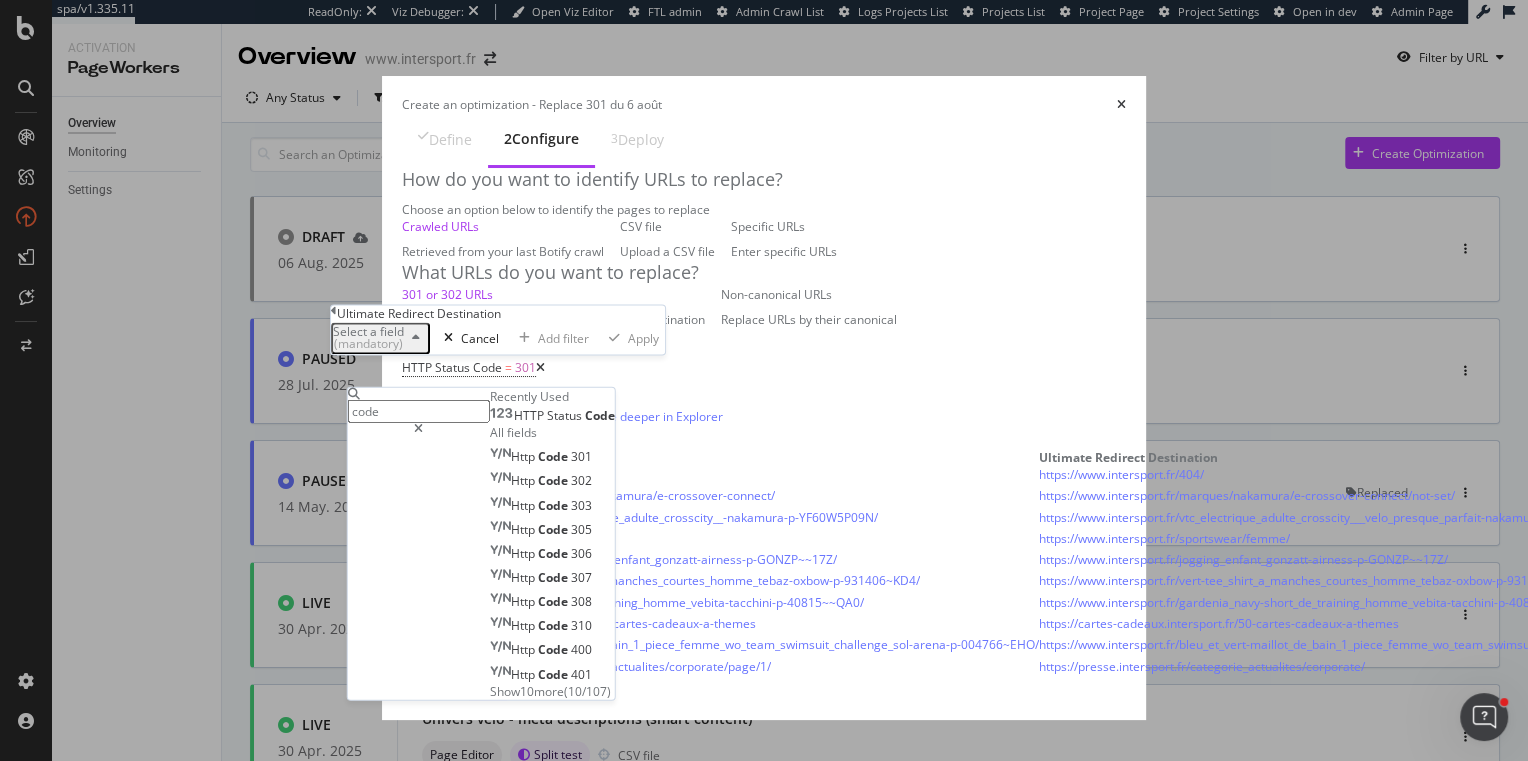 click on "Status" at bounding box center [566, 415] 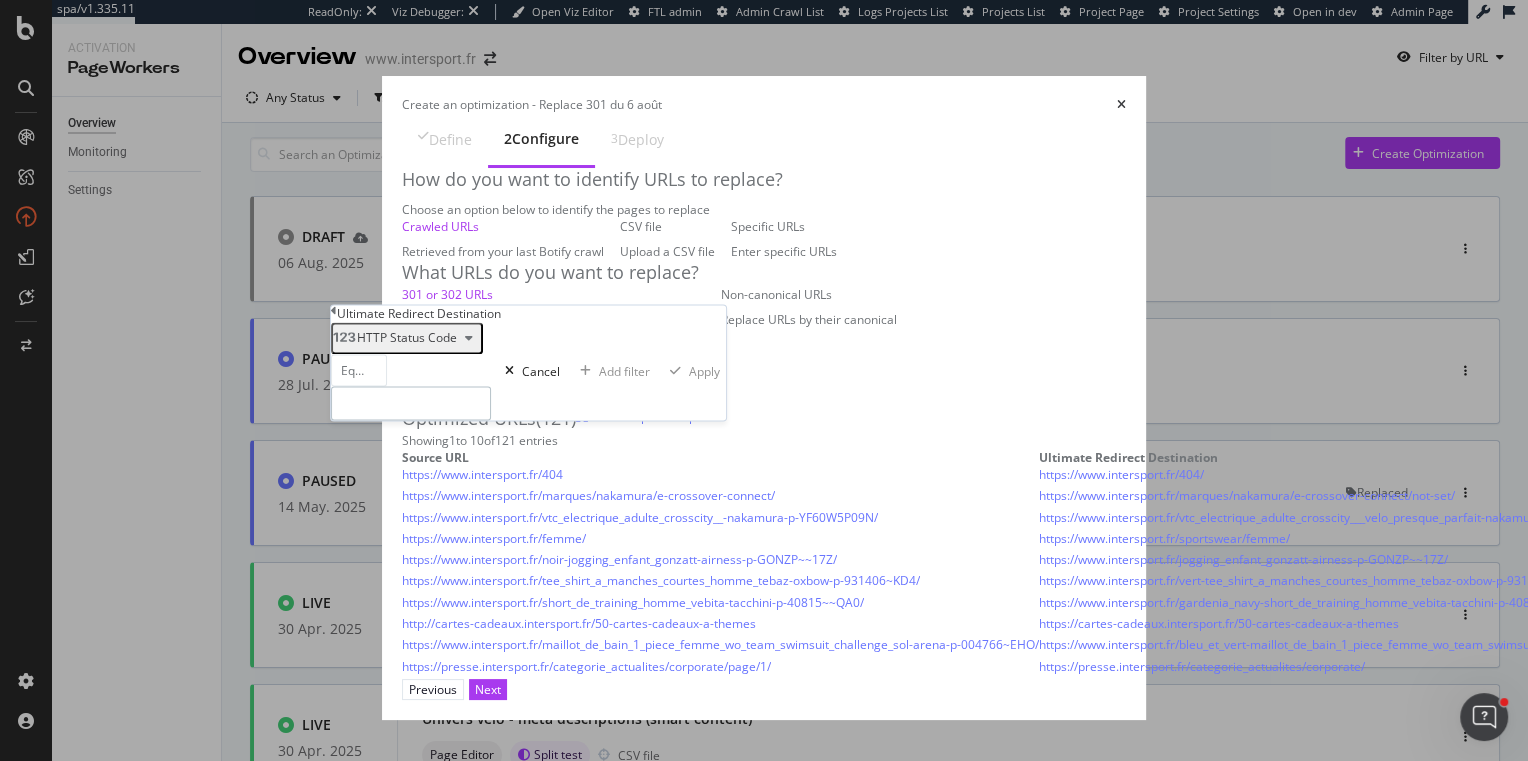 click at bounding box center (411, 404) 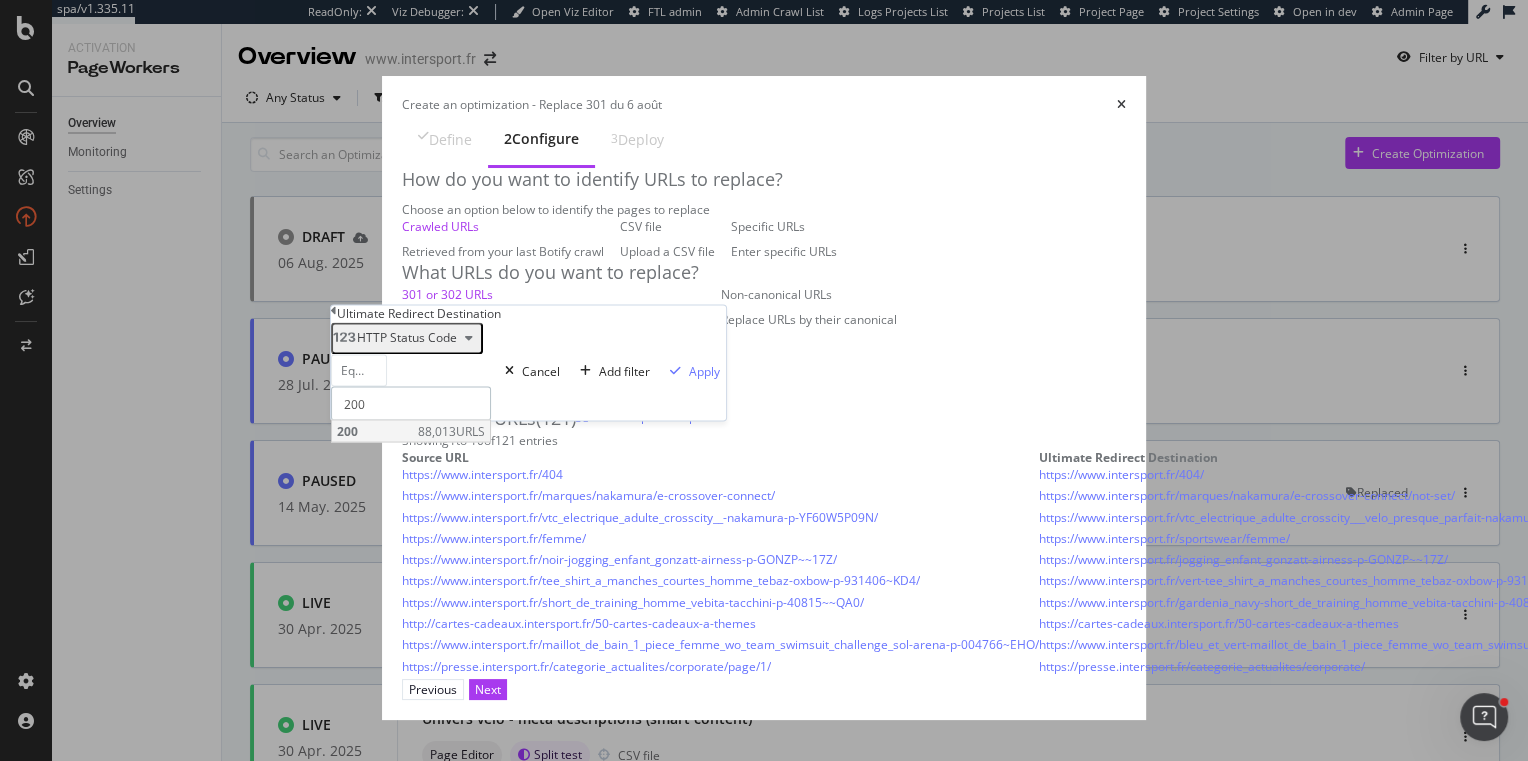 type on "200" 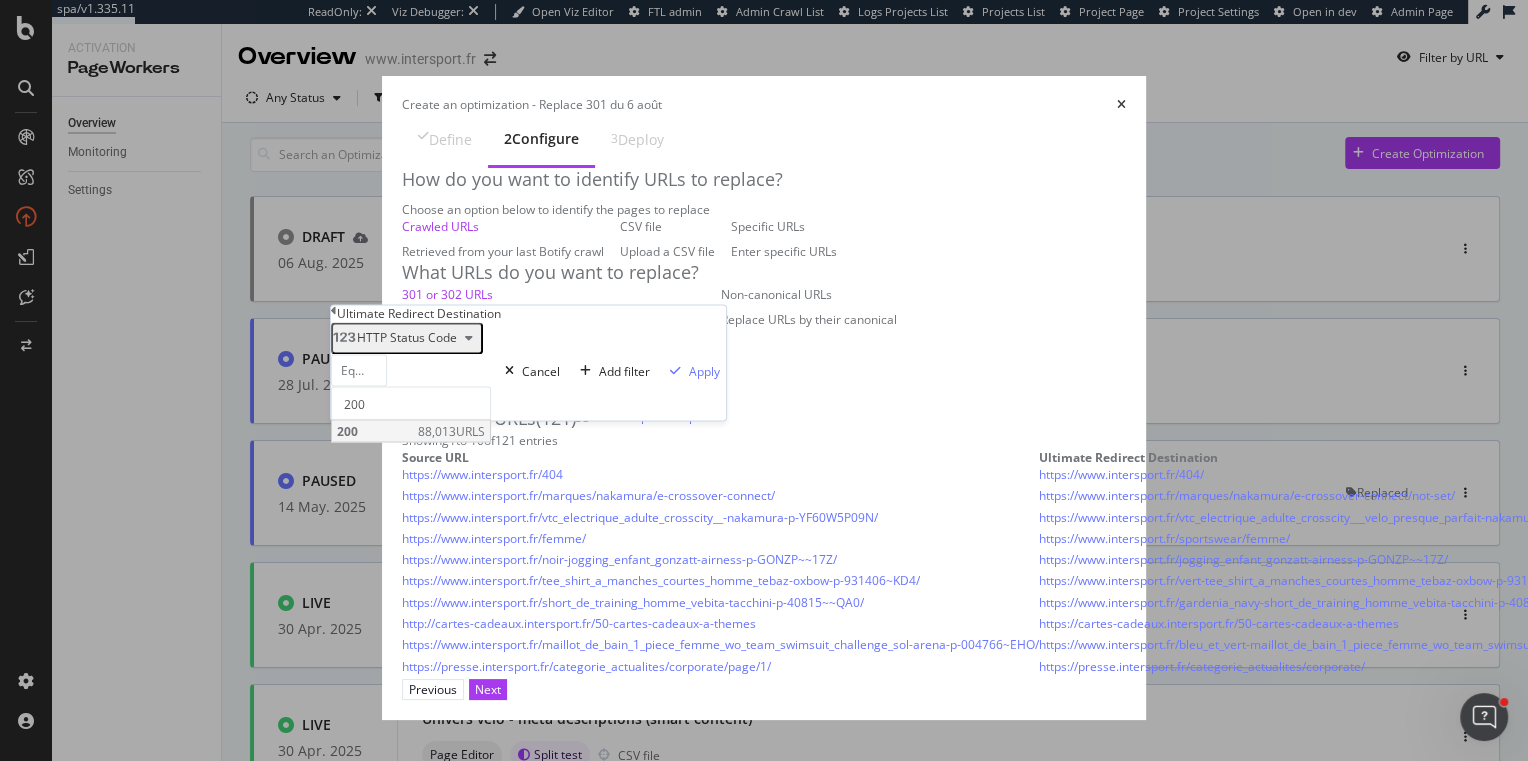 click on "88,013  URLS" at bounding box center (451, 431) 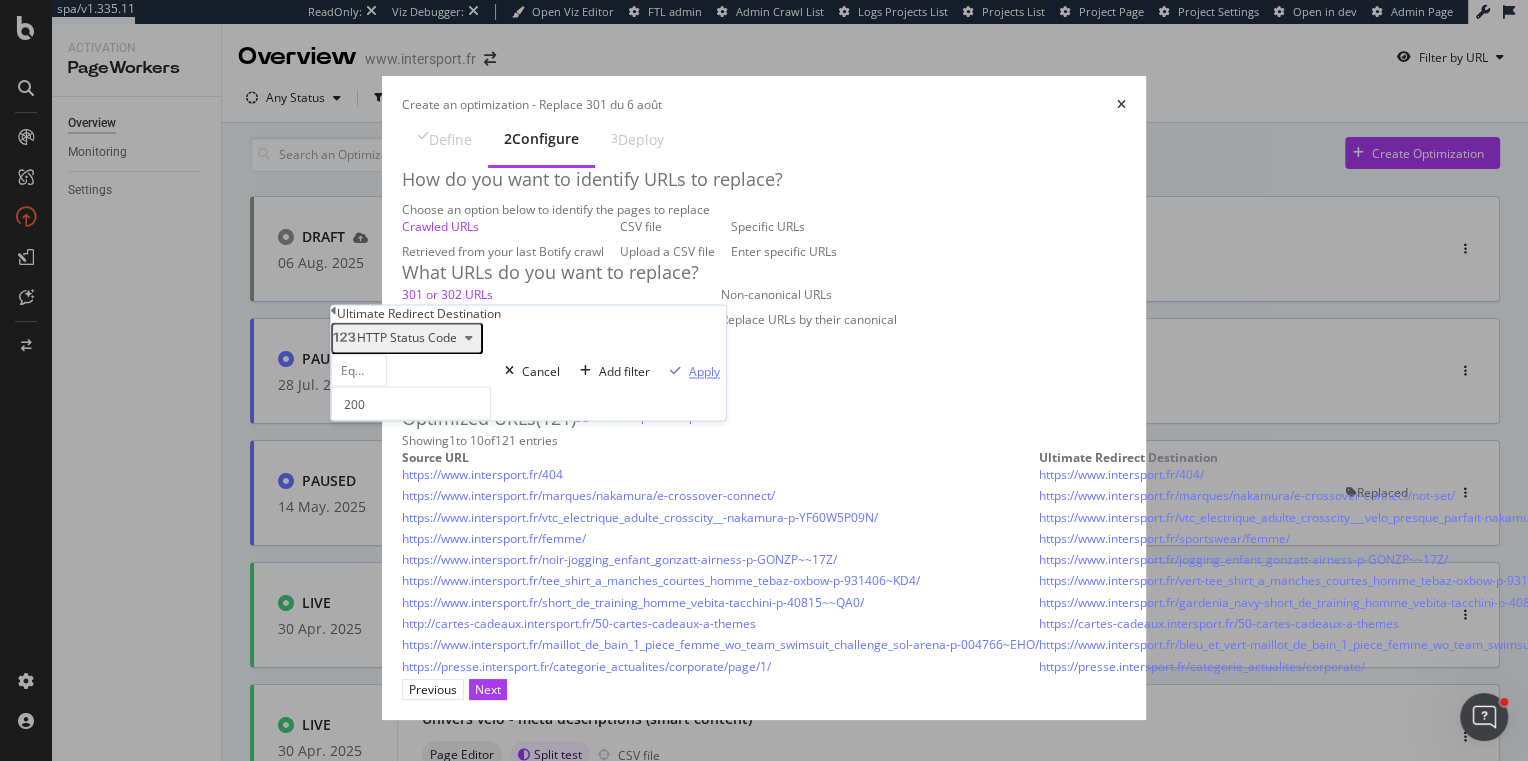 click on "Apply" at bounding box center (704, 371) 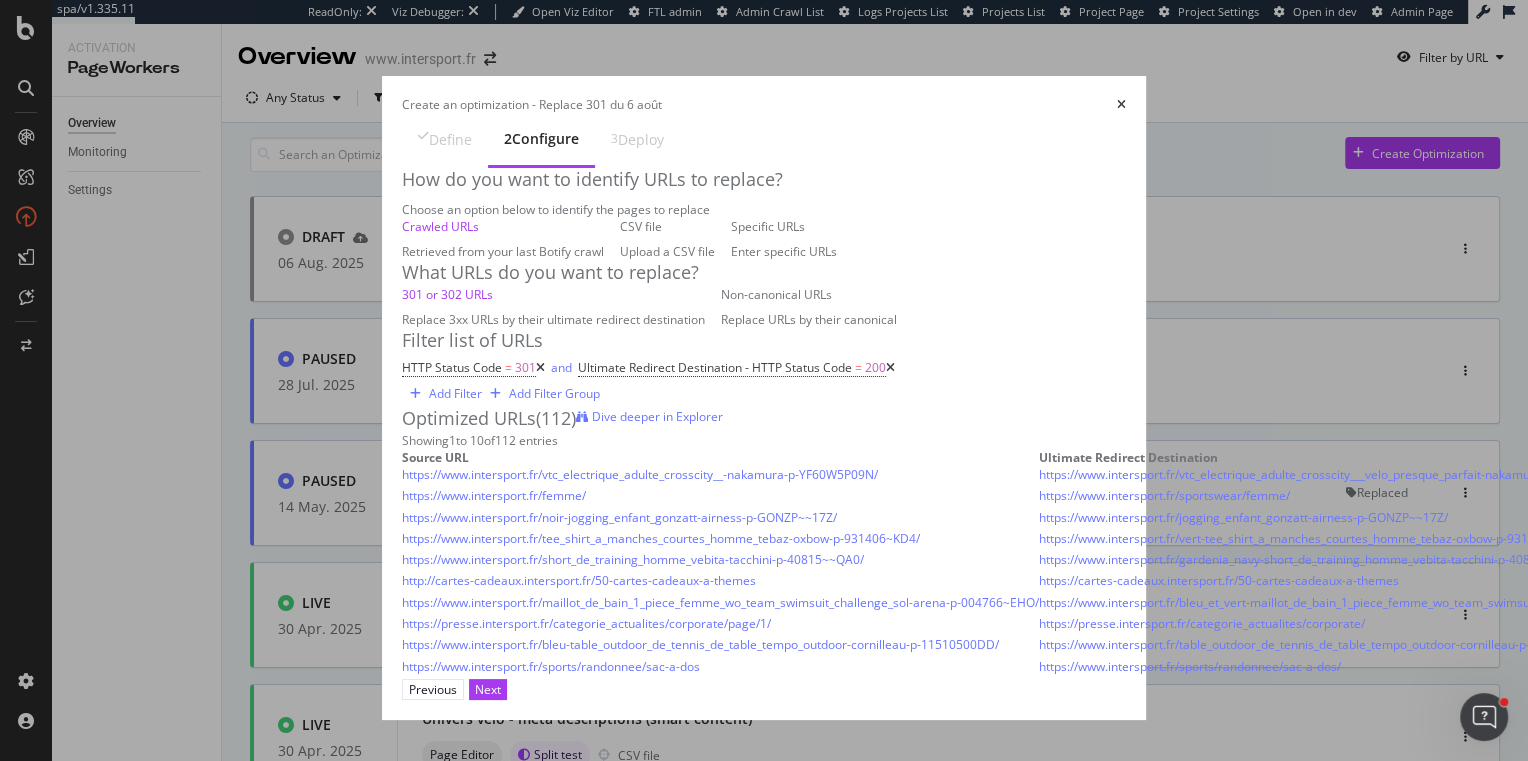 scroll, scrollTop: 312, scrollLeft: 0, axis: vertical 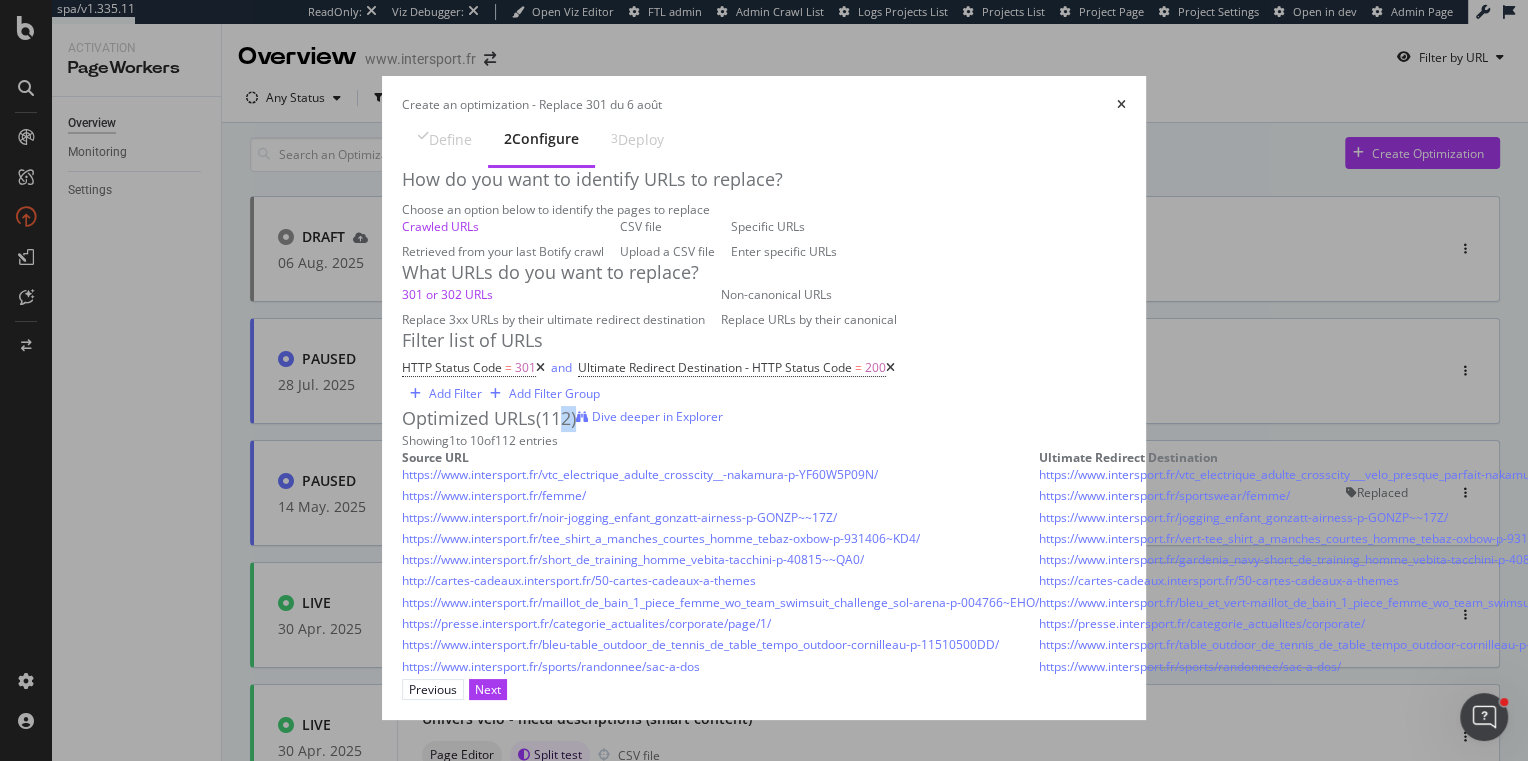 drag, startPoint x: 339, startPoint y: 319, endPoint x: 315, endPoint y: 316, distance: 24.186773 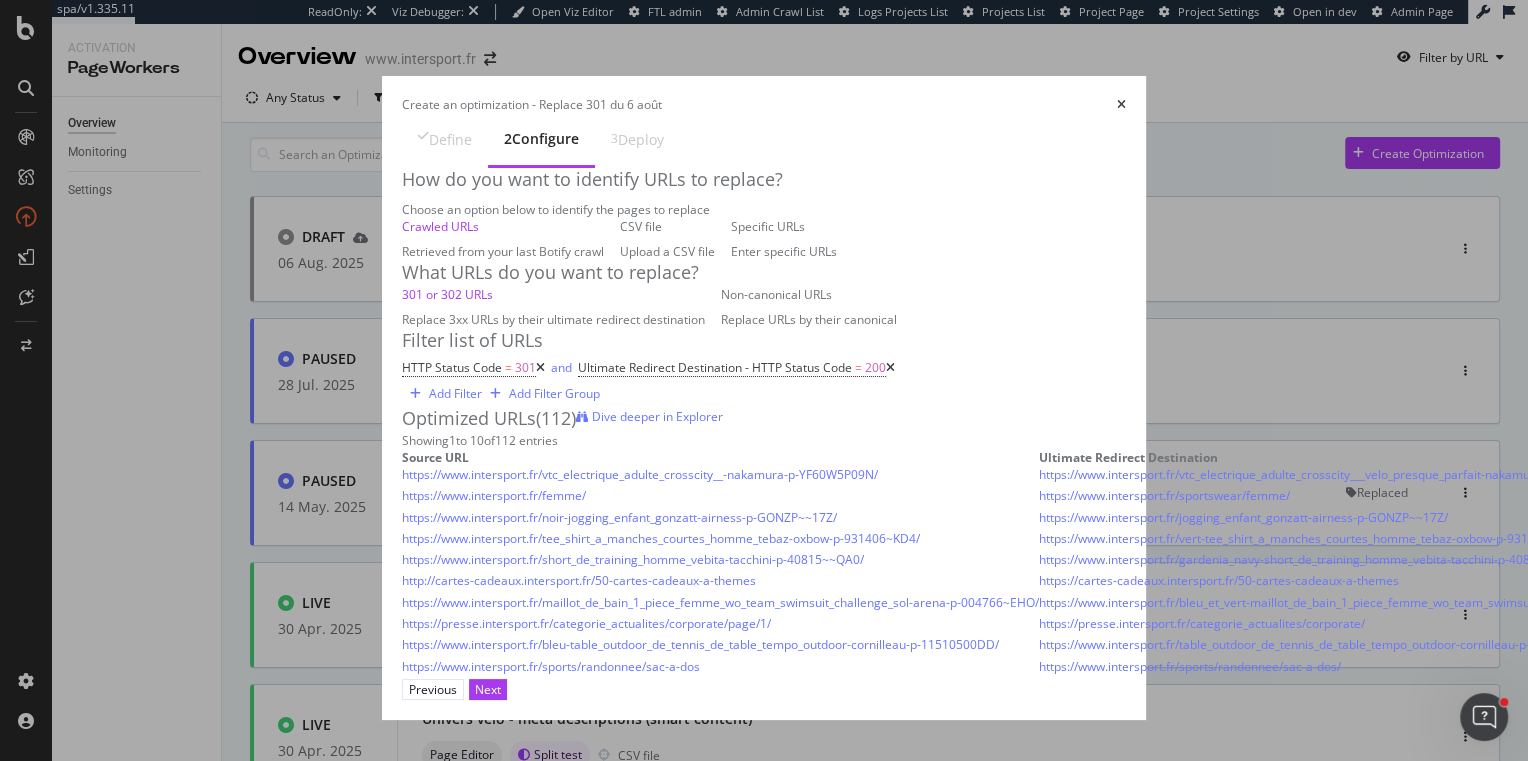 click on "Optimized URLs  (112) Dive deeper in Explorer" at bounding box center (764, 419) 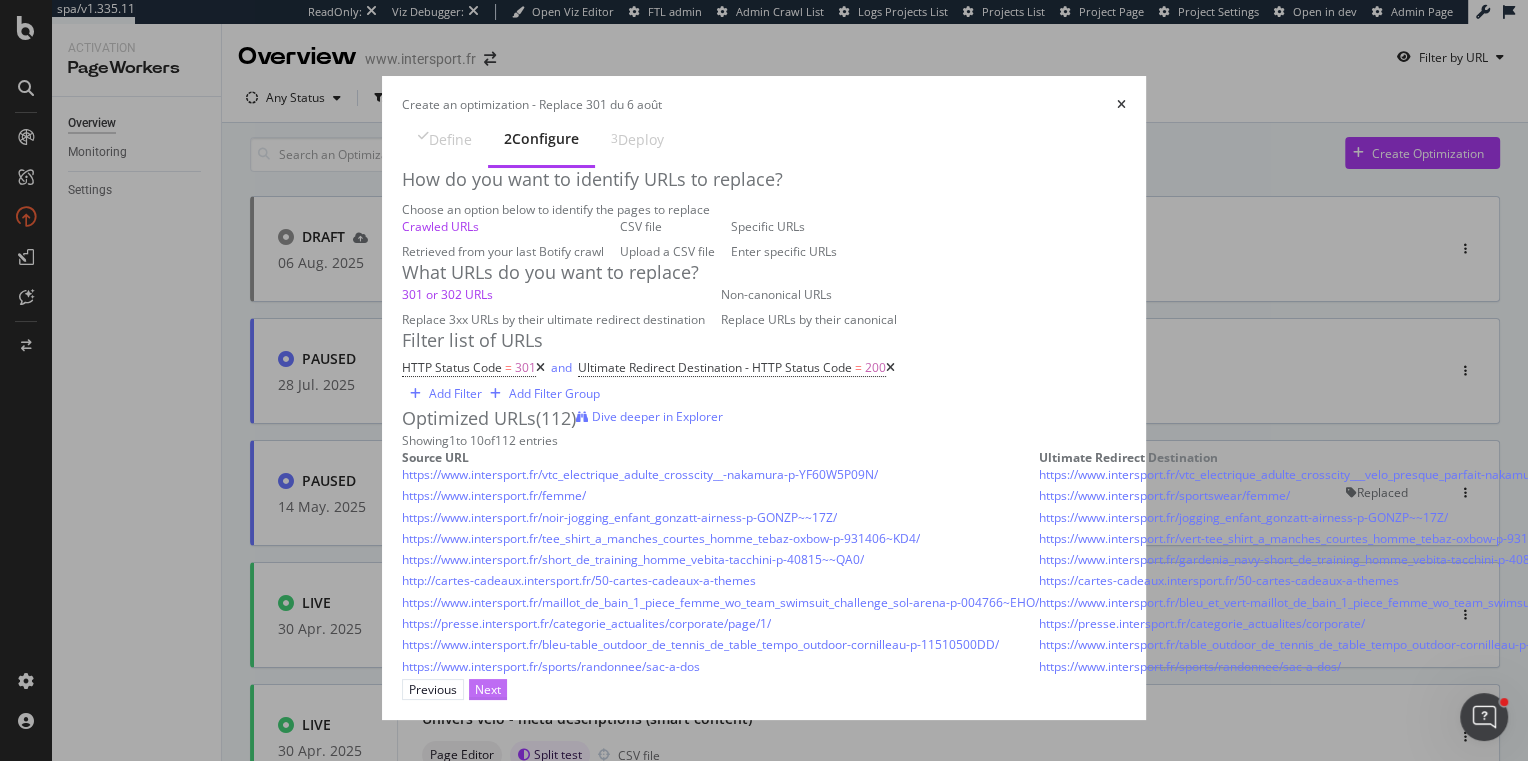 scroll, scrollTop: 635, scrollLeft: 0, axis: vertical 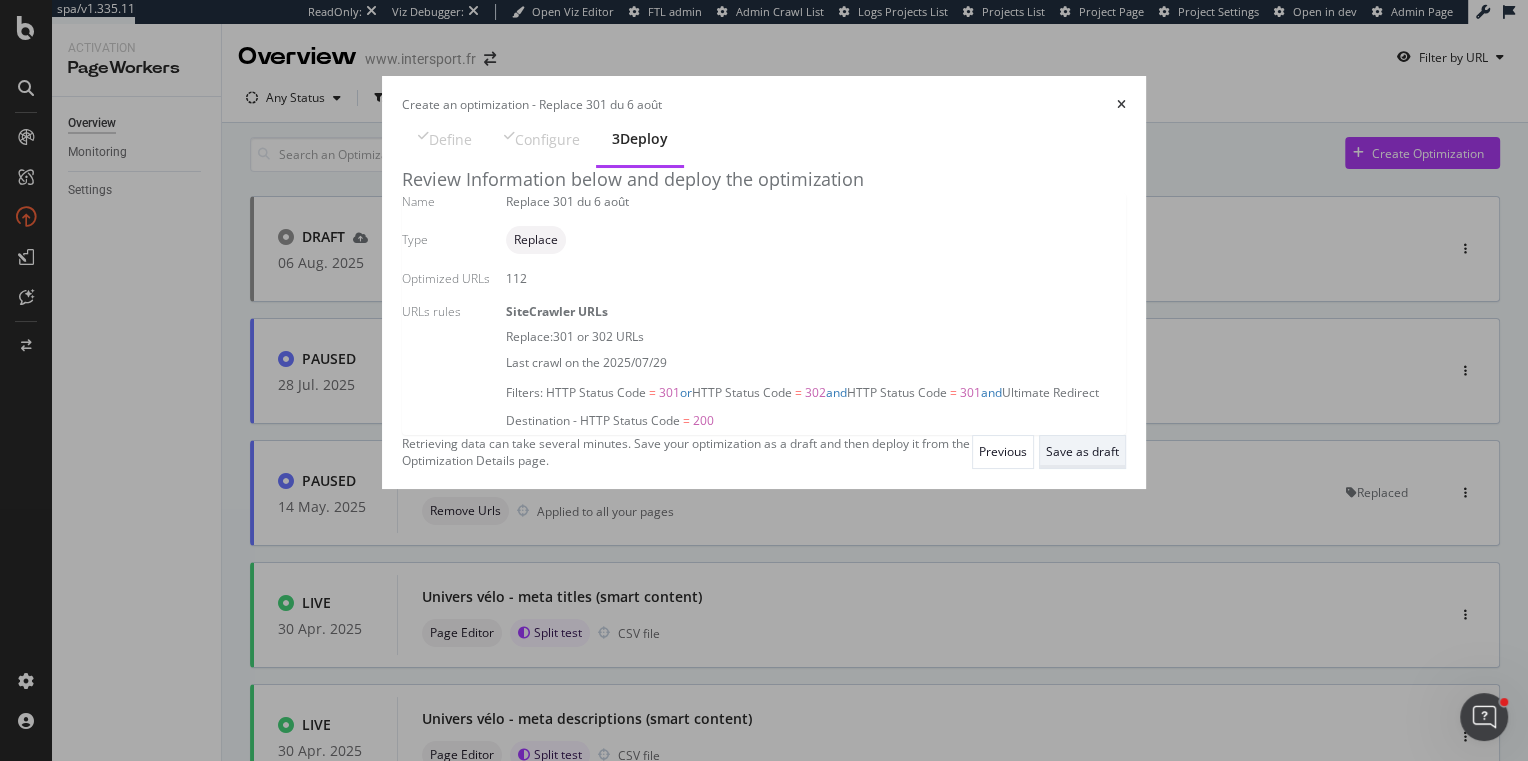 click on "Save as draft" at bounding box center [1082, 451] 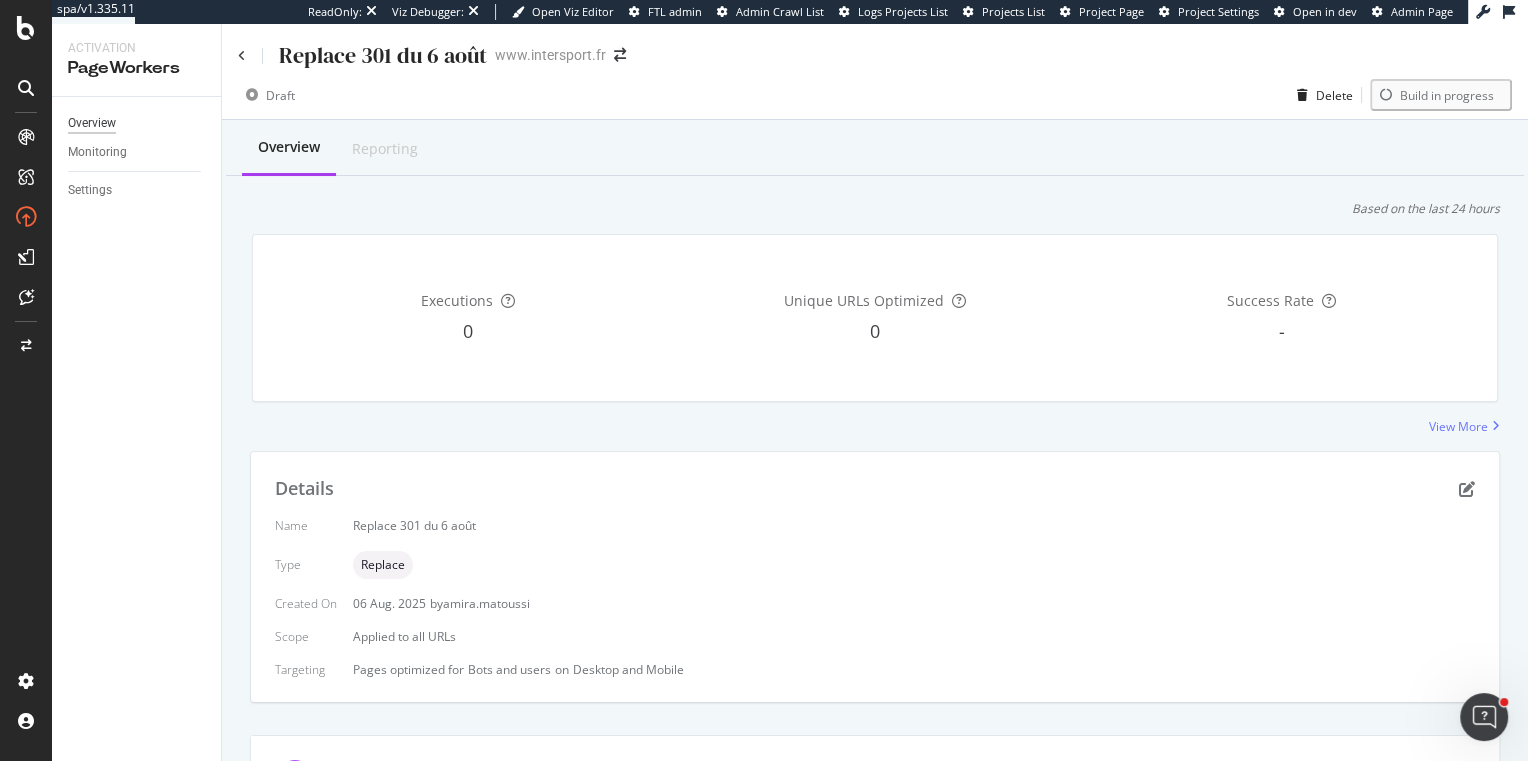 click on "Overview" at bounding box center (92, 123) 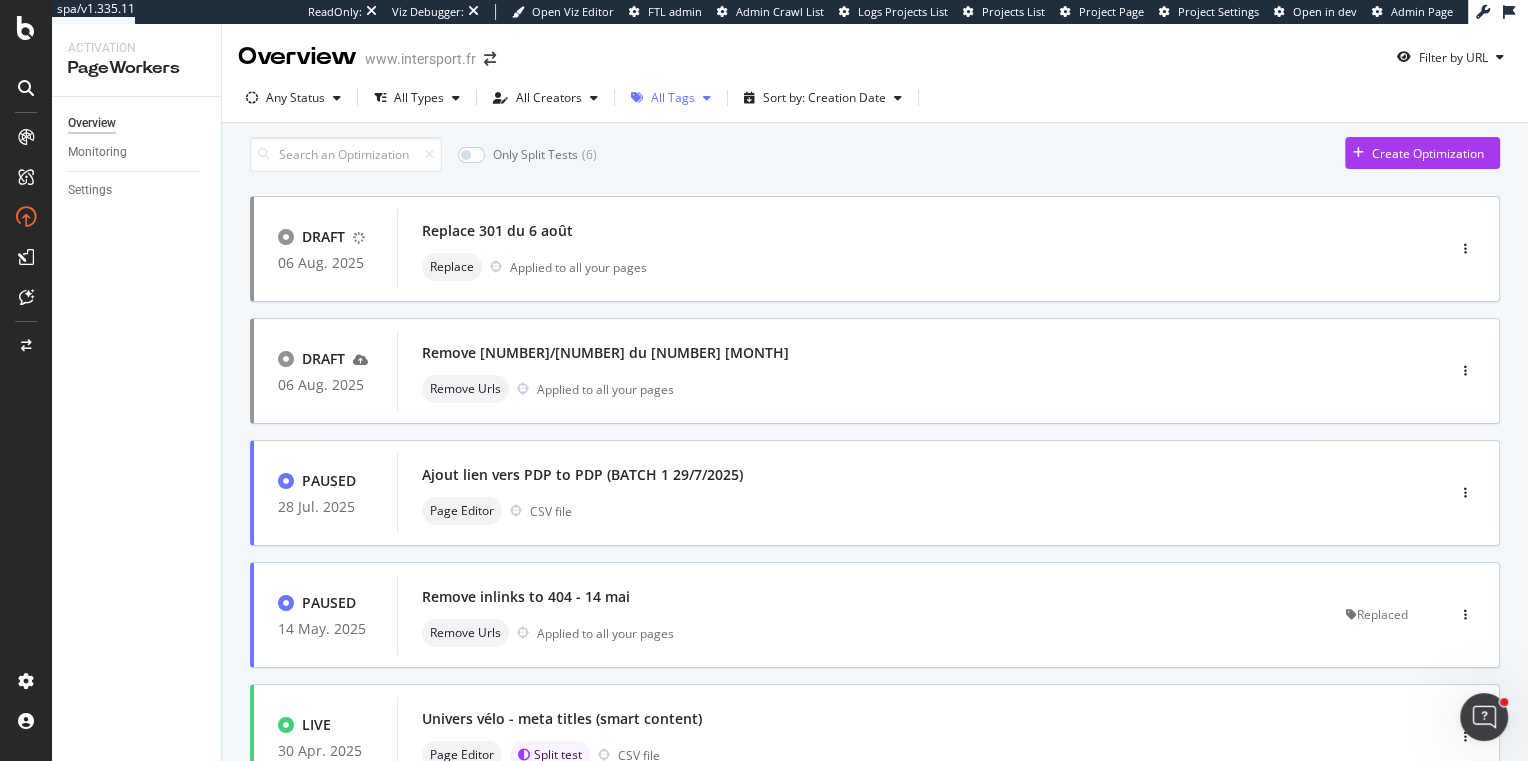 click at bounding box center (707, 98) 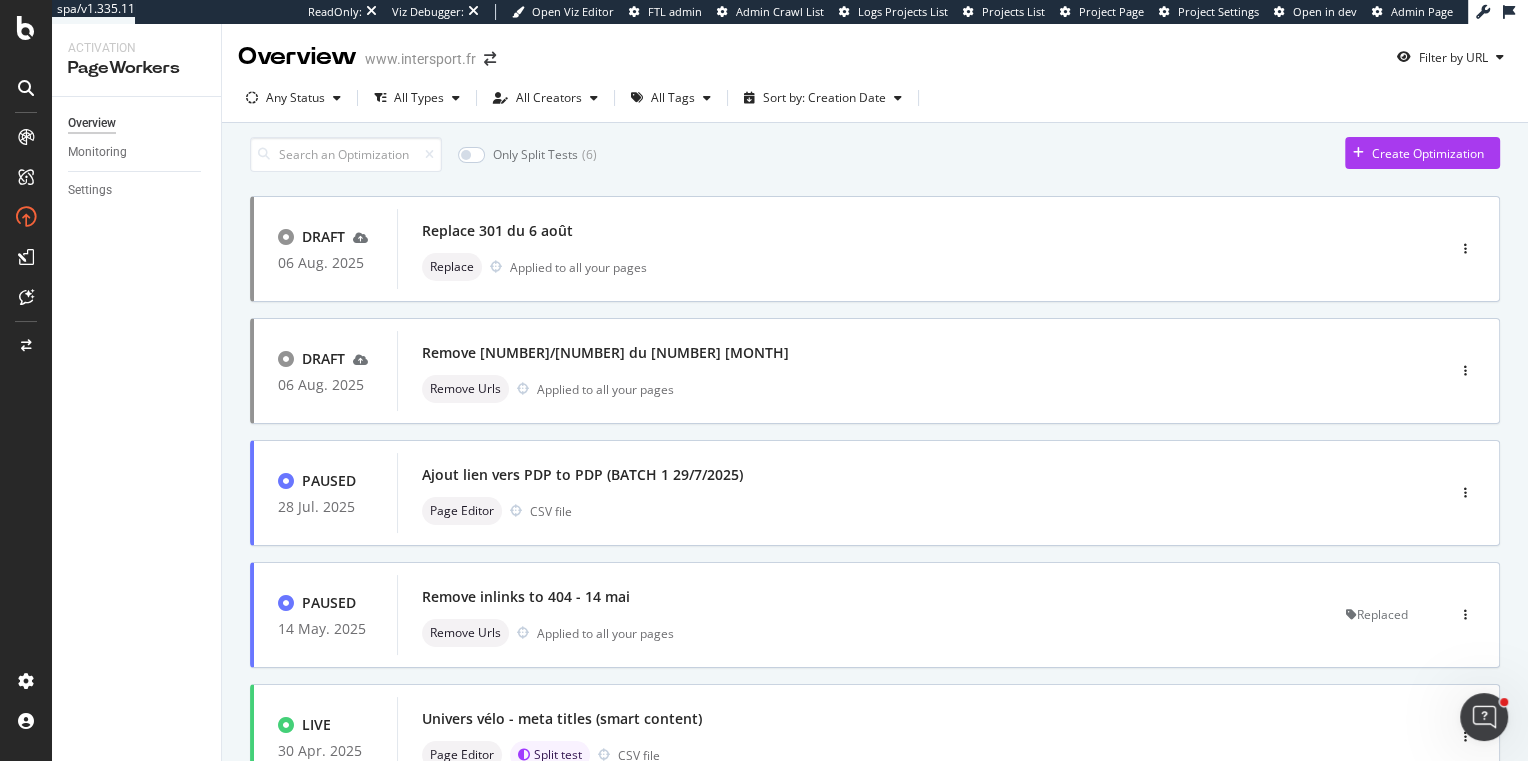 click on "Only Split Tests ( 6 ) Create Optimization" at bounding box center (875, 154) 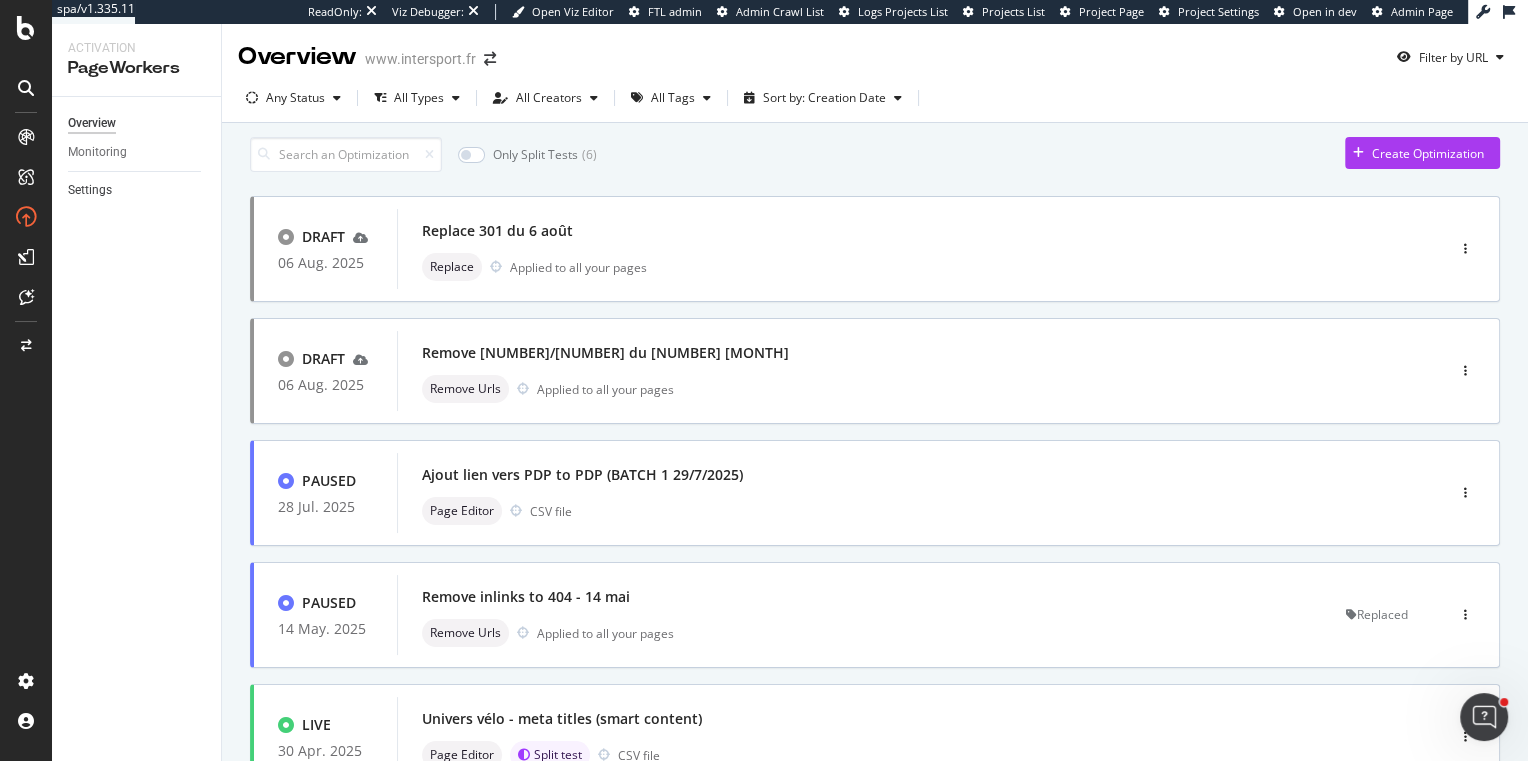 click on "Settings" at bounding box center [137, 190] 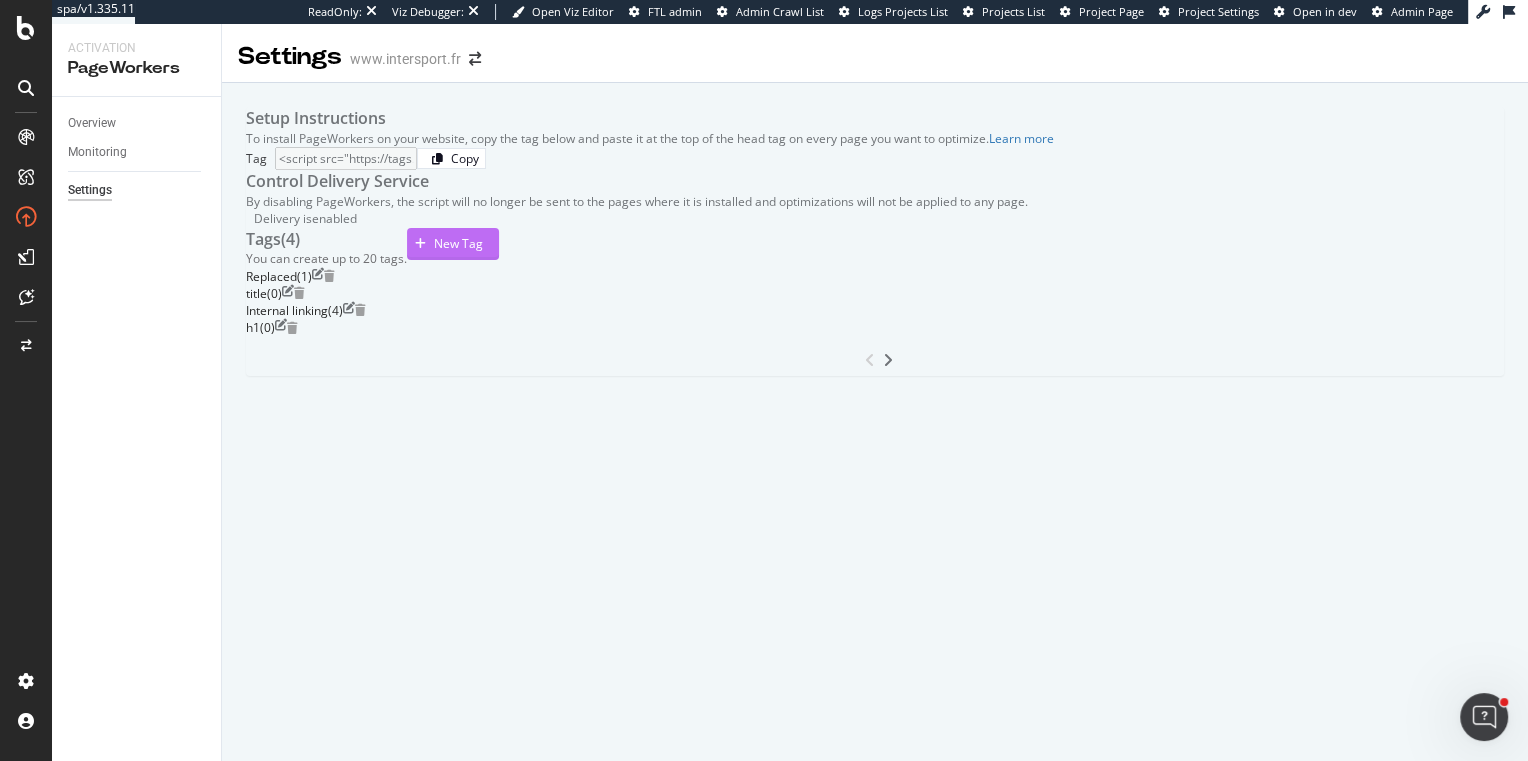 click on "New Tag" at bounding box center (453, 244) 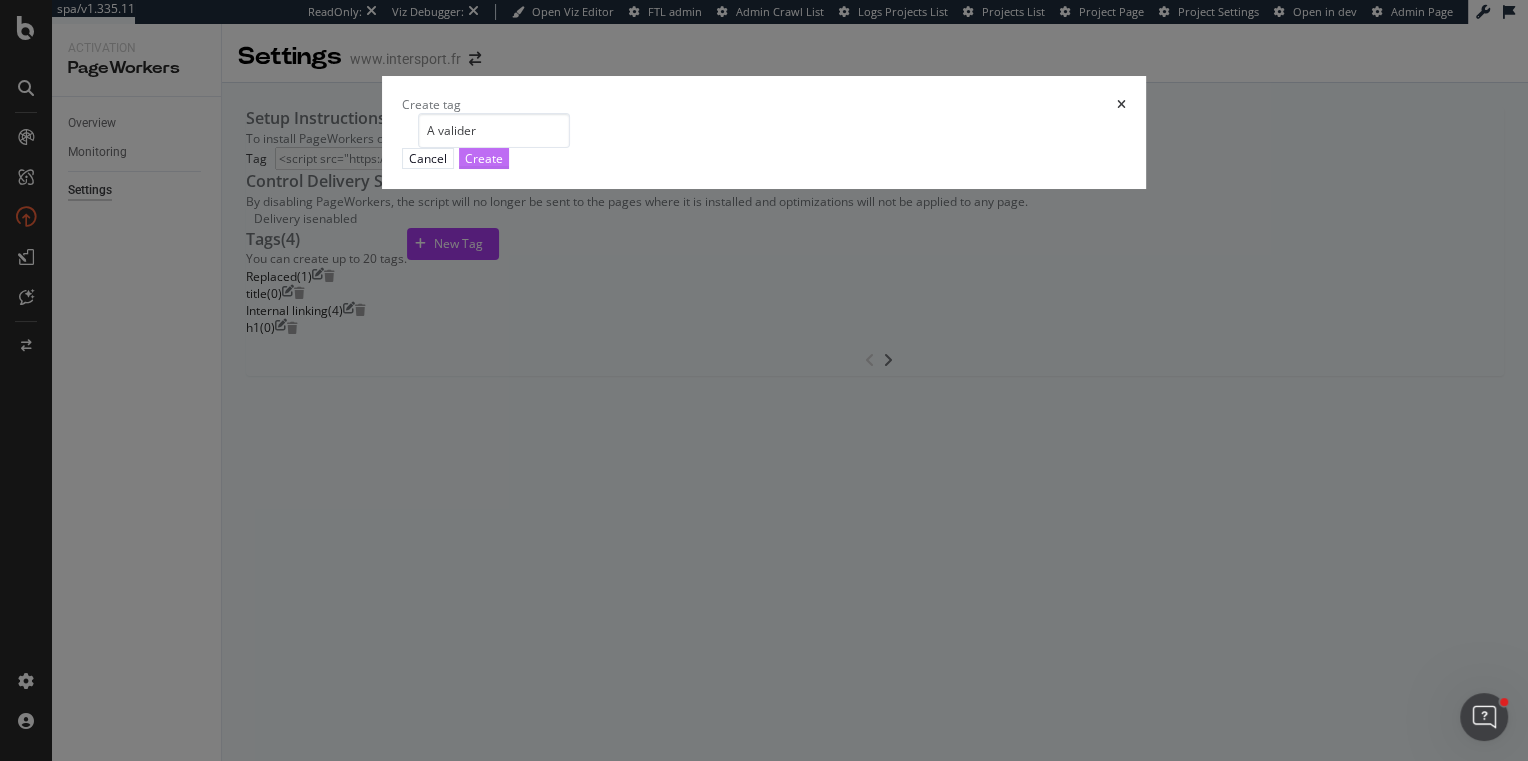 type on "A valider" 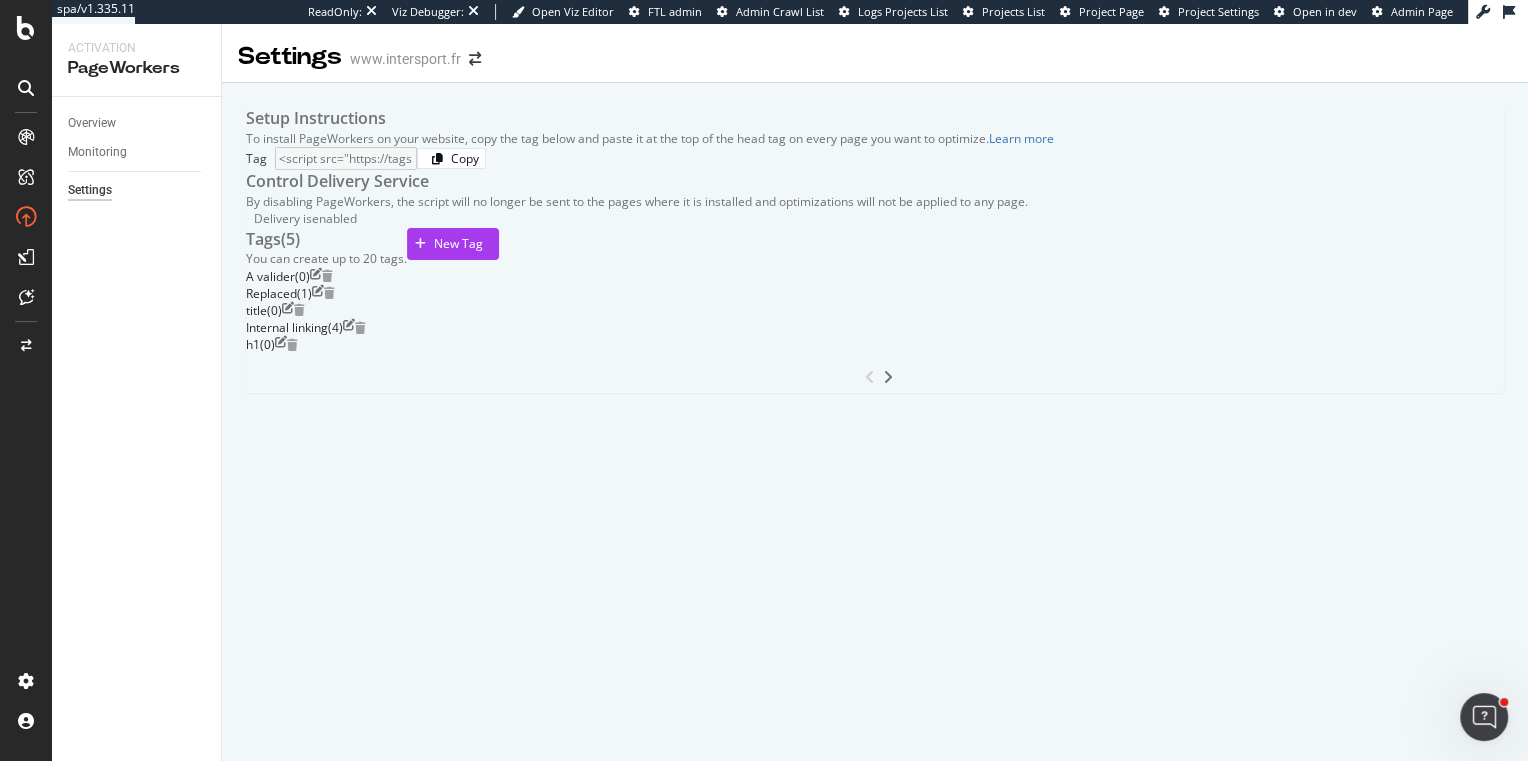 click on "Settings" at bounding box center (90, 190) 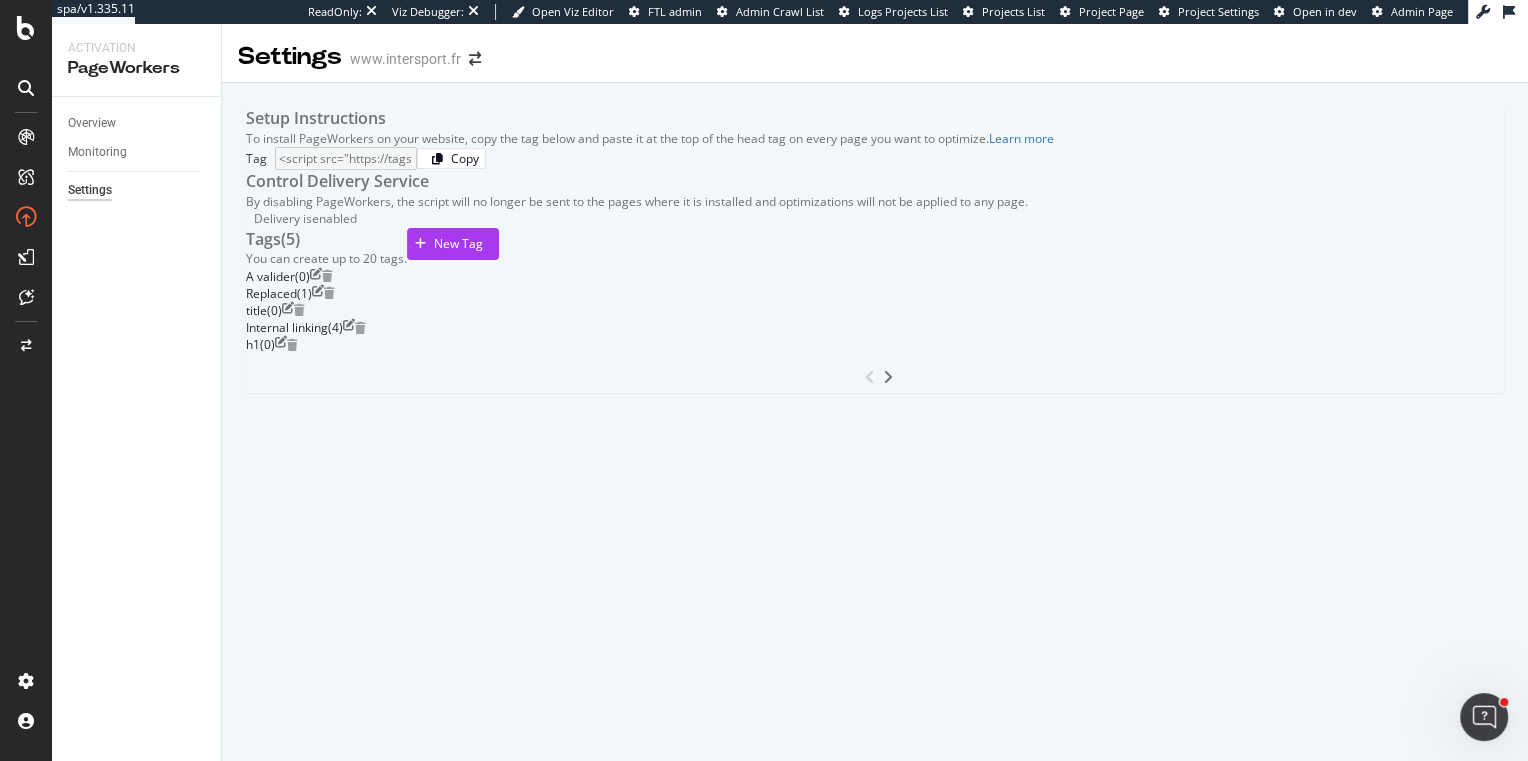 click on "Settings" at bounding box center [90, 190] 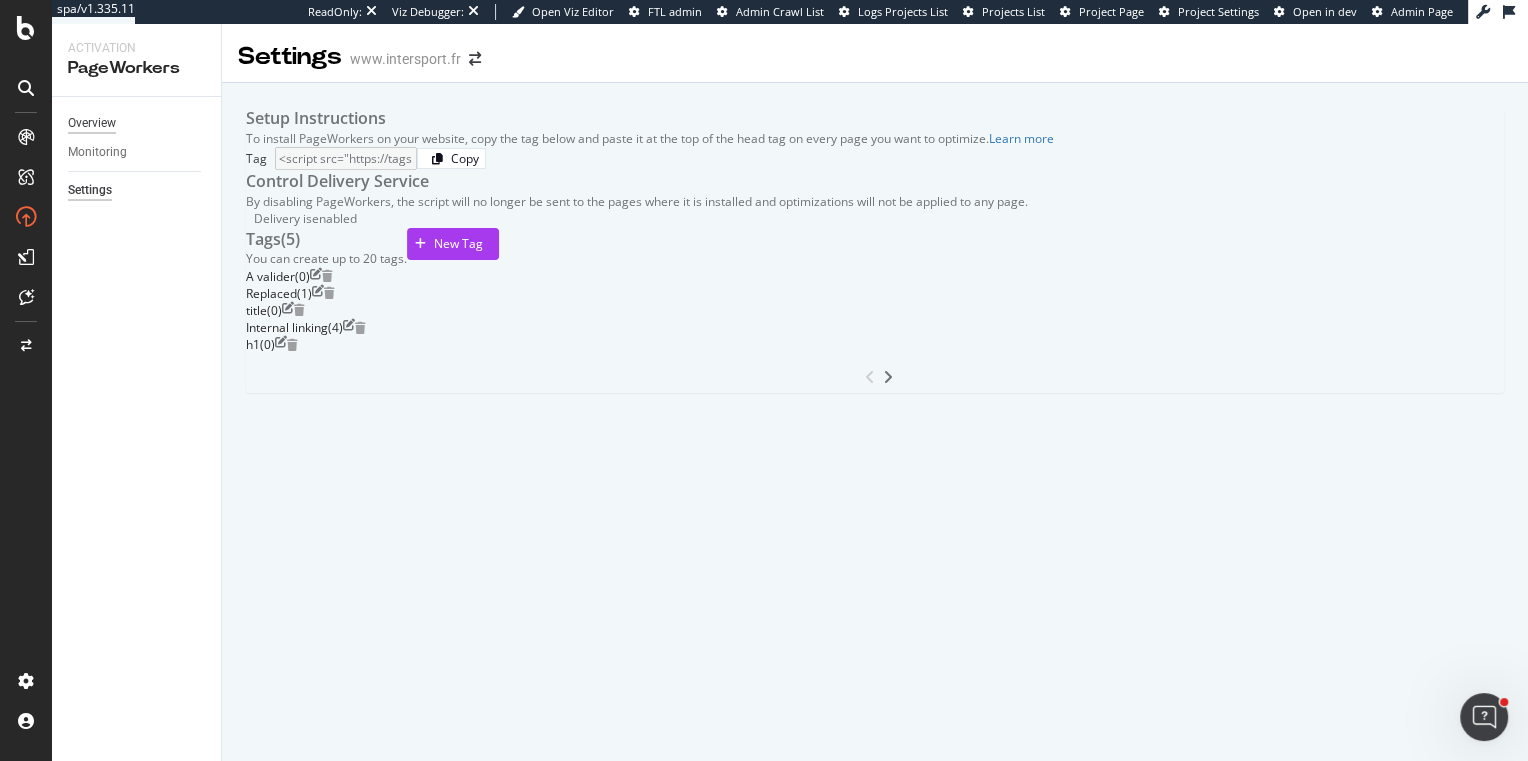 click on "Overview" at bounding box center (92, 123) 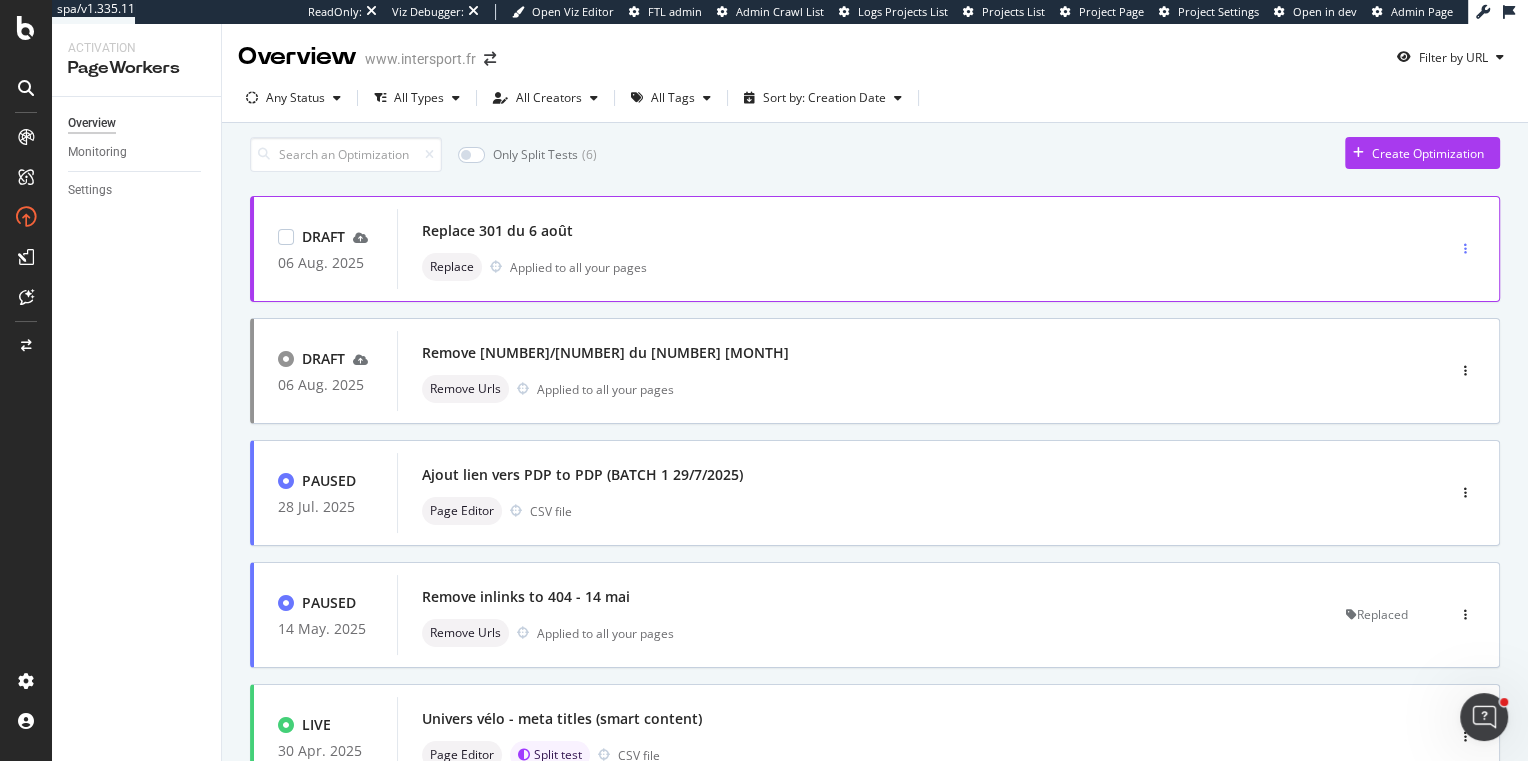 click at bounding box center (1465, 249) 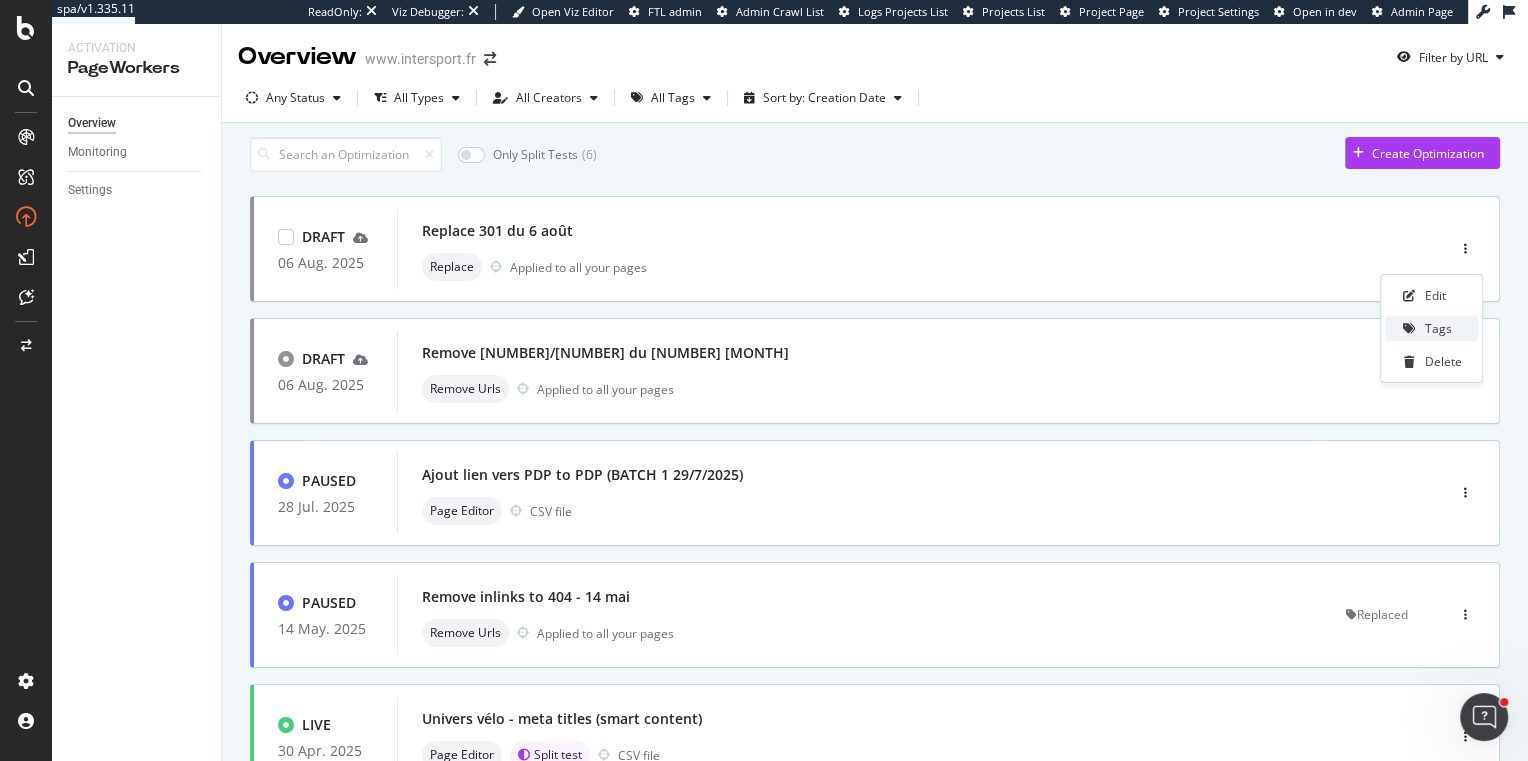 click on "Tags" at bounding box center (1431, 328) 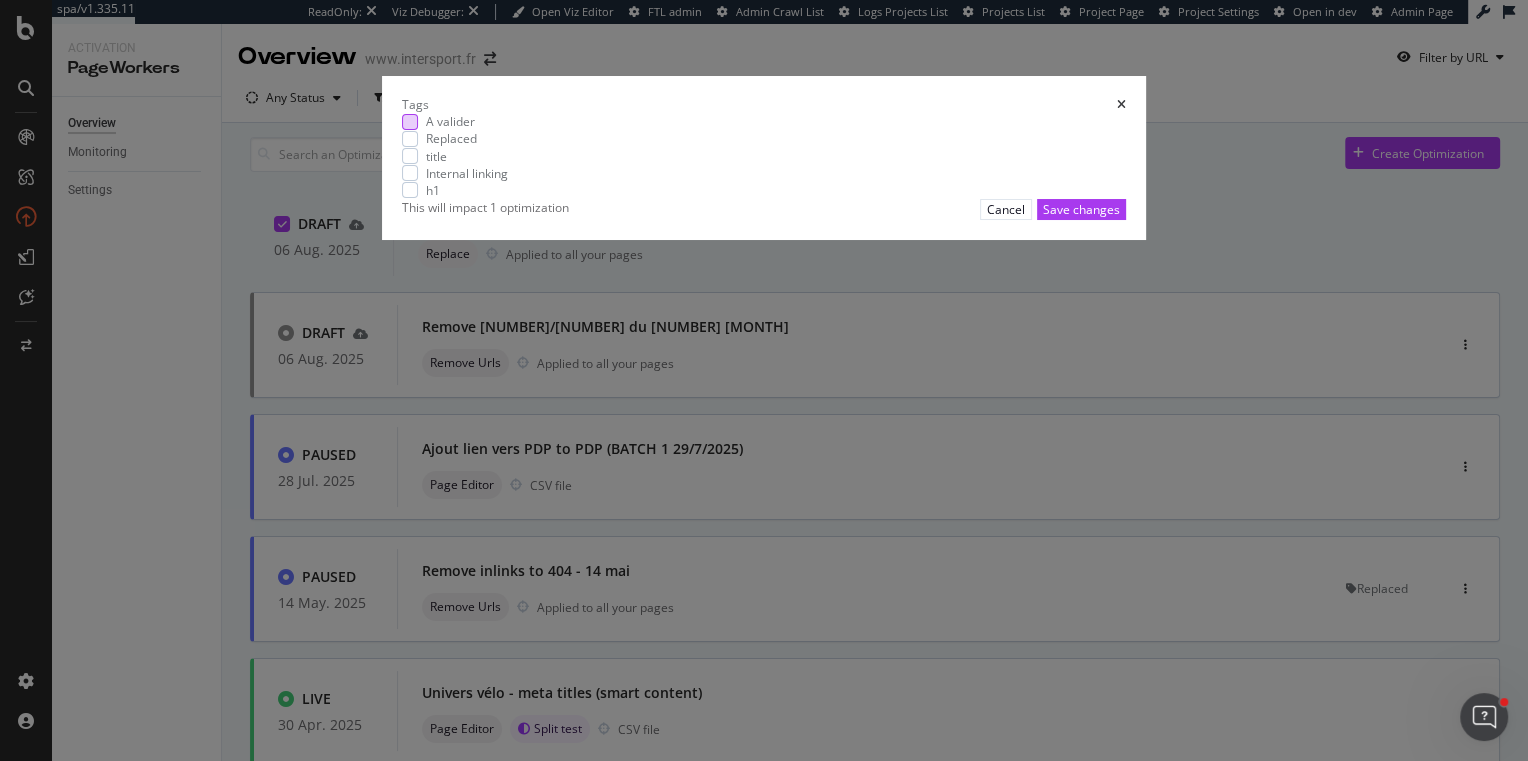 click at bounding box center (410, 122) 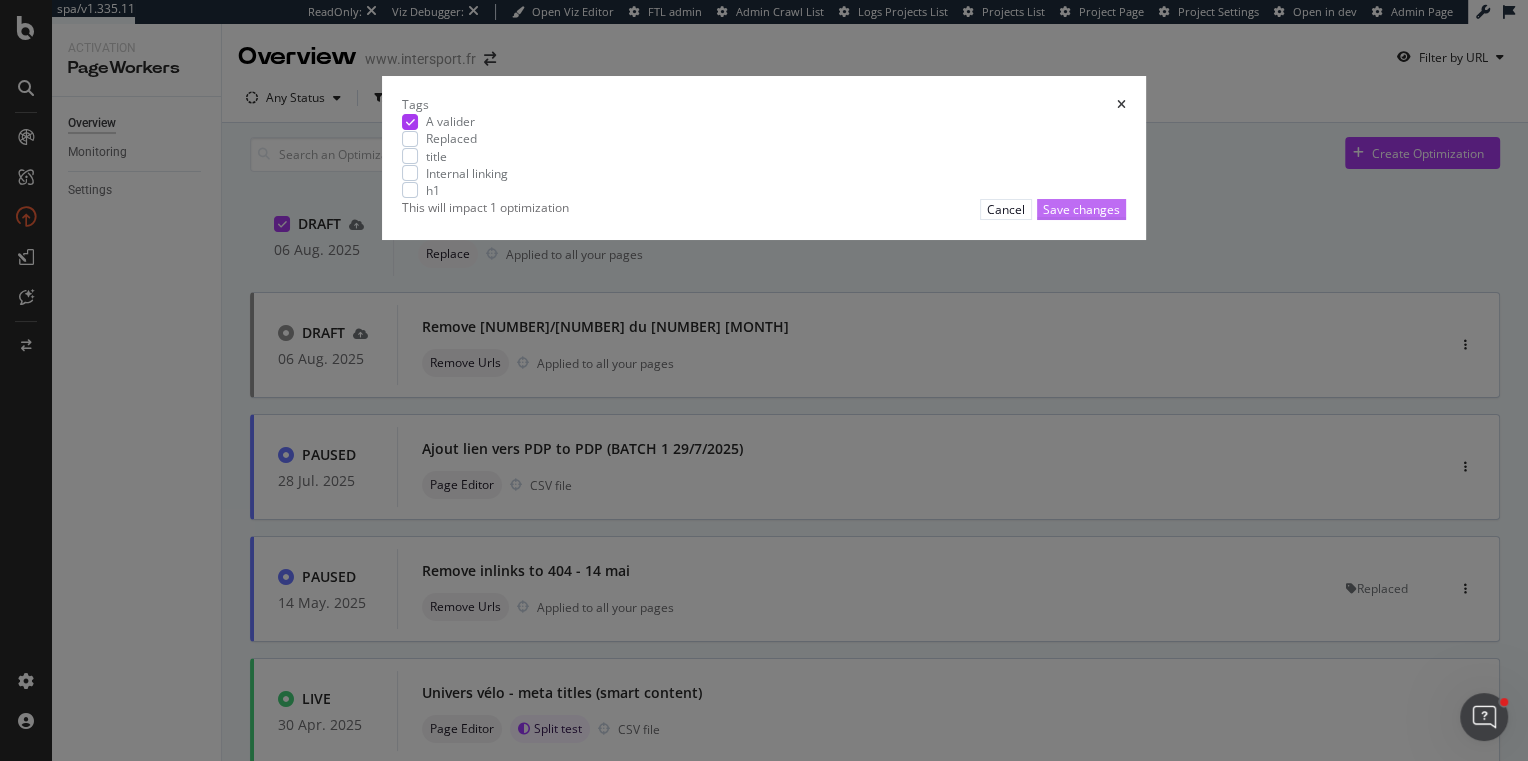 click on "Save changes" at bounding box center (1081, 209) 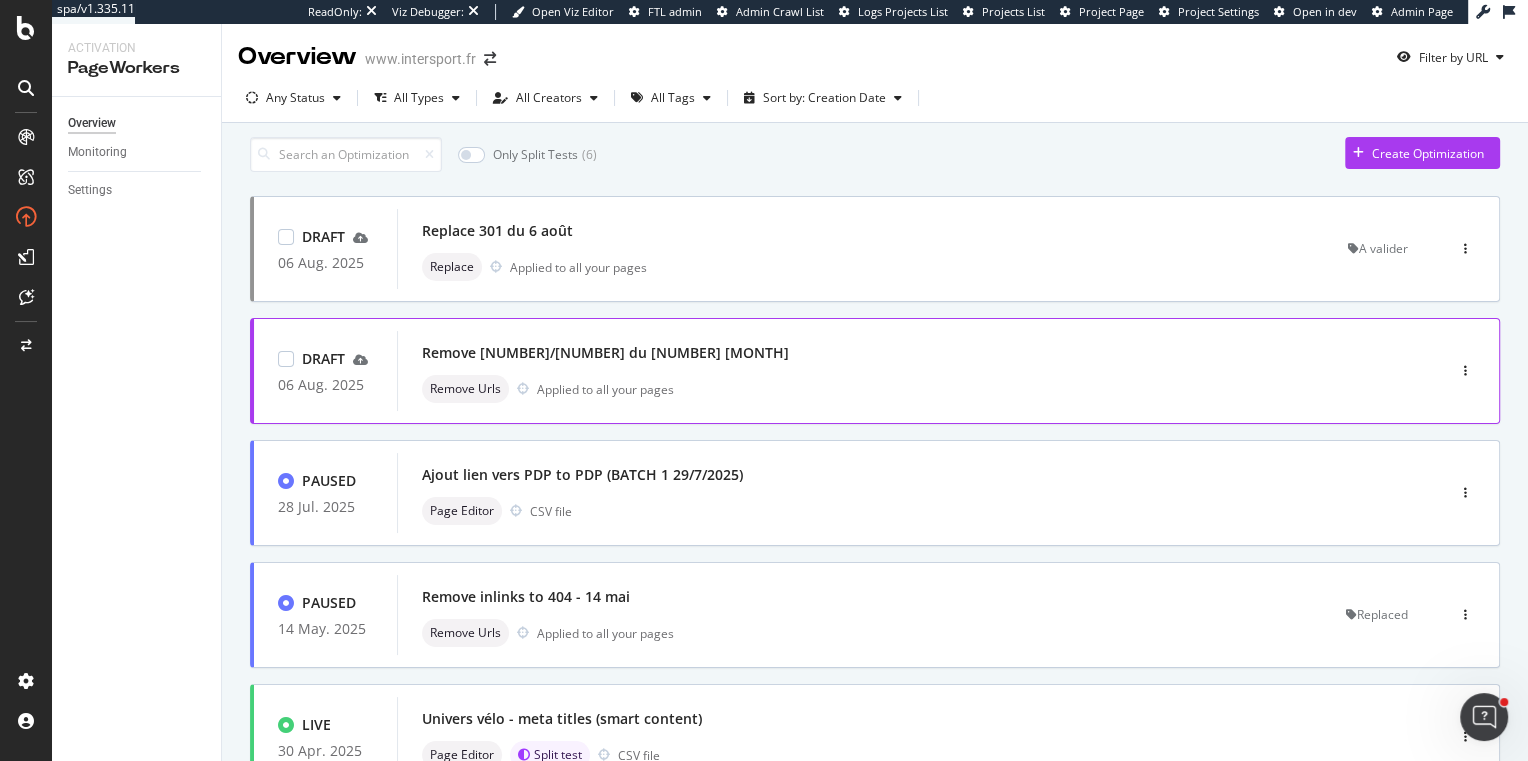 click at bounding box center (1465, 371) 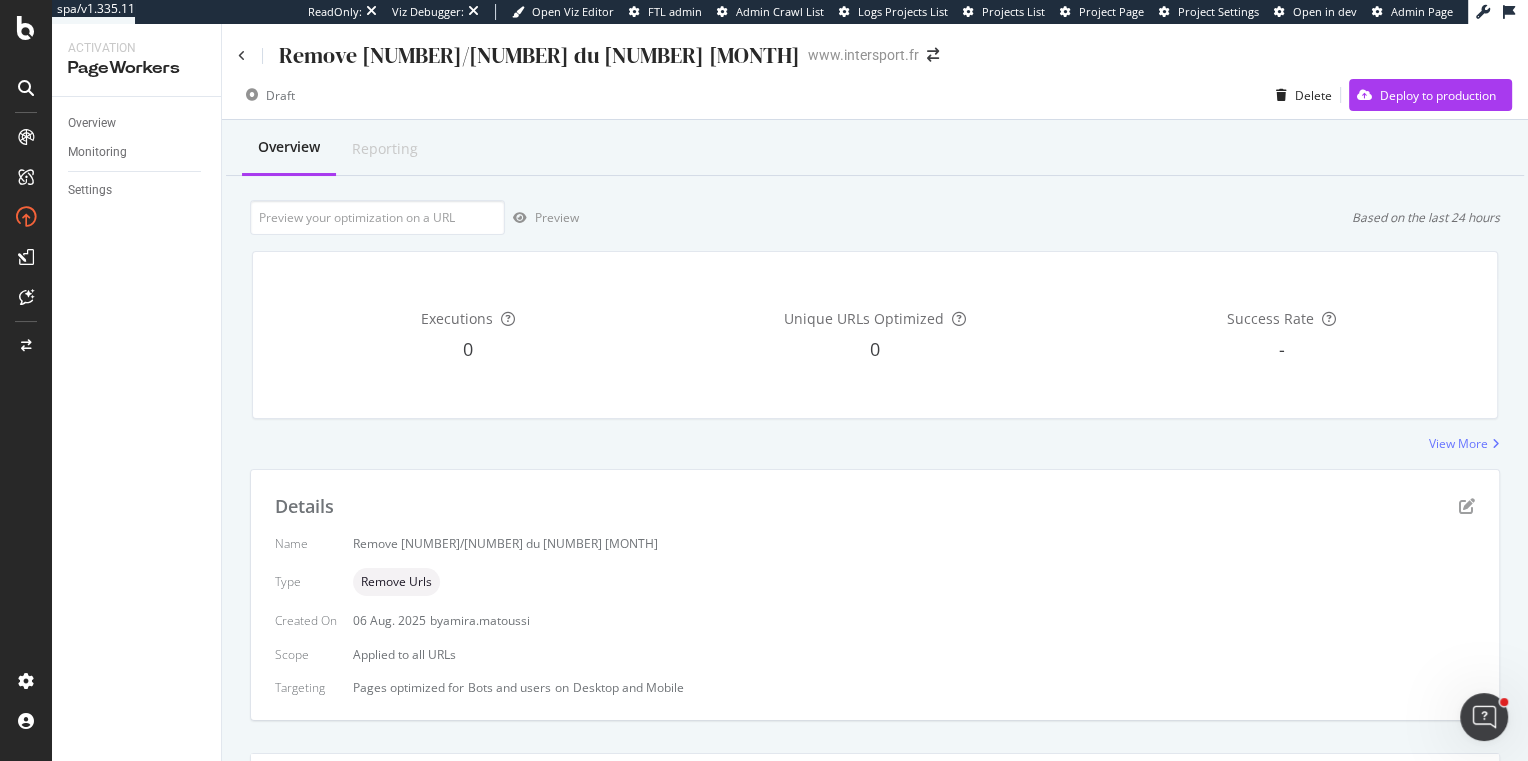 scroll, scrollTop: 370, scrollLeft: 0, axis: vertical 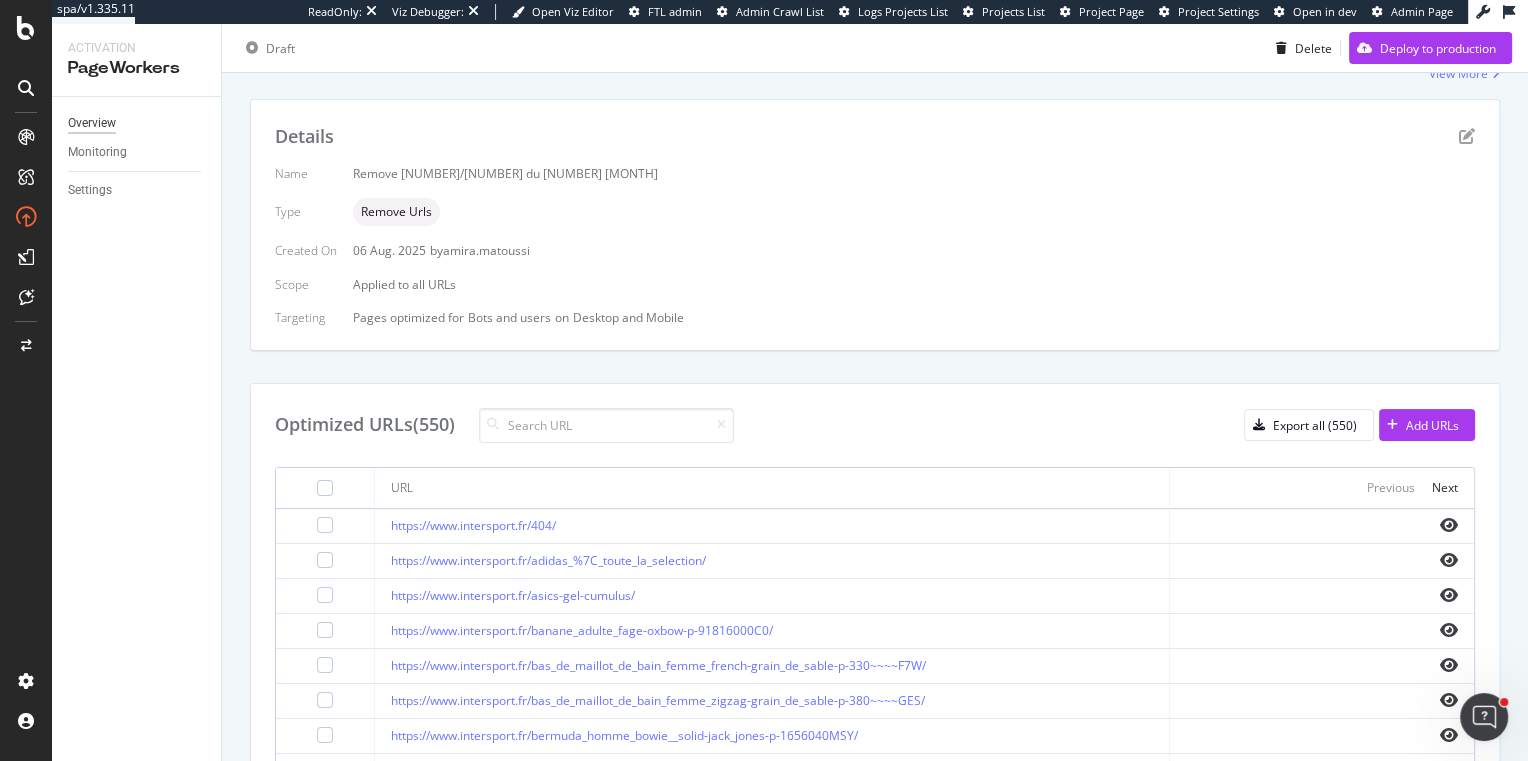 click on "Overview" at bounding box center (92, 123) 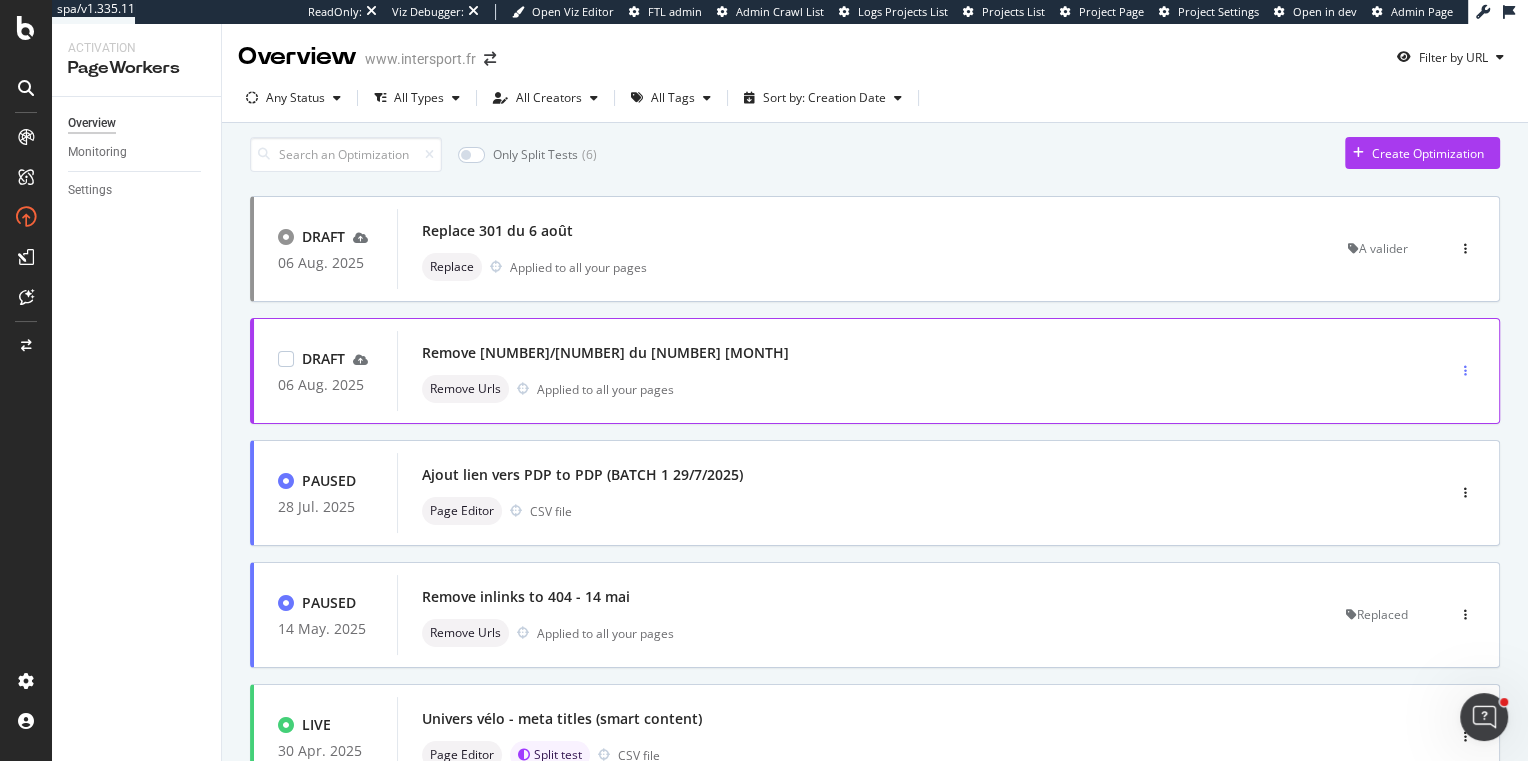 click at bounding box center [1465, 371] 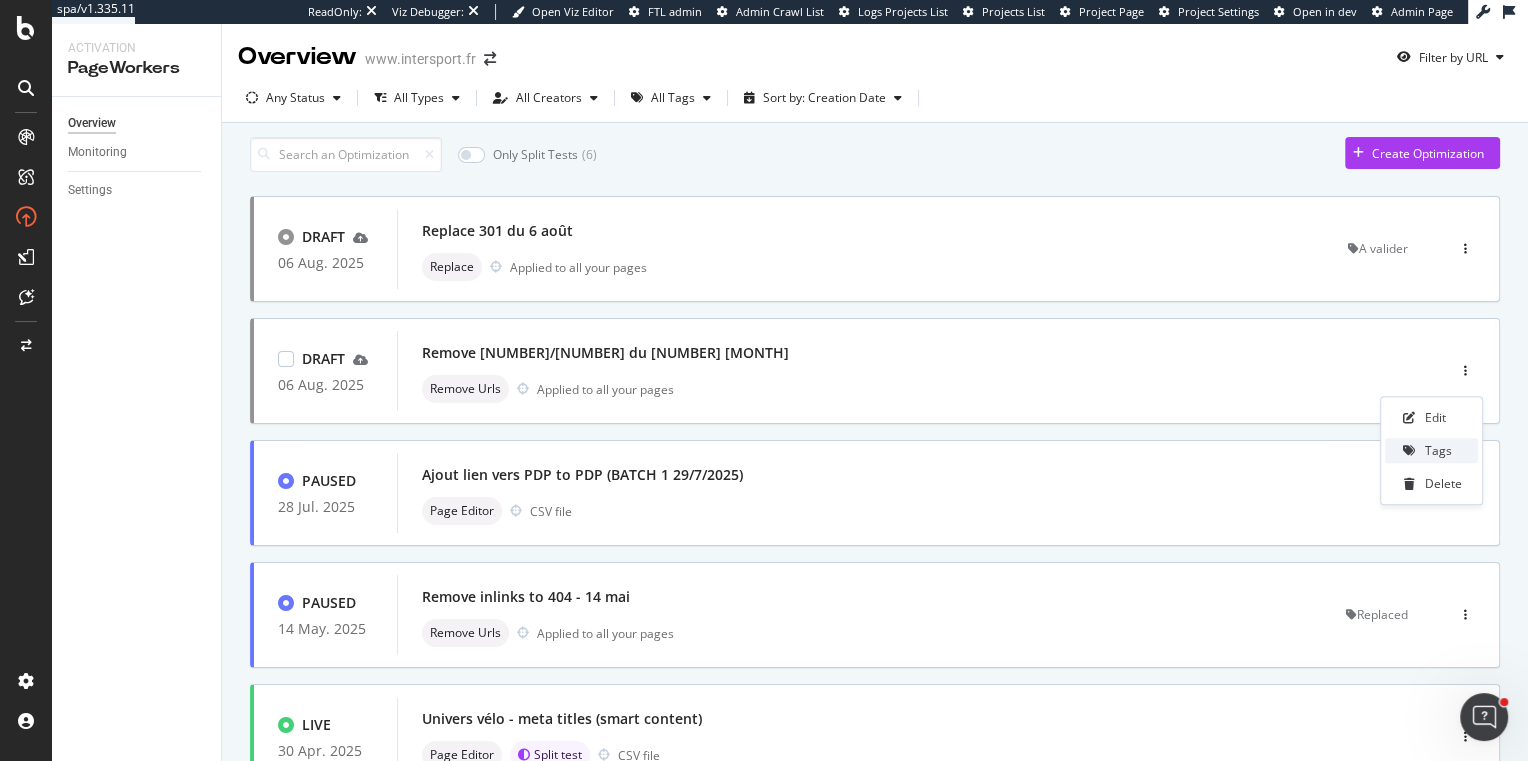 click on "Tags" at bounding box center [1438, 450] 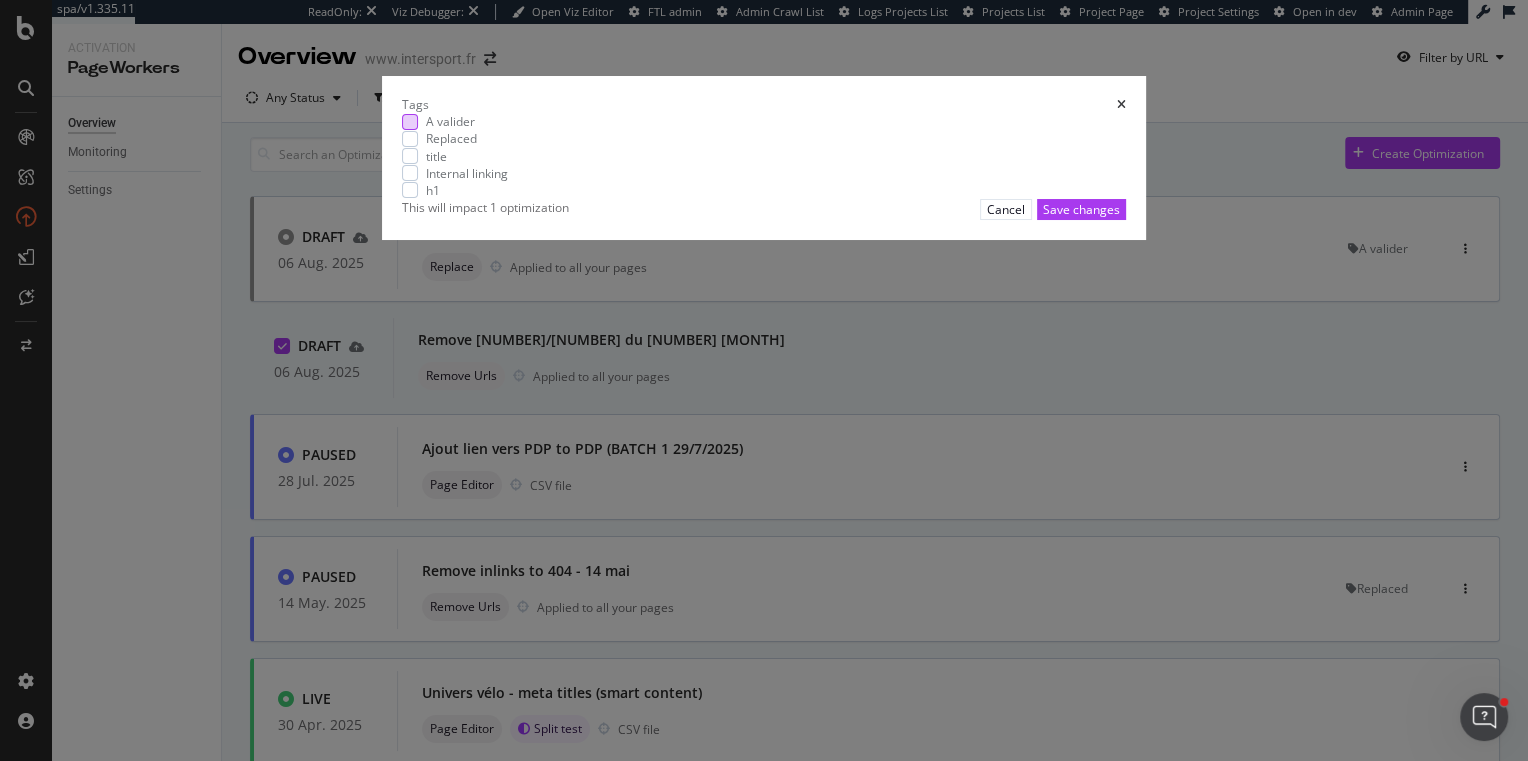 click at bounding box center [410, 122] 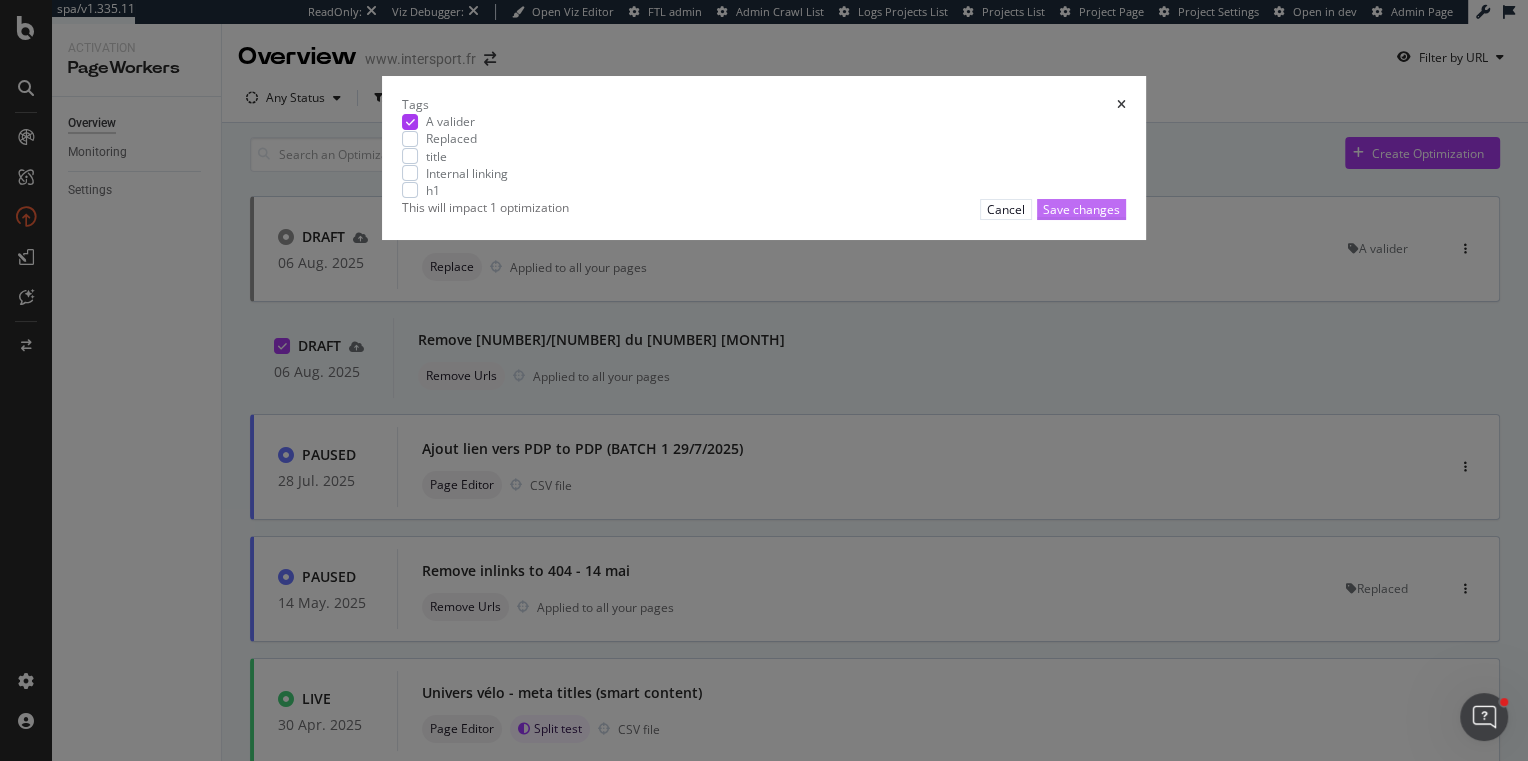 click on "Save changes" at bounding box center (1081, 209) 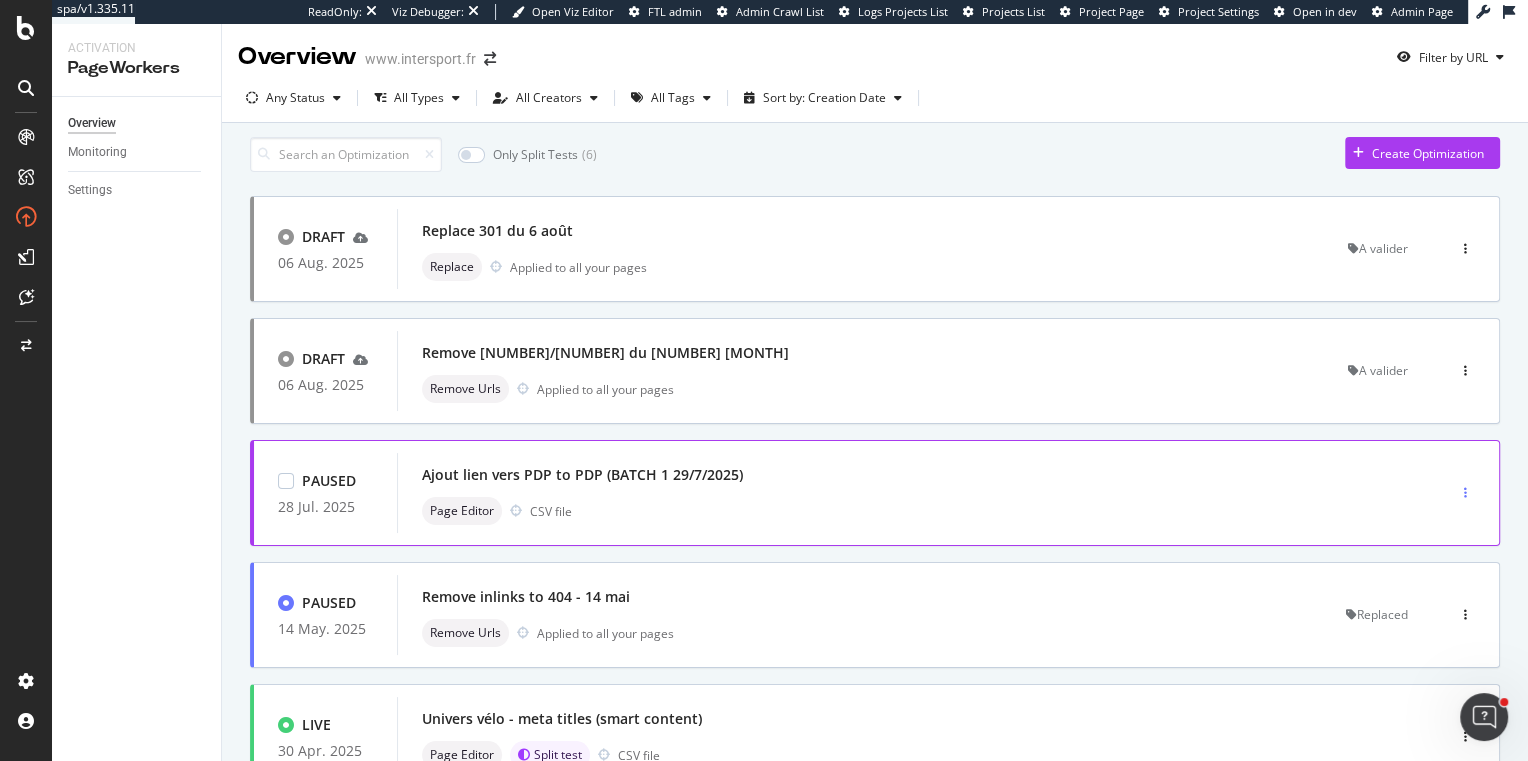 click at bounding box center (1465, 493) 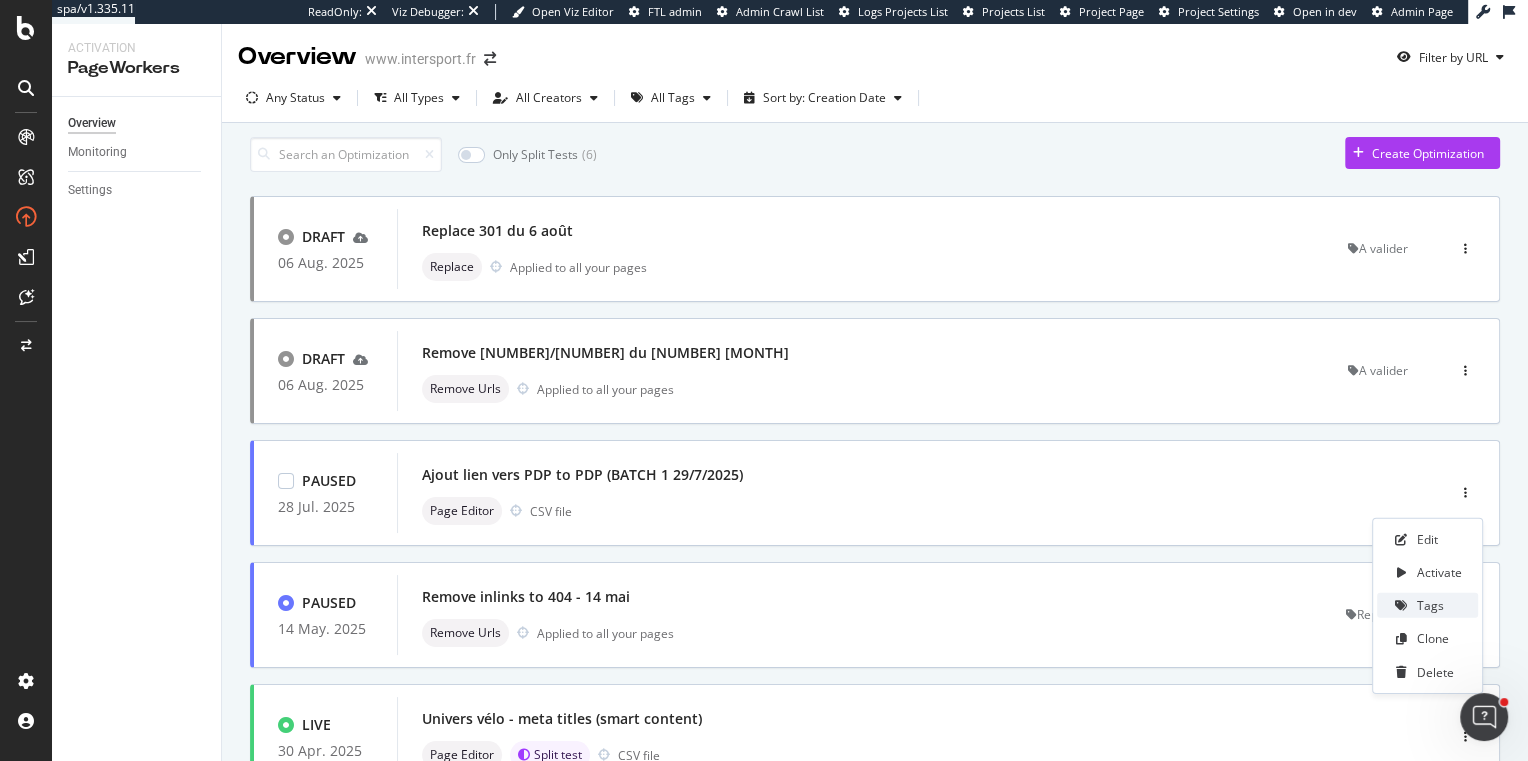 click on "Tags" at bounding box center [1430, 605] 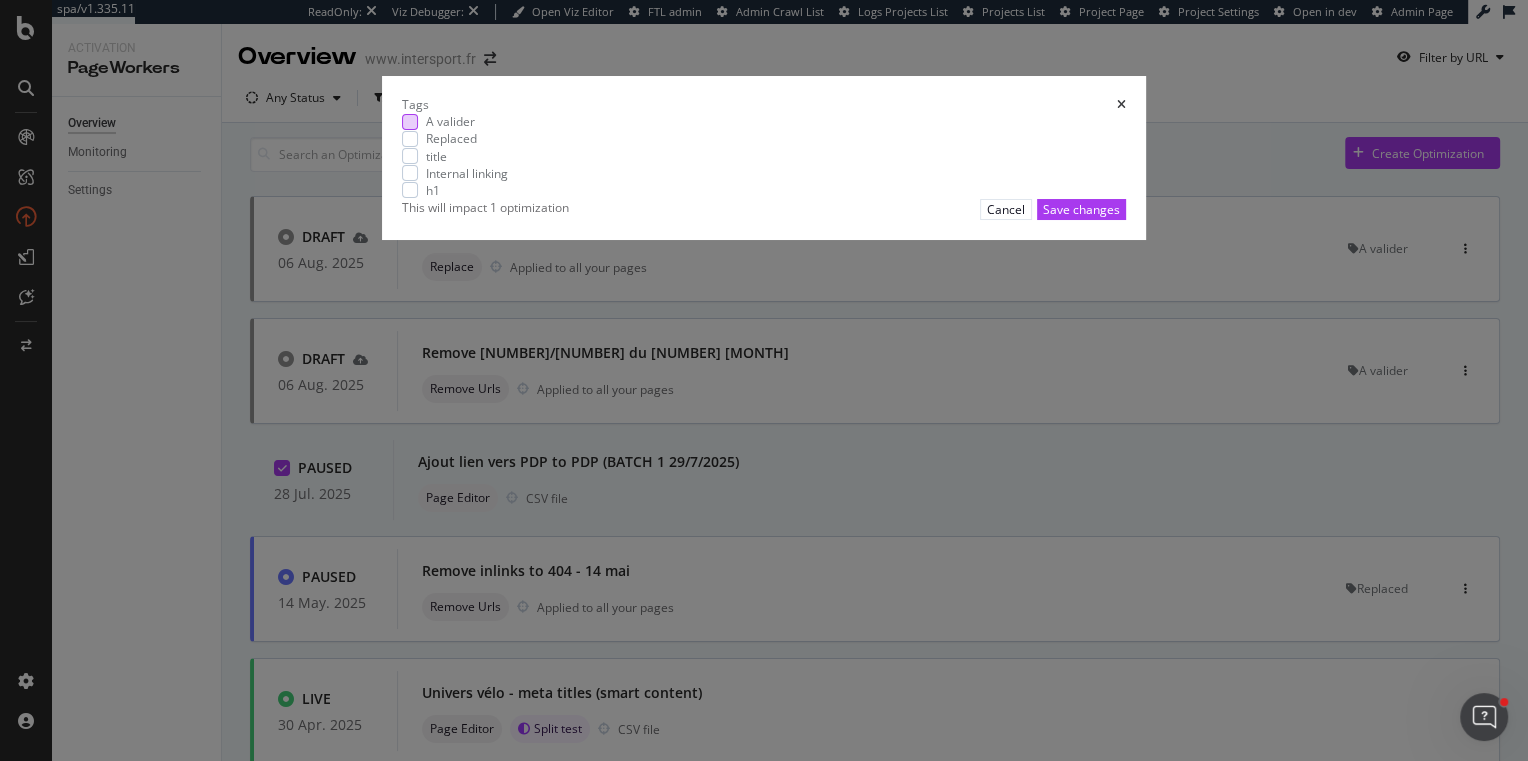 click at bounding box center (410, 122) 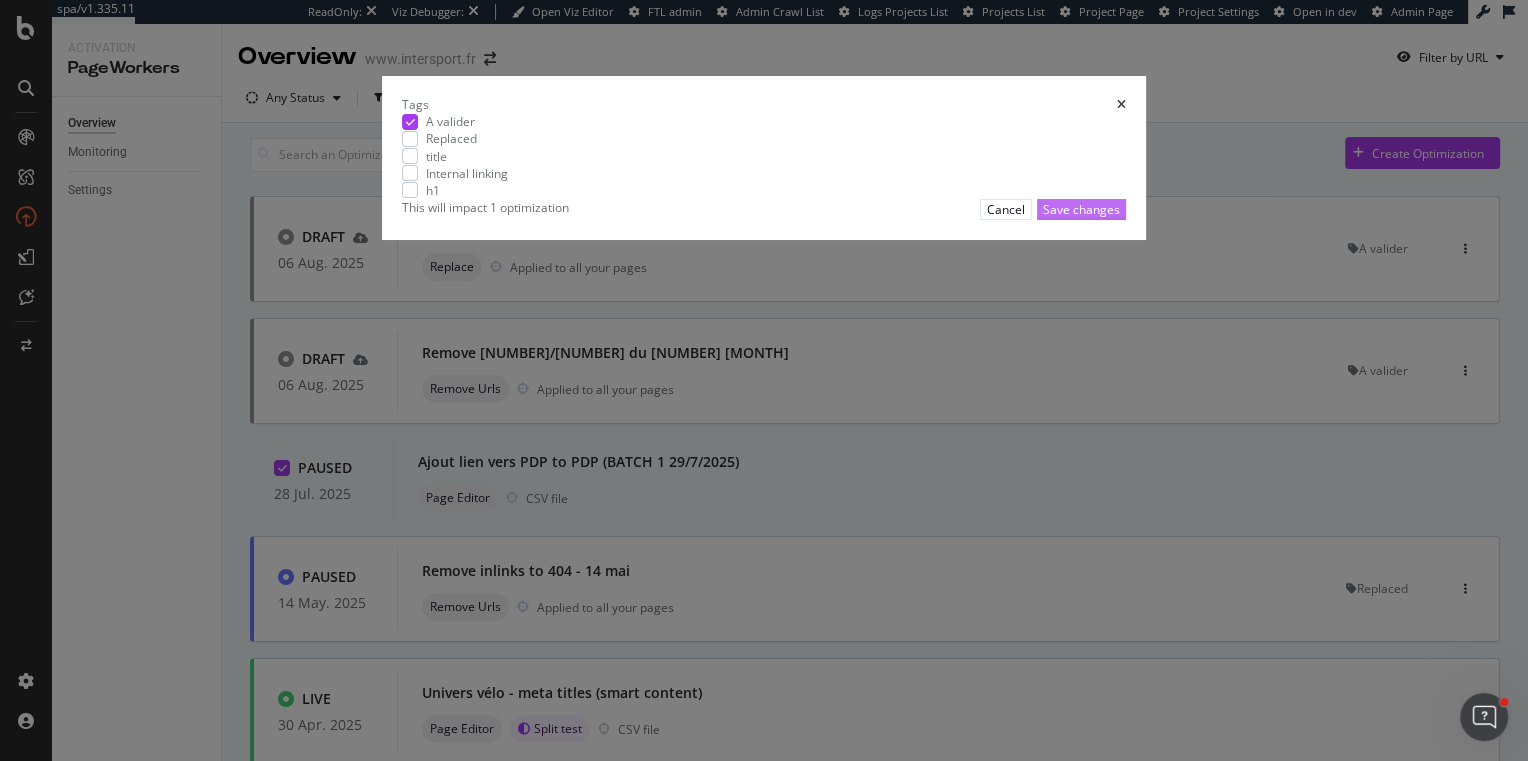 click on "Save changes" at bounding box center (1081, 209) 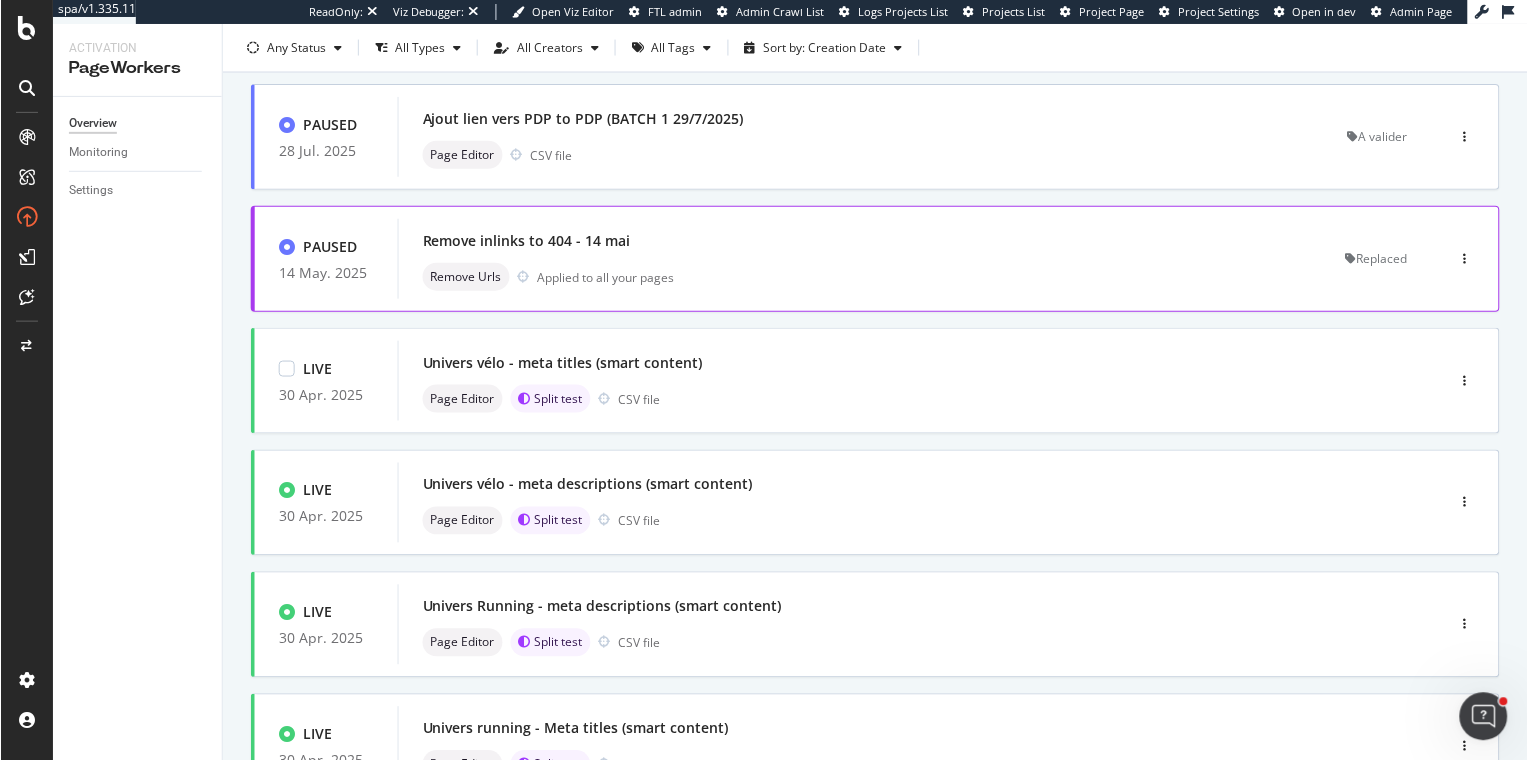 scroll, scrollTop: 0, scrollLeft: 0, axis: both 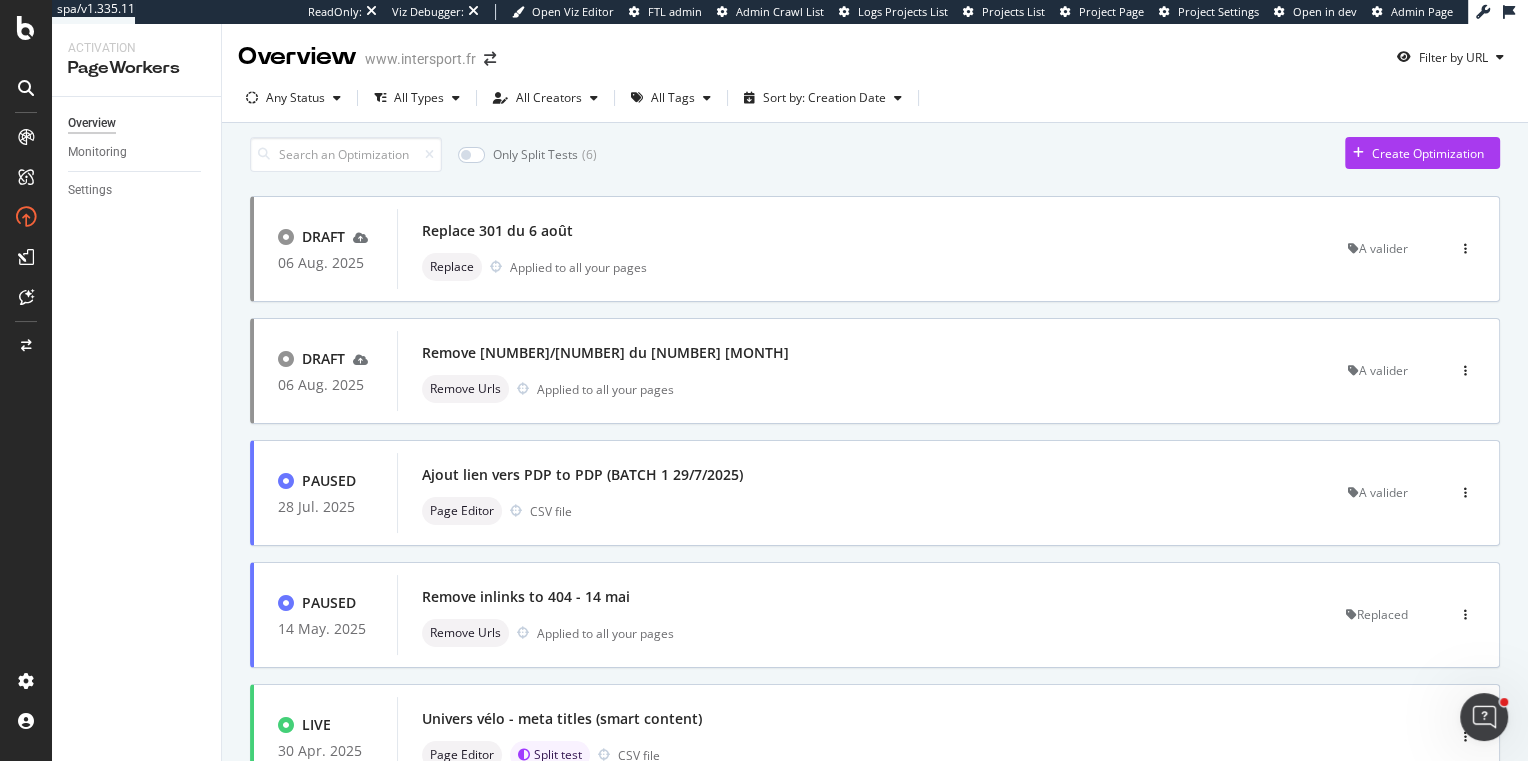 click on "Overview" at bounding box center (92, 123) 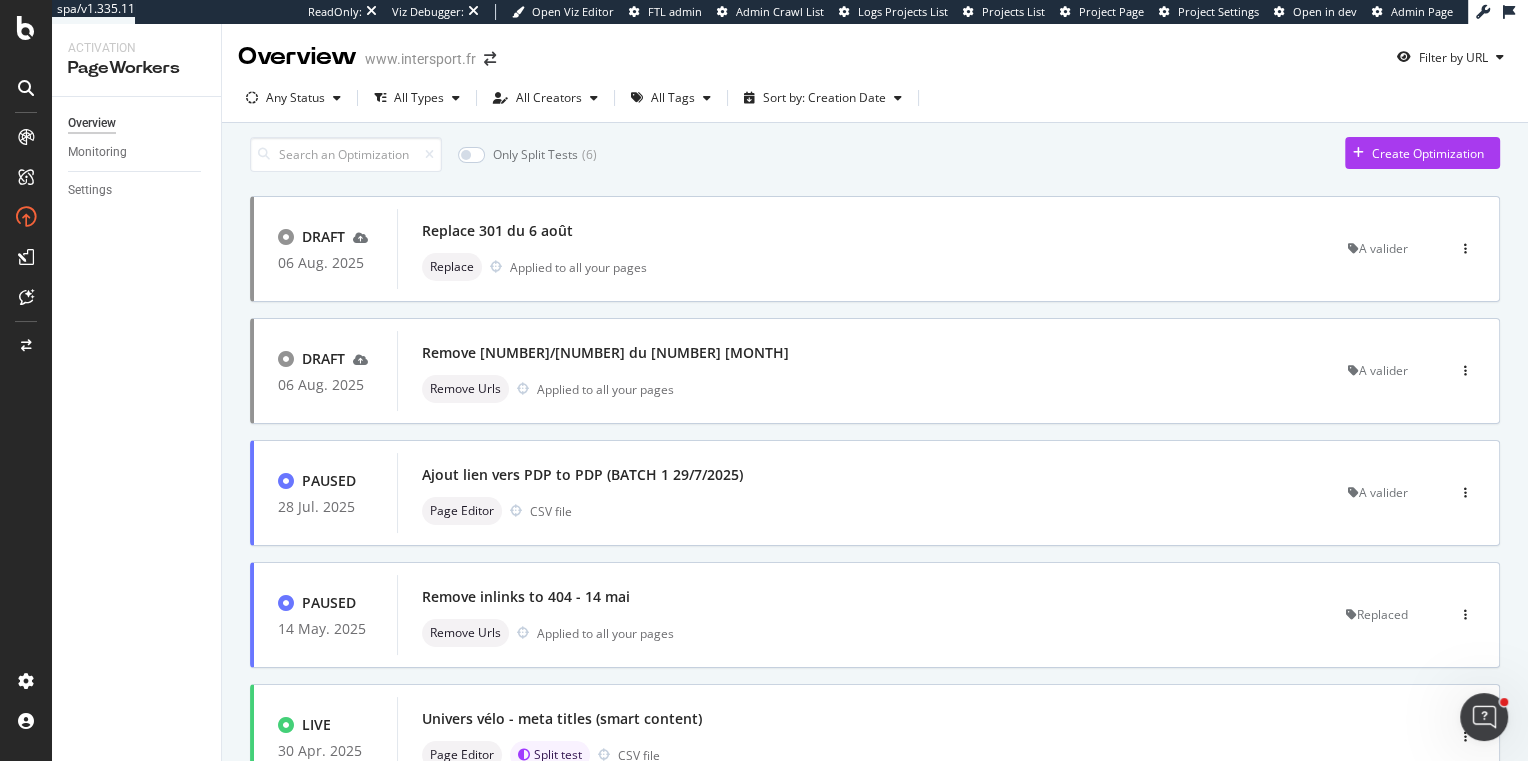 click on "Overview www.intersport.fr Filter by URL" at bounding box center (875, 49) 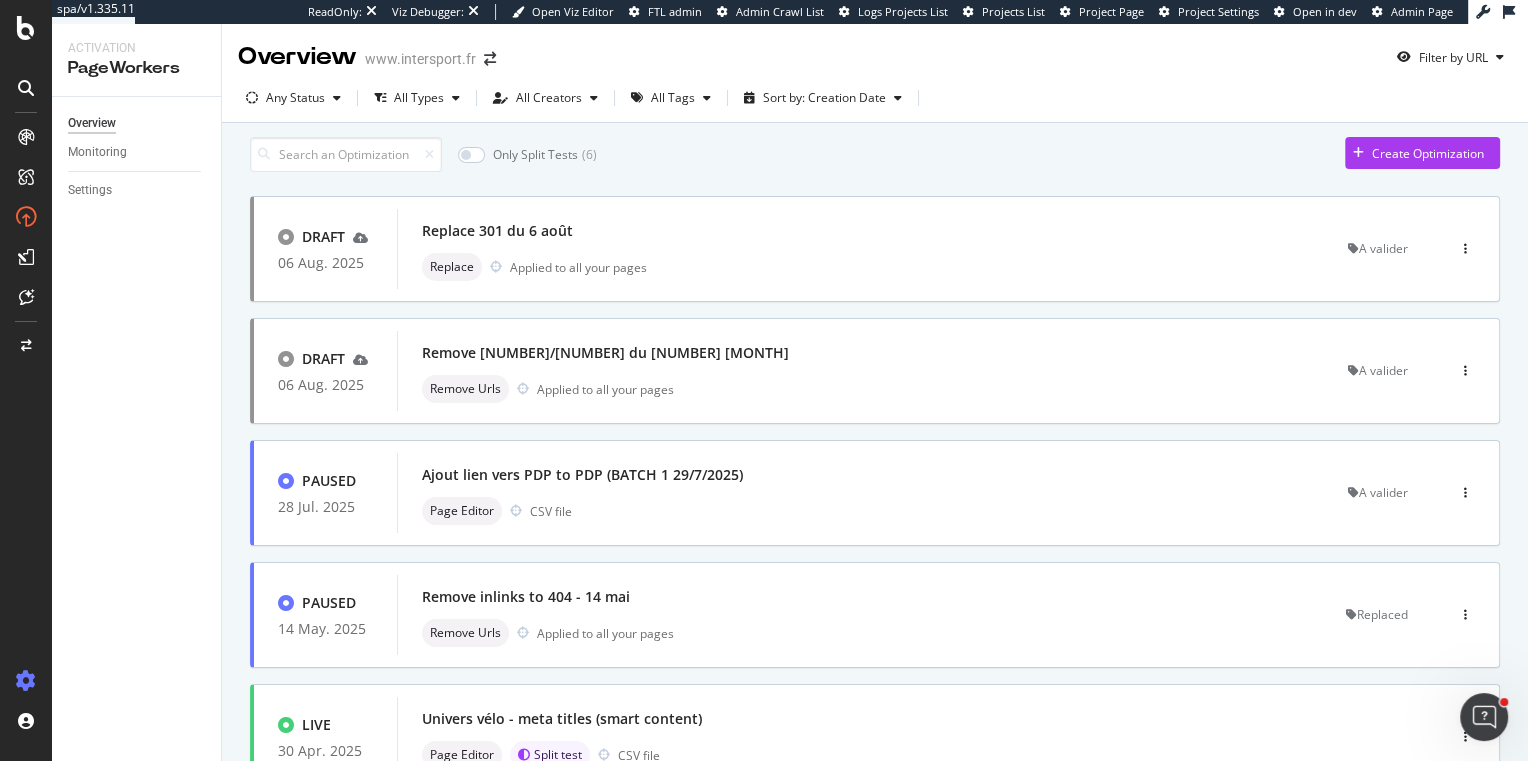 click at bounding box center (26, 681) 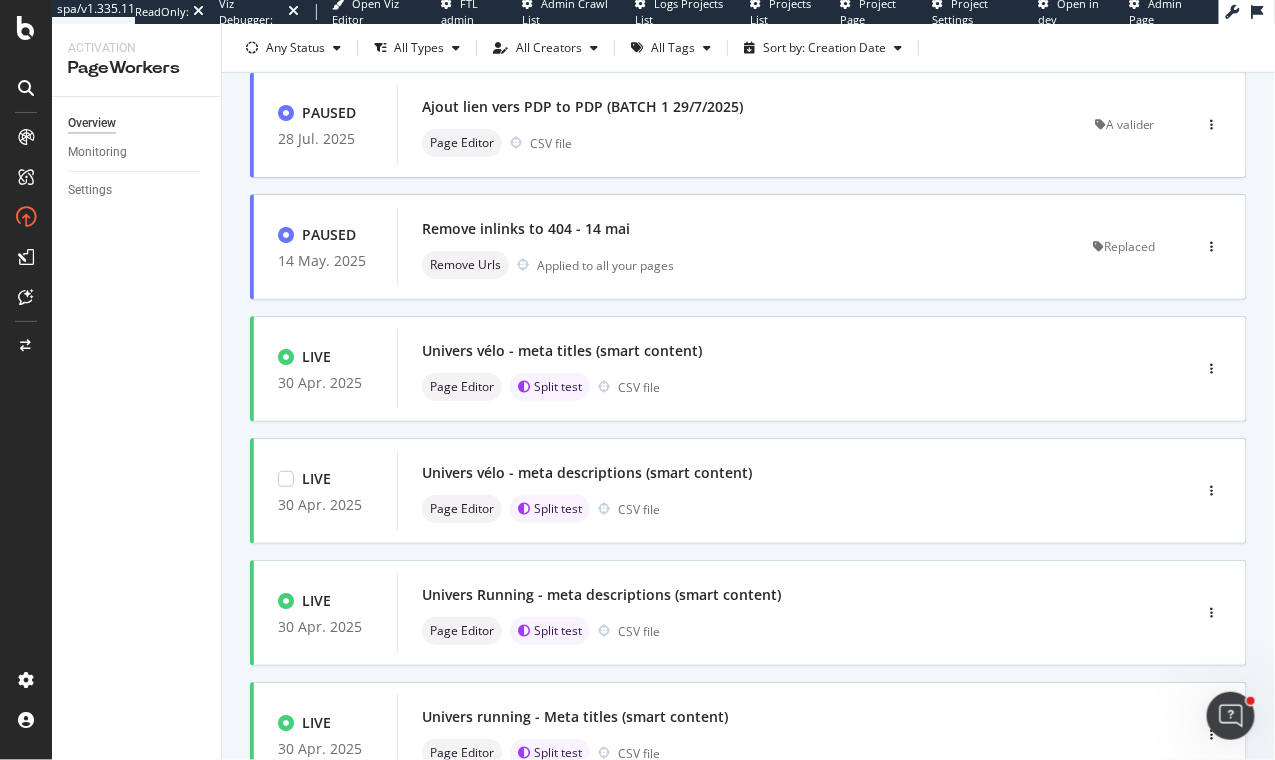 scroll, scrollTop: 370, scrollLeft: 0, axis: vertical 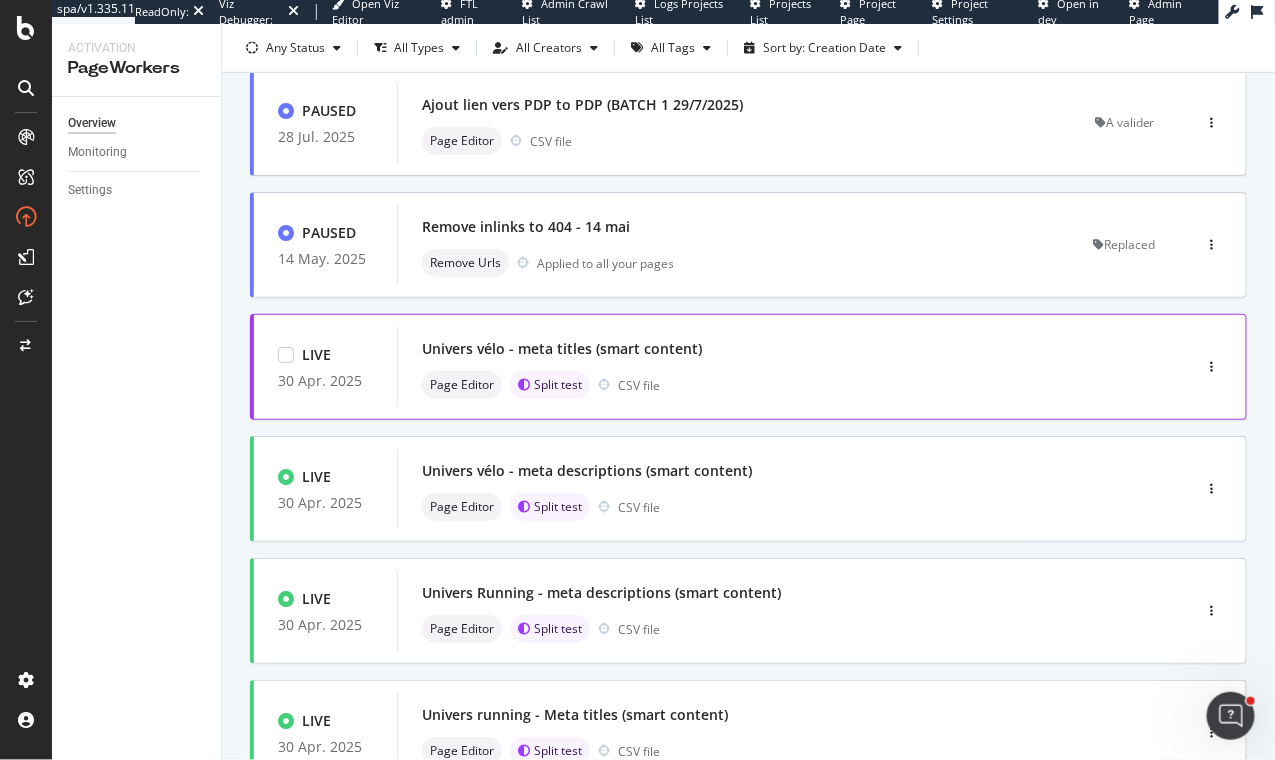 click on "Univers vélo - meta titles (smart content)" at bounding box center (764, 349) 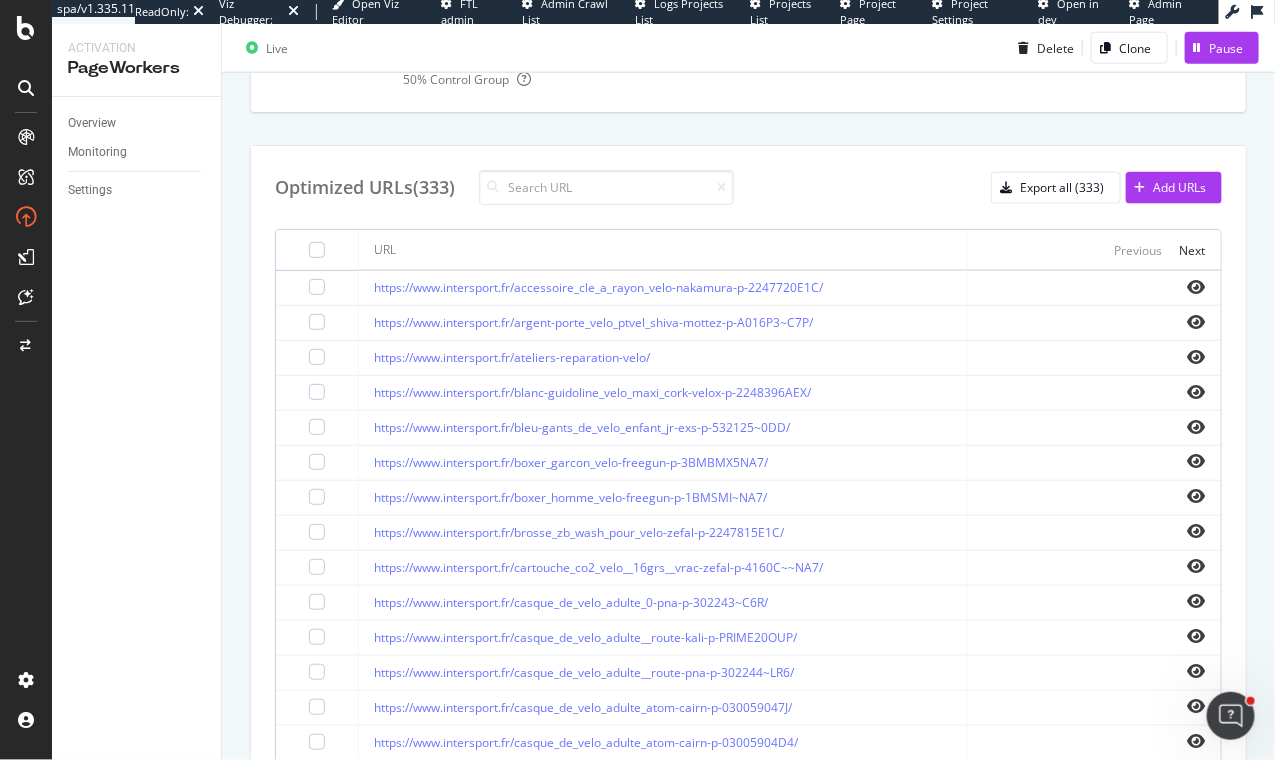 scroll, scrollTop: 0, scrollLeft: 0, axis: both 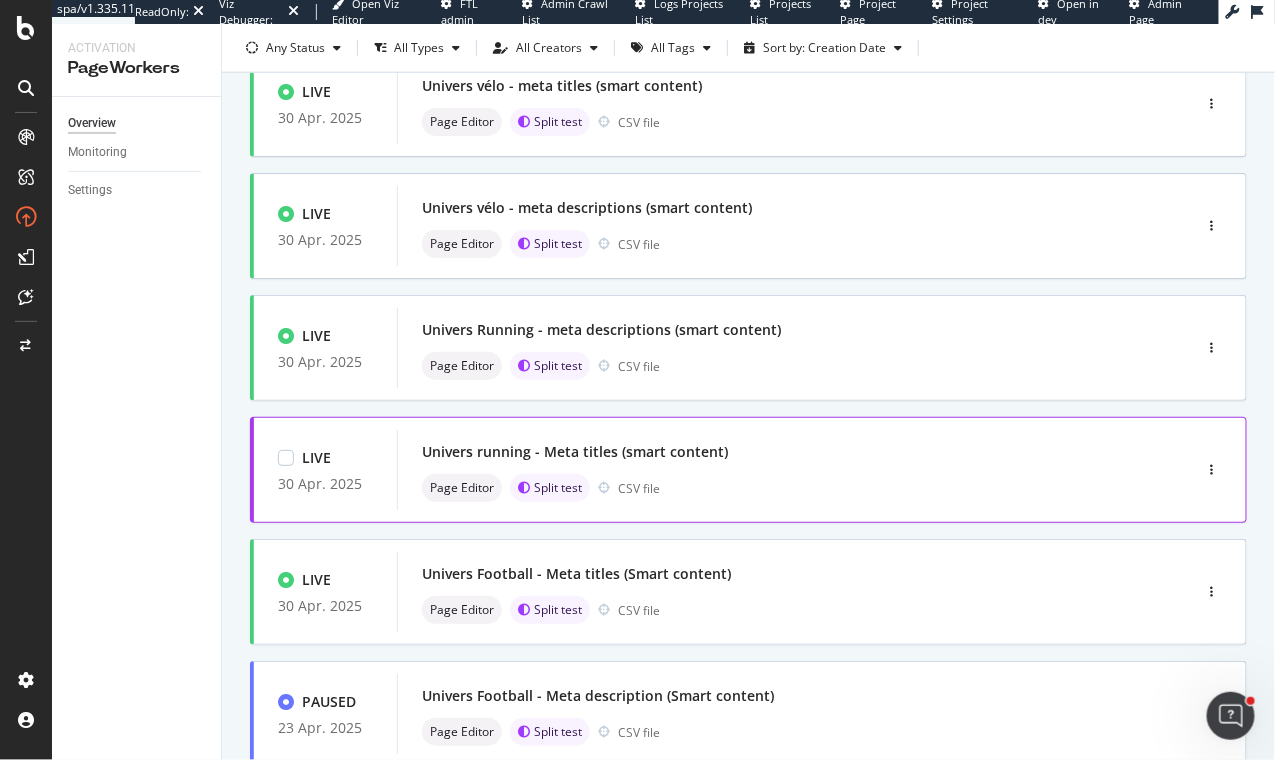 click on "Univers running - Meta titles (smart content)" at bounding box center (764, 452) 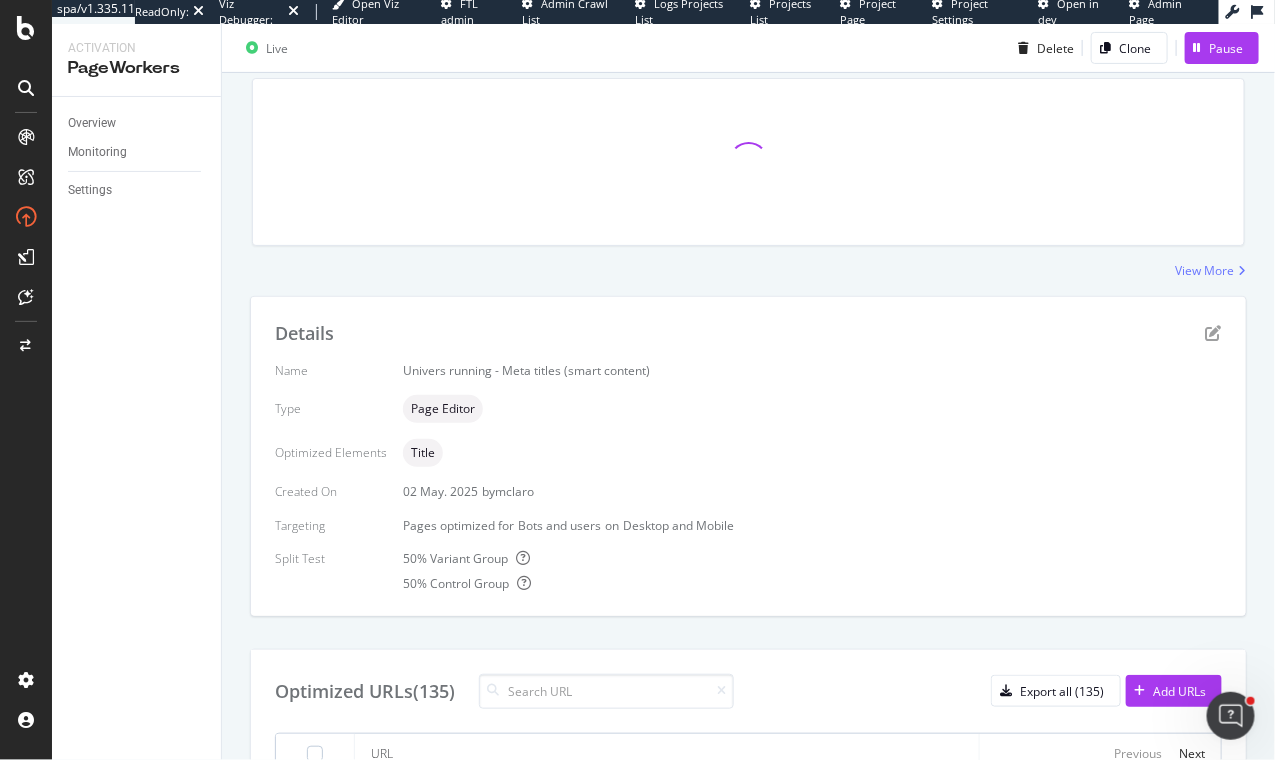 scroll, scrollTop: 0, scrollLeft: 0, axis: both 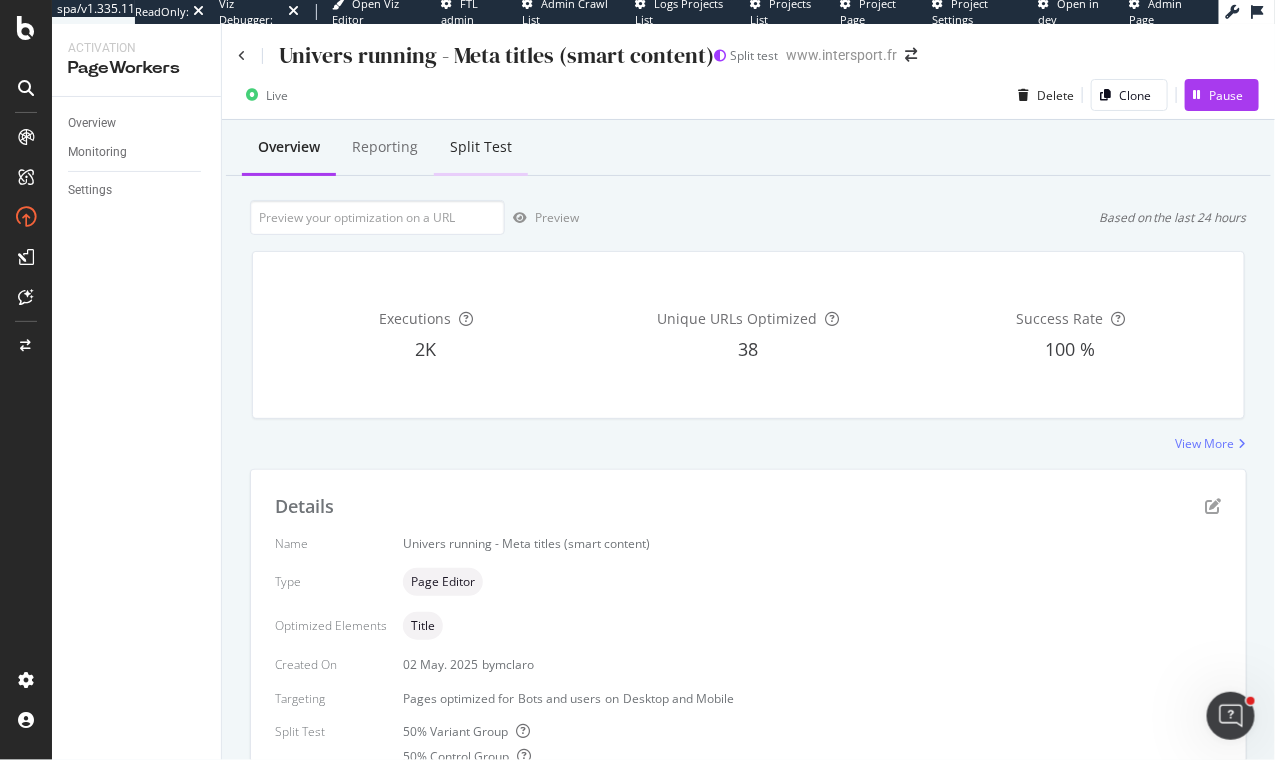 click on "Split Test" at bounding box center [481, 148] 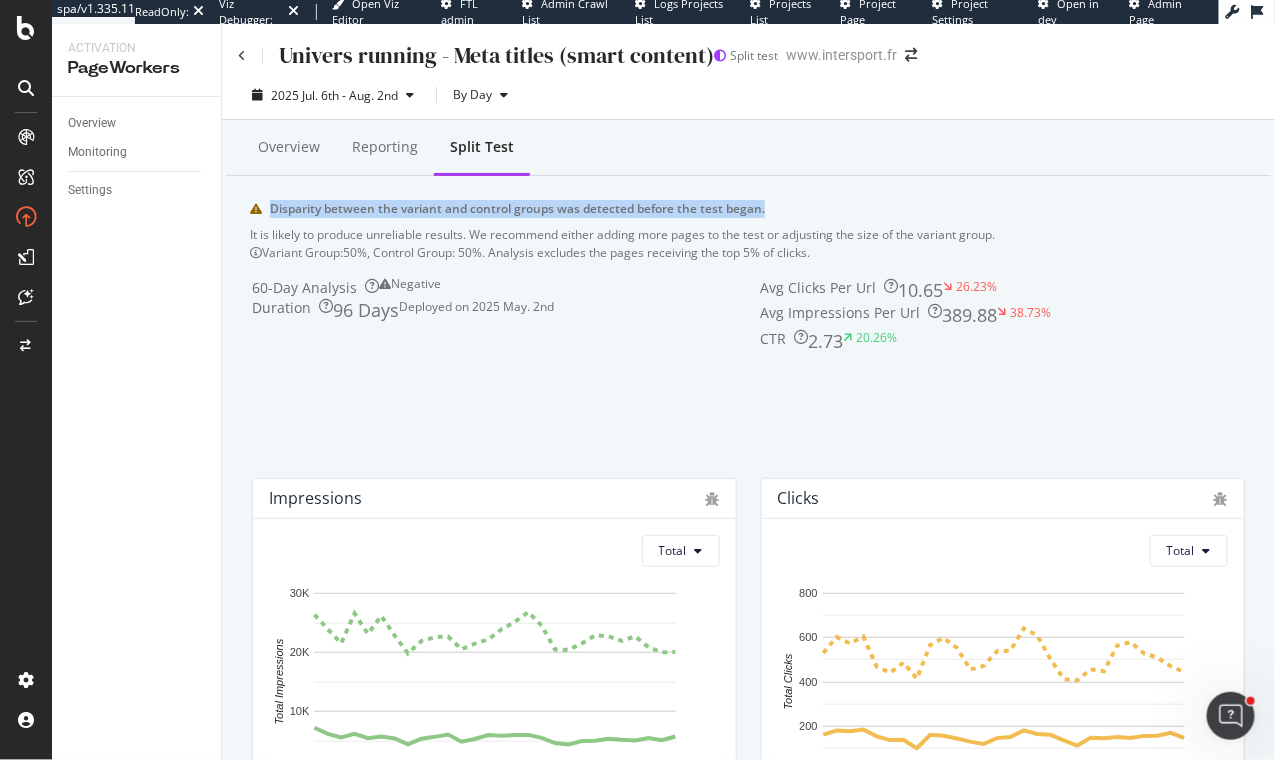 drag, startPoint x: 298, startPoint y: 224, endPoint x: 822, endPoint y: 224, distance: 524 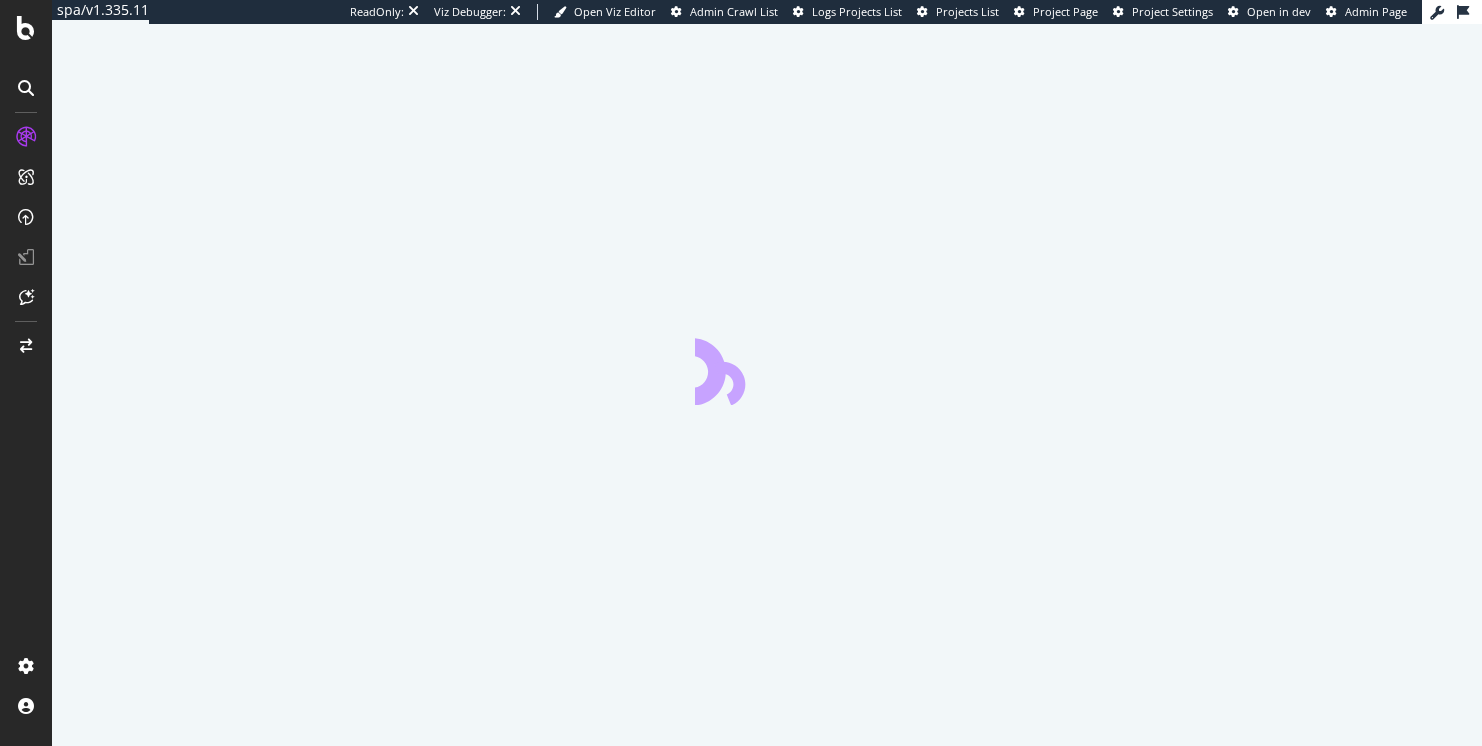 scroll, scrollTop: 0, scrollLeft: 0, axis: both 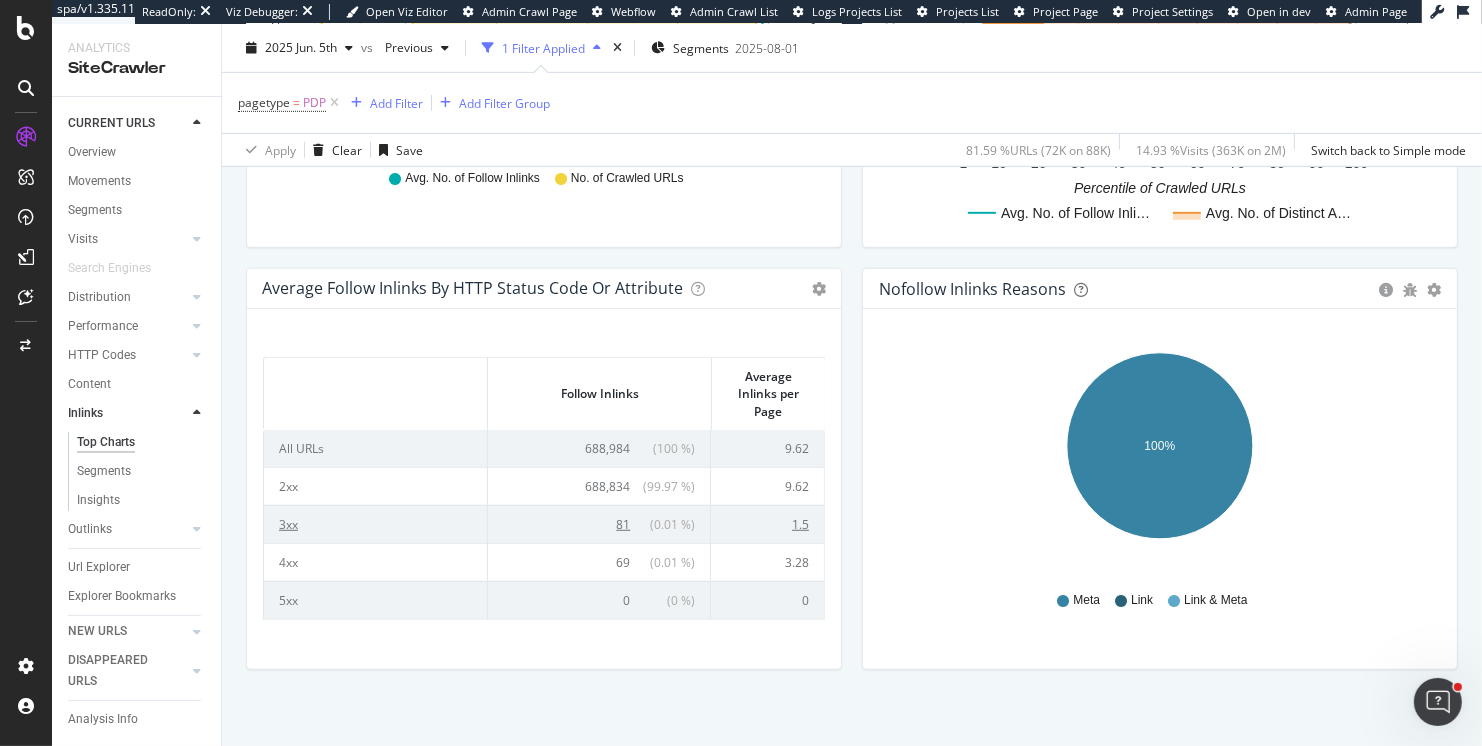 click on "81" at bounding box center (623, 524) 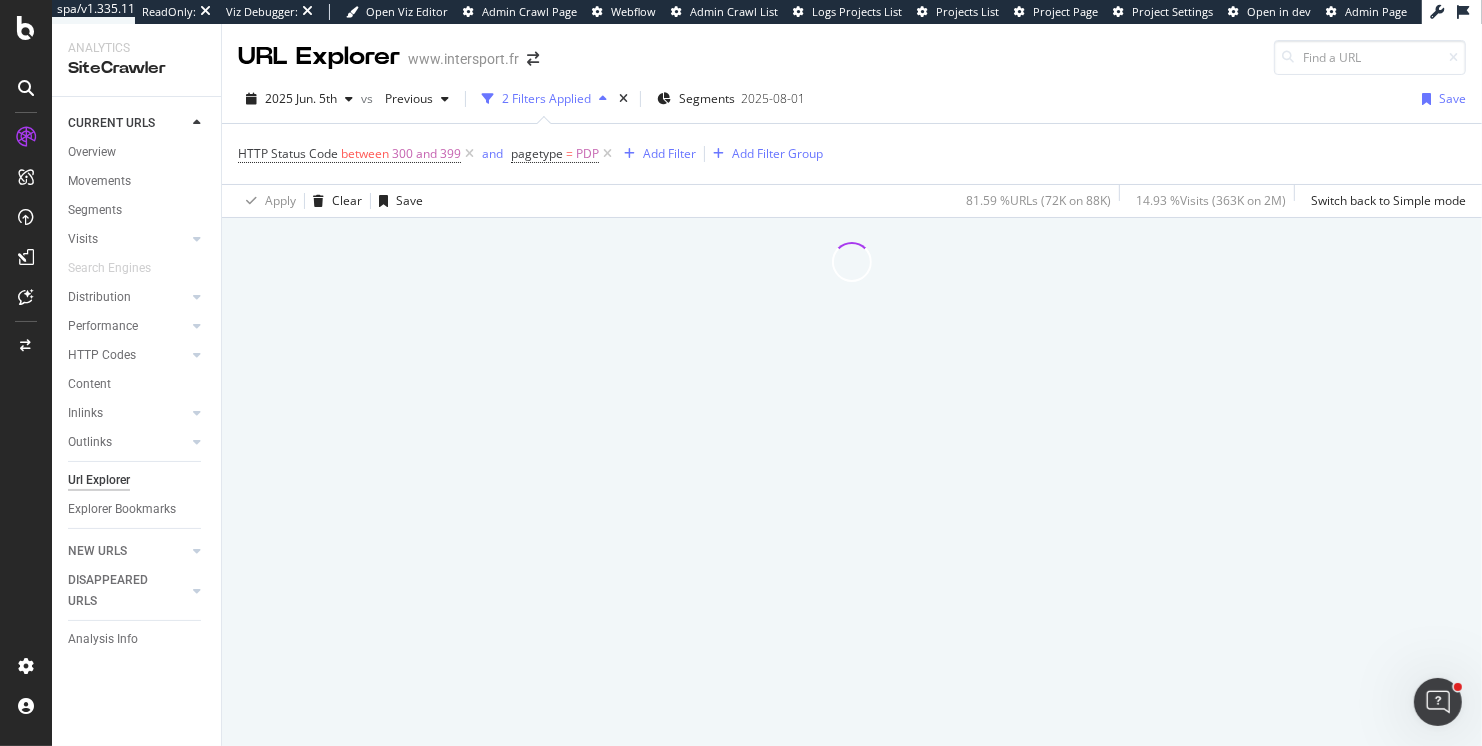scroll, scrollTop: 0, scrollLeft: 0, axis: both 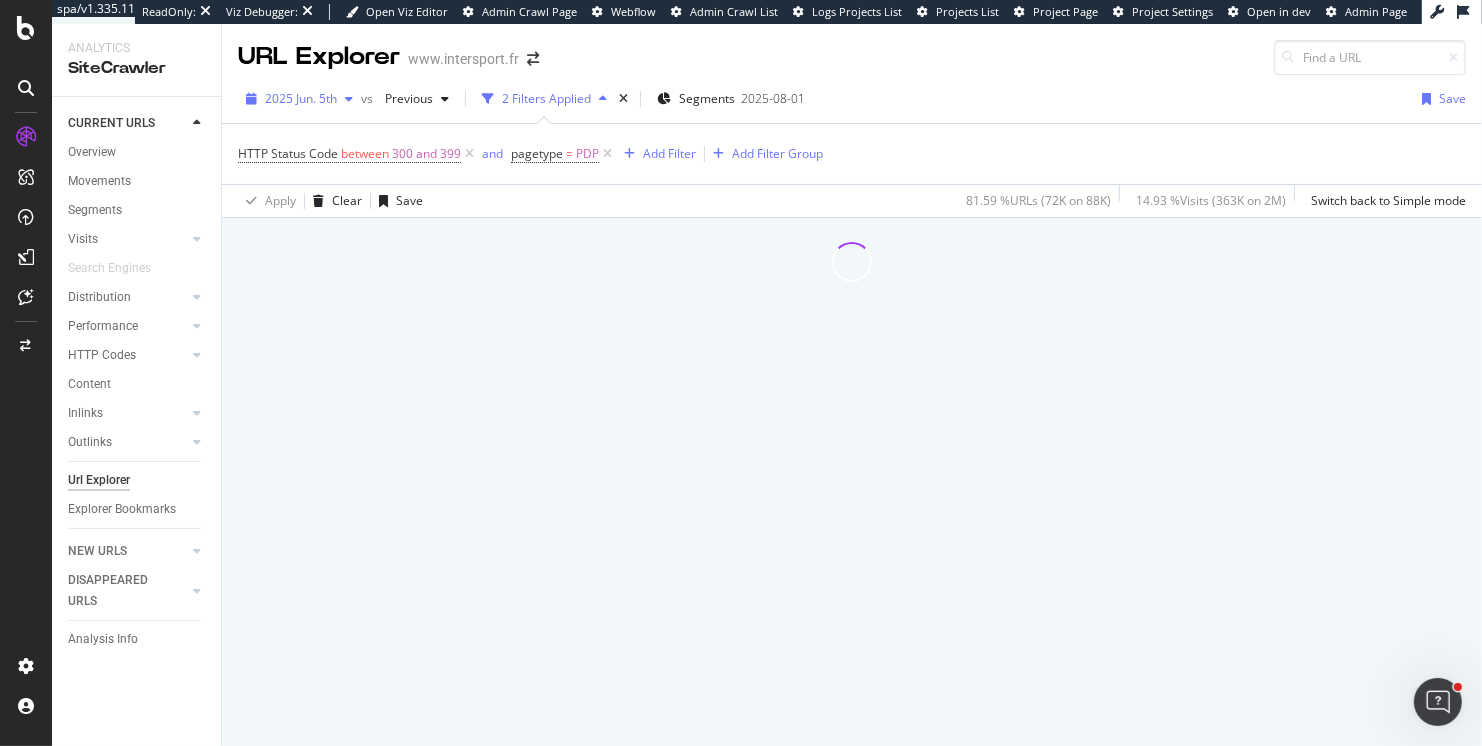 click on "2025 Jun. 5th" at bounding box center [301, 98] 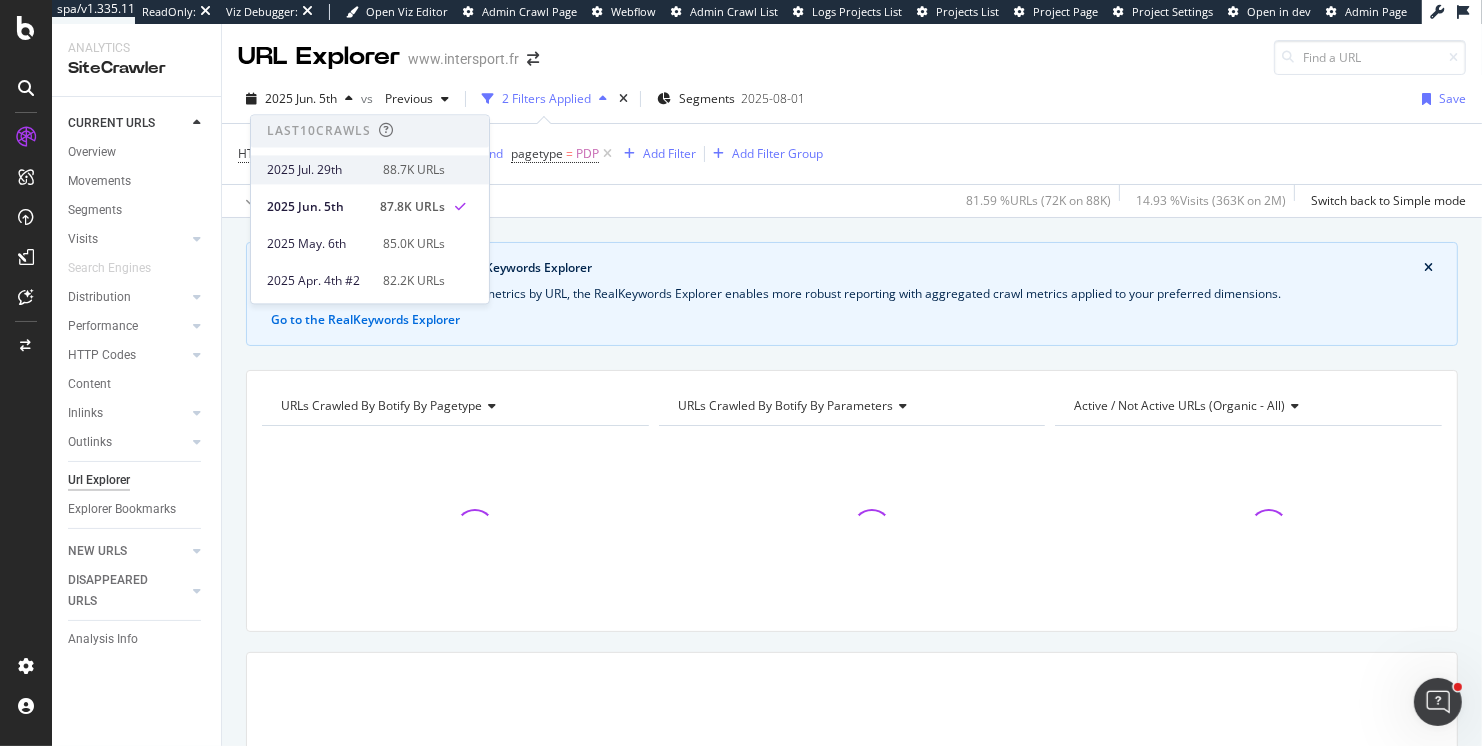 click on "2025 Jul. 29th" at bounding box center [319, 170] 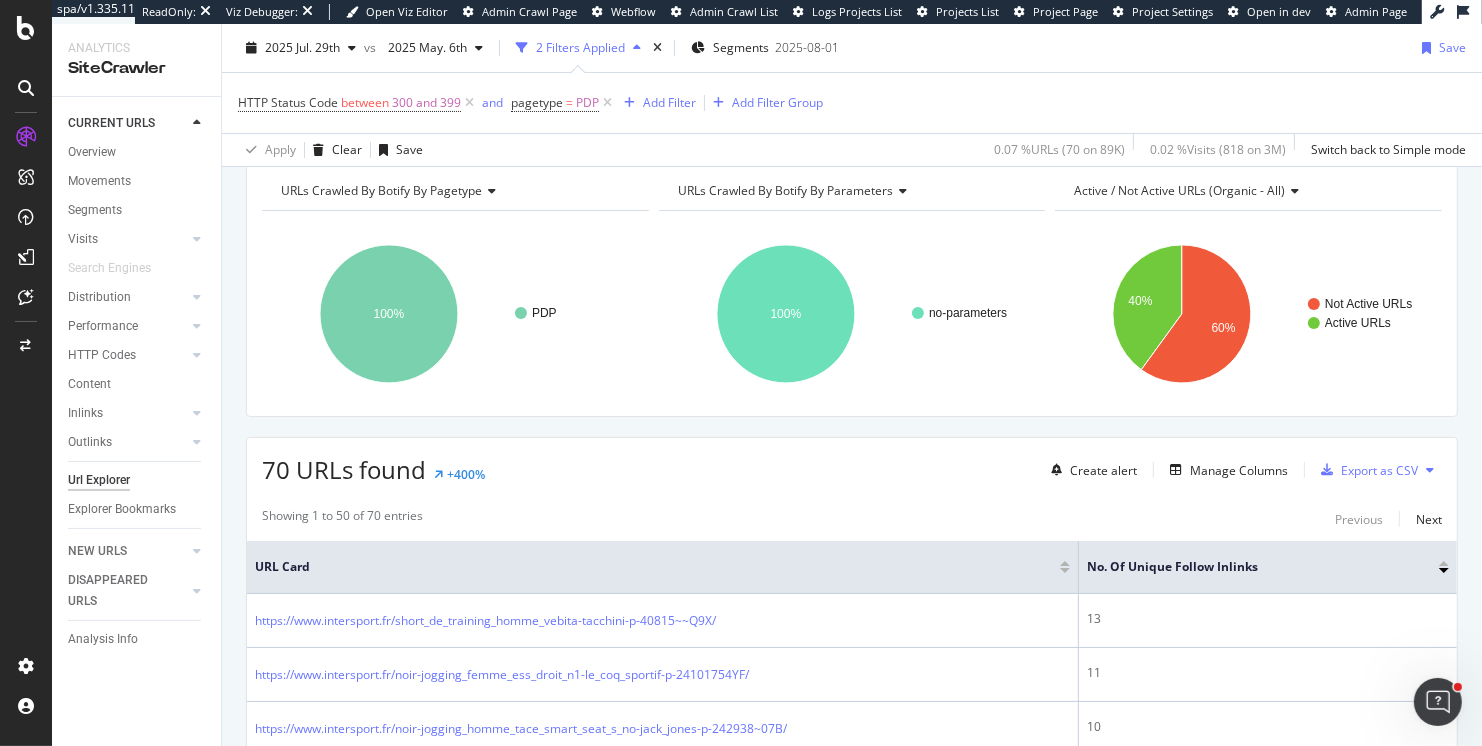 scroll, scrollTop: 217, scrollLeft: 0, axis: vertical 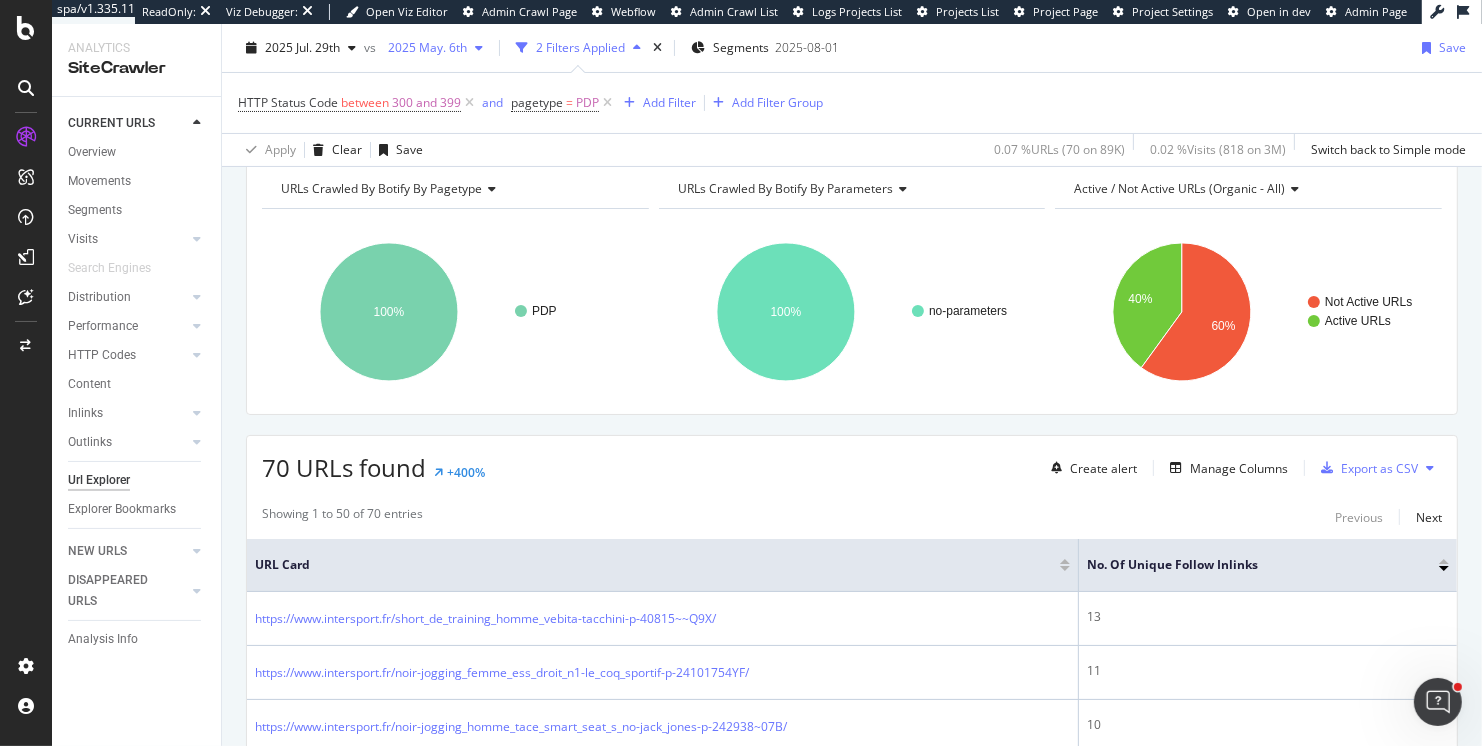 click on "2025 May. 6th" at bounding box center [423, 47] 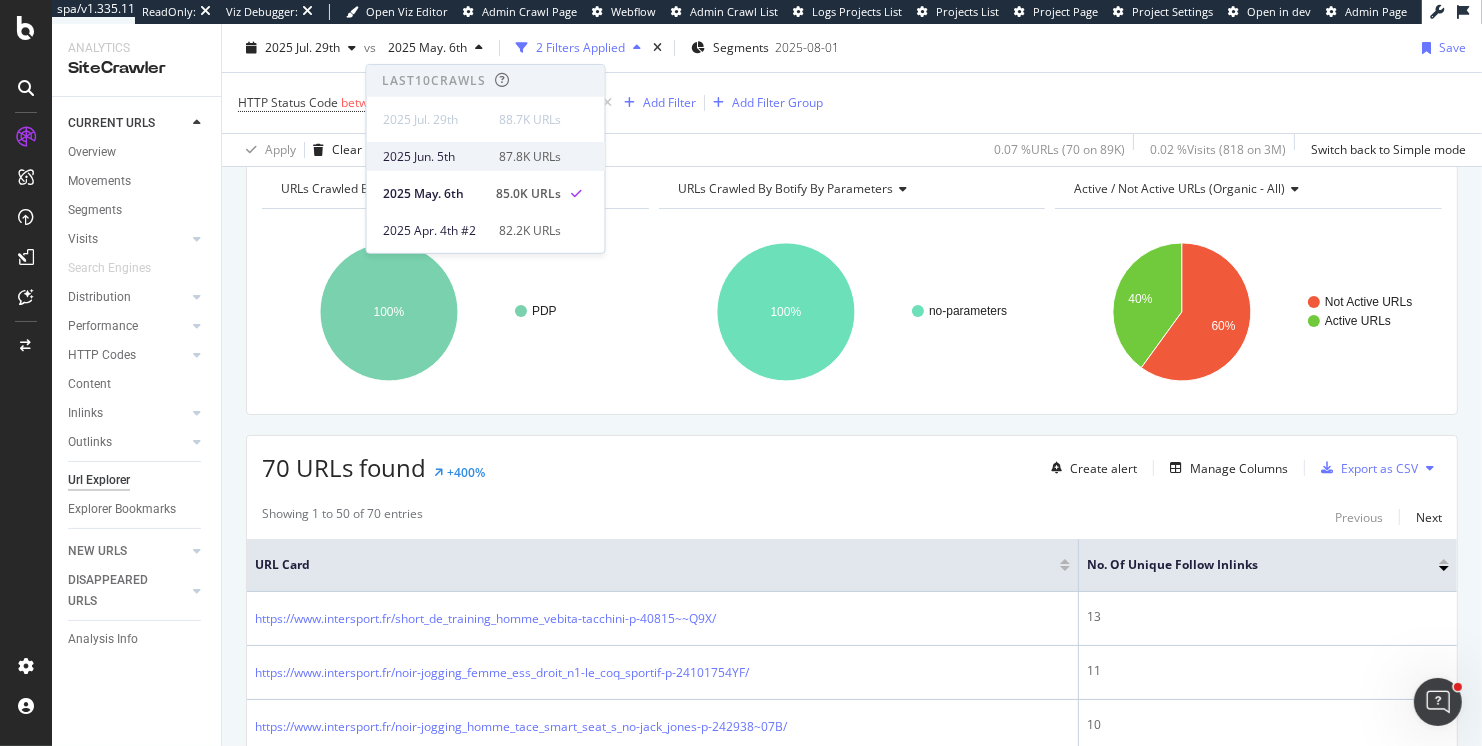 click on "2025 Jun. 5th" at bounding box center (435, 156) 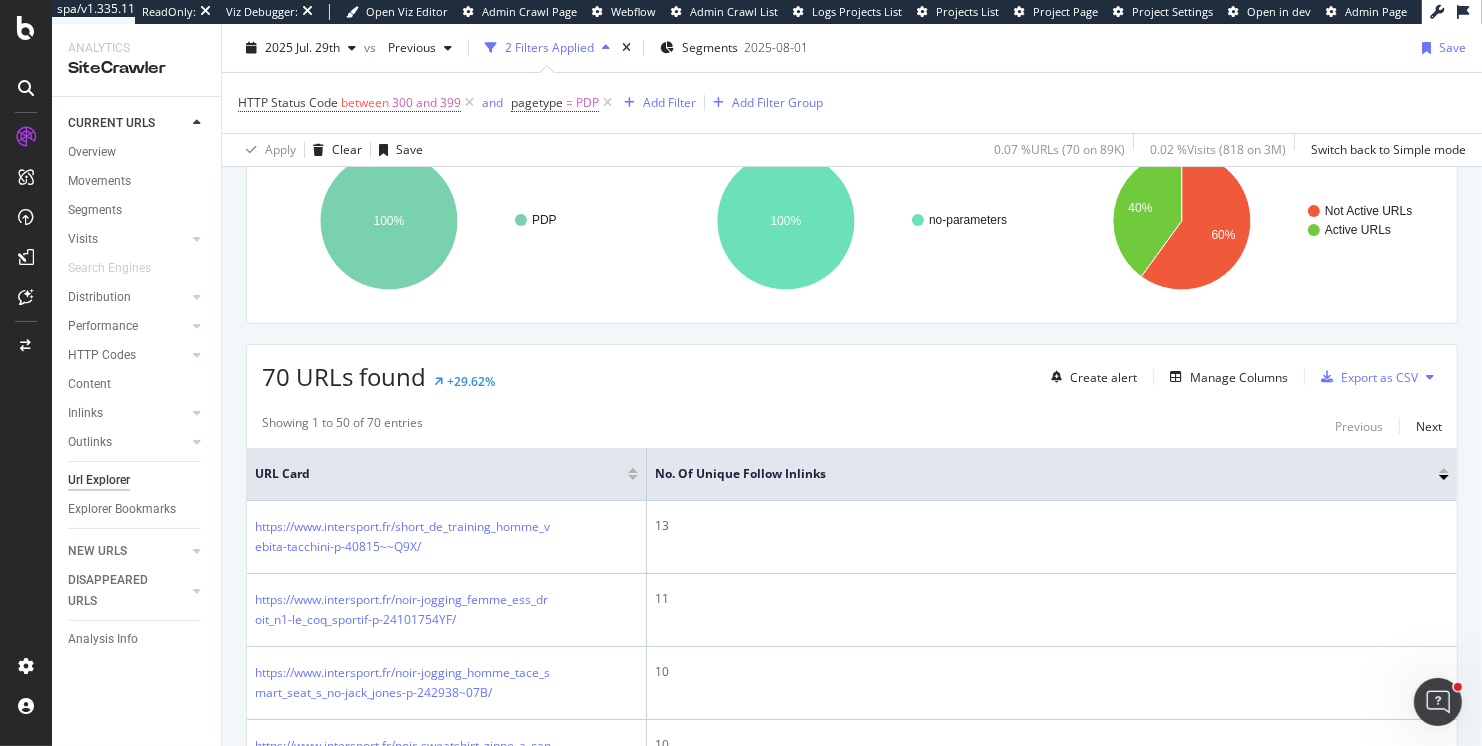 scroll, scrollTop: 284, scrollLeft: 0, axis: vertical 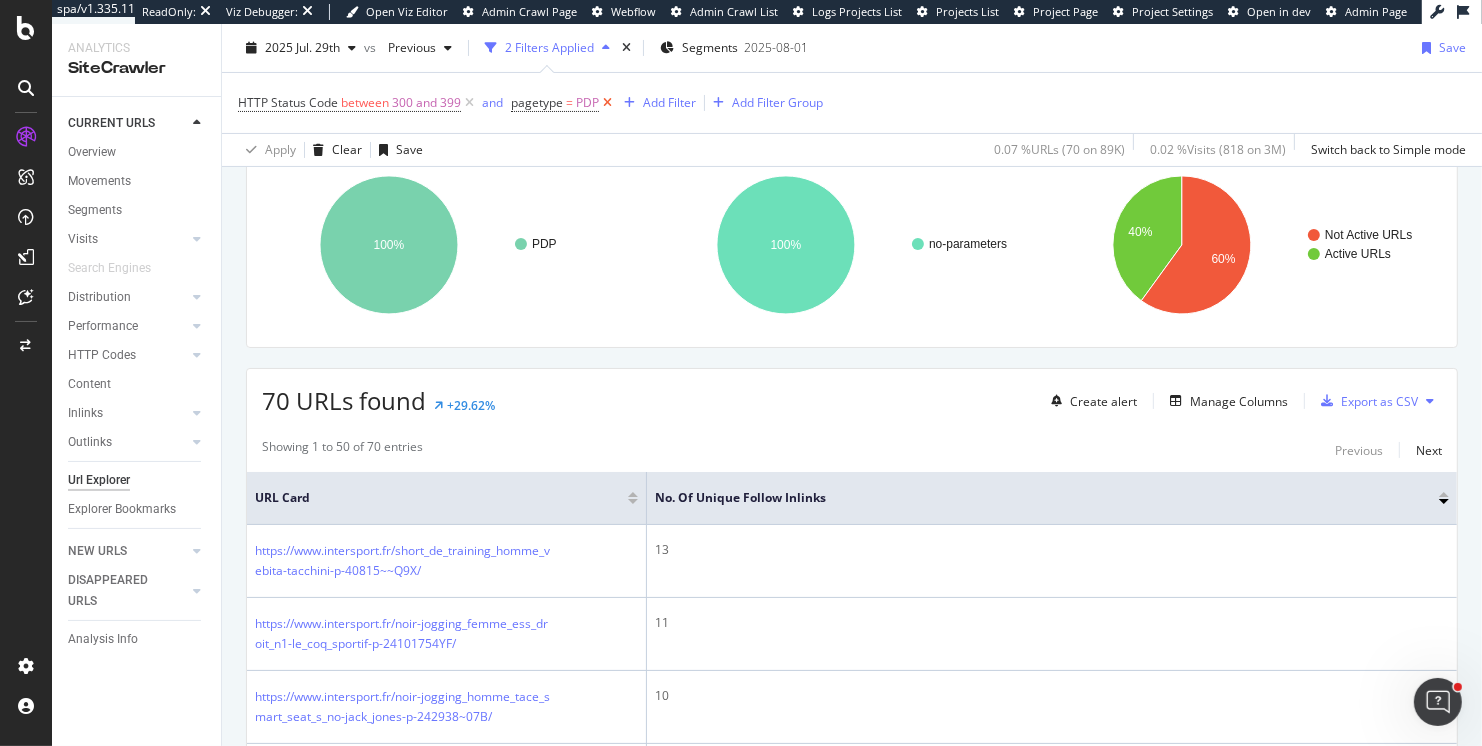 click at bounding box center (607, 103) 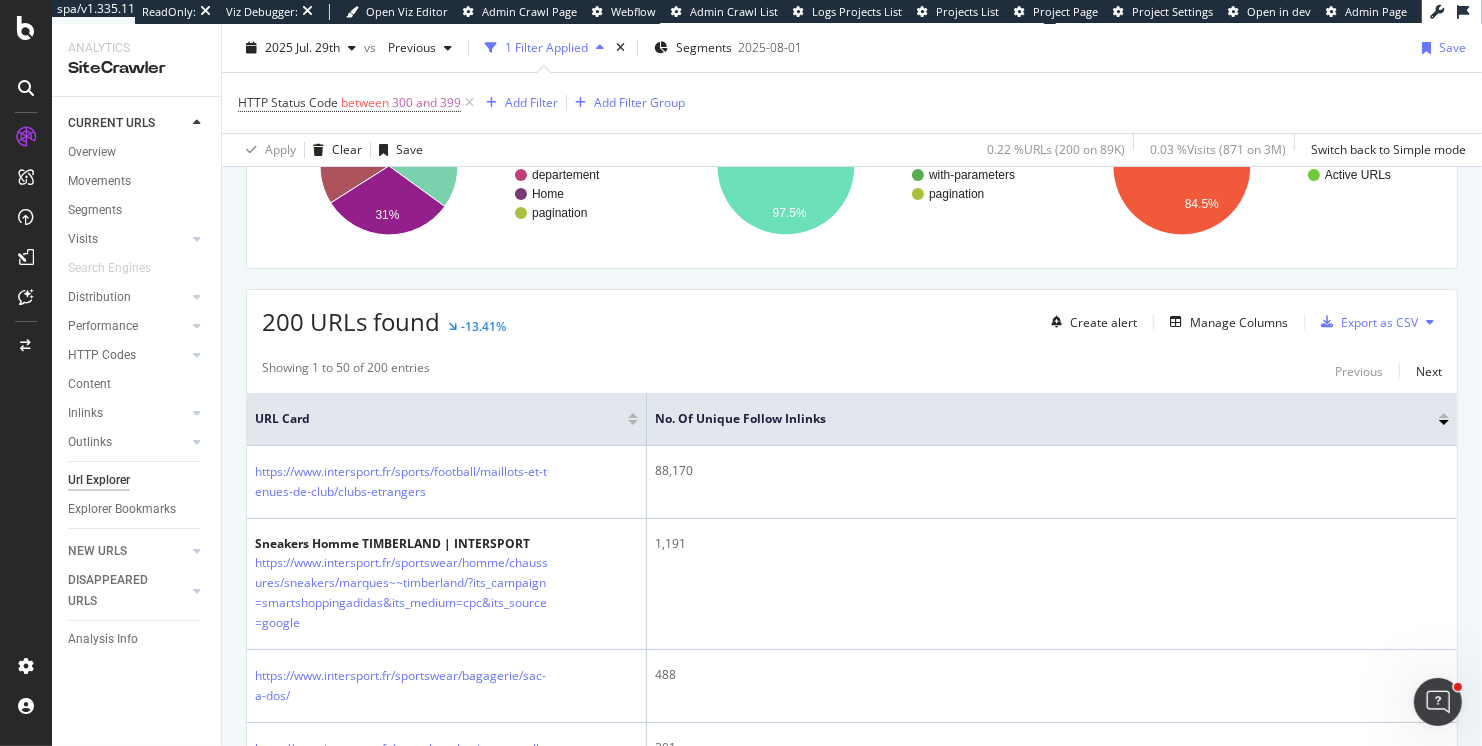 scroll, scrollTop: 383, scrollLeft: 0, axis: vertical 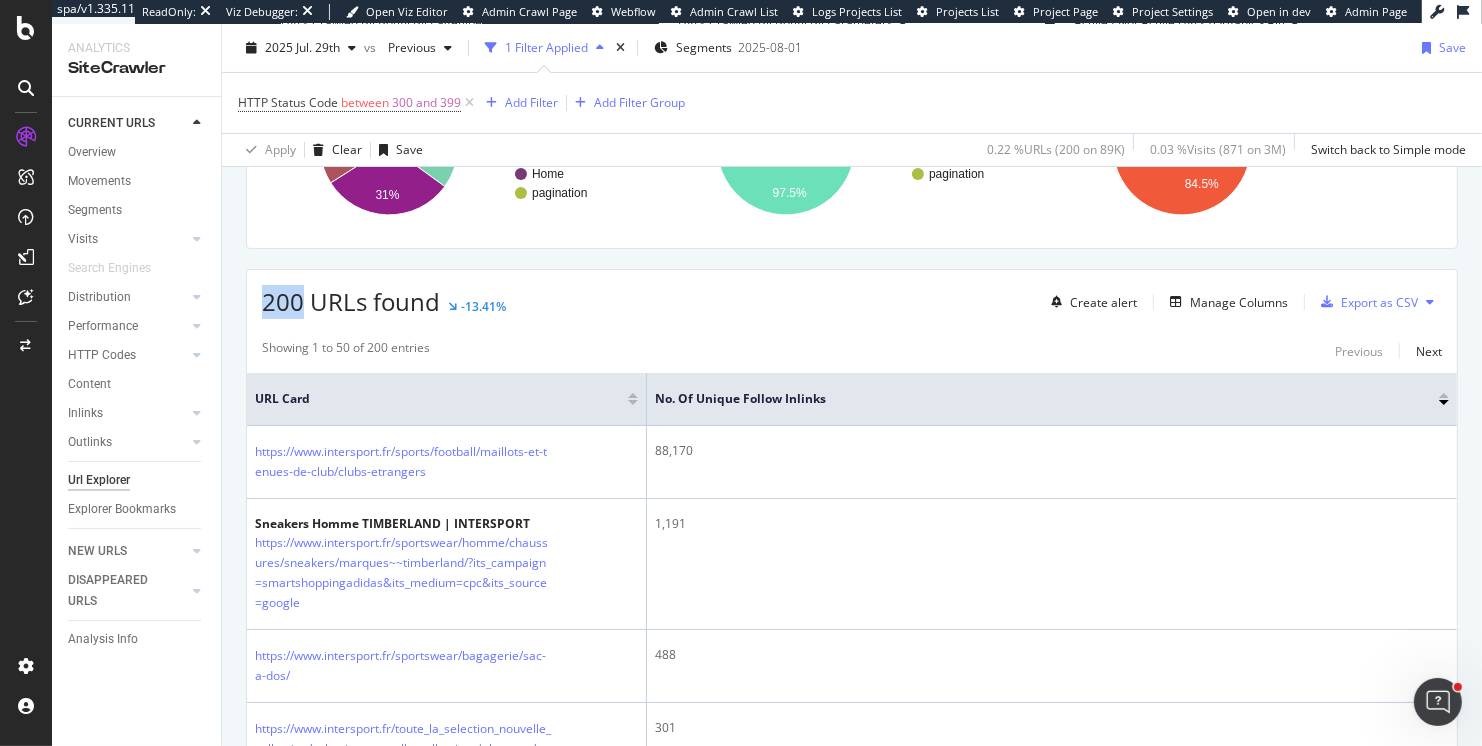 drag, startPoint x: 259, startPoint y: 298, endPoint x: 301, endPoint y: 297, distance: 42.0119 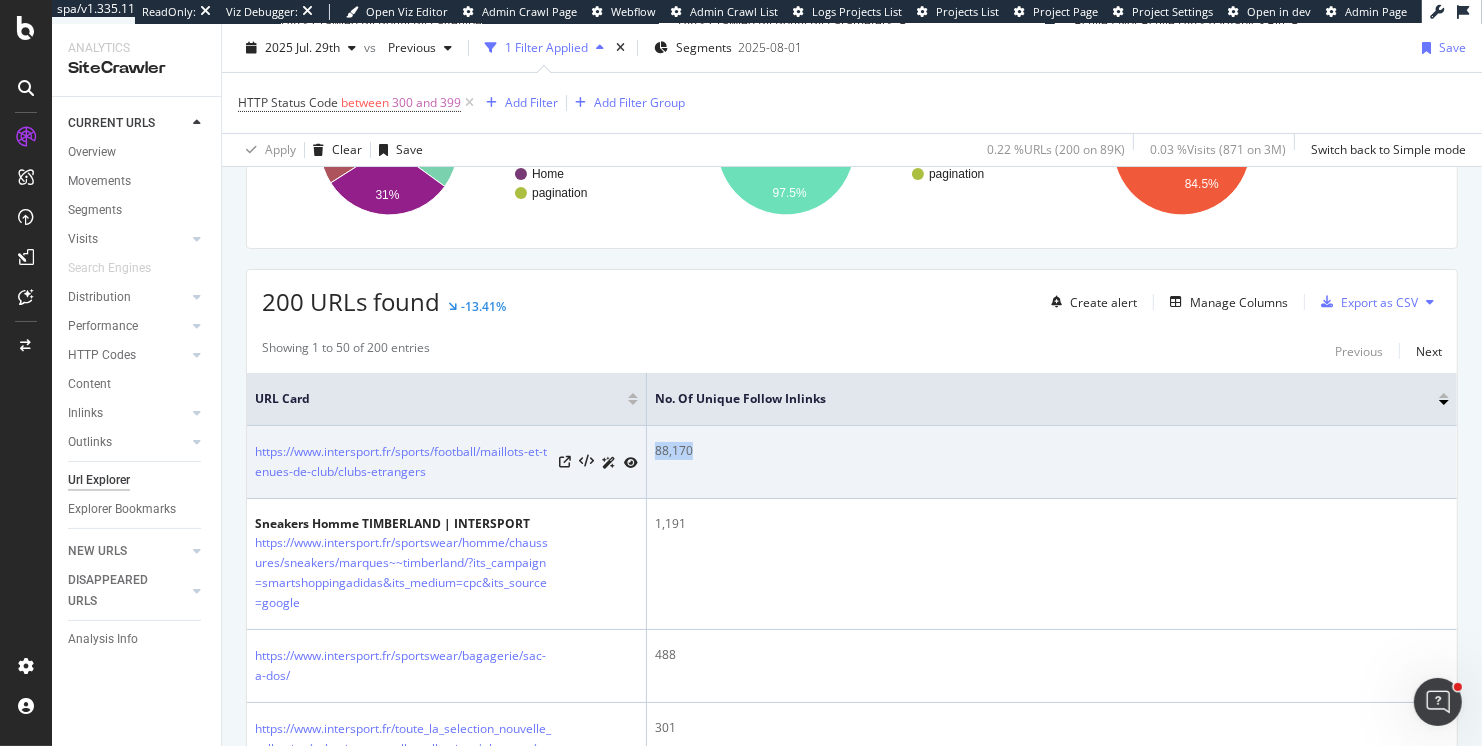 drag, startPoint x: 656, startPoint y: 446, endPoint x: 695, endPoint y: 445, distance: 39.012817 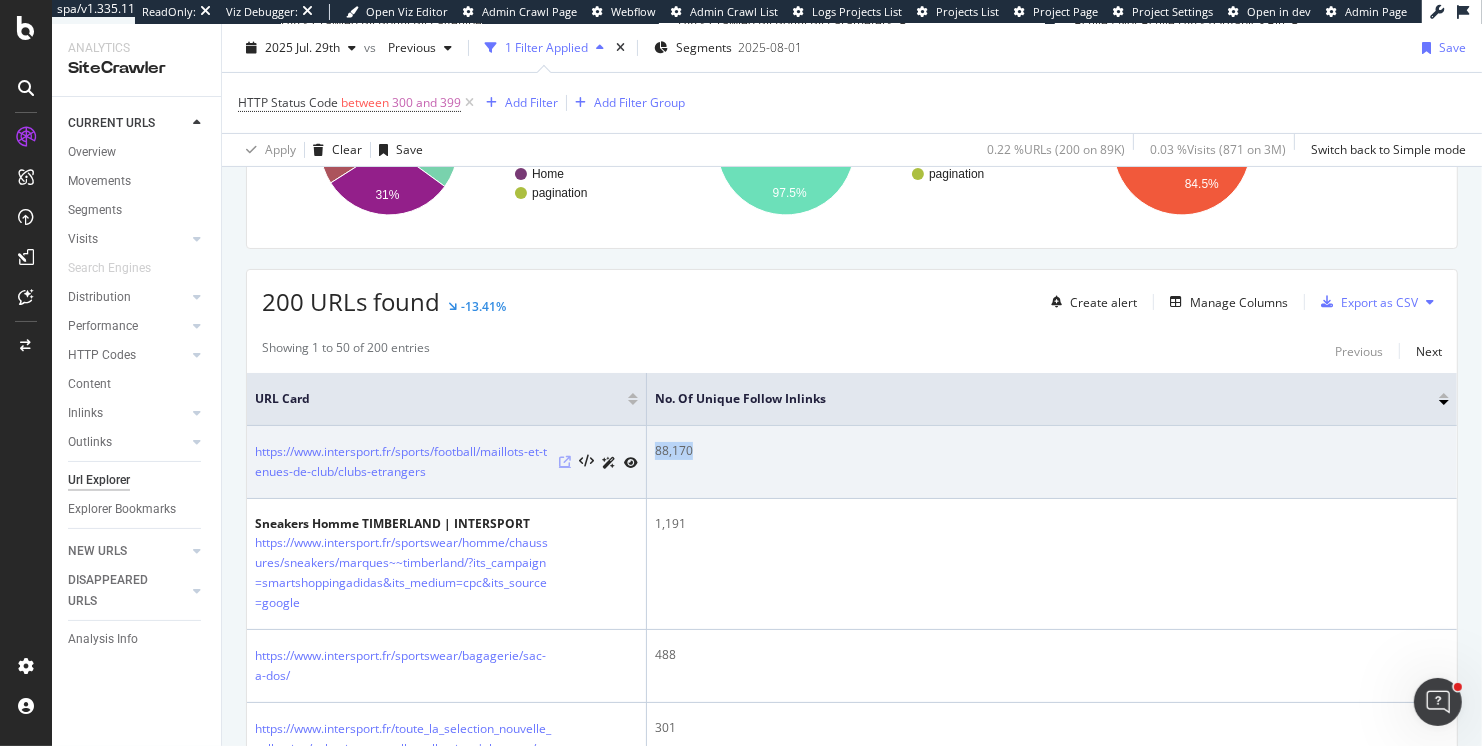 click at bounding box center [565, 462] 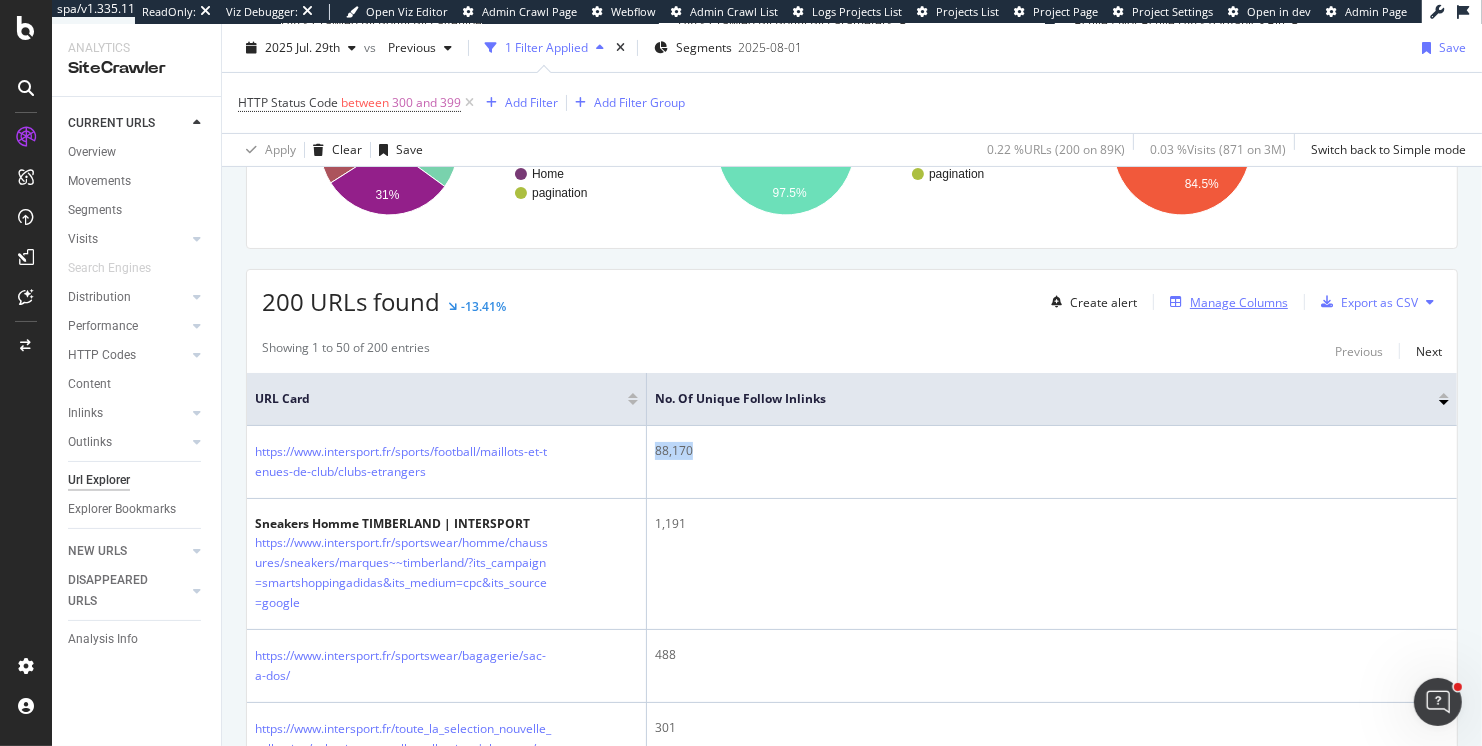 click on "Manage Columns" at bounding box center [1239, 302] 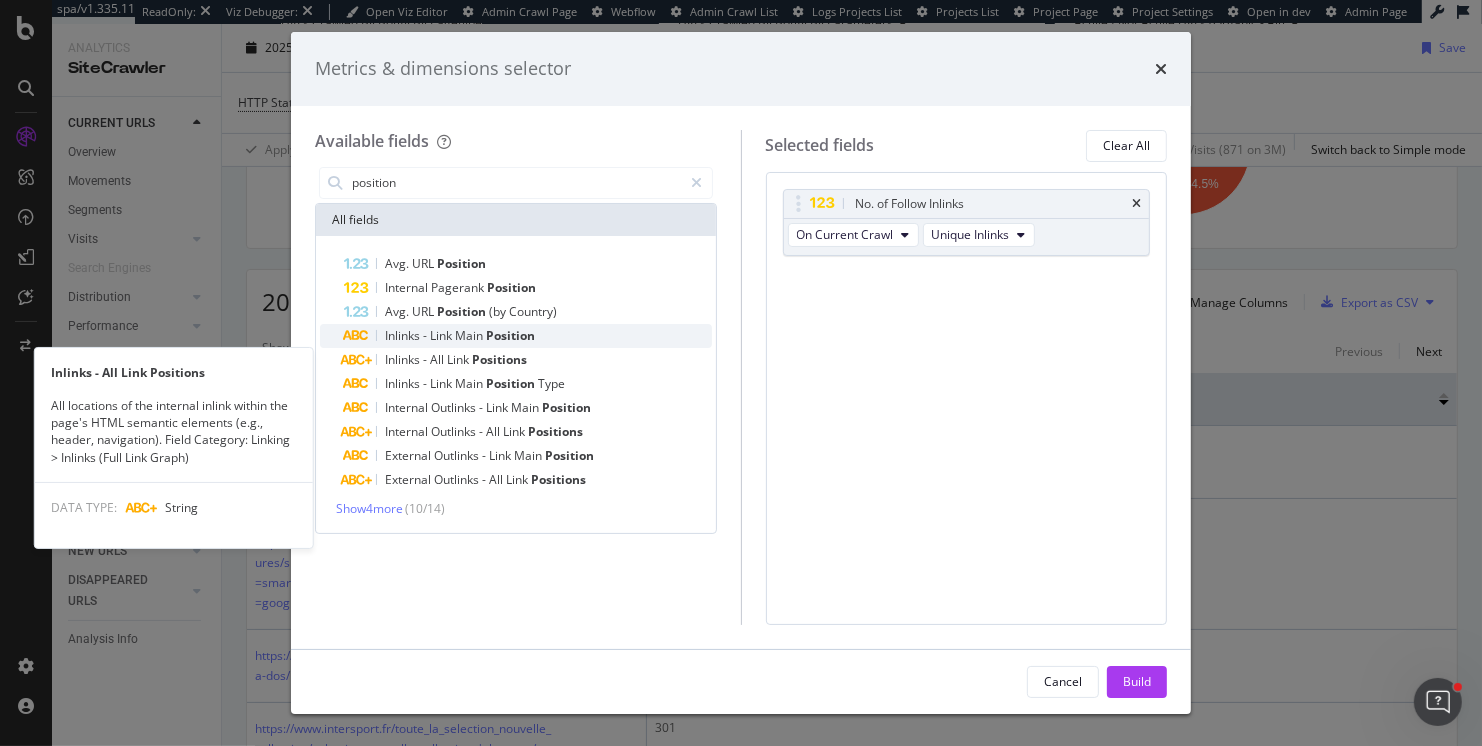 type on "position" 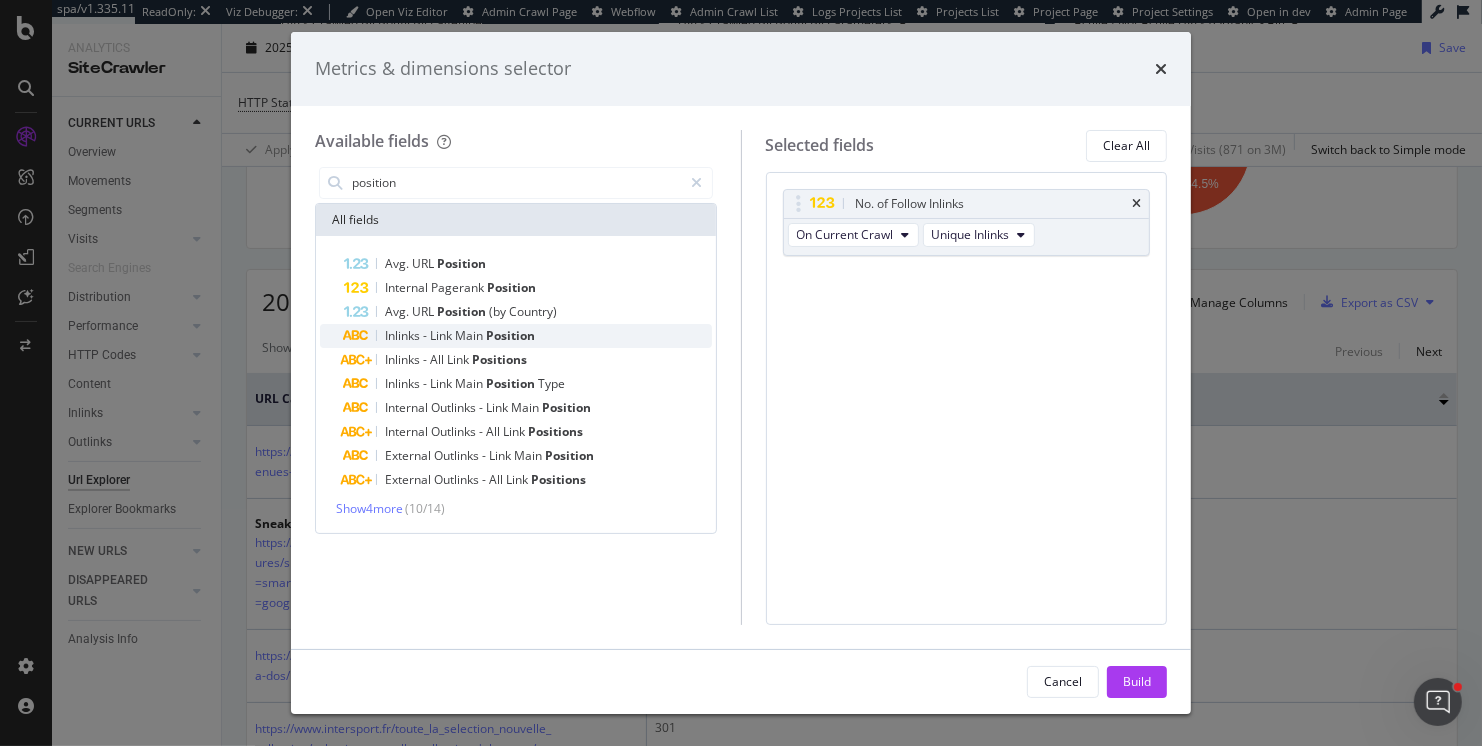 click on "Main" at bounding box center (470, 335) 